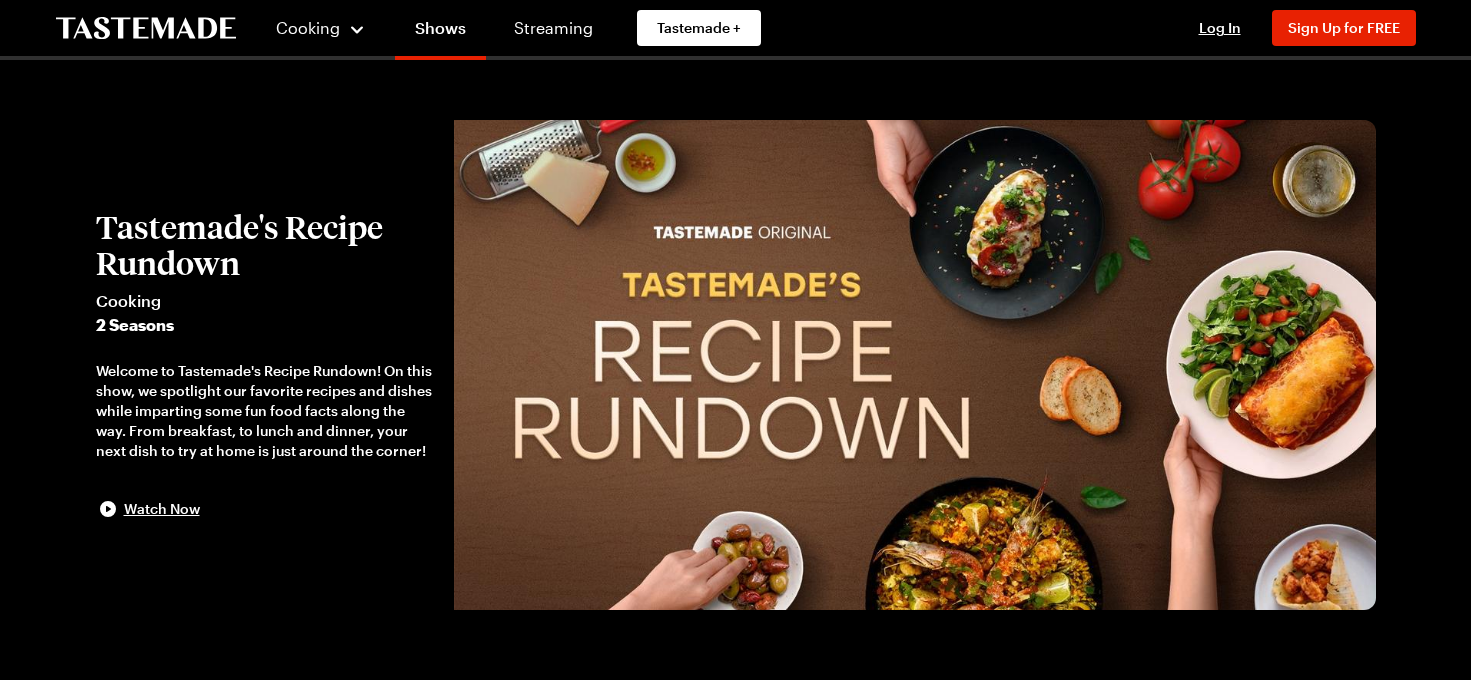 scroll, scrollTop: 0, scrollLeft: 0, axis: both 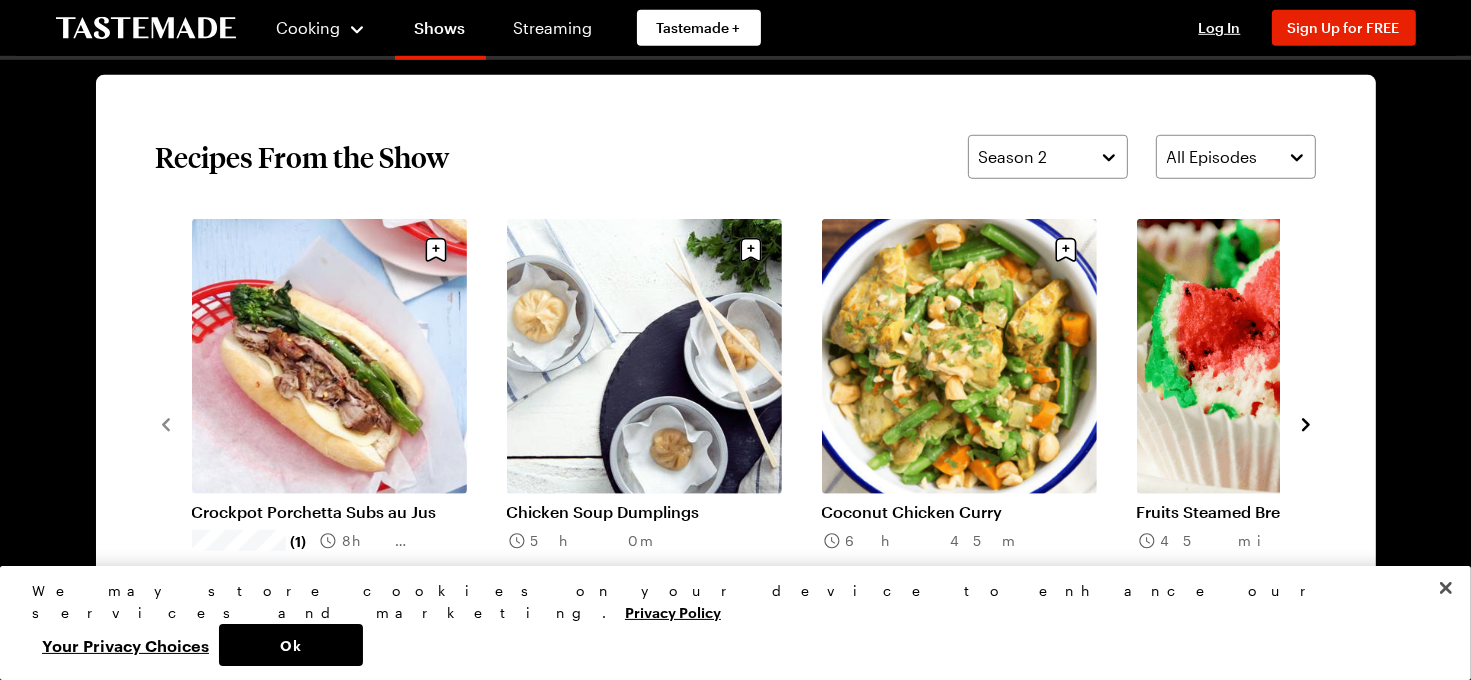 click 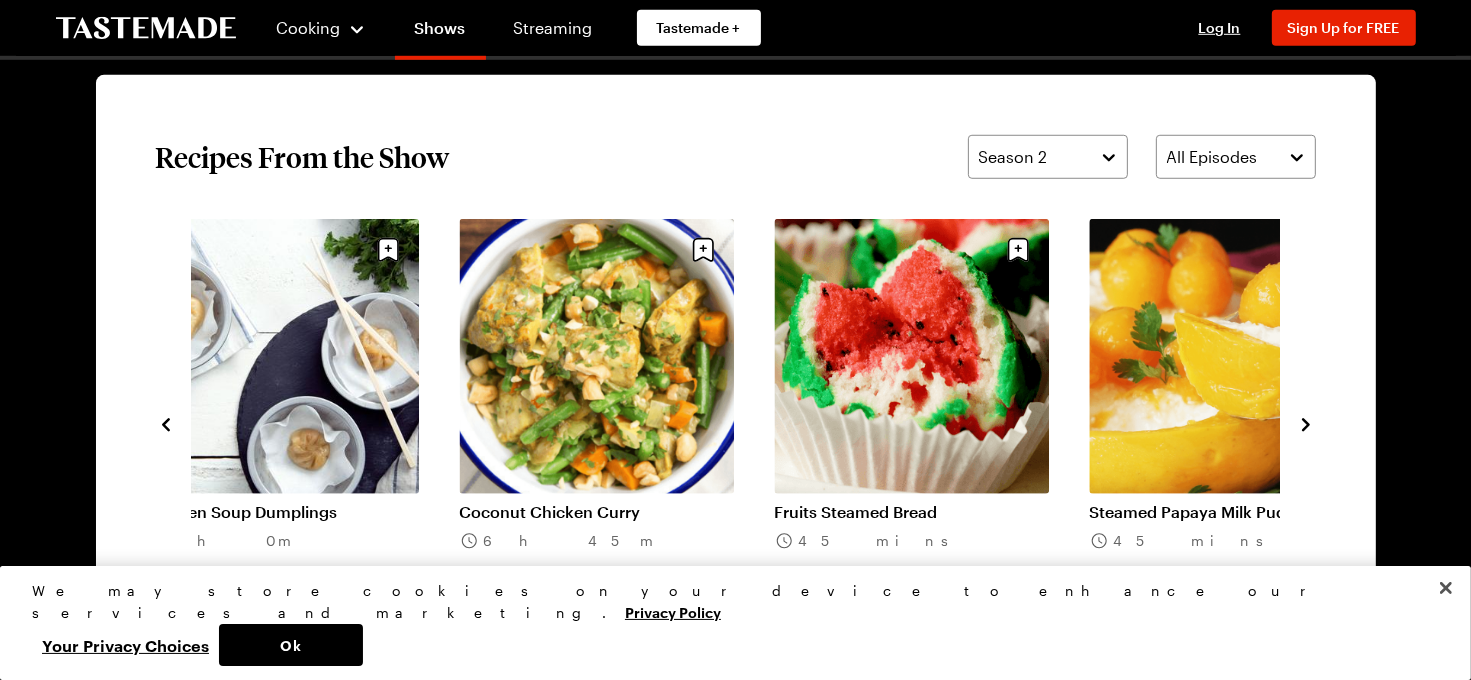 click 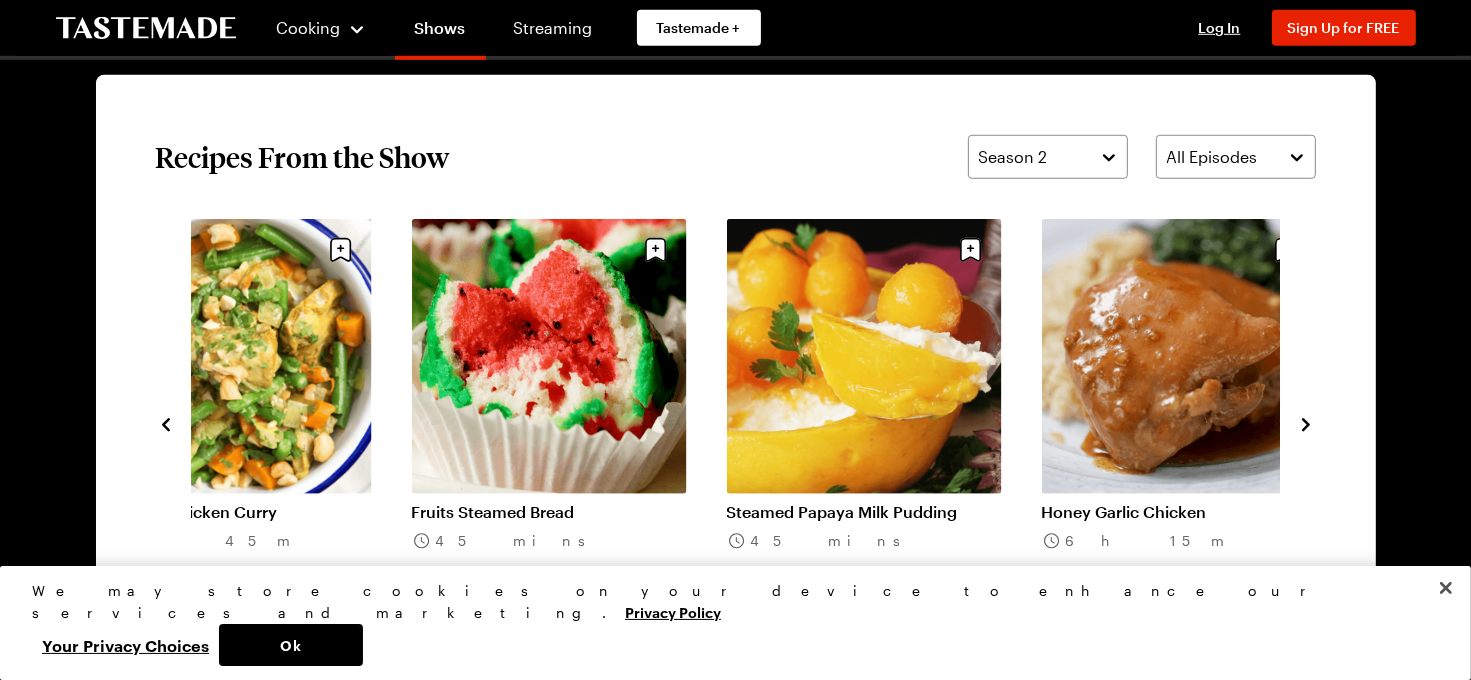 click 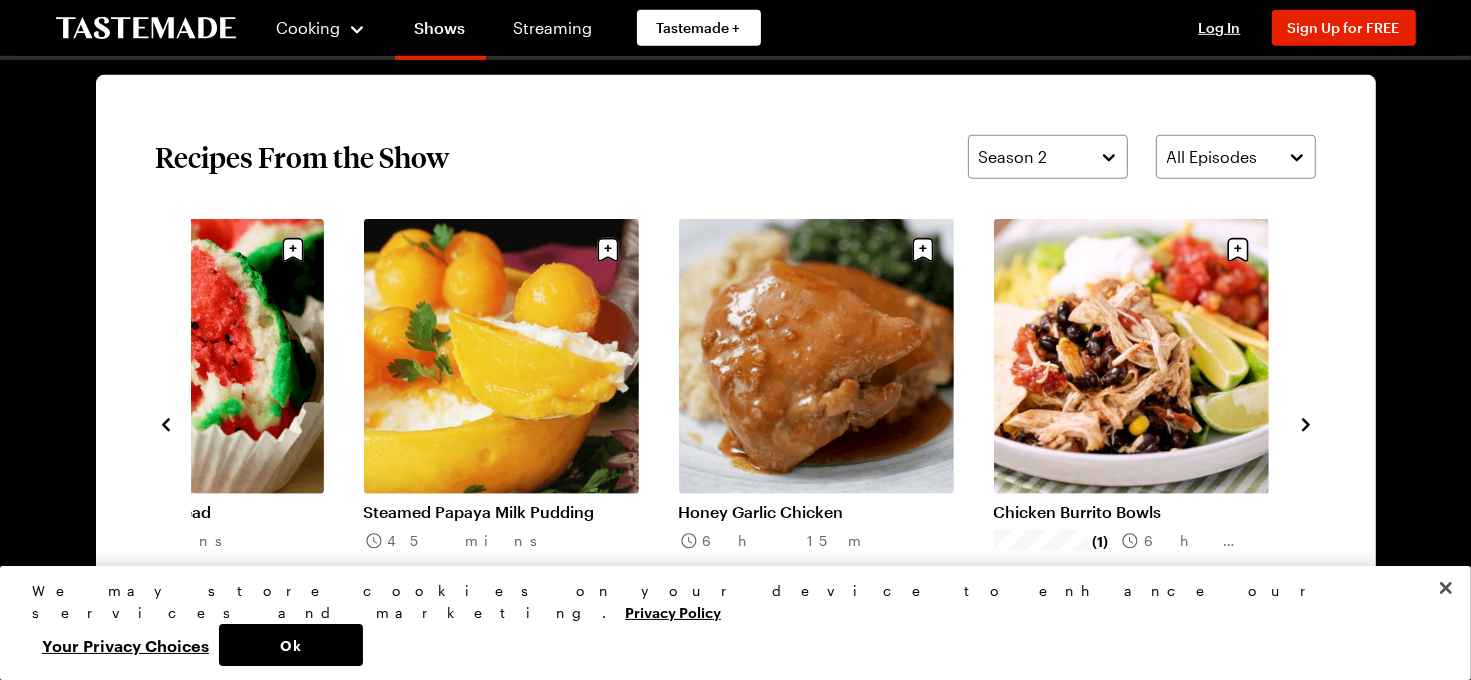 click 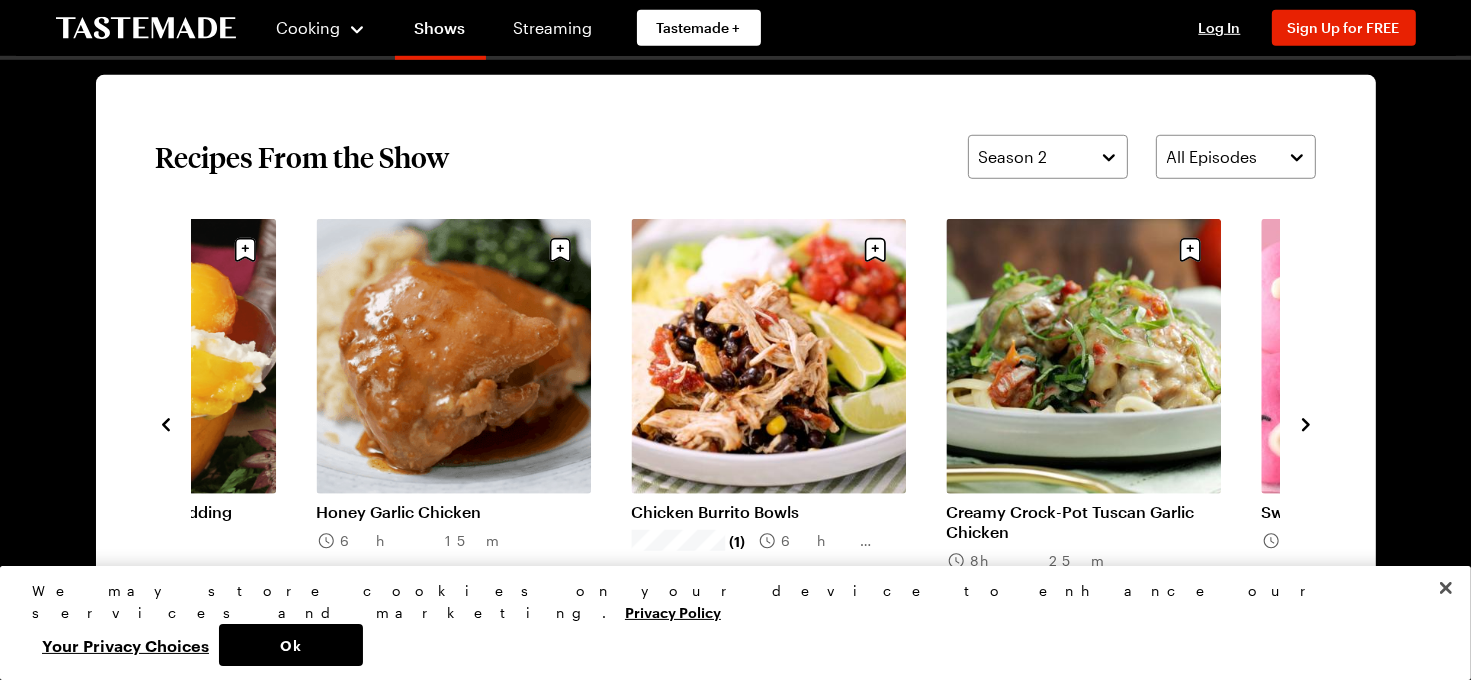 click 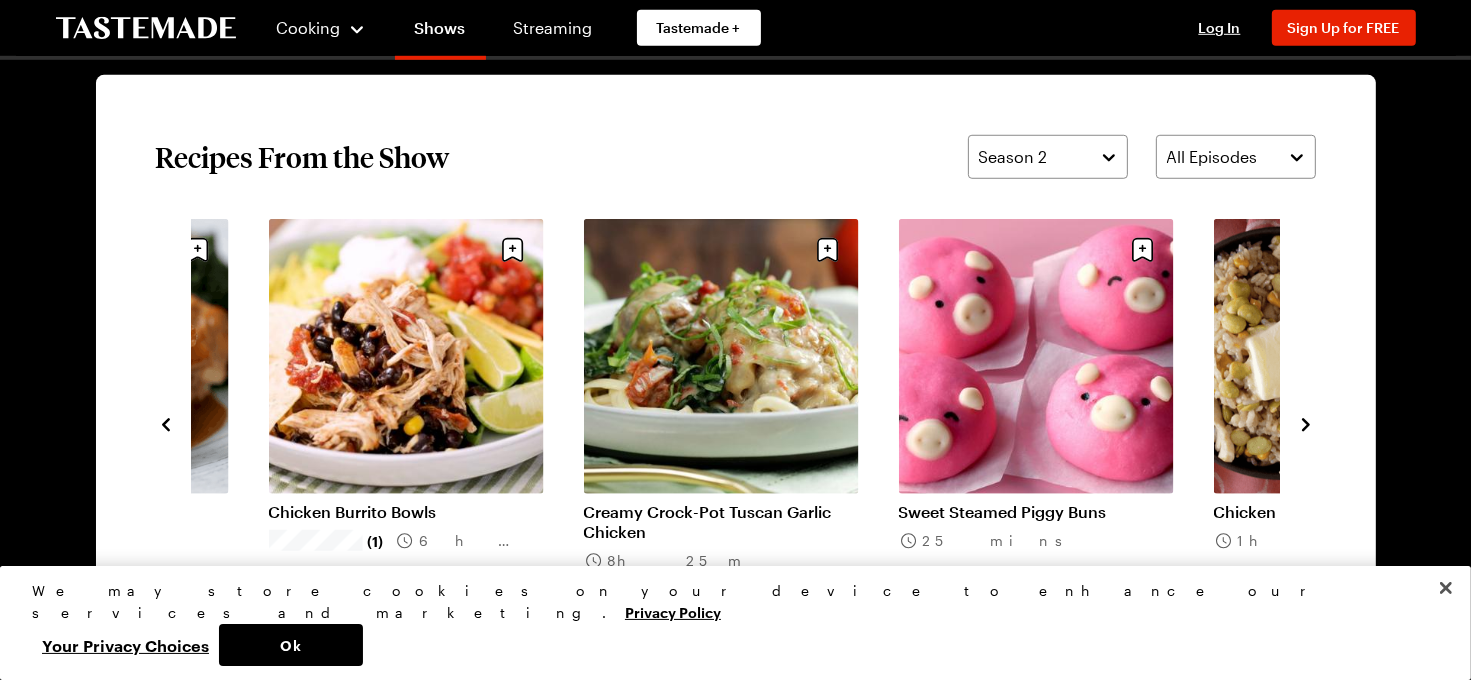 click on "Crockpot Porchetta Subs au Jus (1) [TIME] Chicken Soup Dumplings [TIME] Coconut Chicken Curry [TIME] Fruits Steamed Bread [TIME] Steamed Papaya Milk Pudding [TIME] Honey Garlic Chicken [TIME] Chicken Burrito Bowls (1) [TIME] Creamy Crock-Pot Tuscan Garlic Chicken [TIME] Sweet Steamed Piggy Buns [TIME] Chicken and Beer Steamed Rice [TIME] Giant Soup Dumpling (1) [TIME] Crock Pot Healthy Chicken Pot Pie Soup (2) [TIME] Clam Chowder [TIME]" at bounding box center [736, 423] 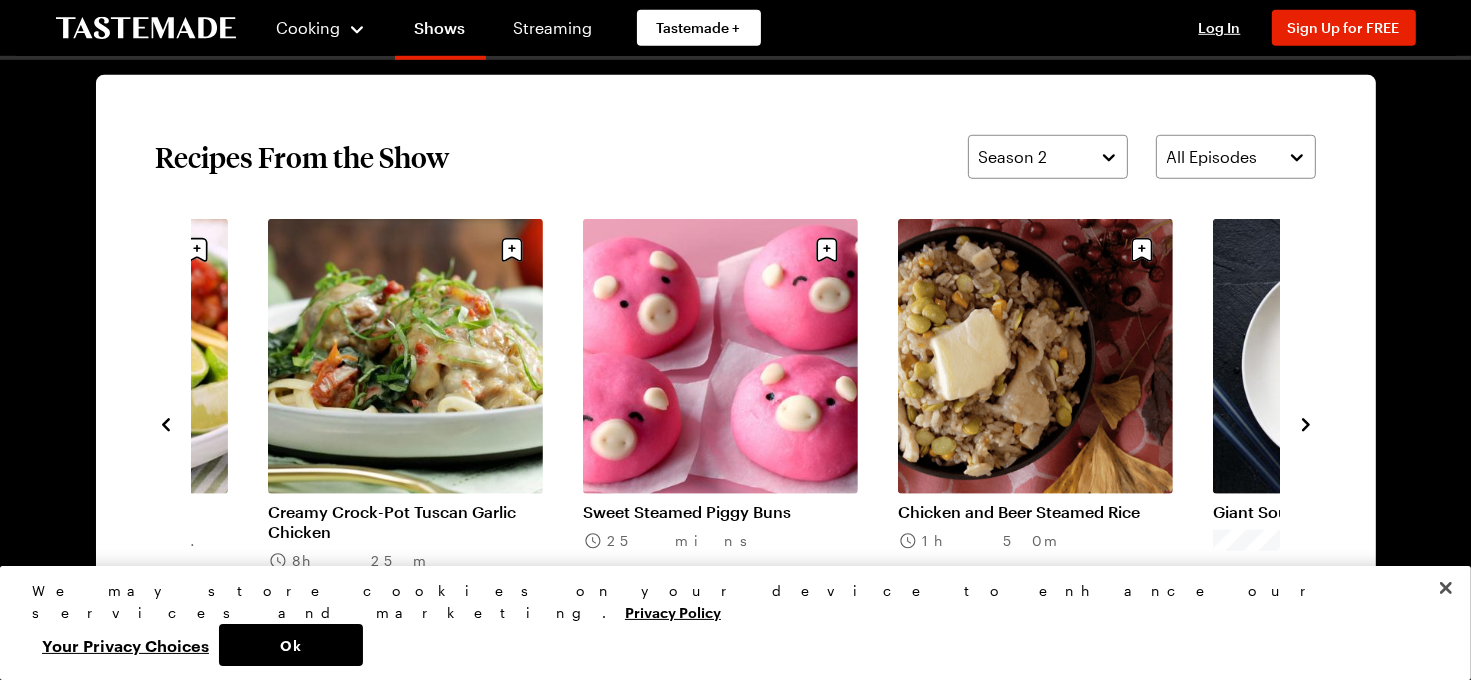 click 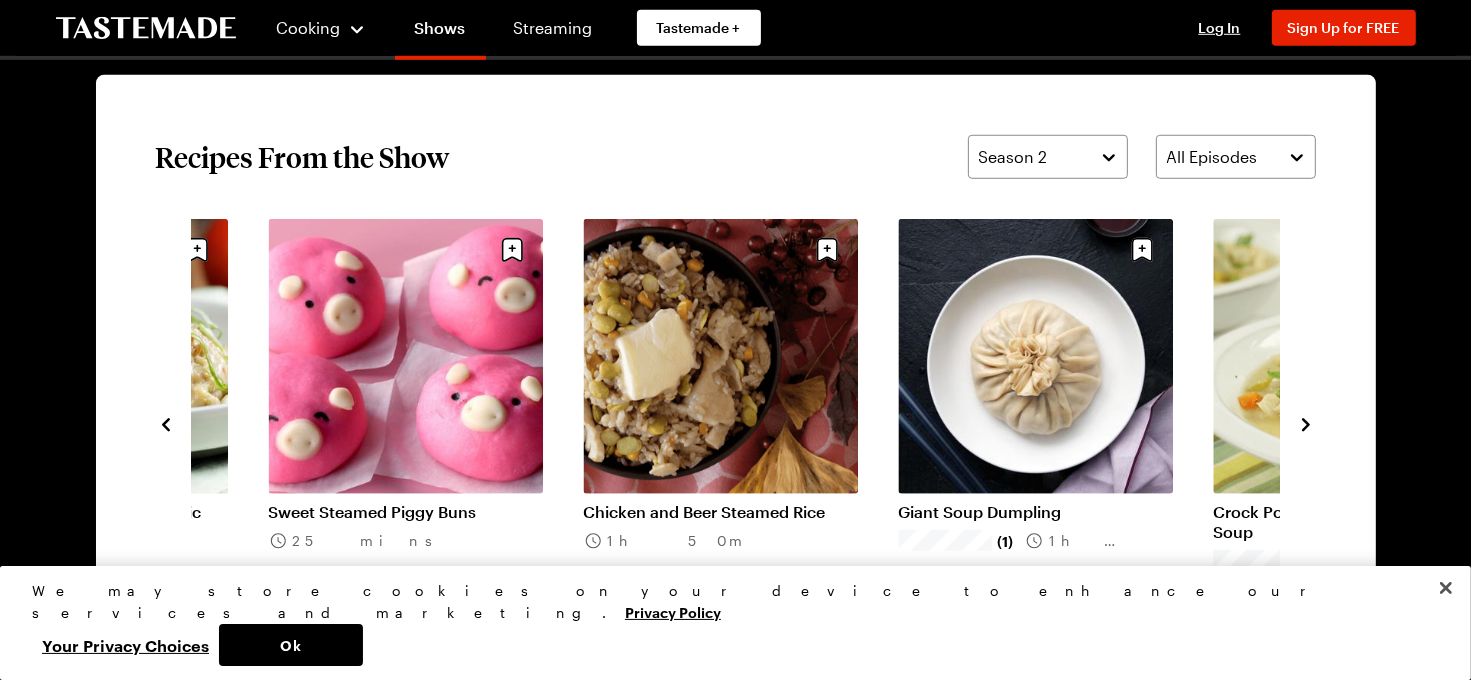 click 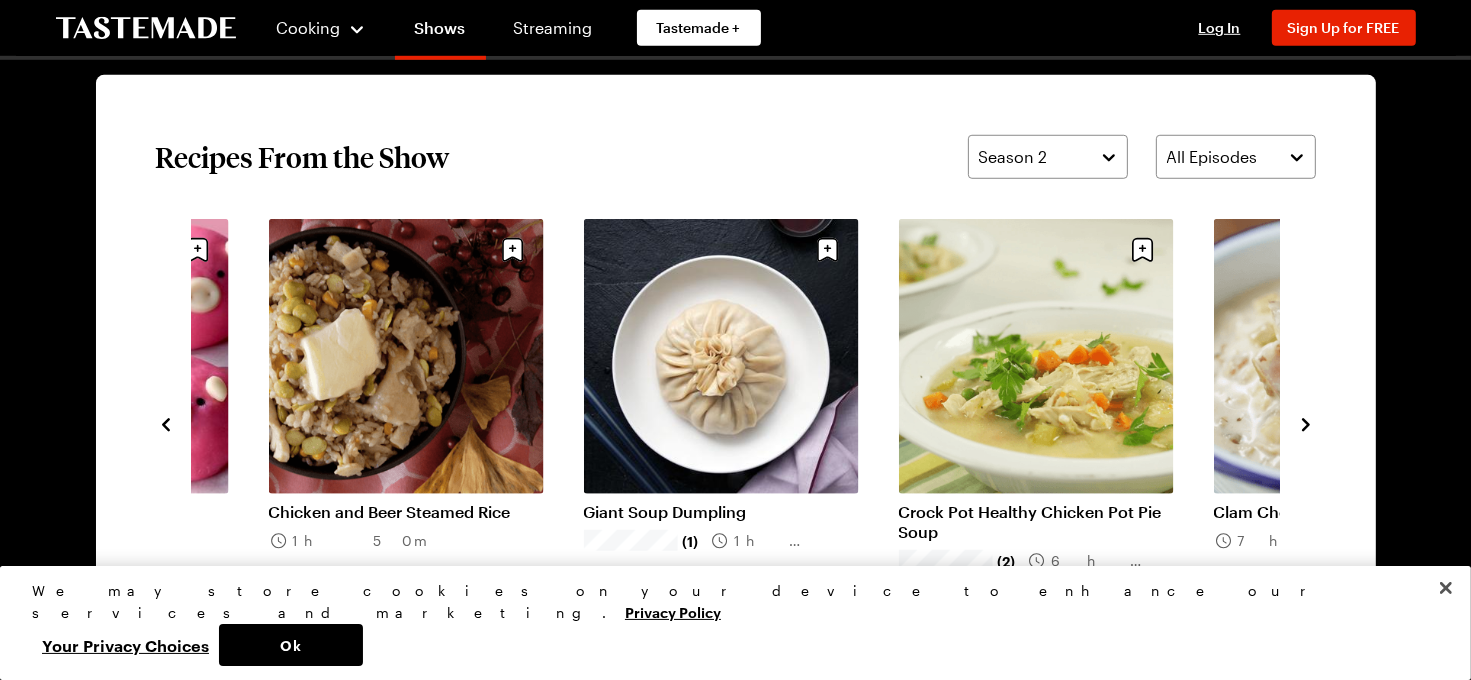 click 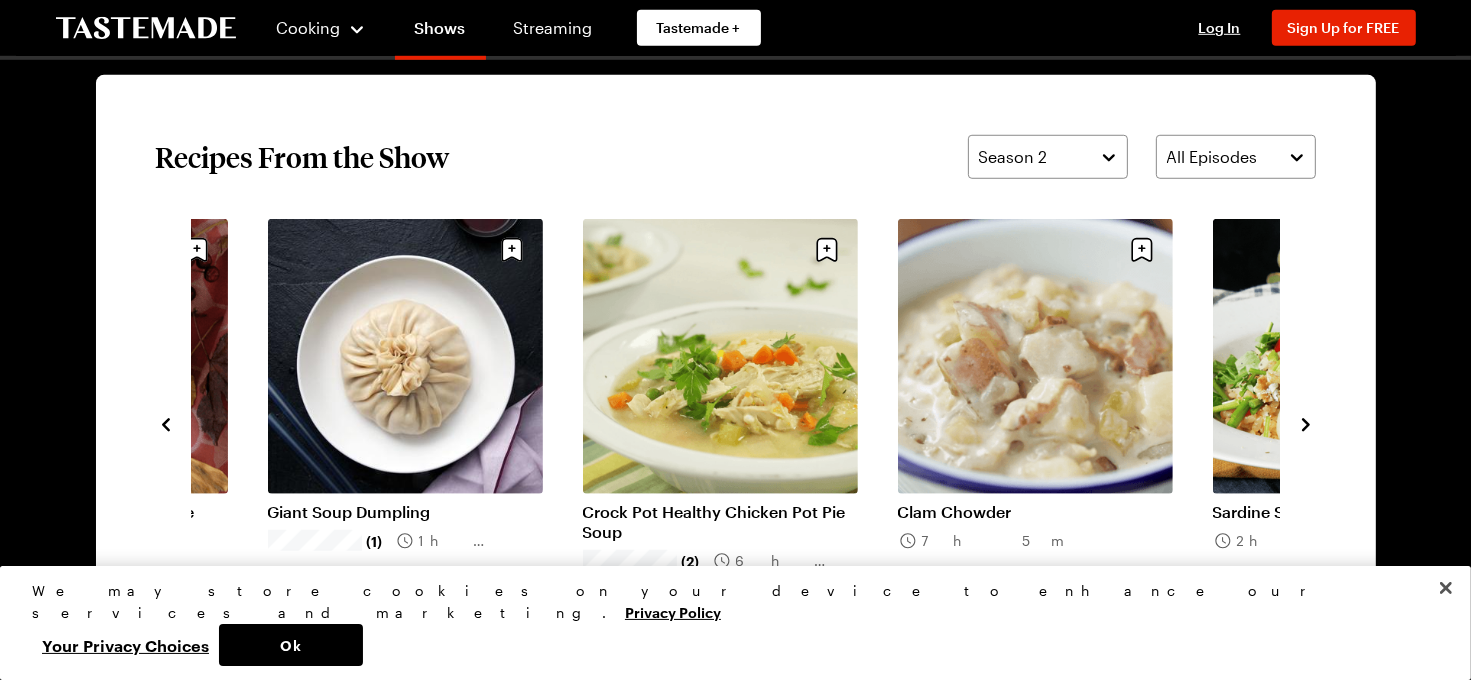 click 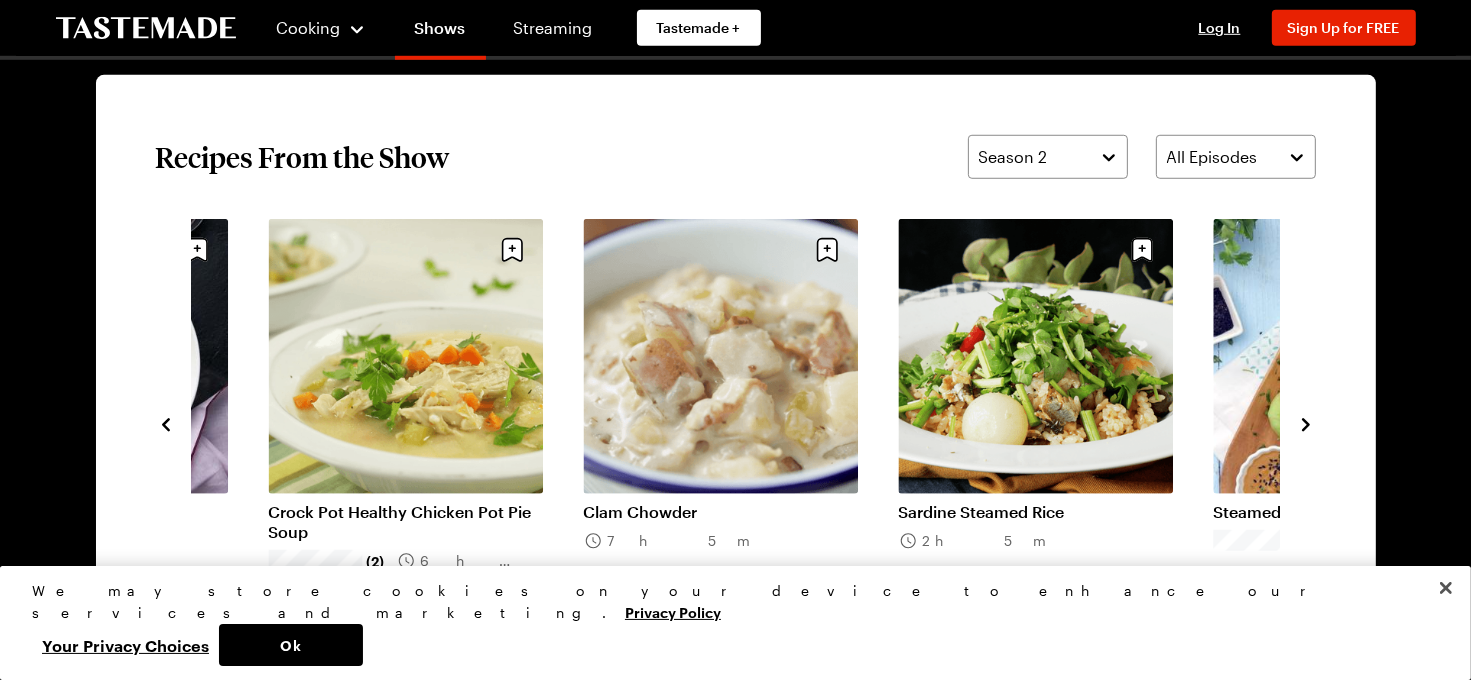 click 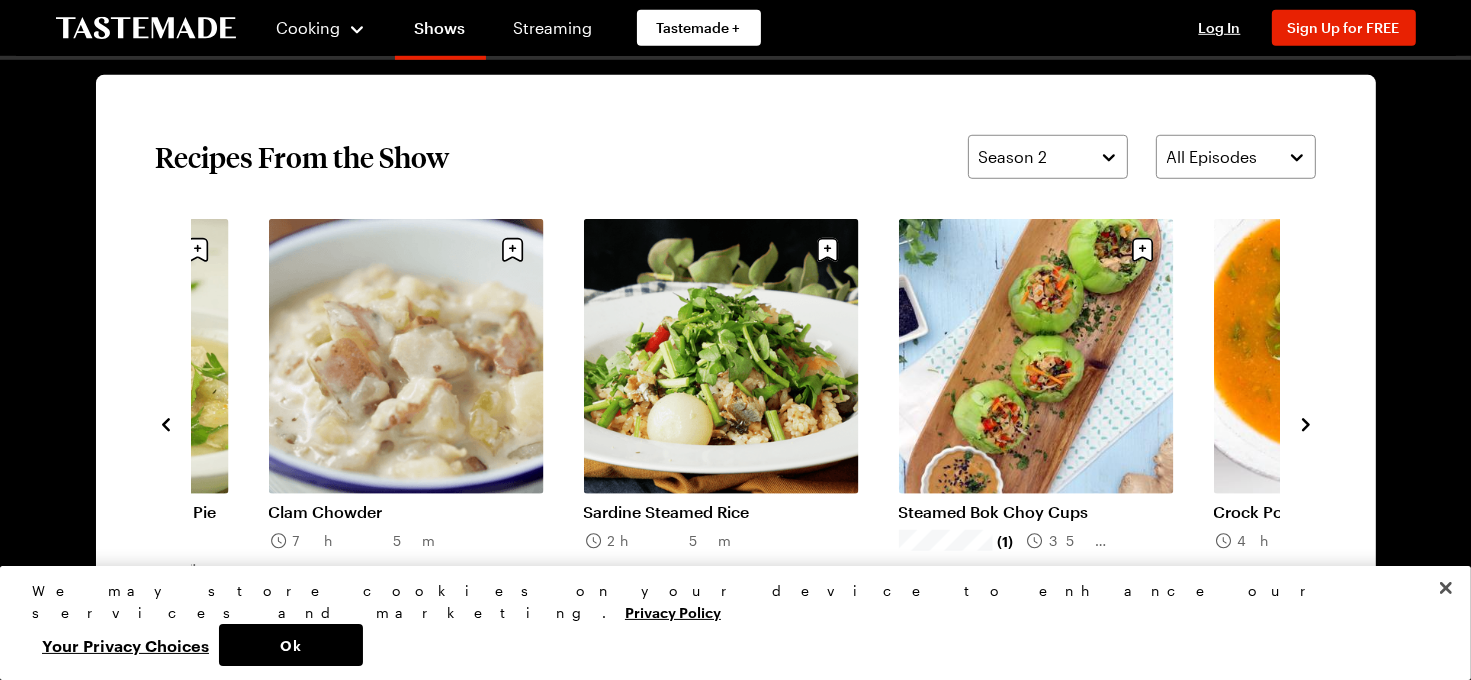 click 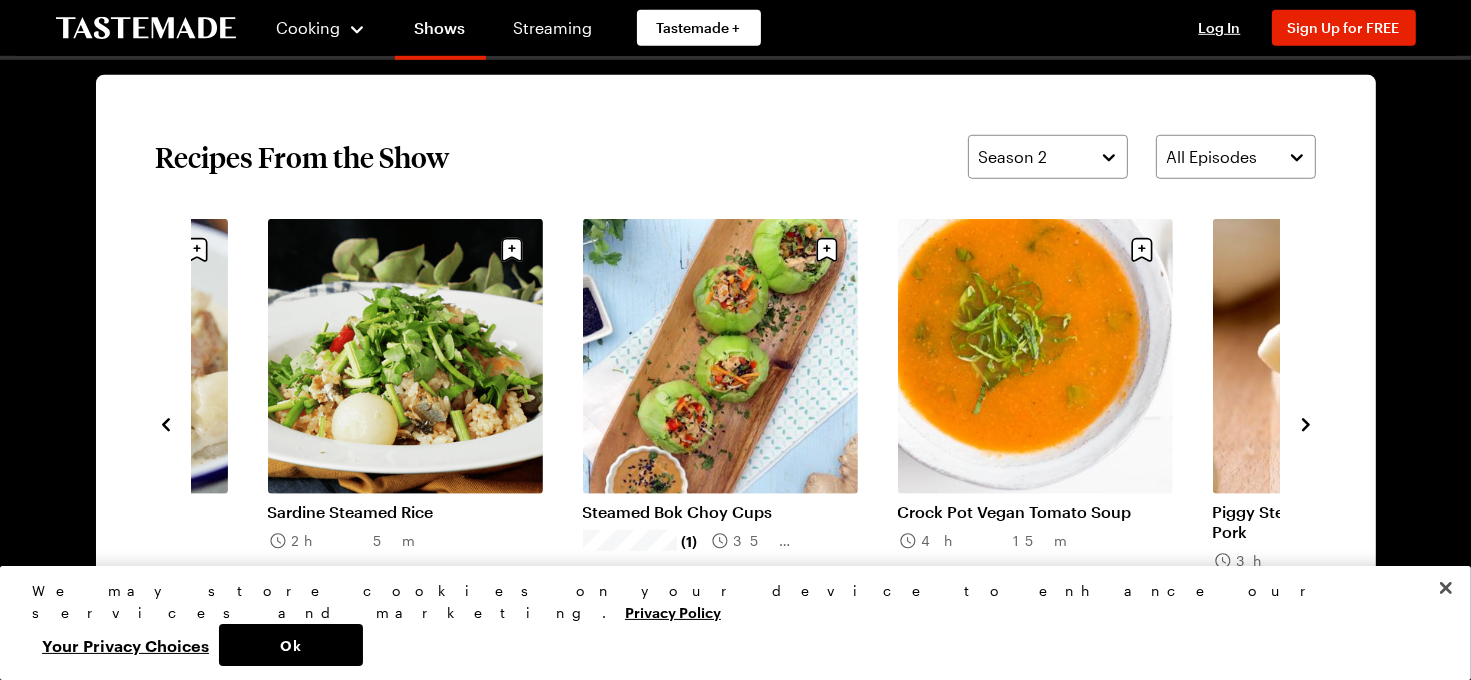 click 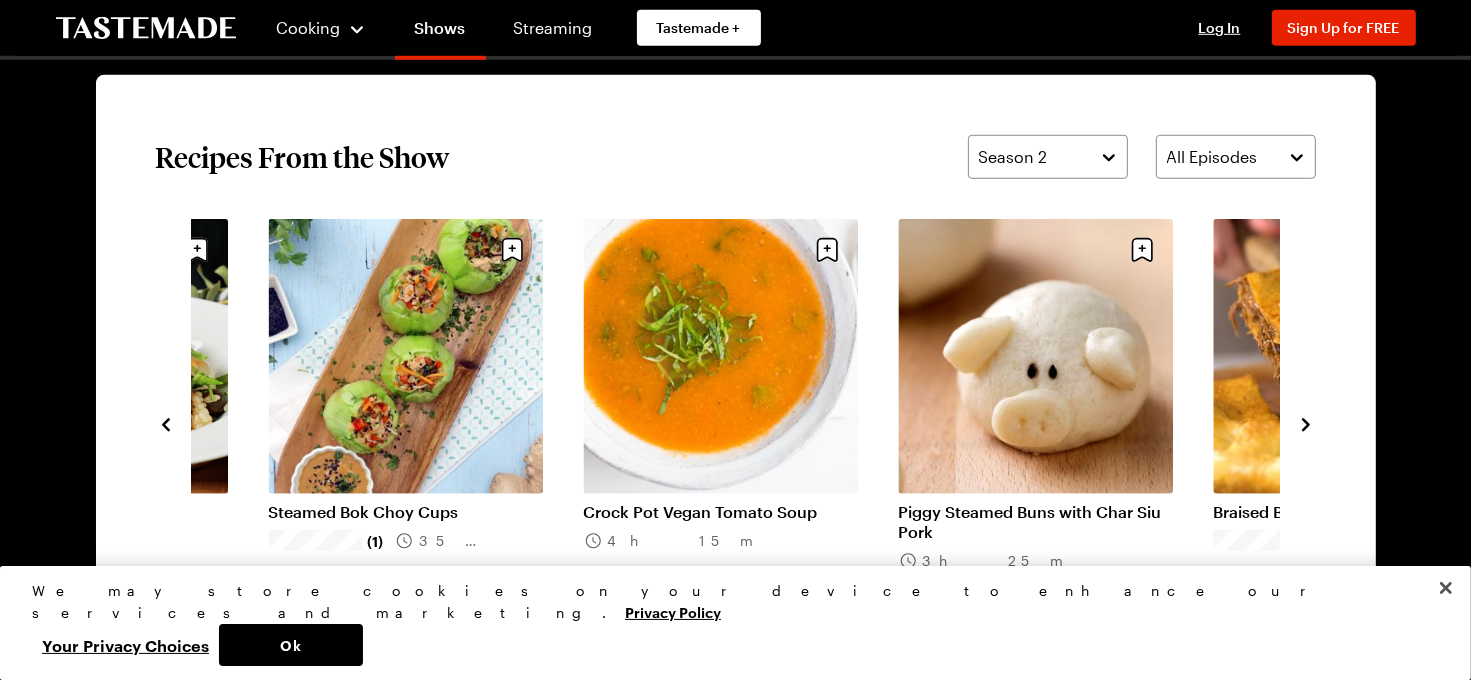 click 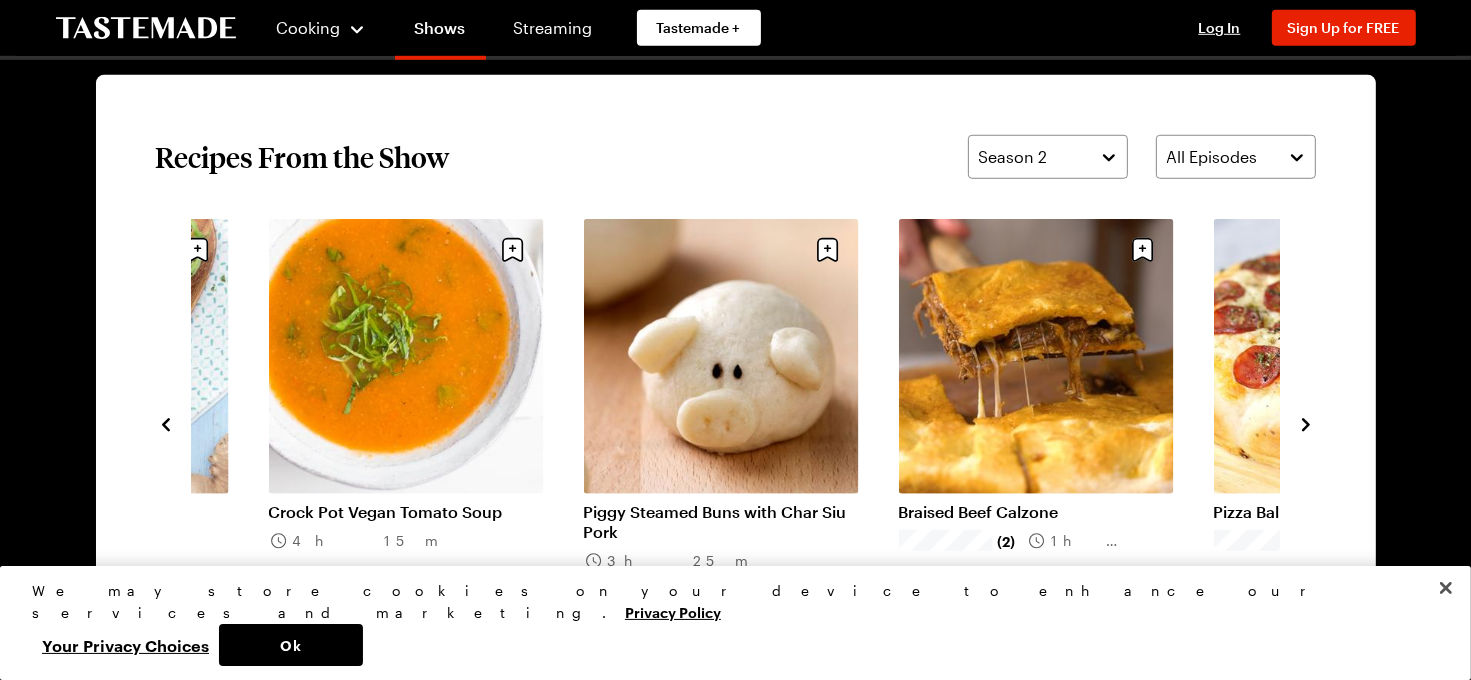 click 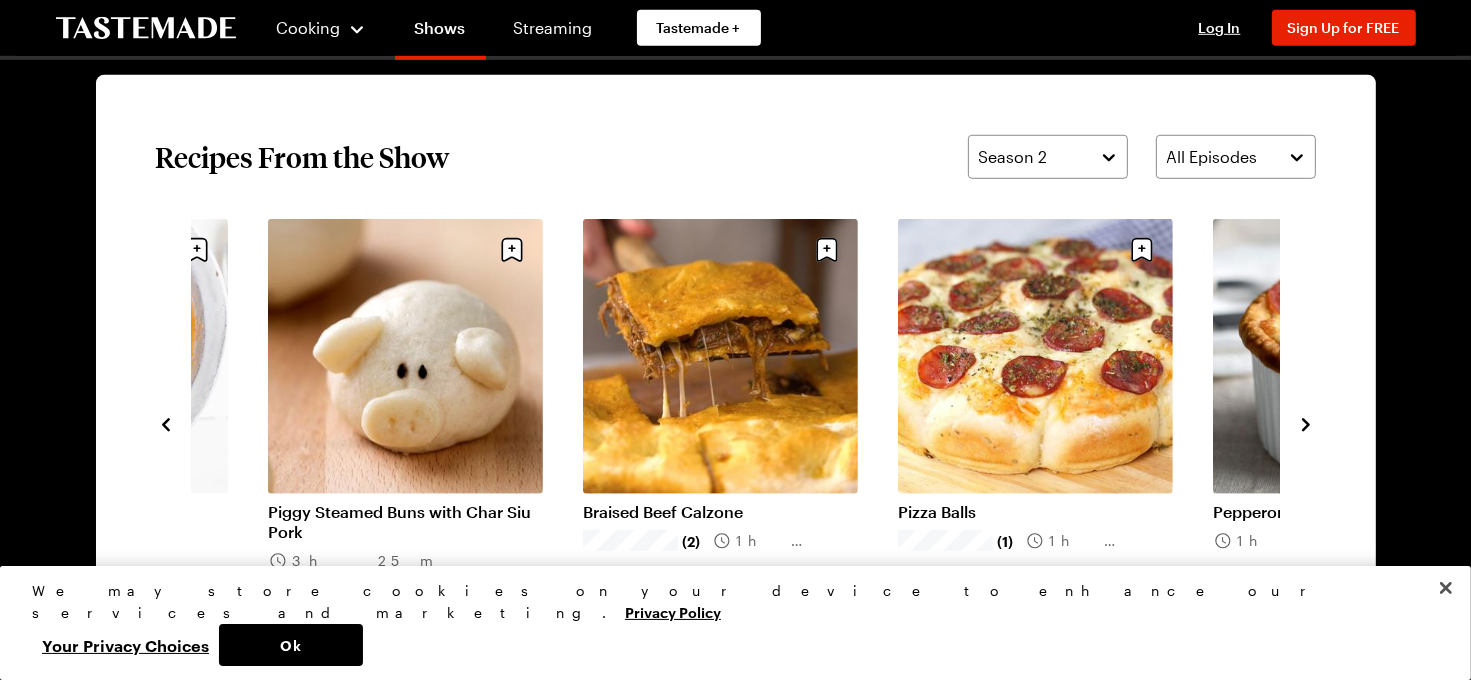 click 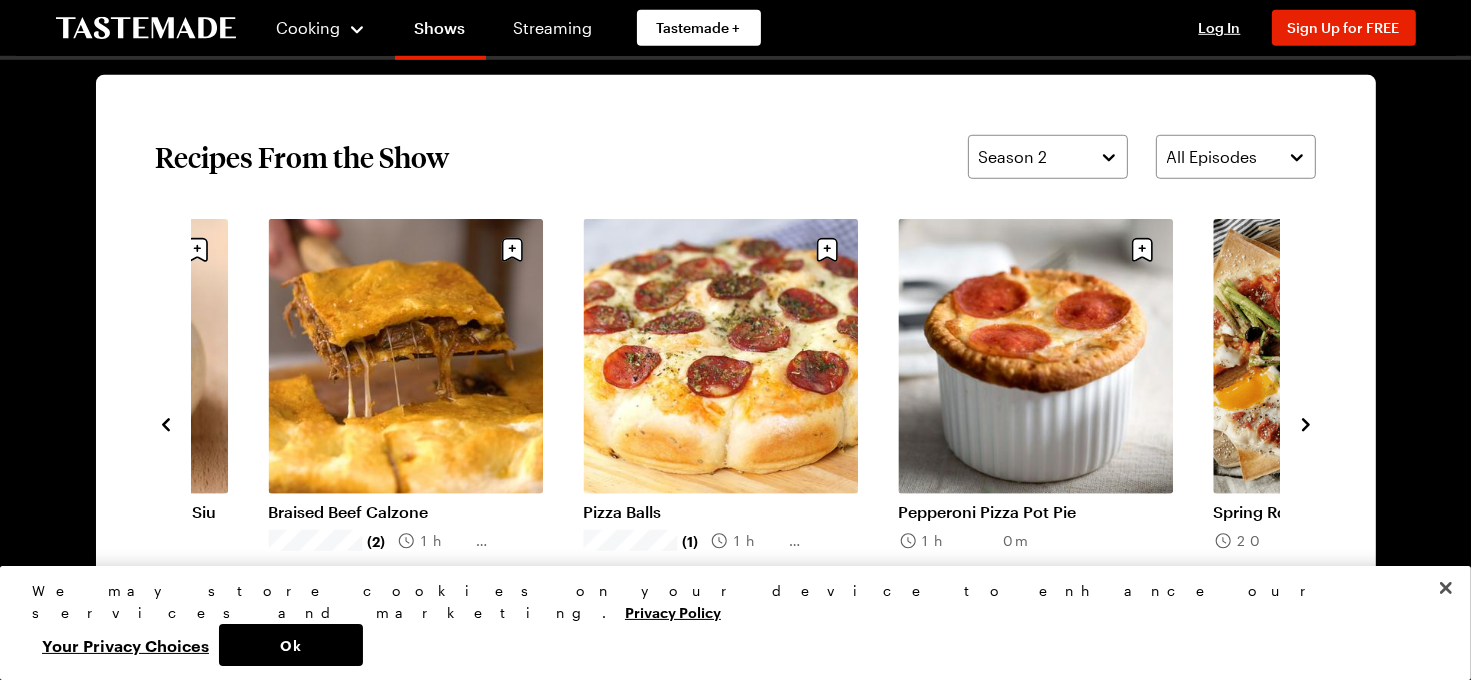 click 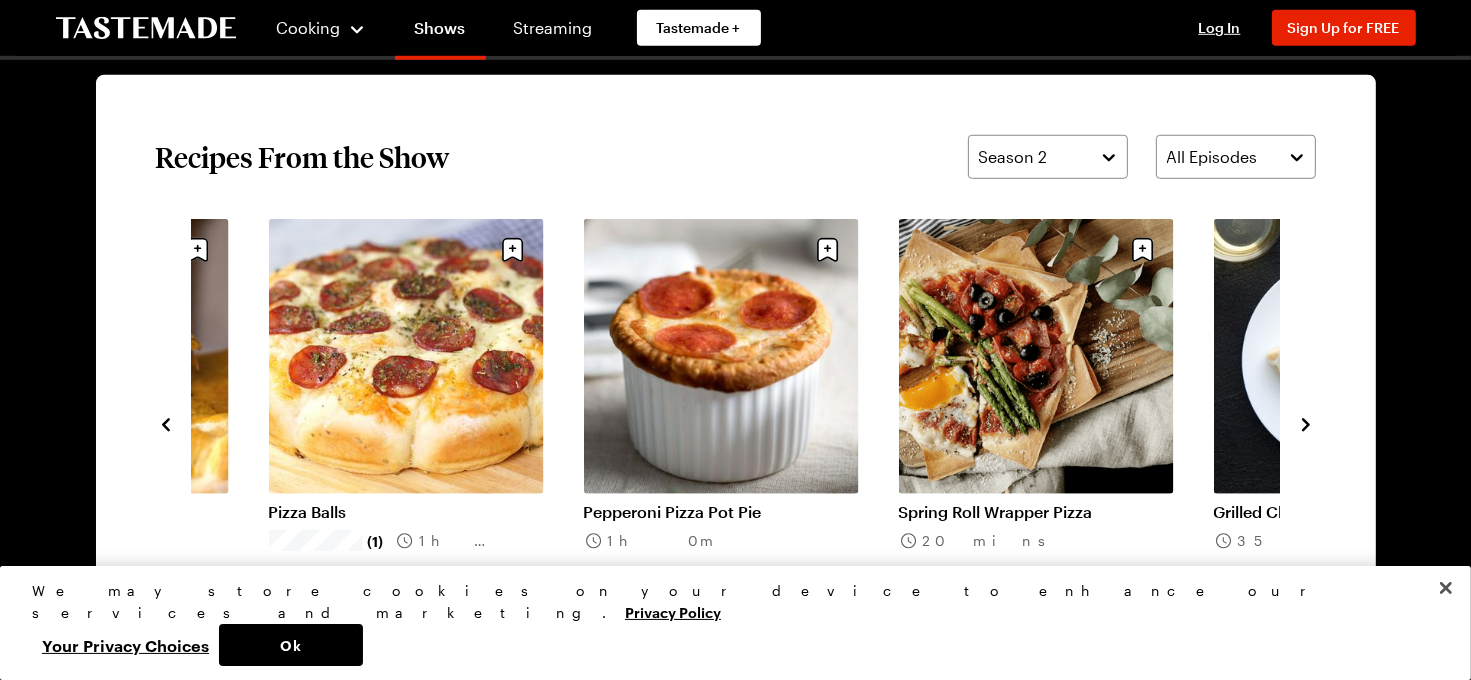 click 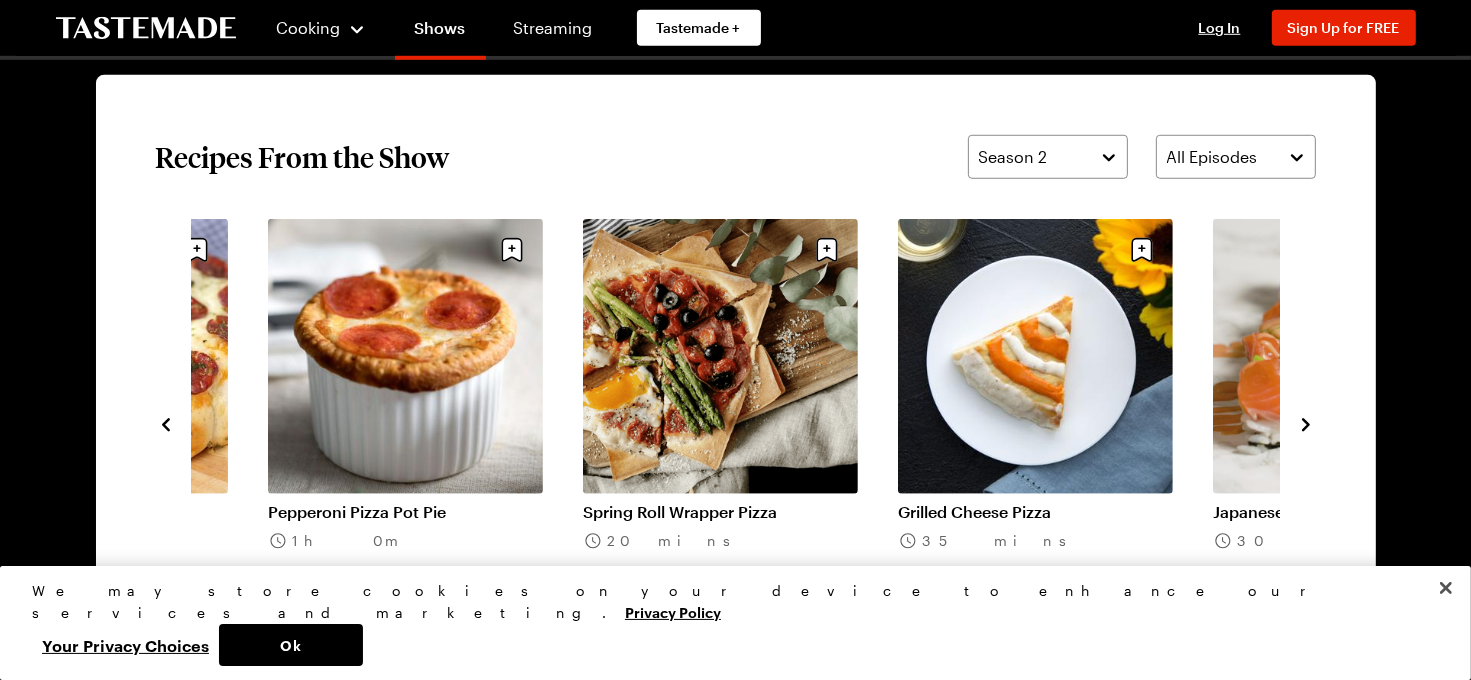click 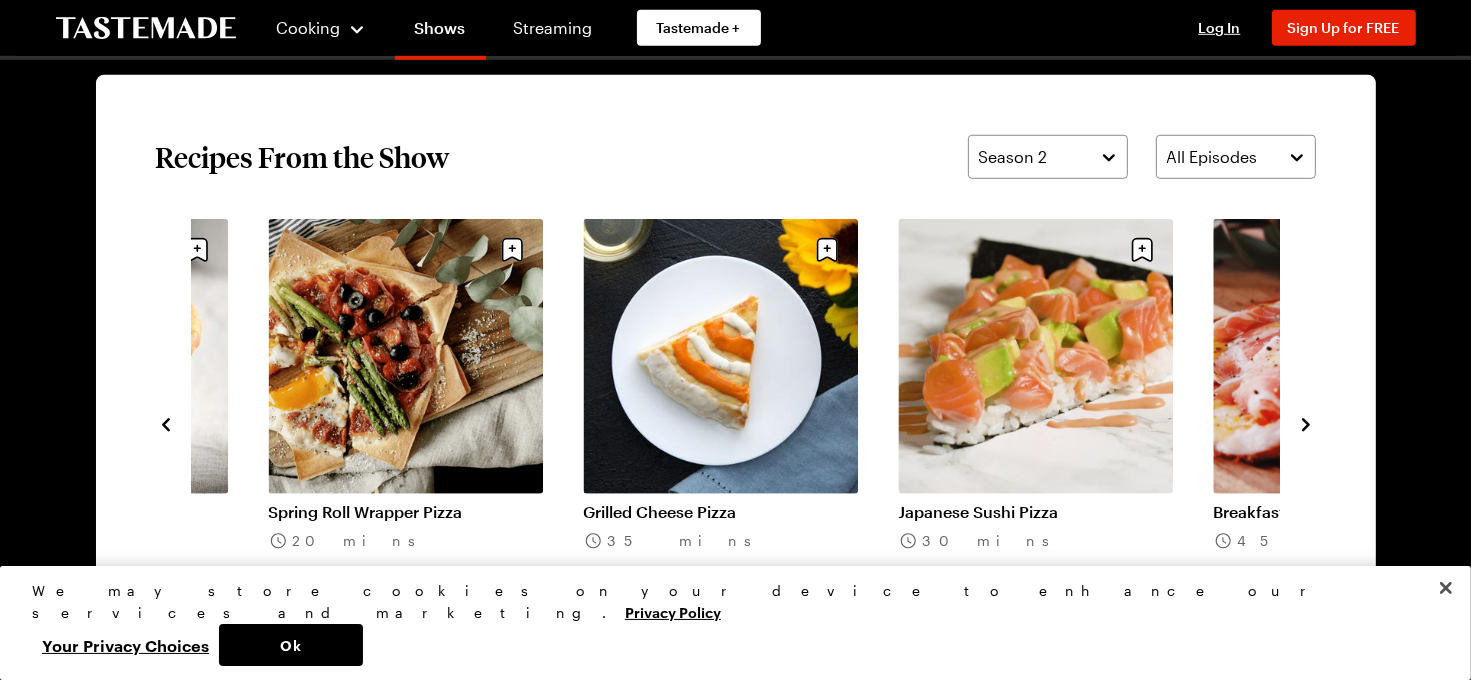 click 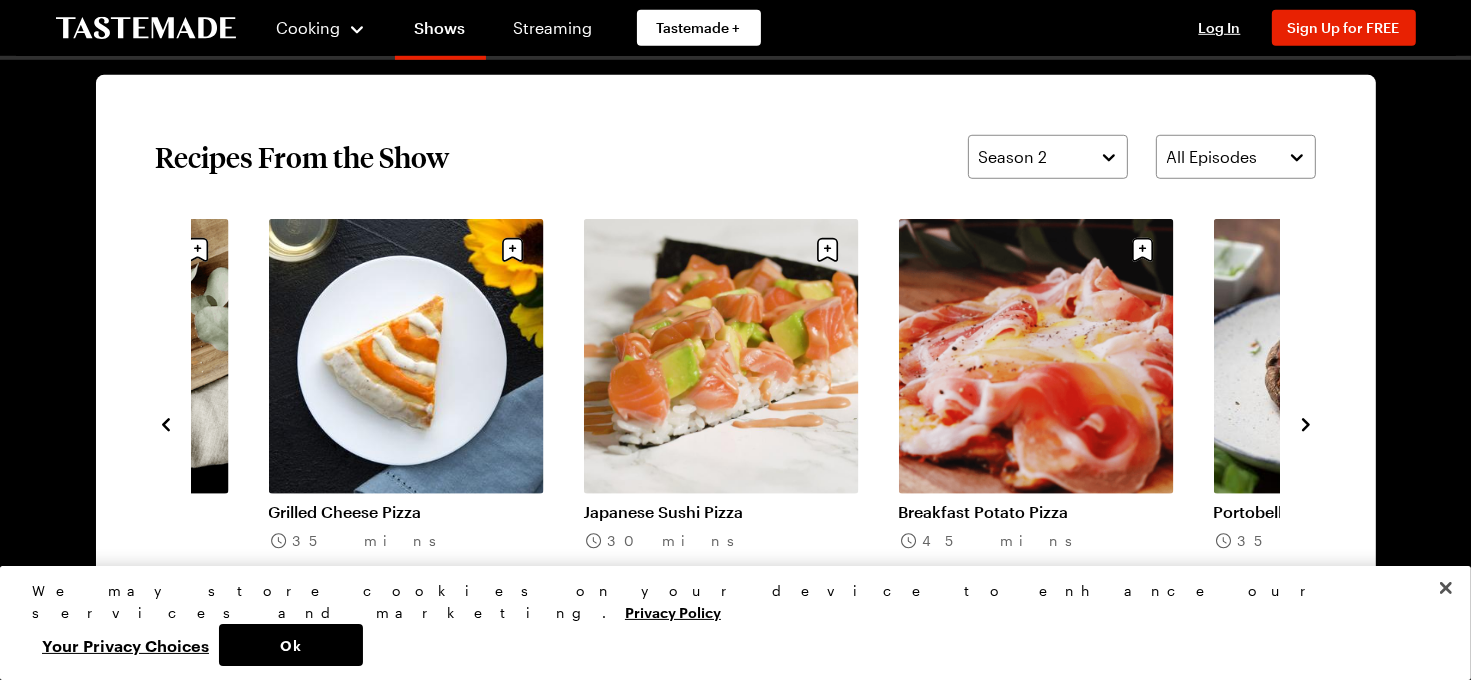 click 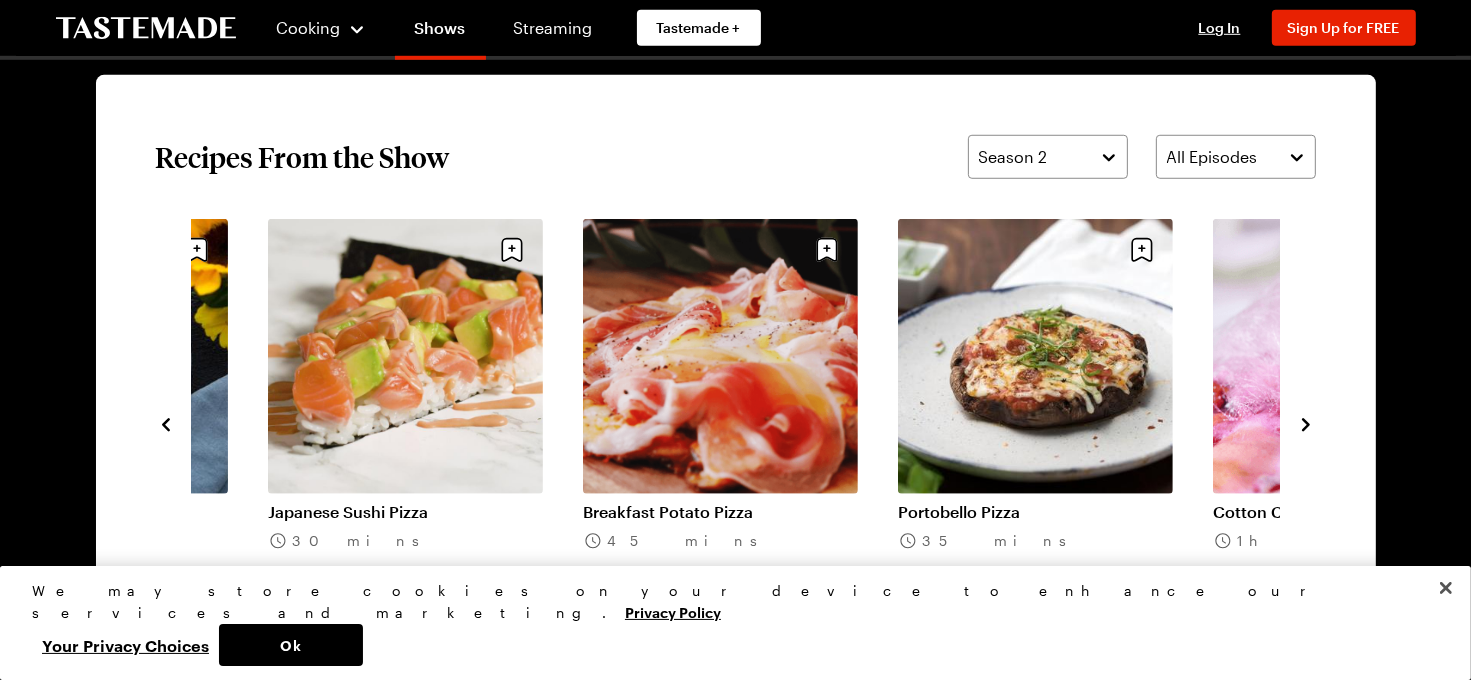 click 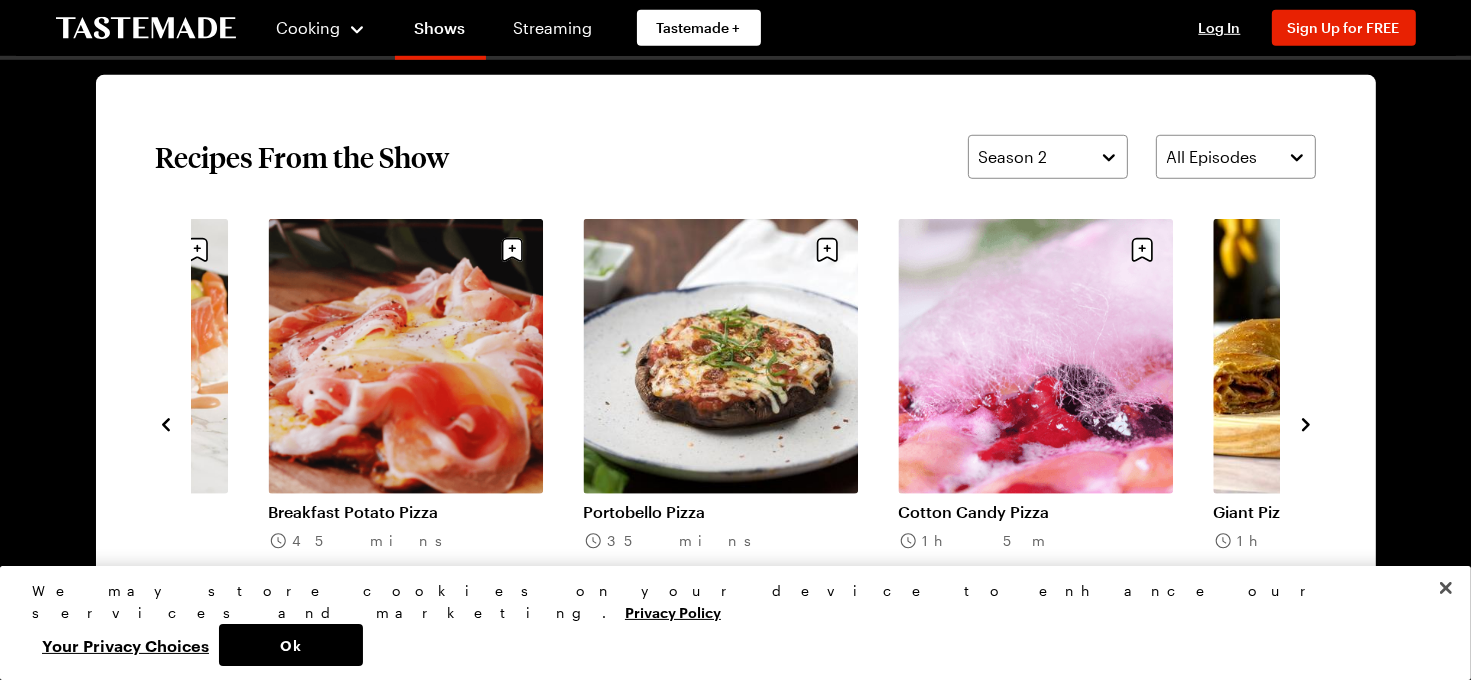 click 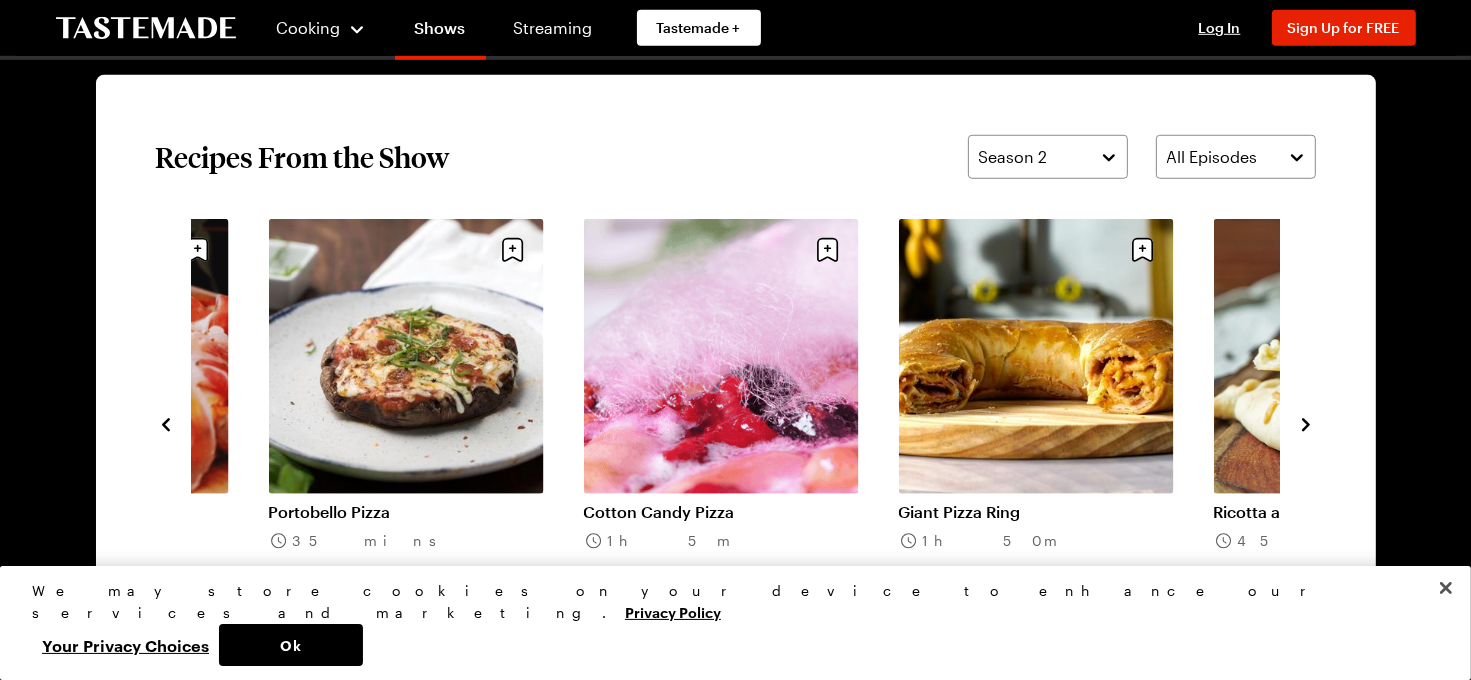 click 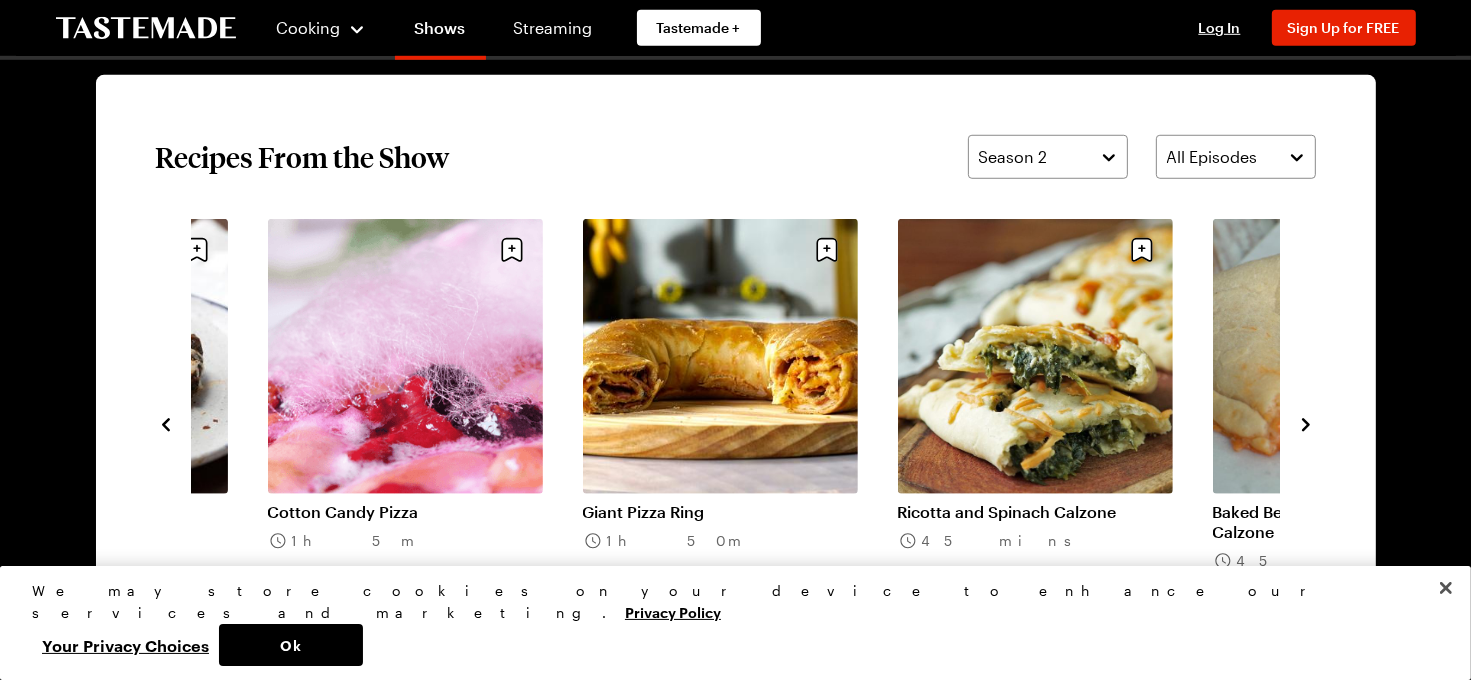 click 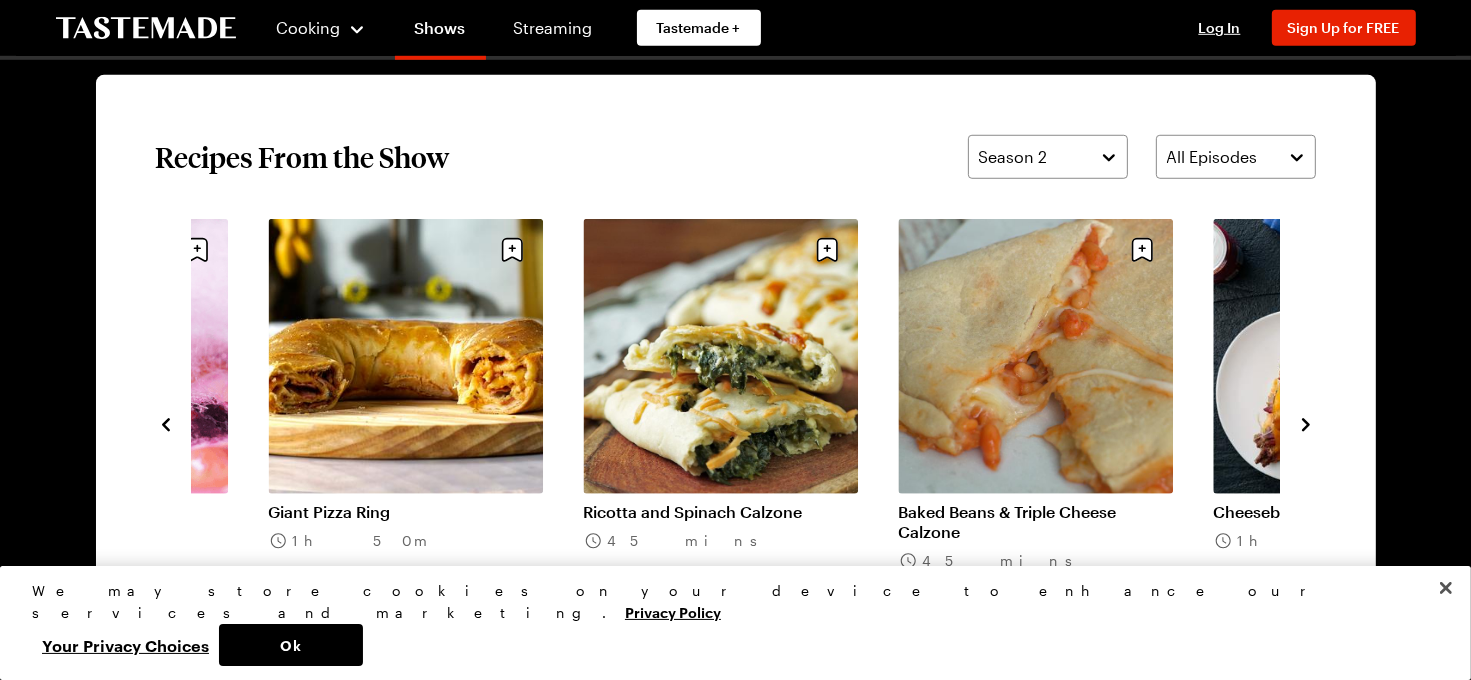 click 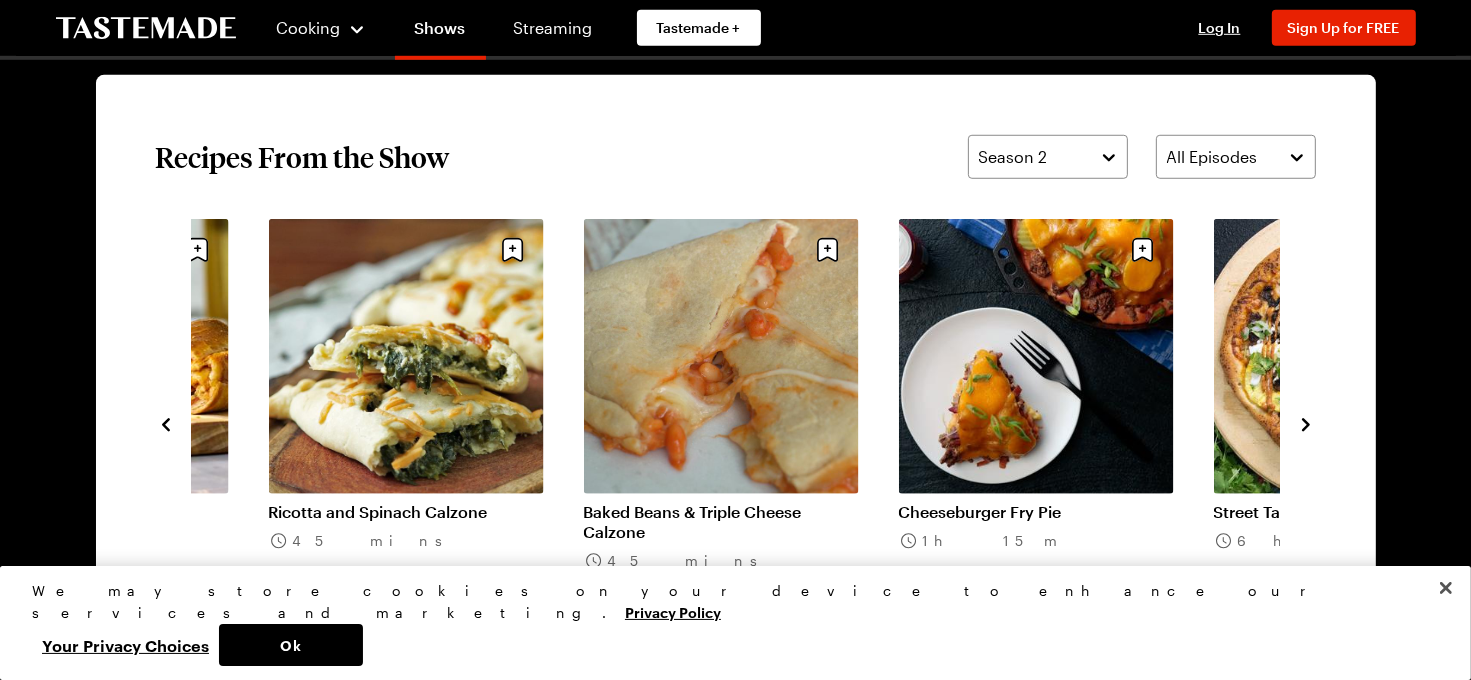 click 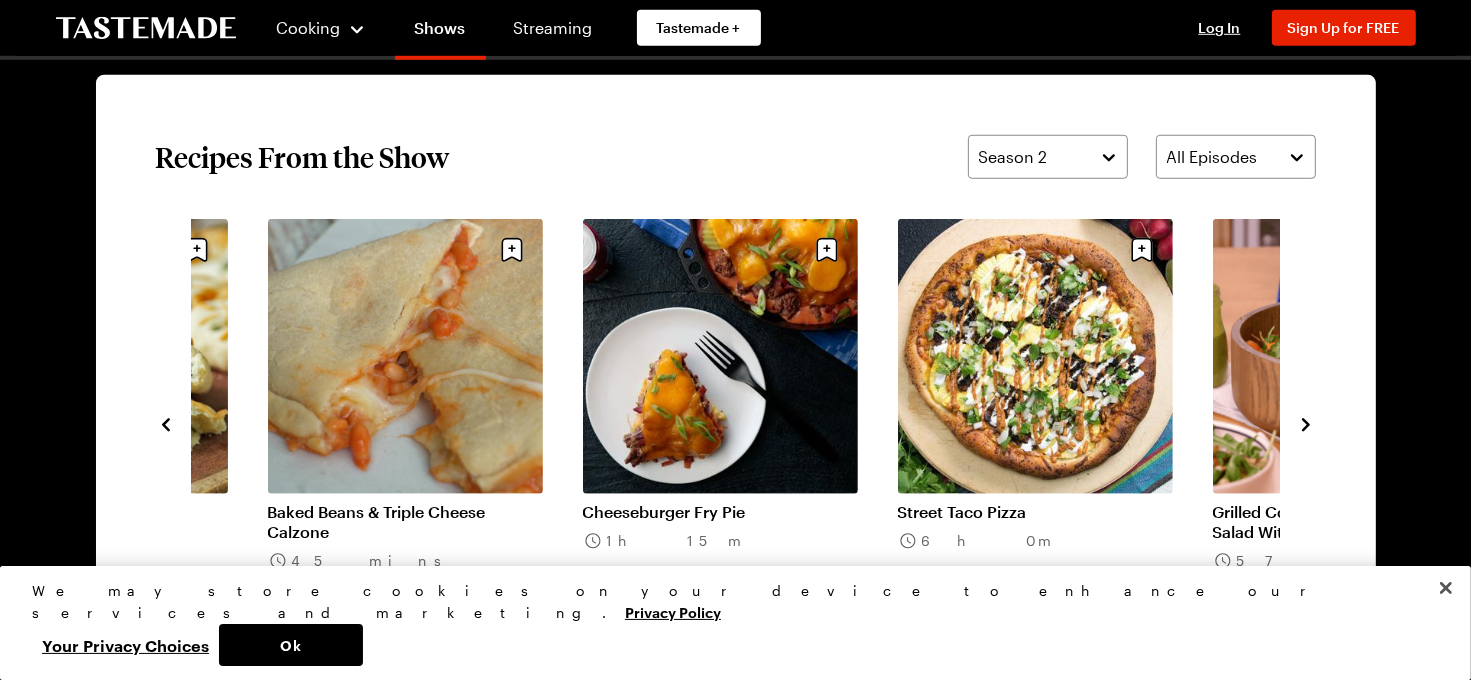 click 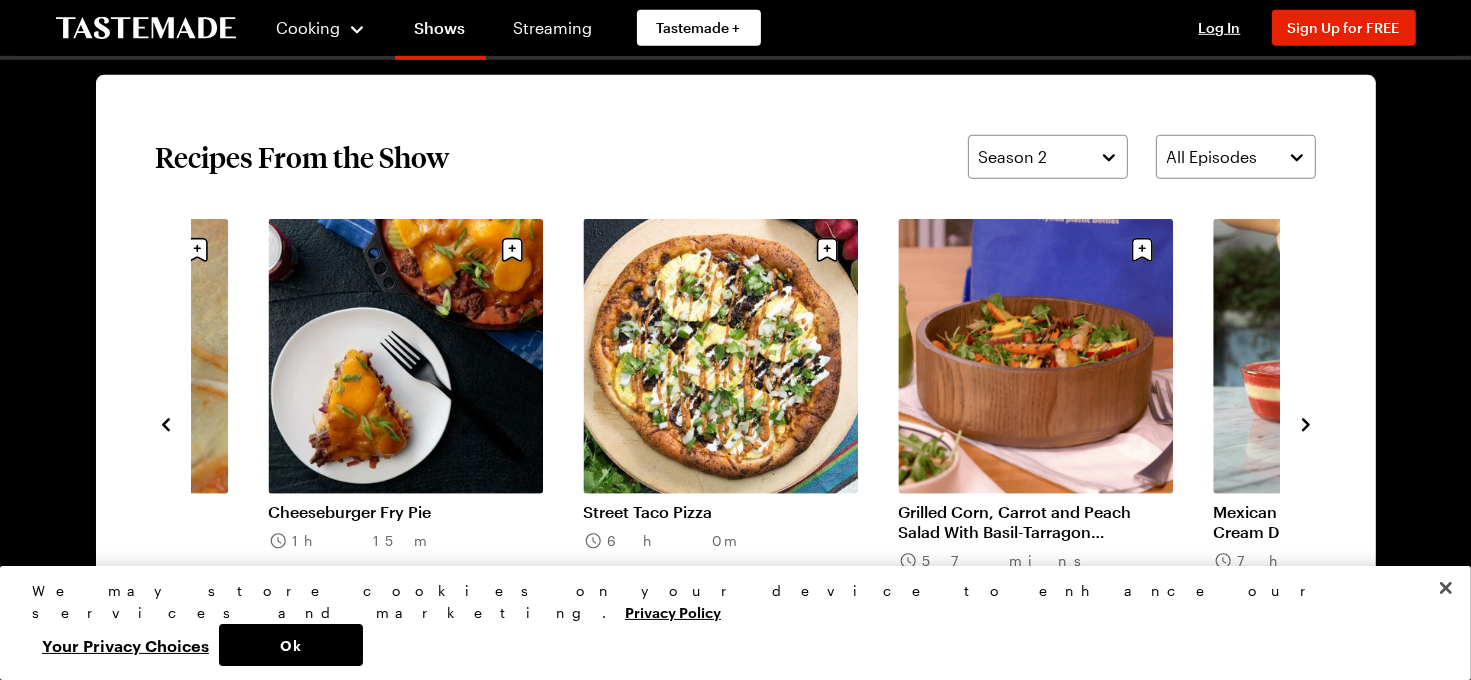 click 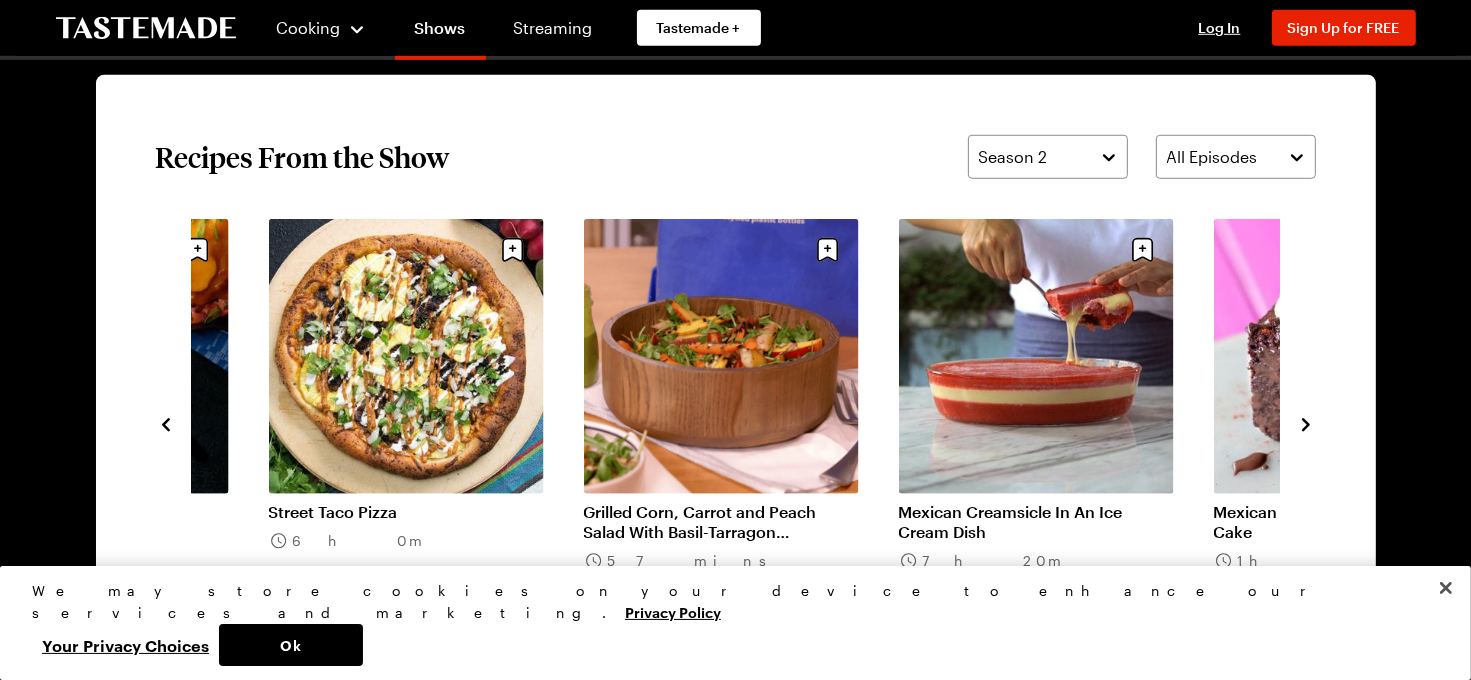 click 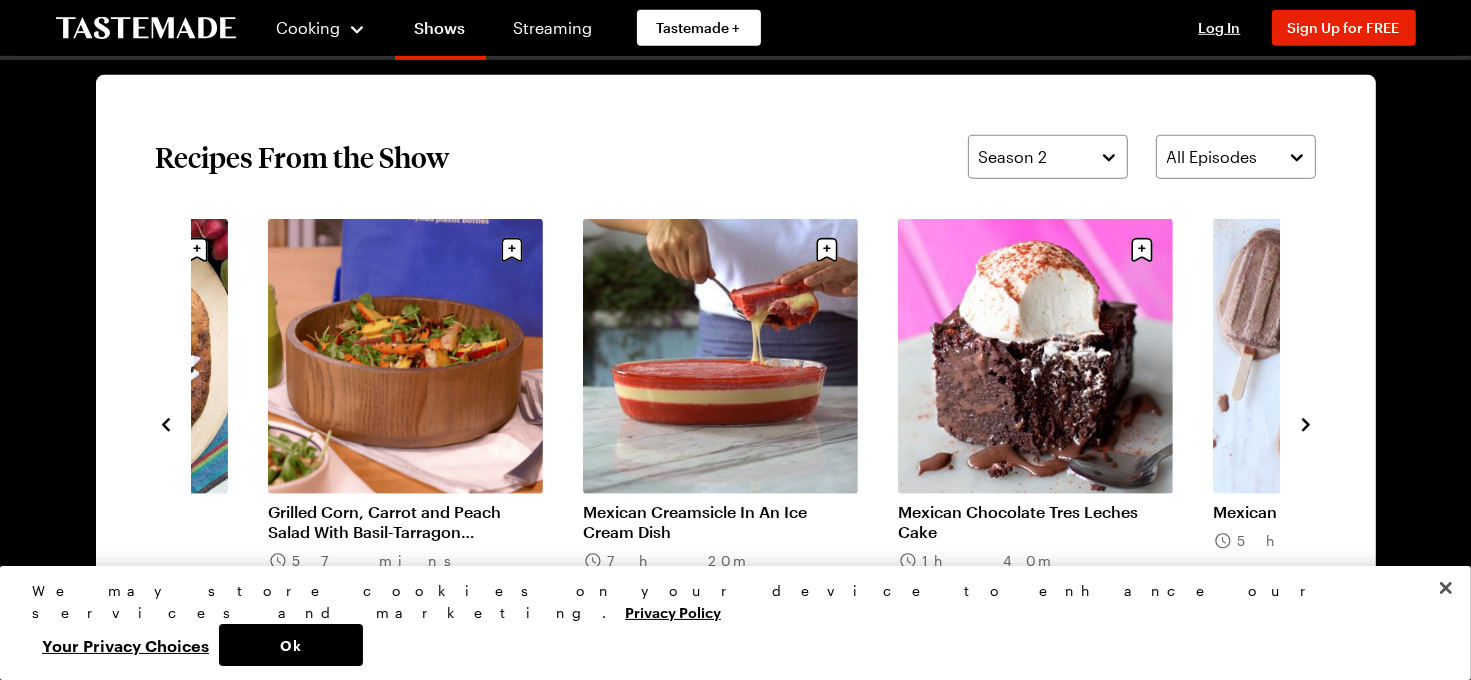 click 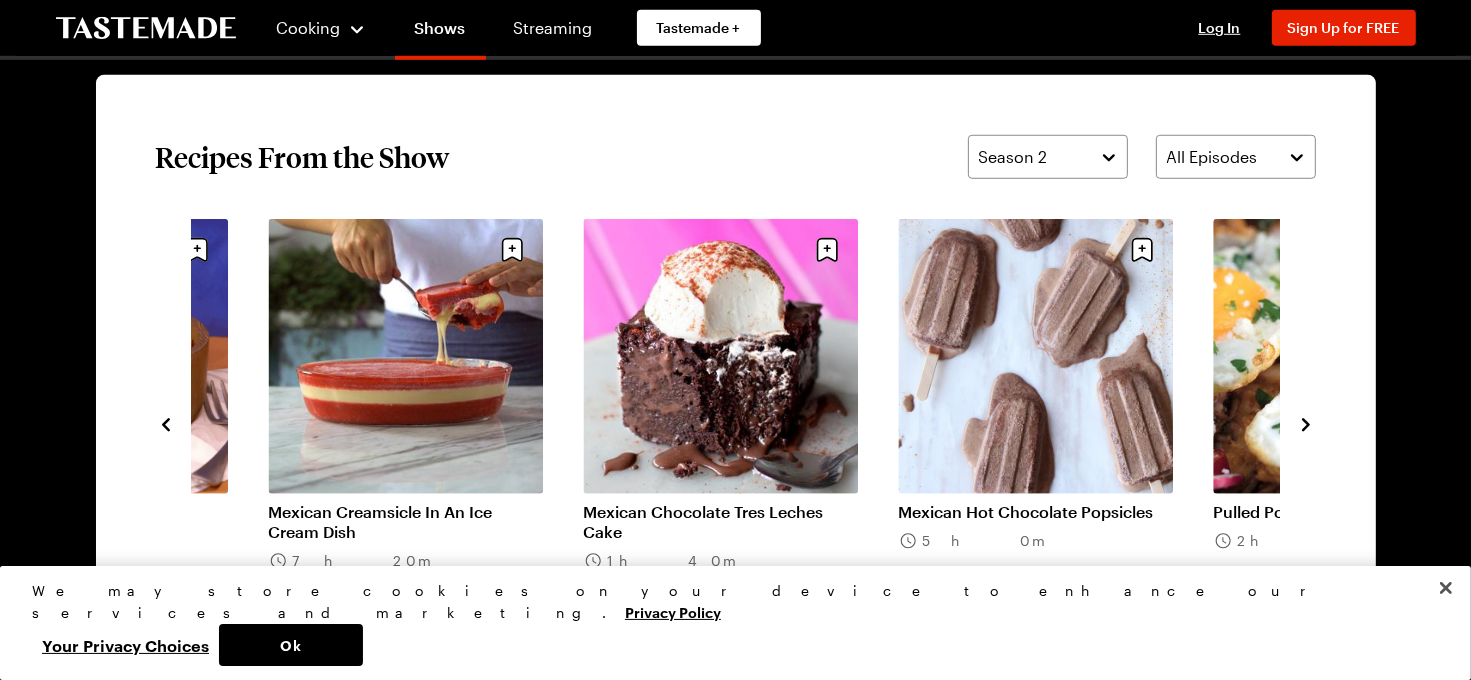 click 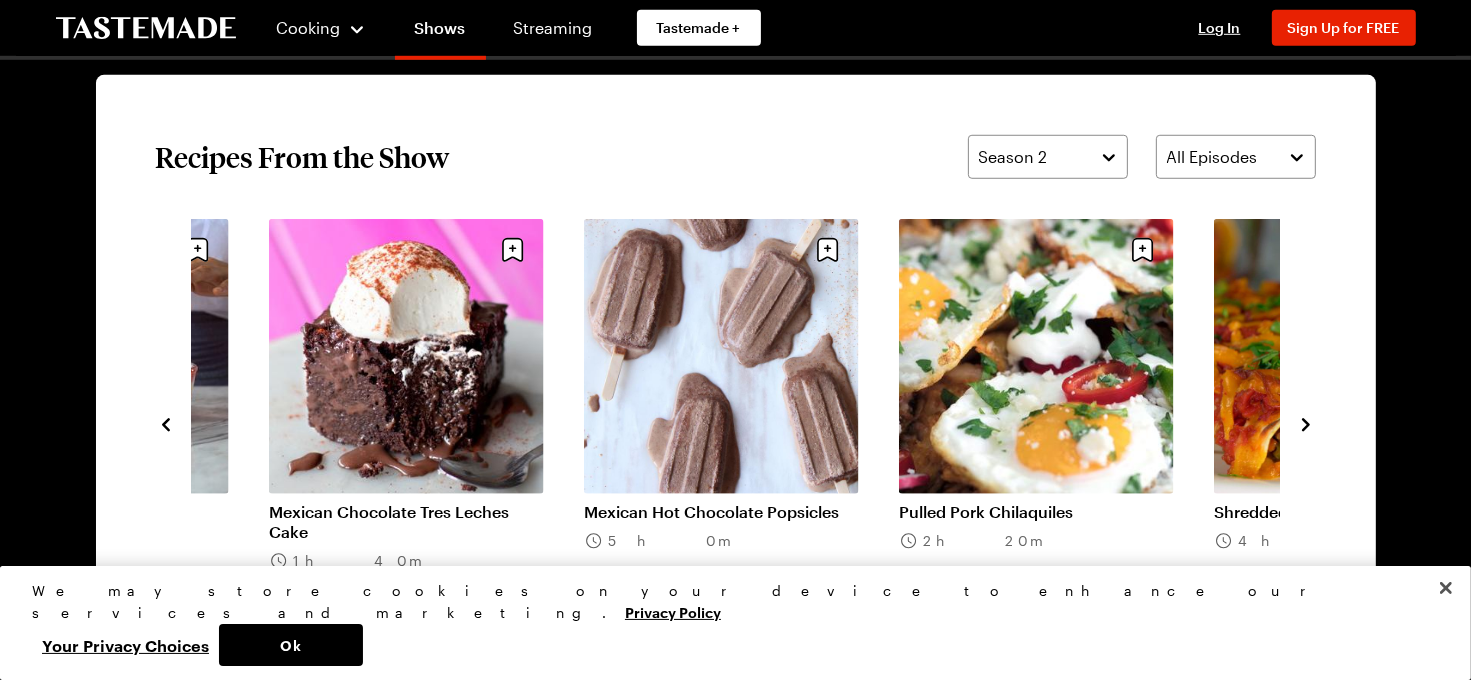 click 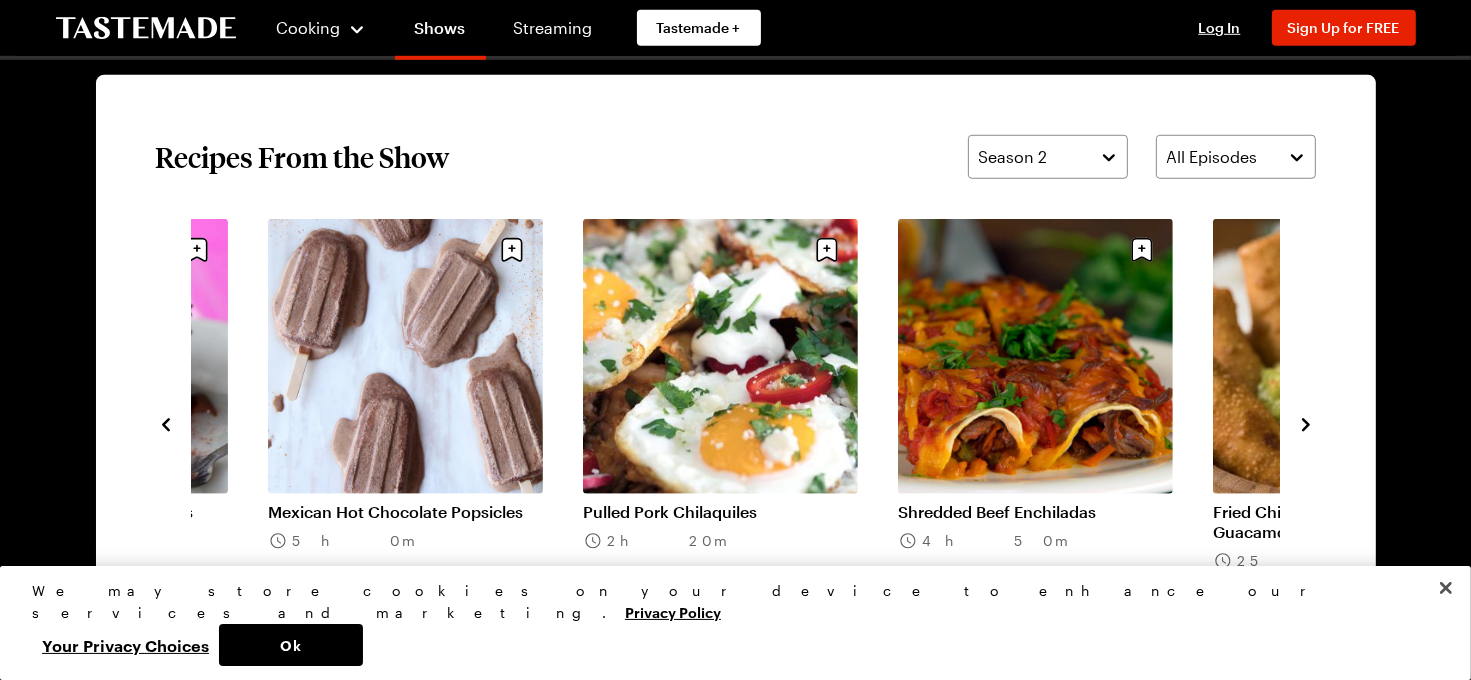 click 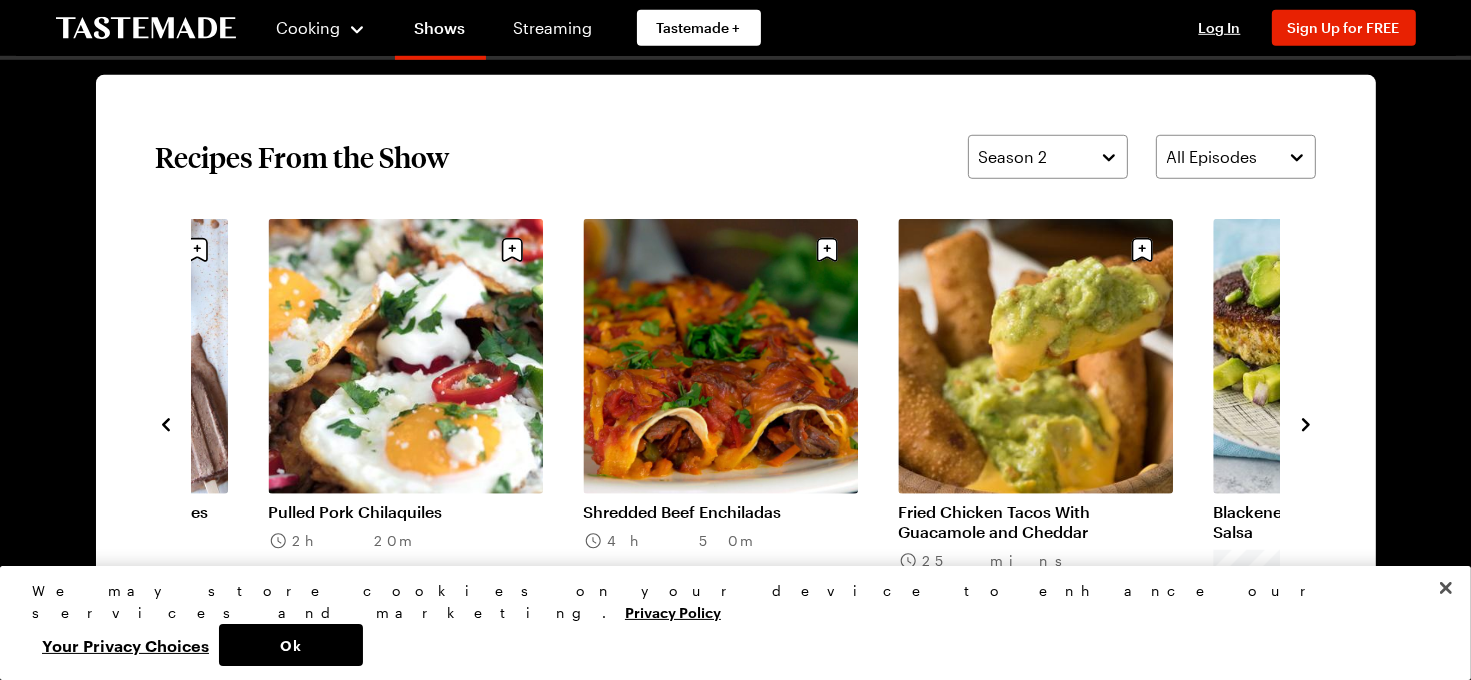 click 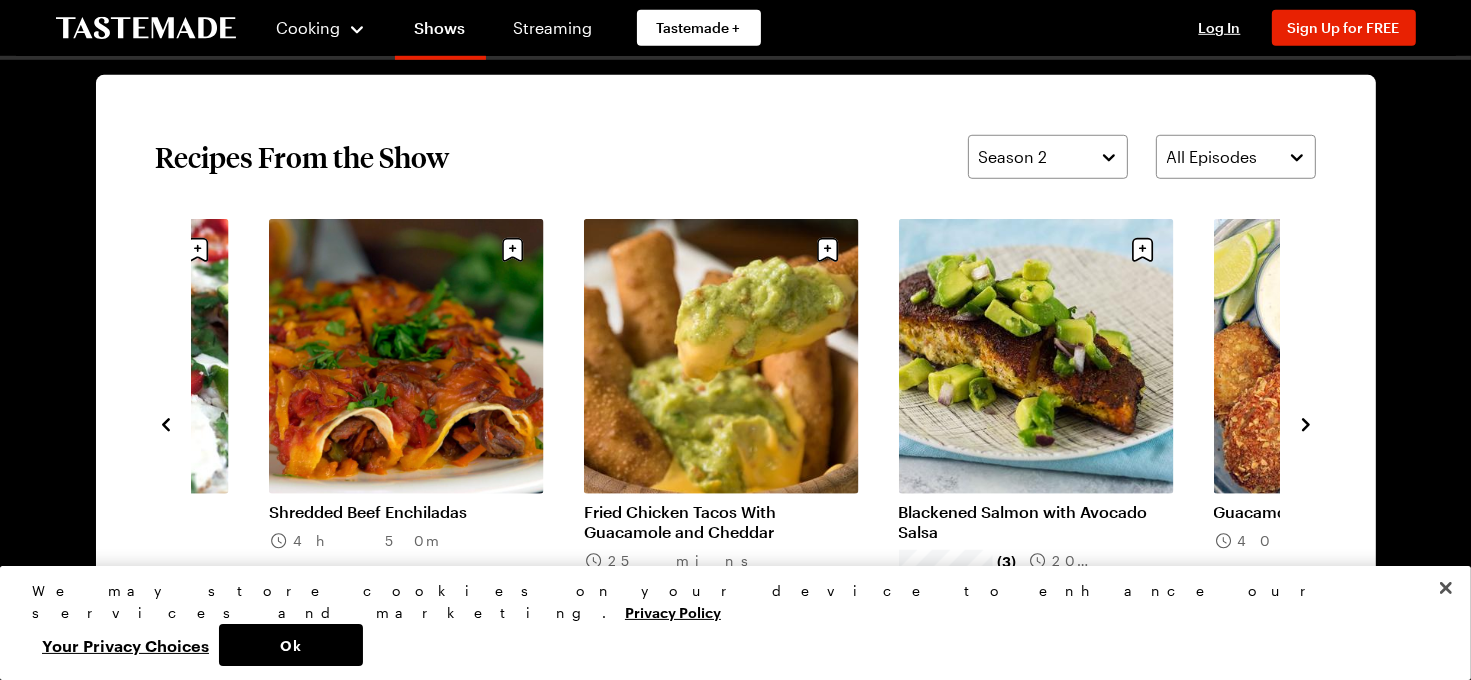 click 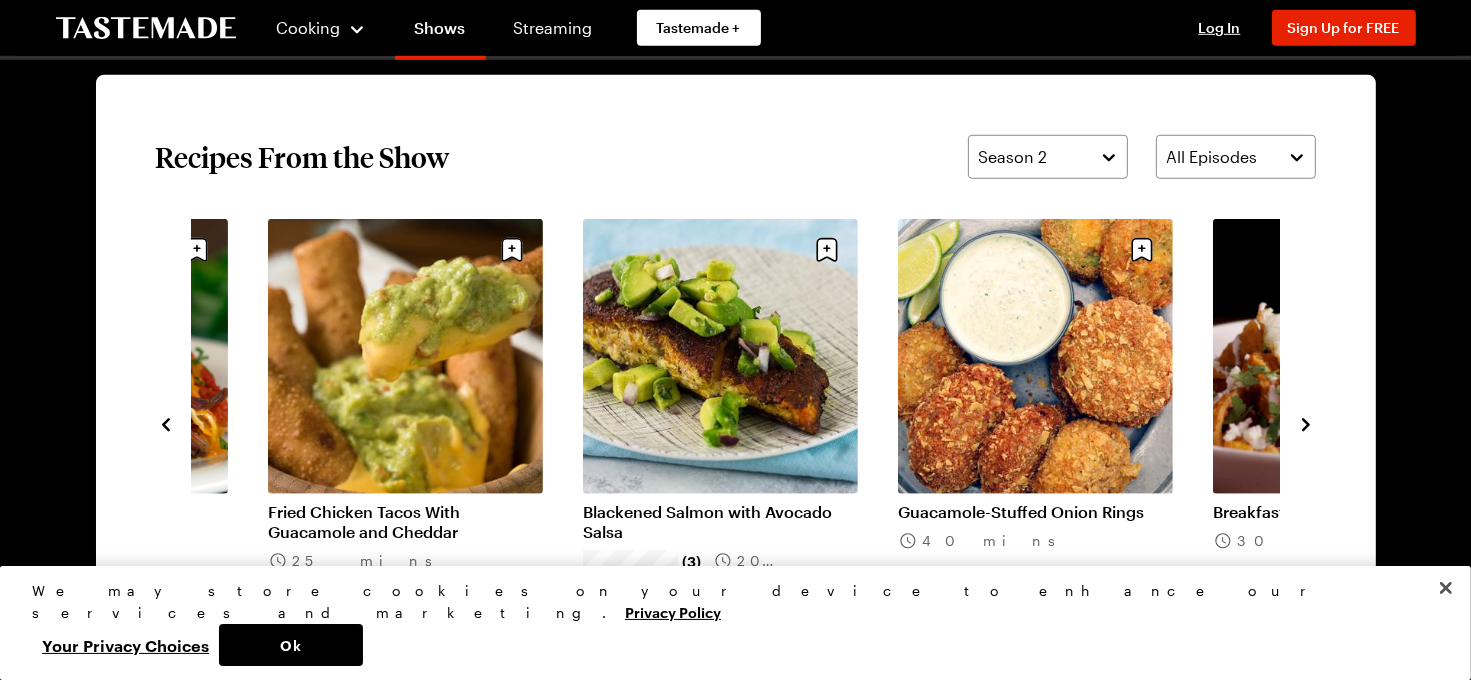 click 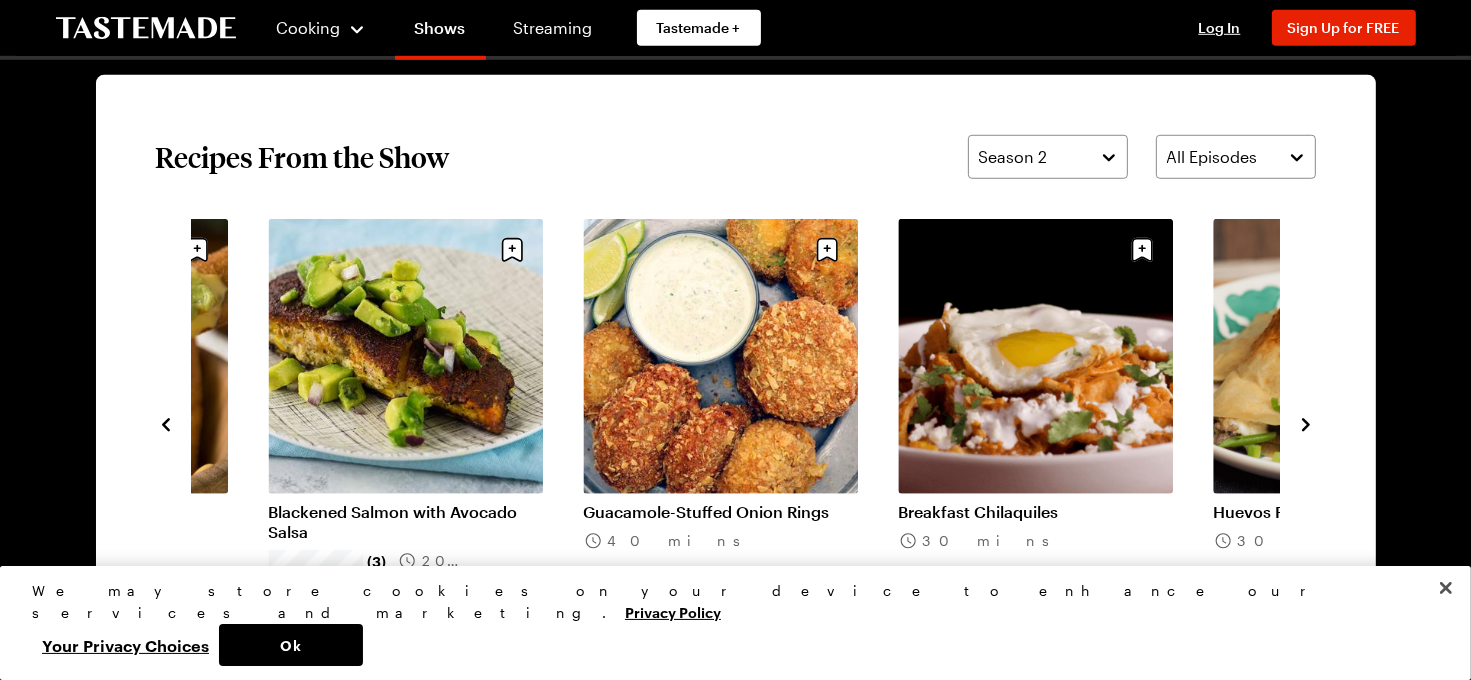 click 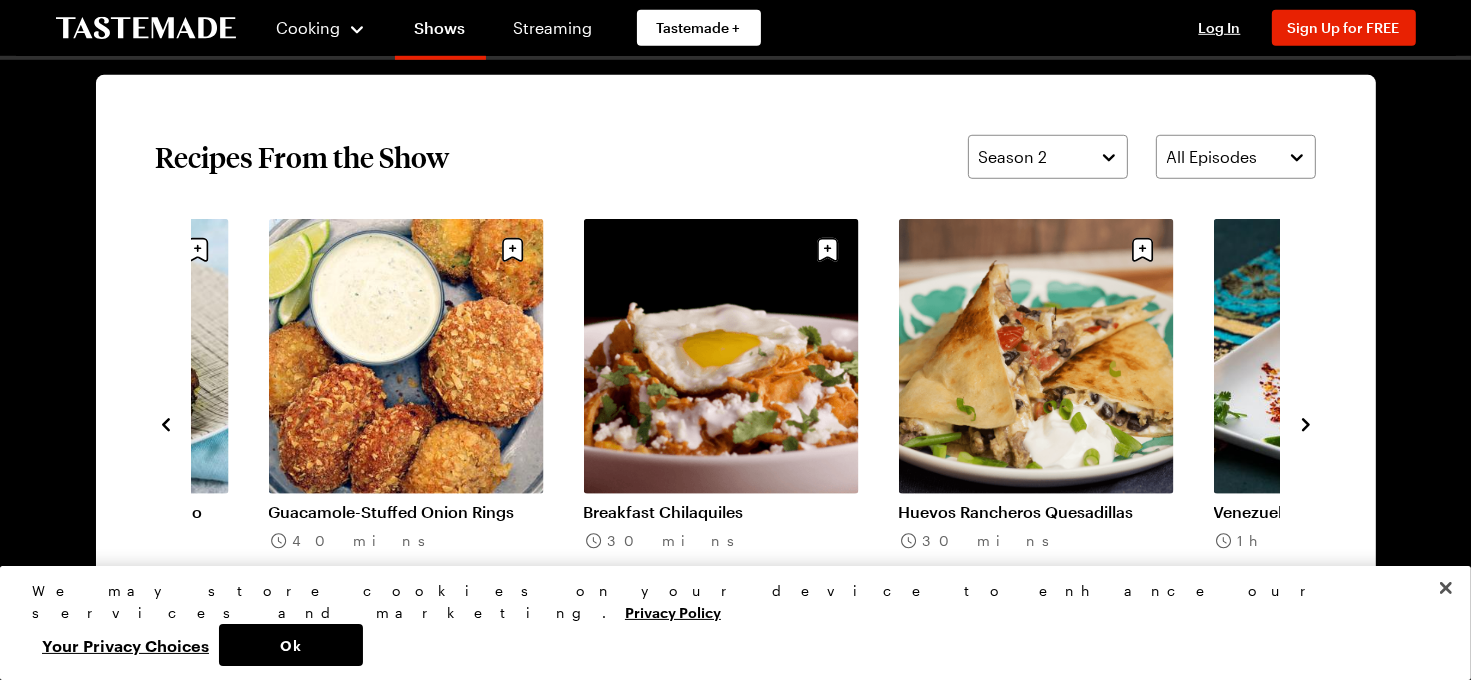 click 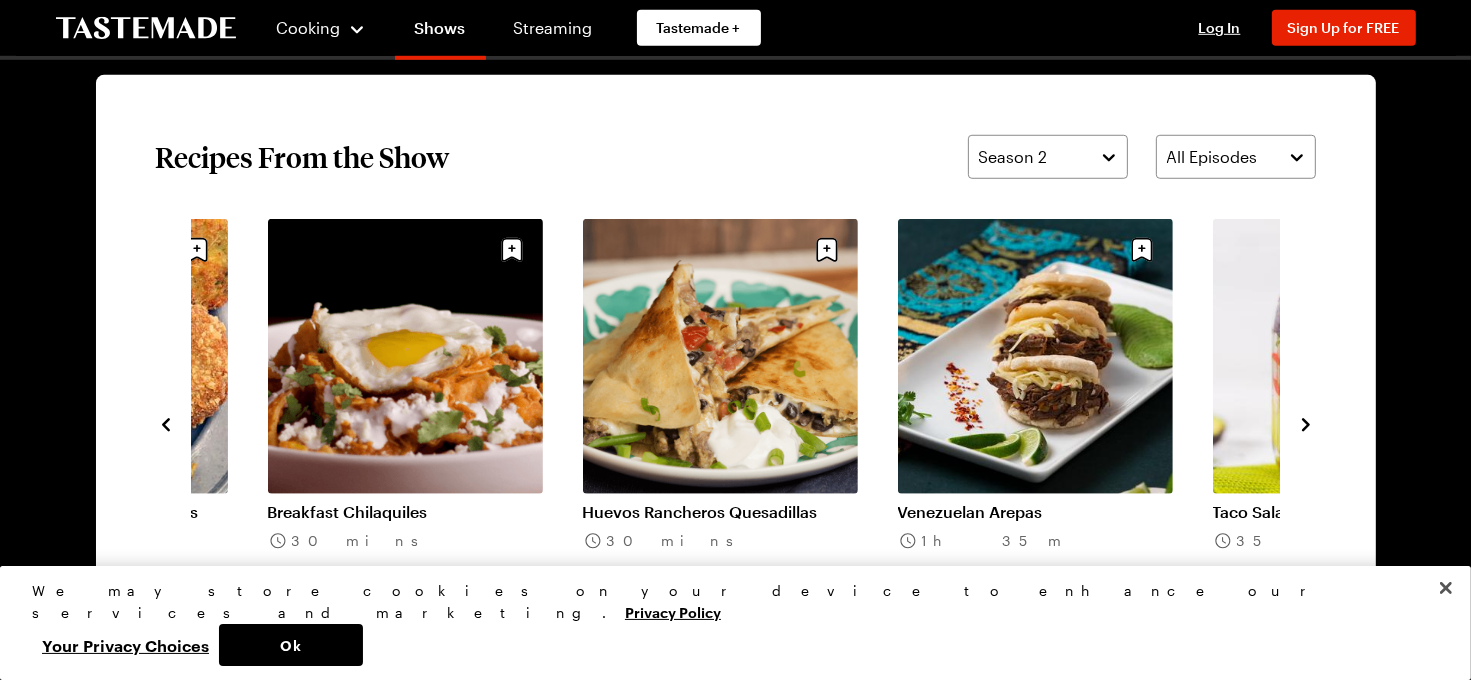 click 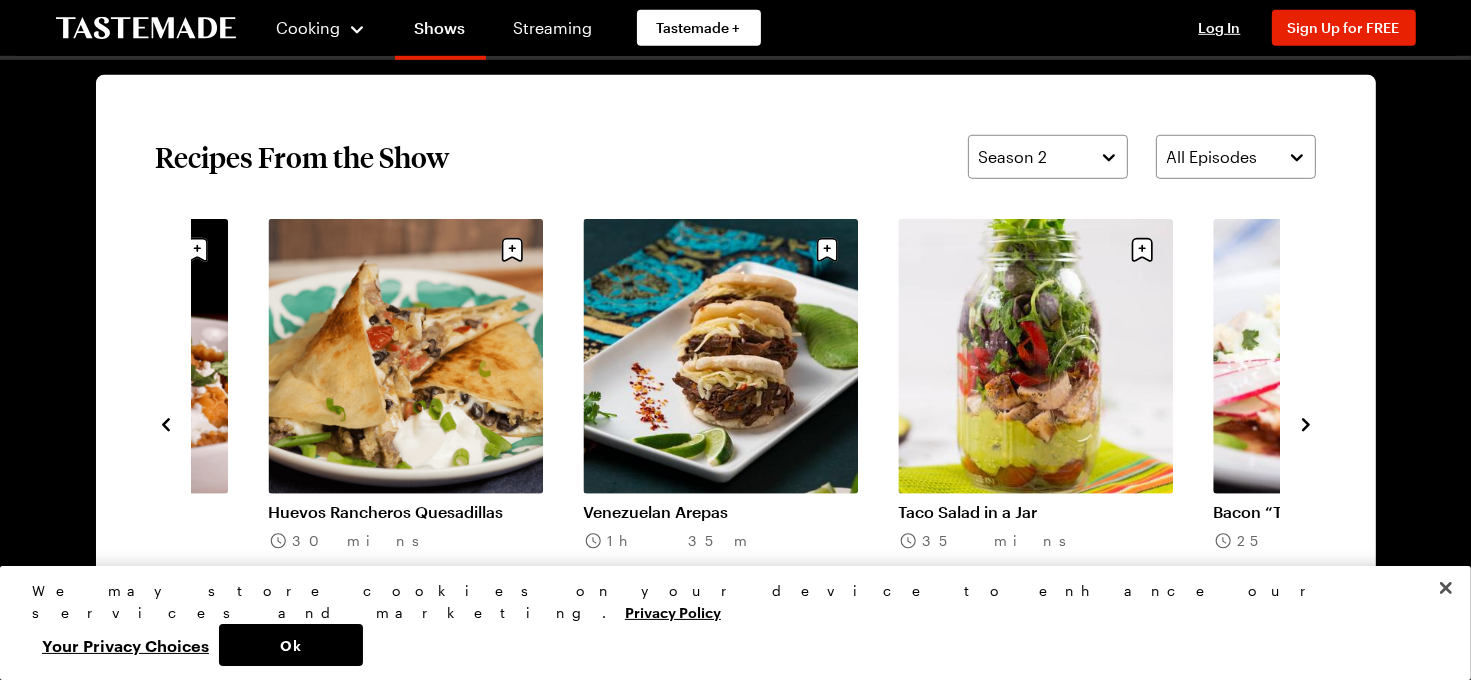 click 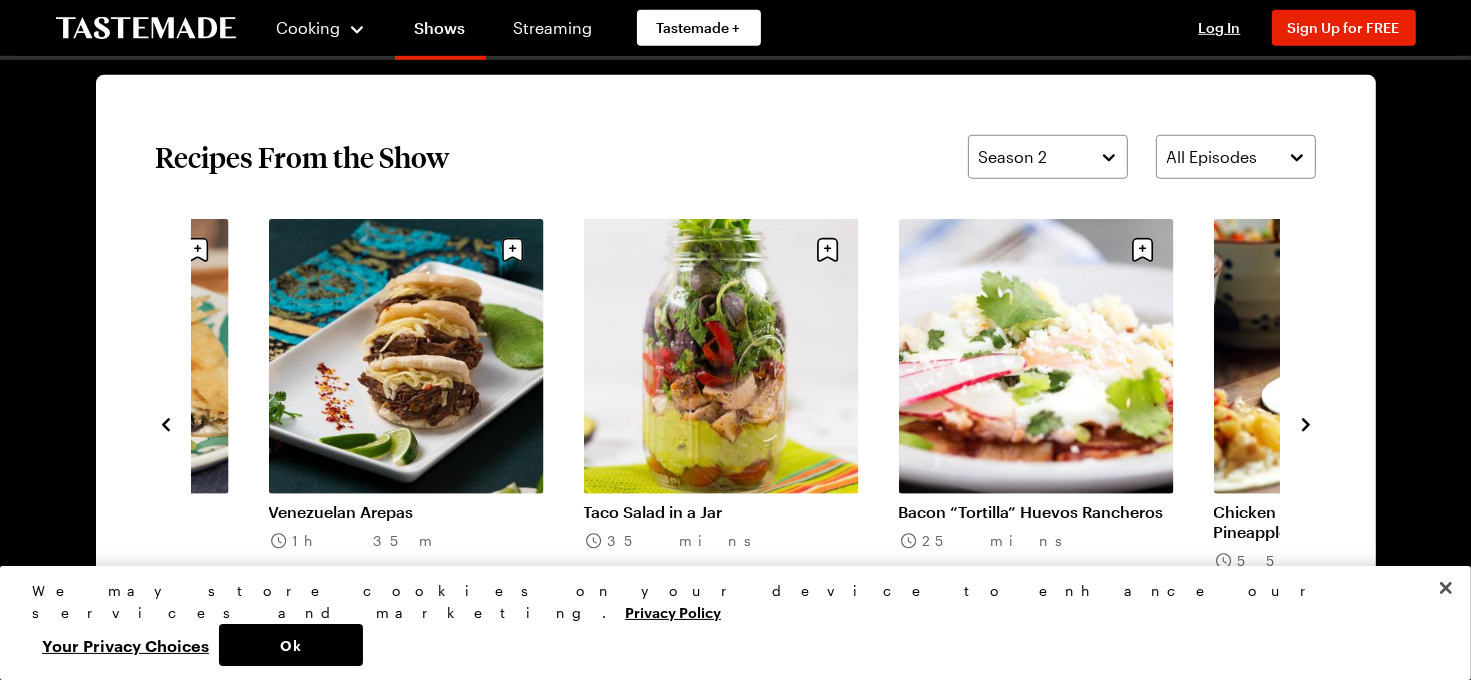 click 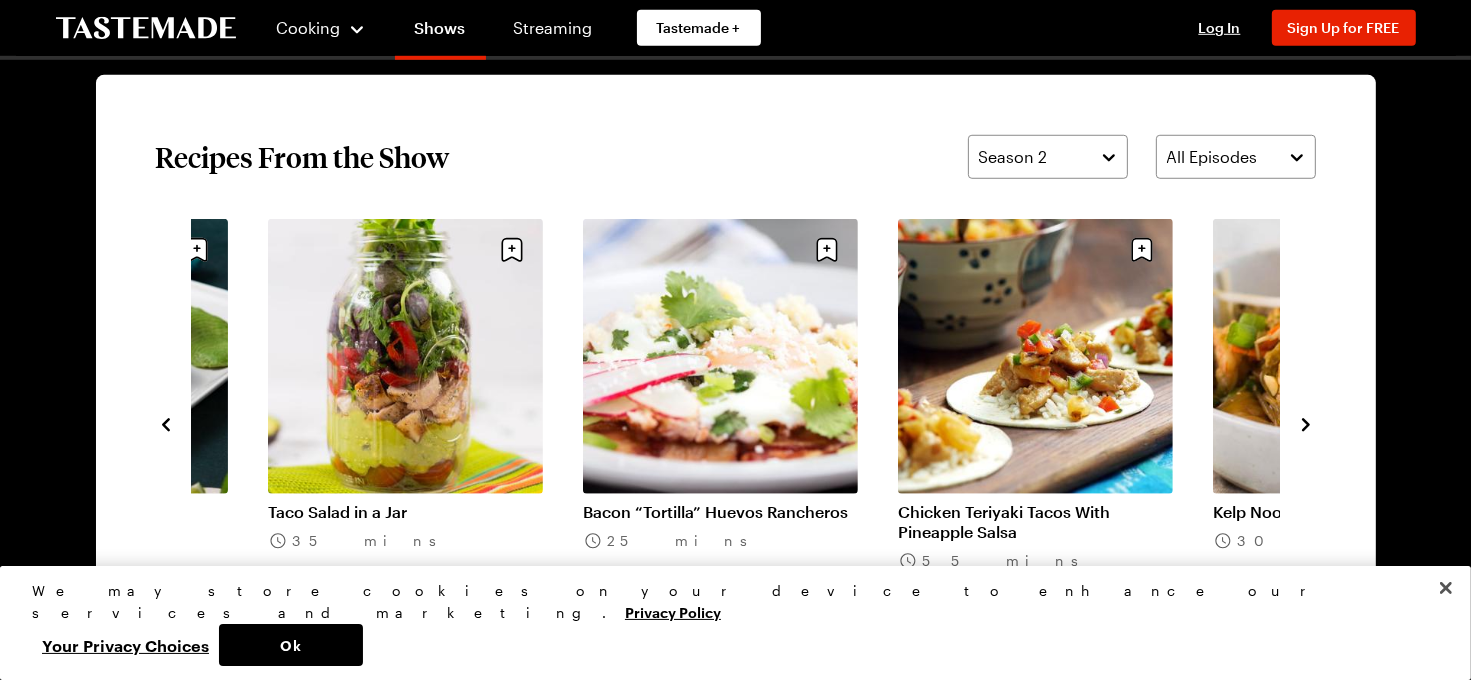 click 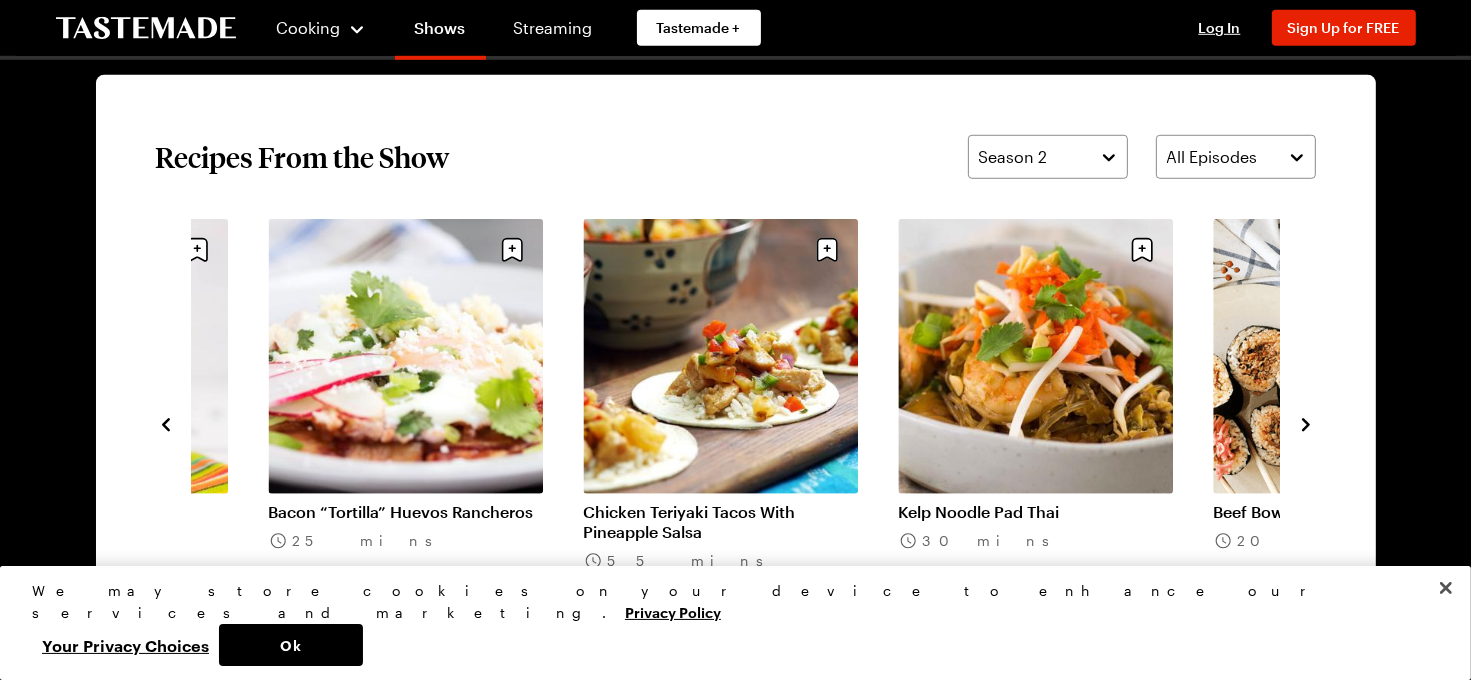 click 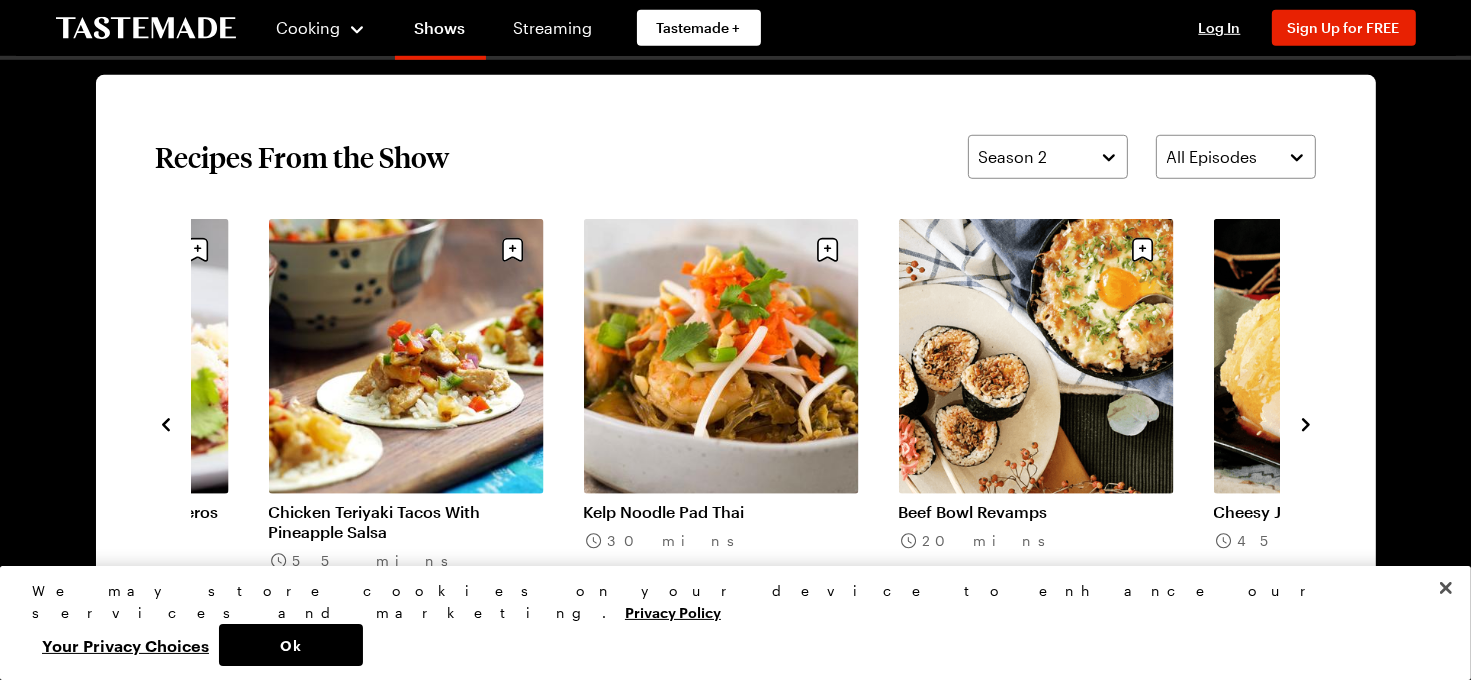 click 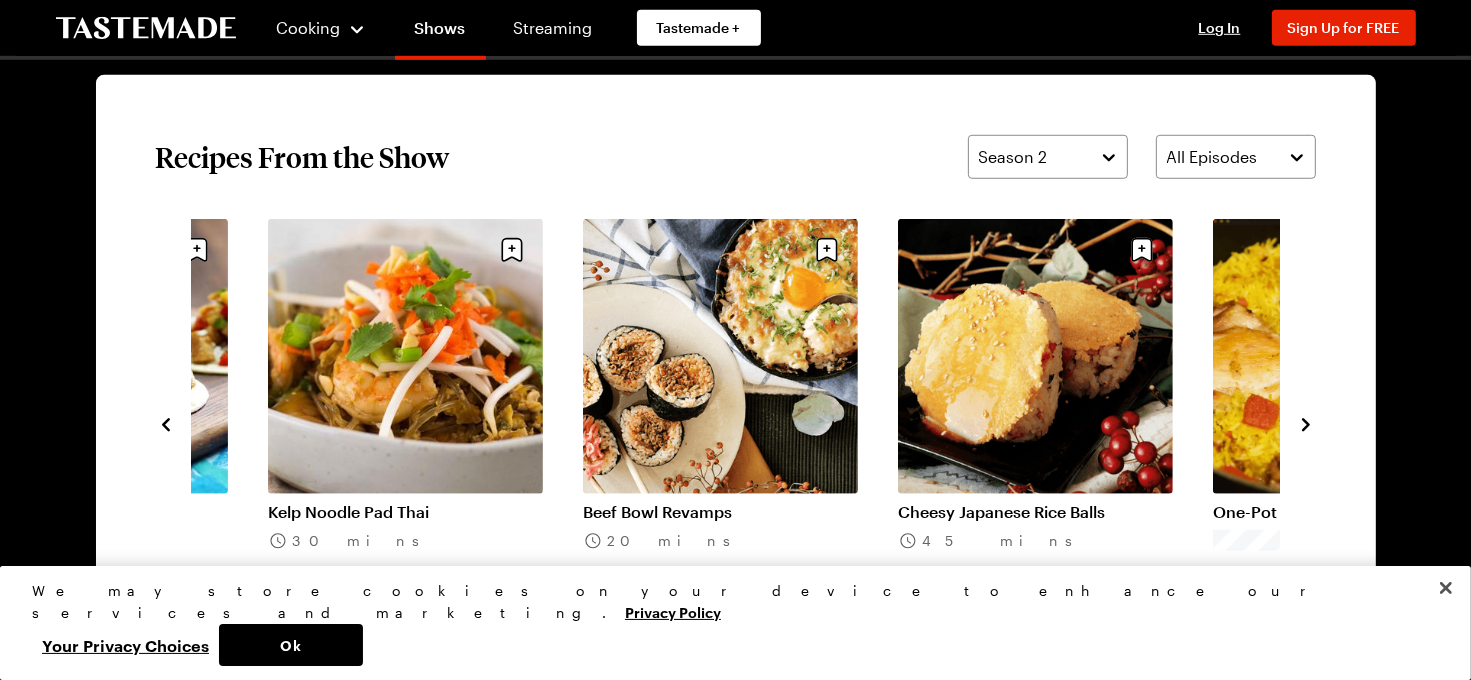 click 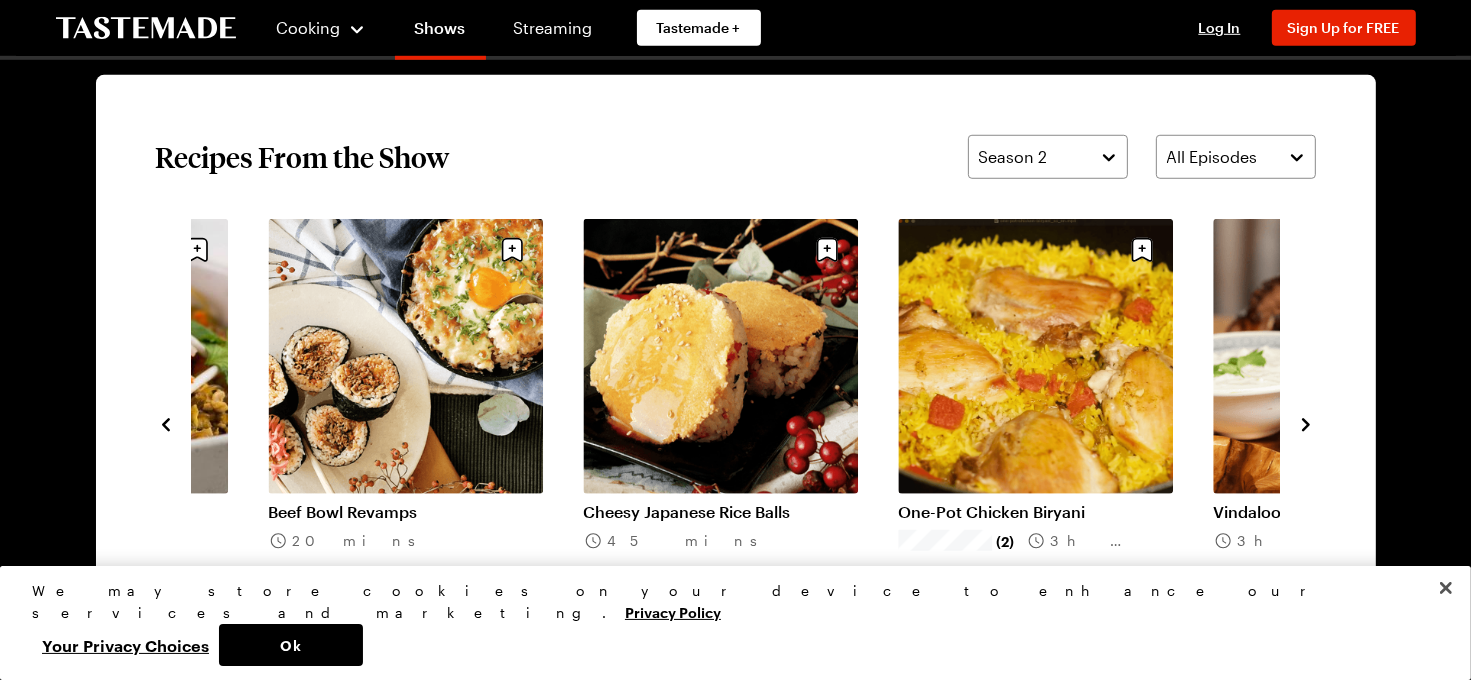 click 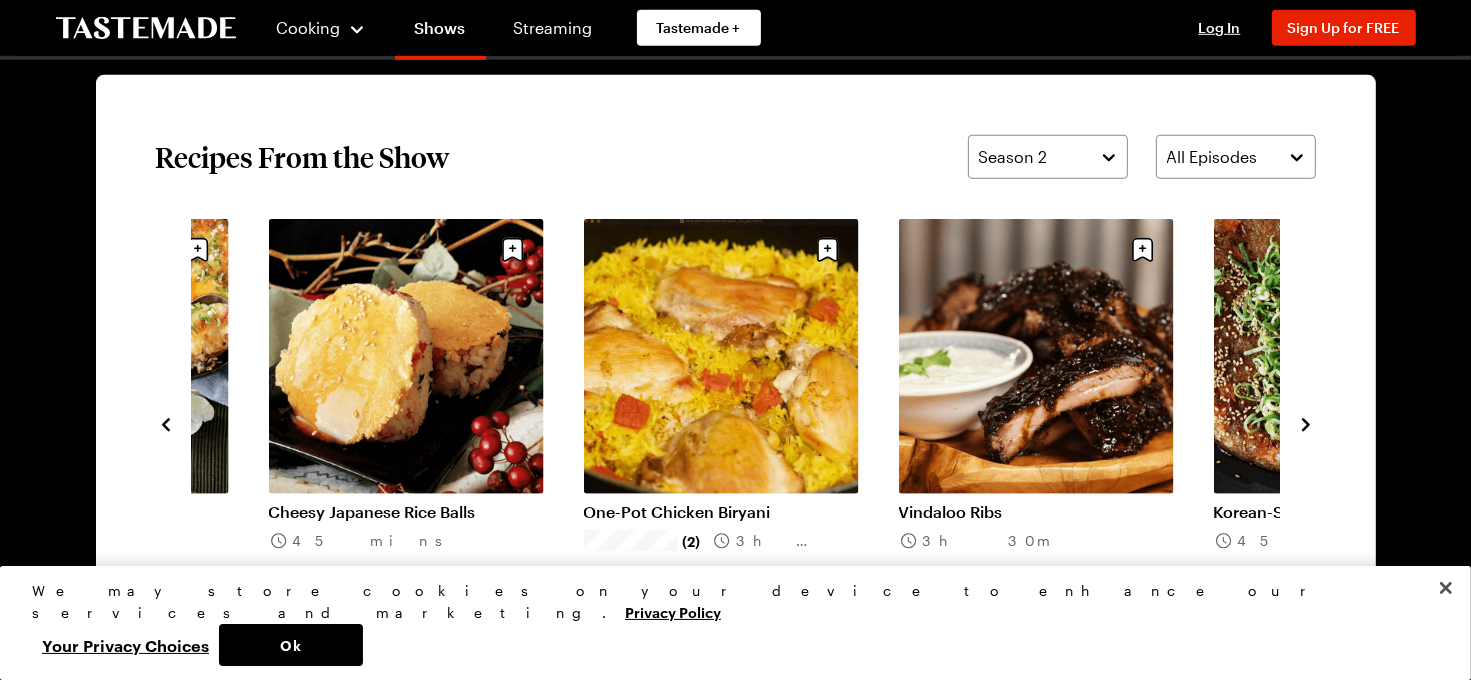 click 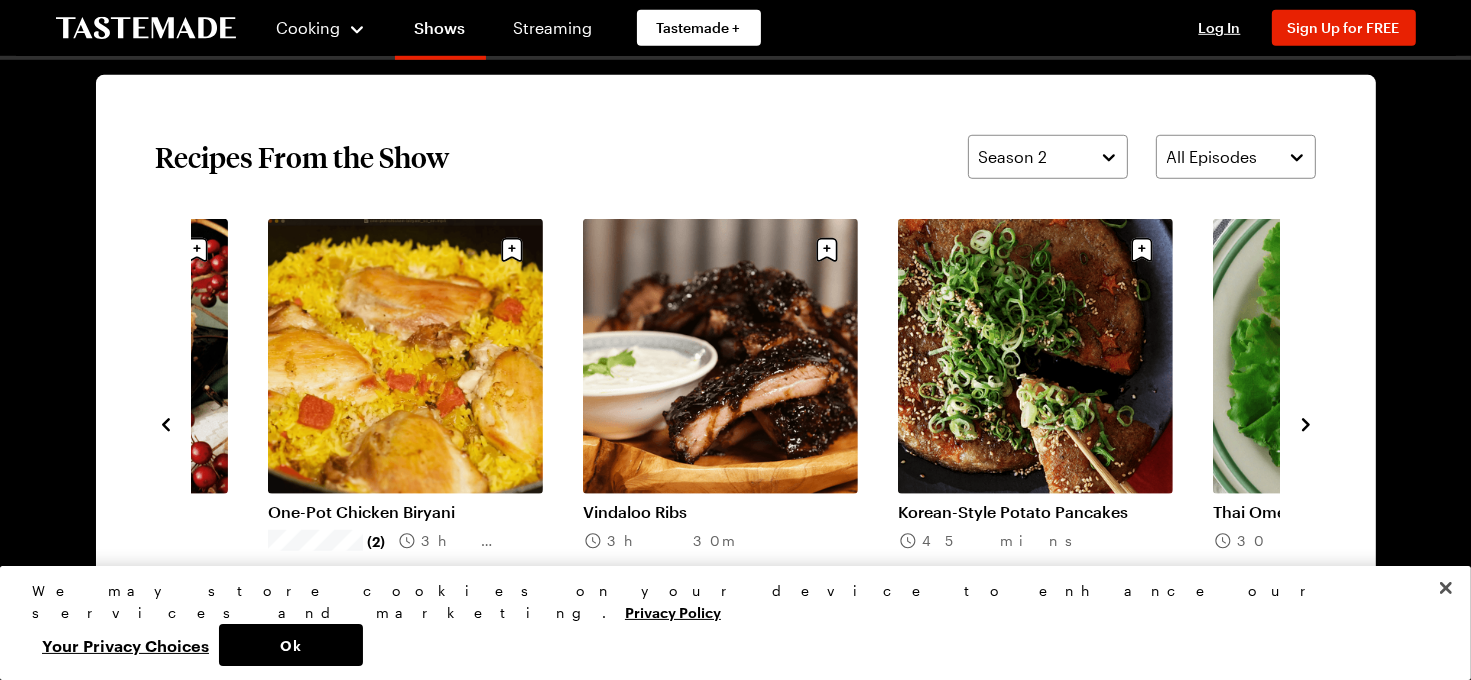 click 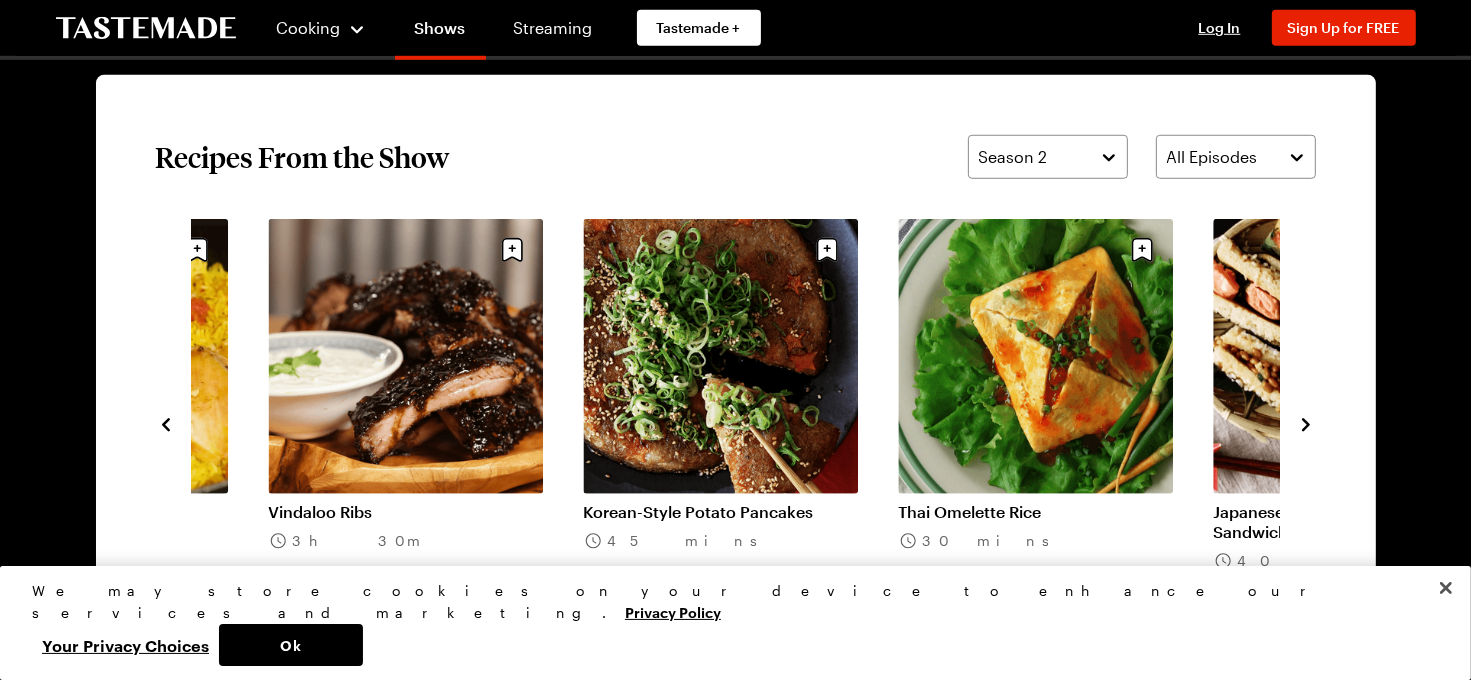 click 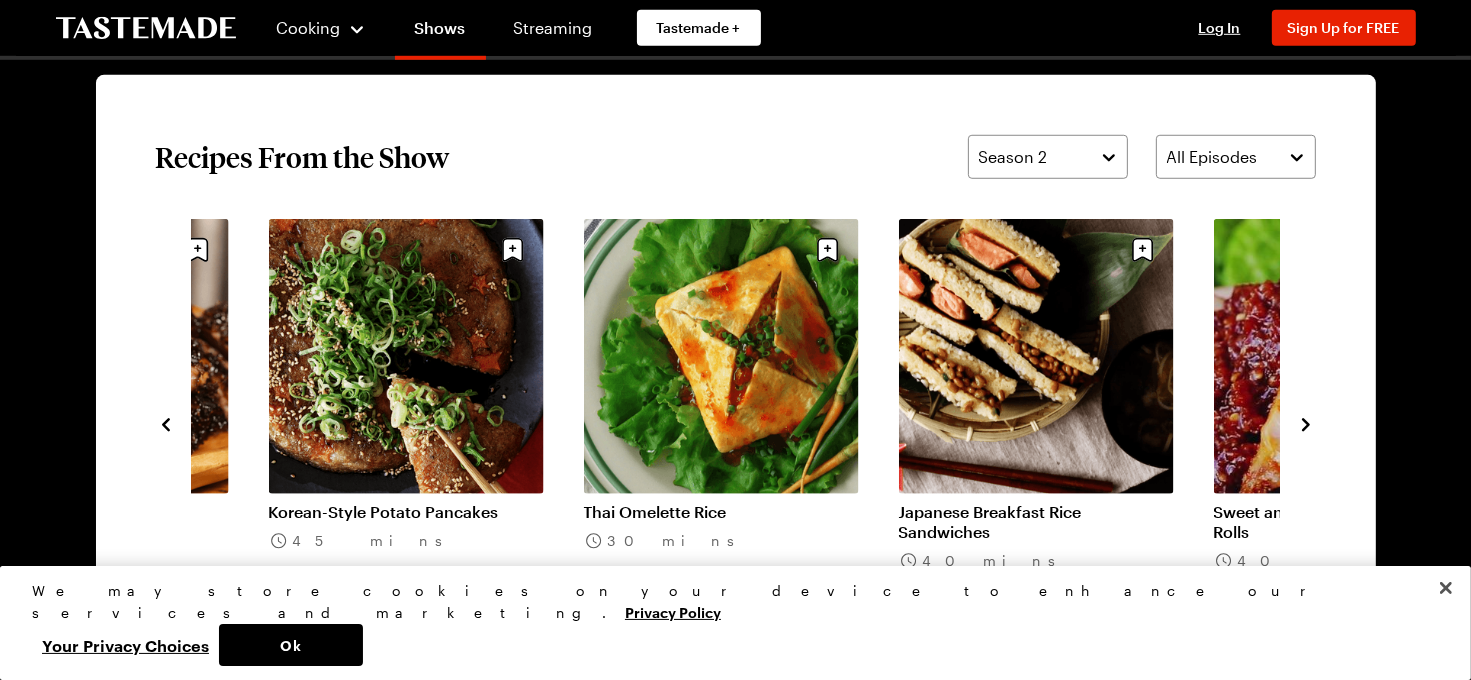 click 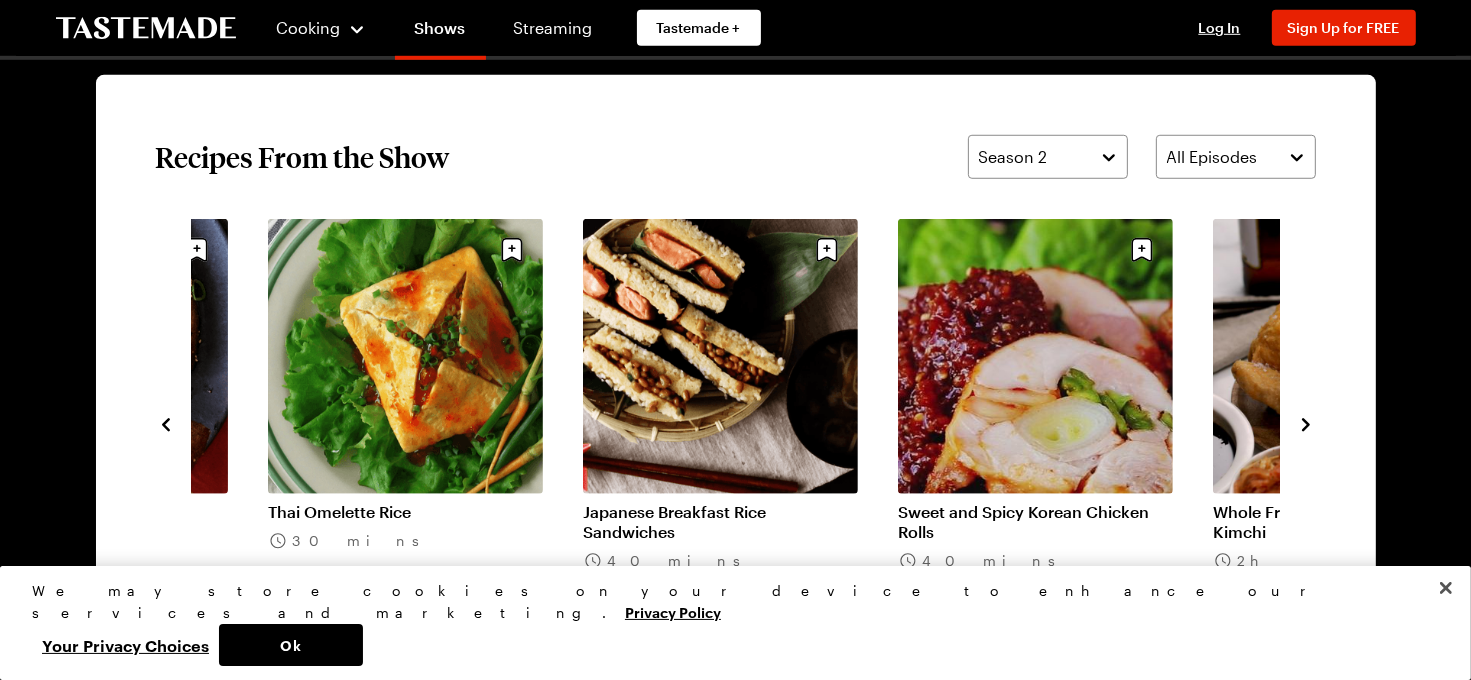 click 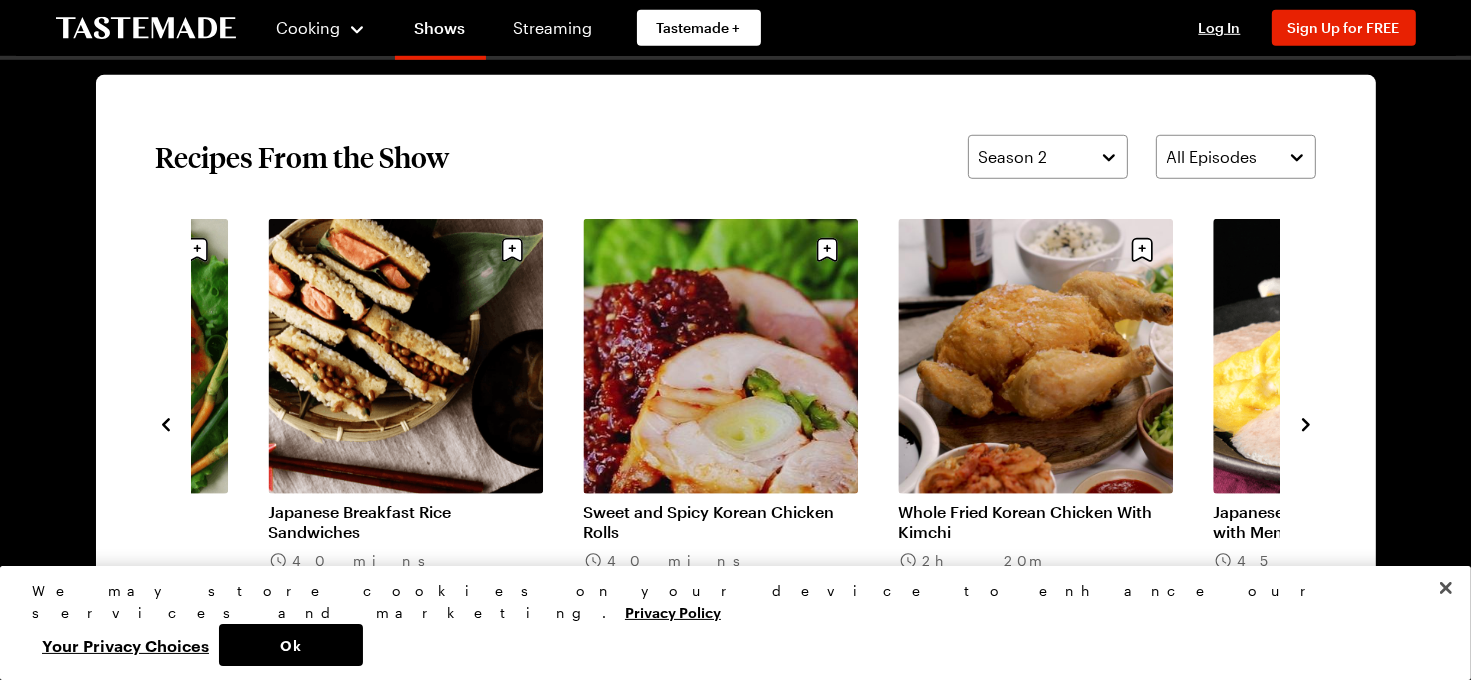 click 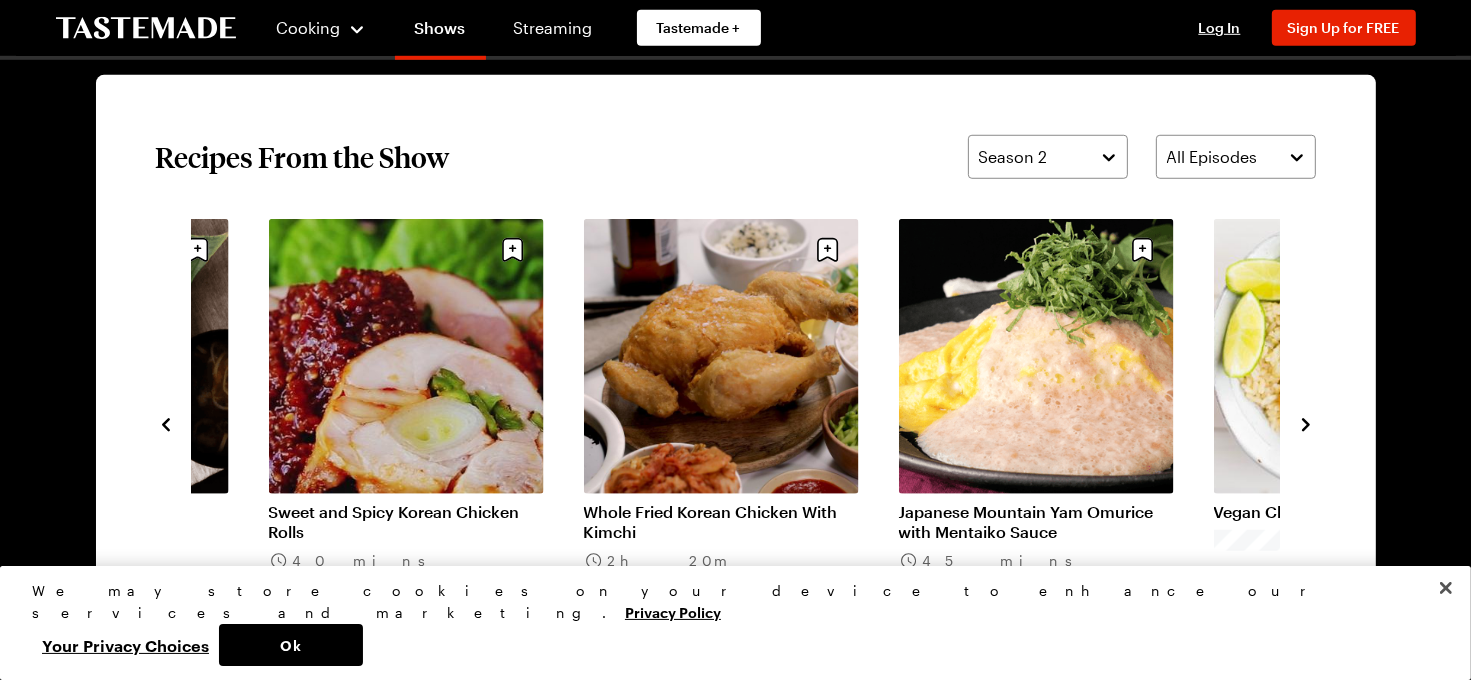 click 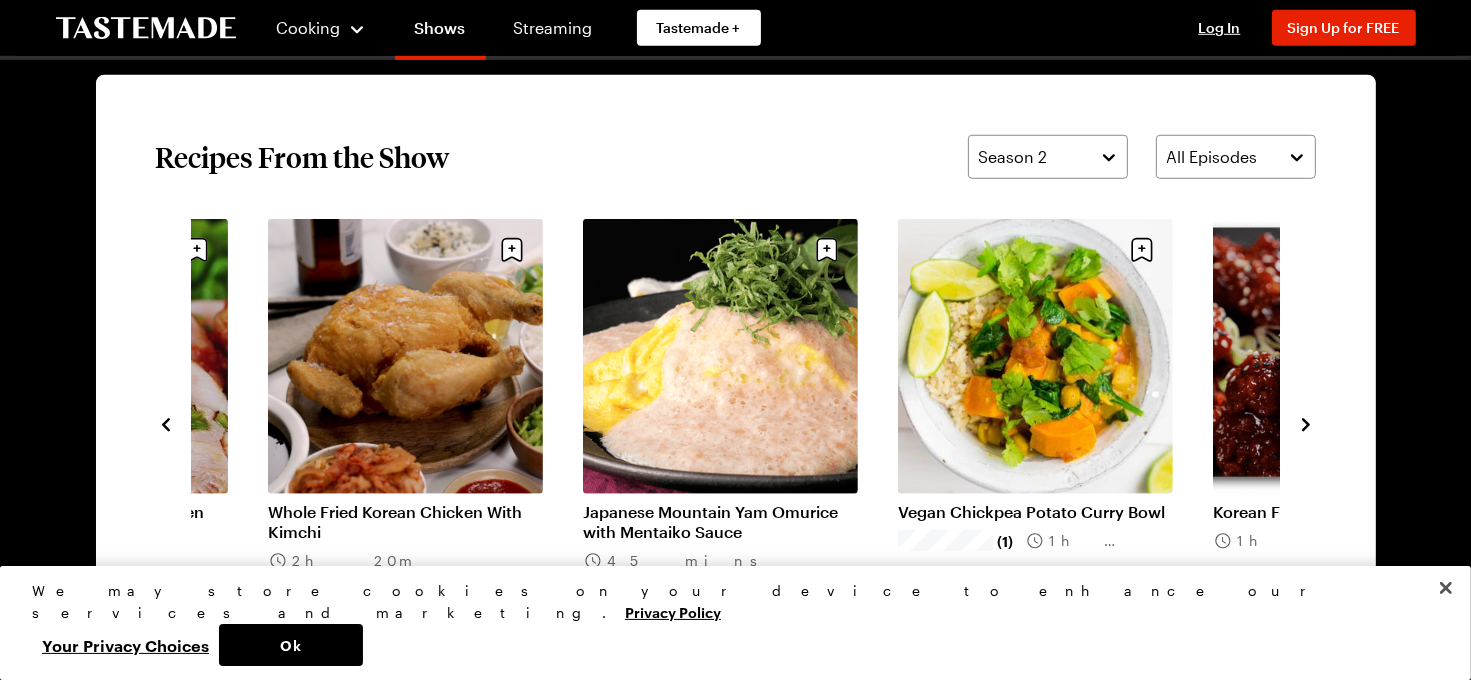 click 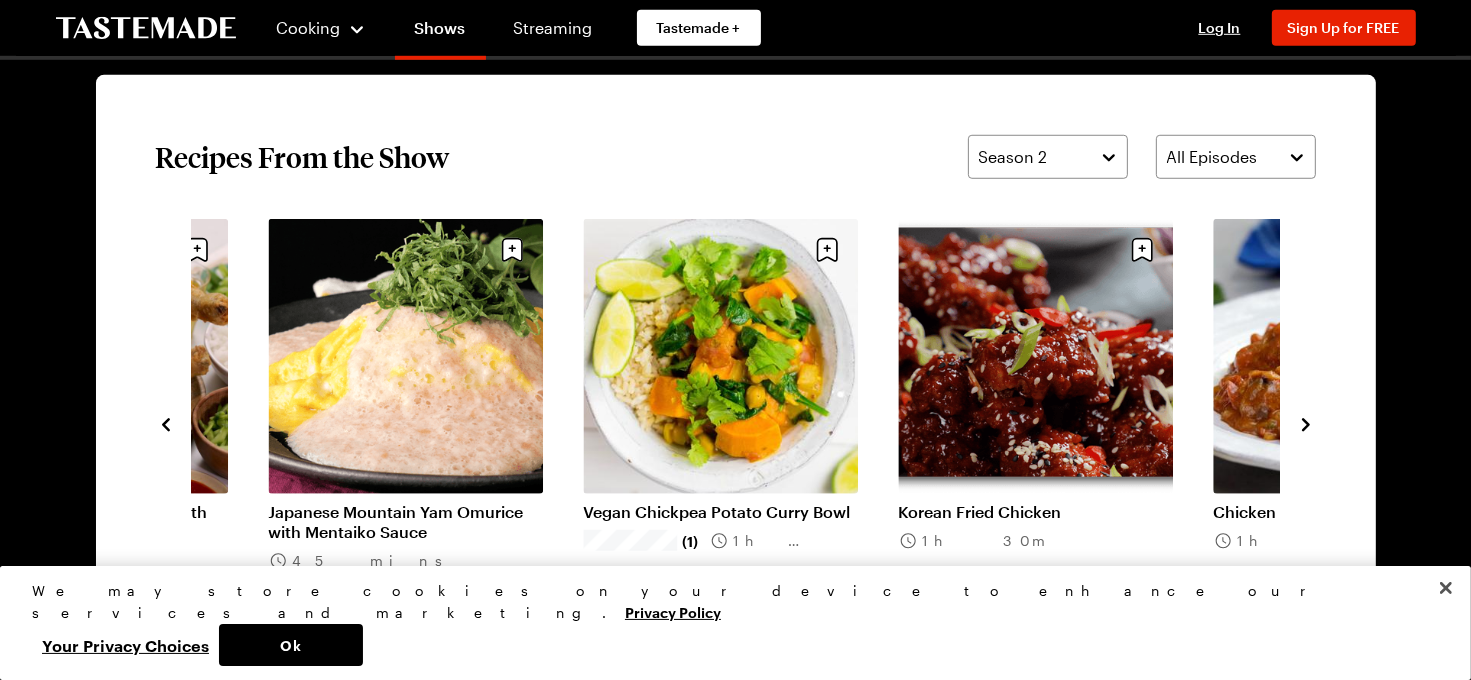 click 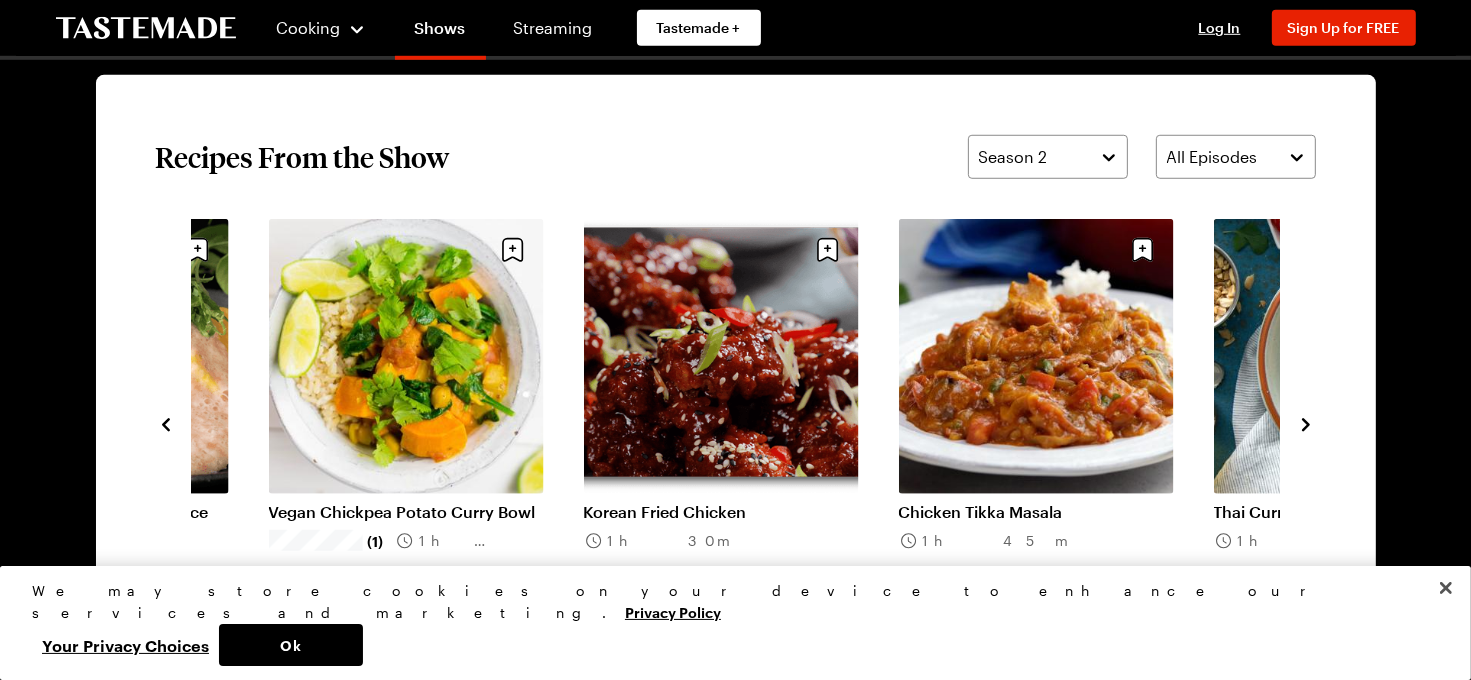 click 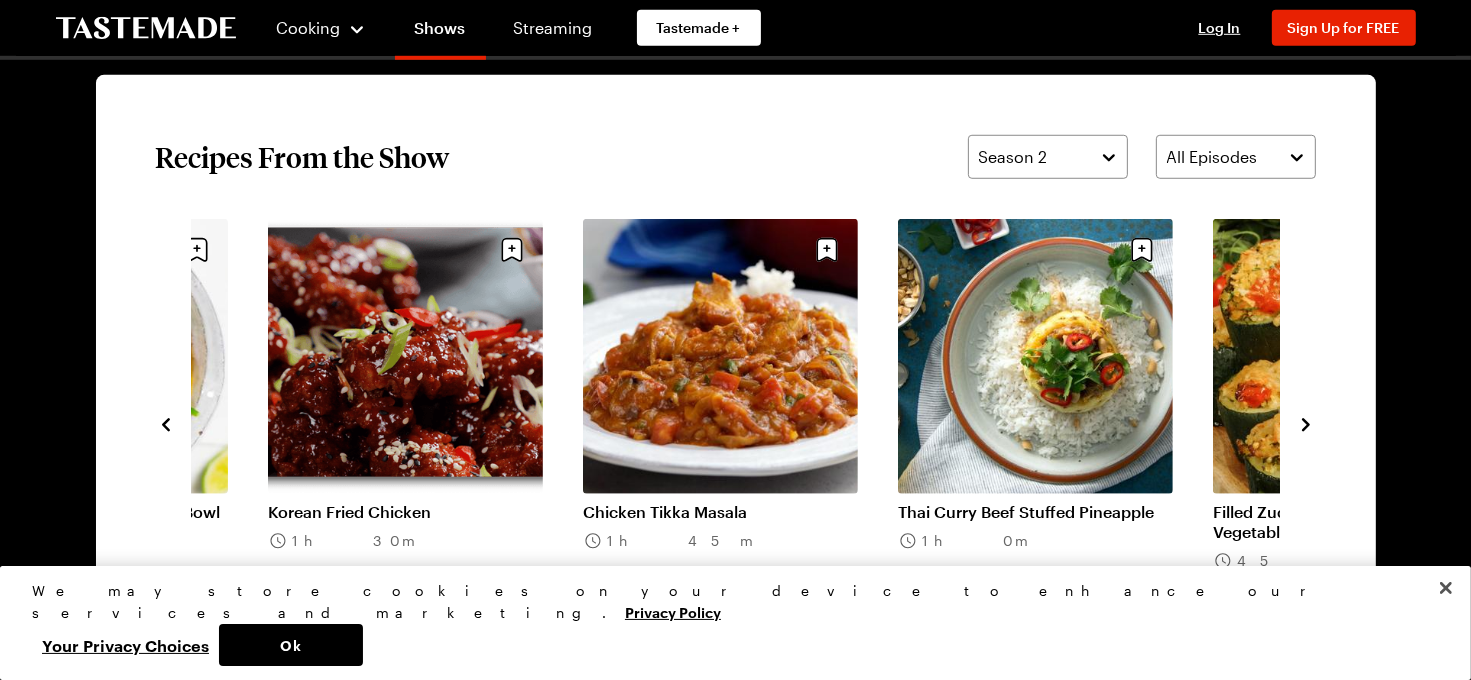 click 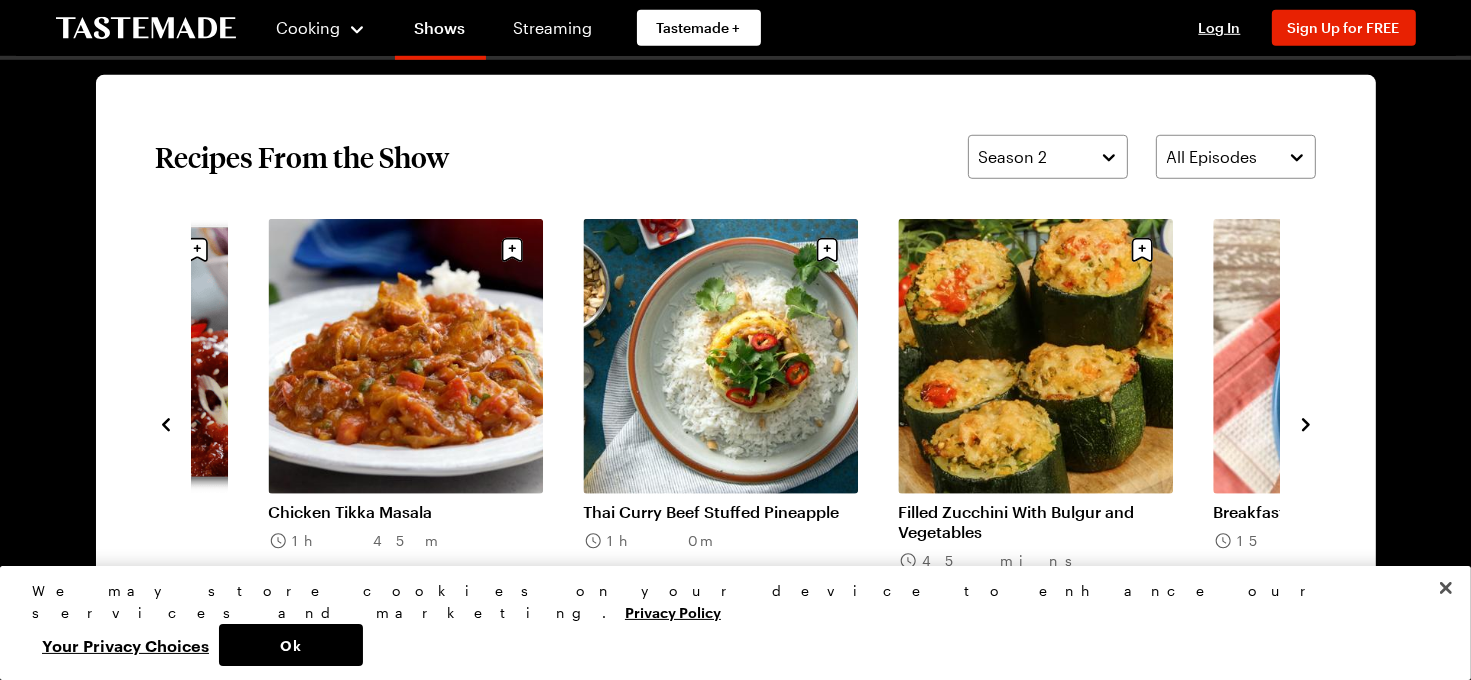click 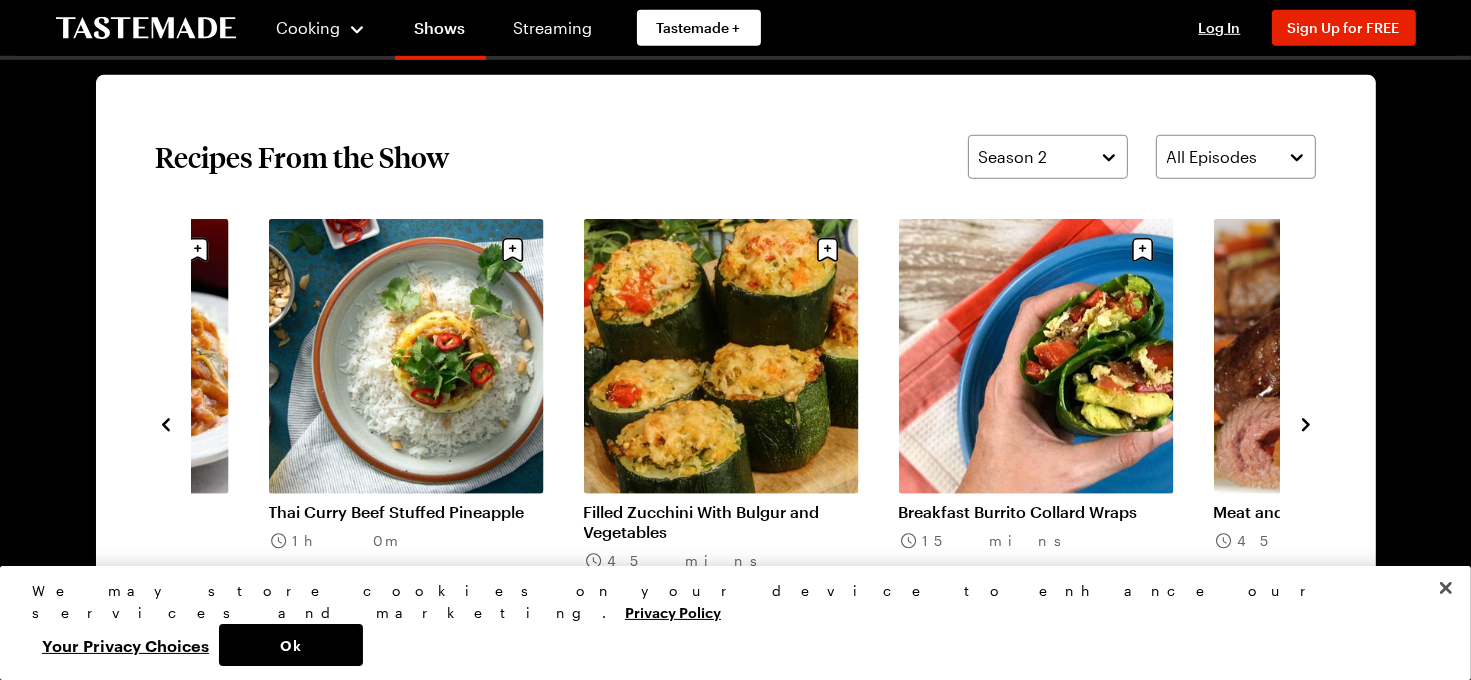 click 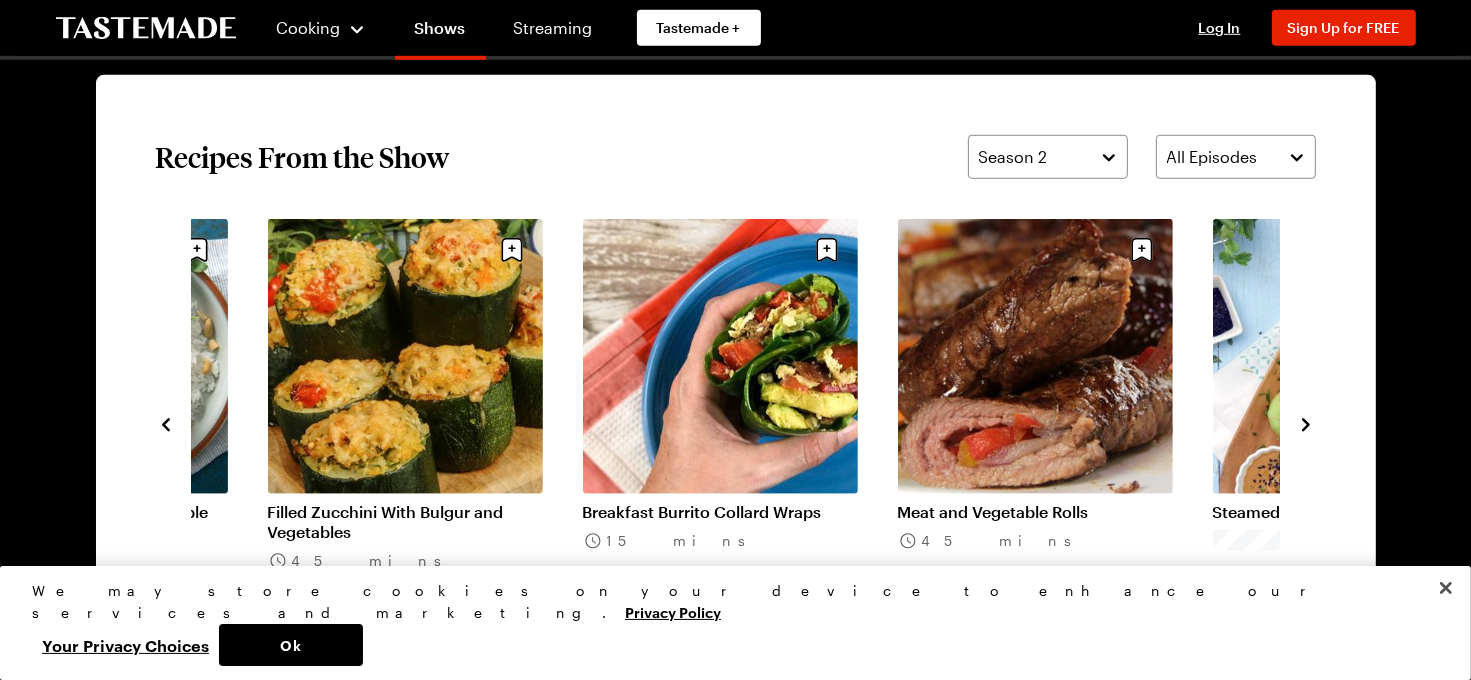 click 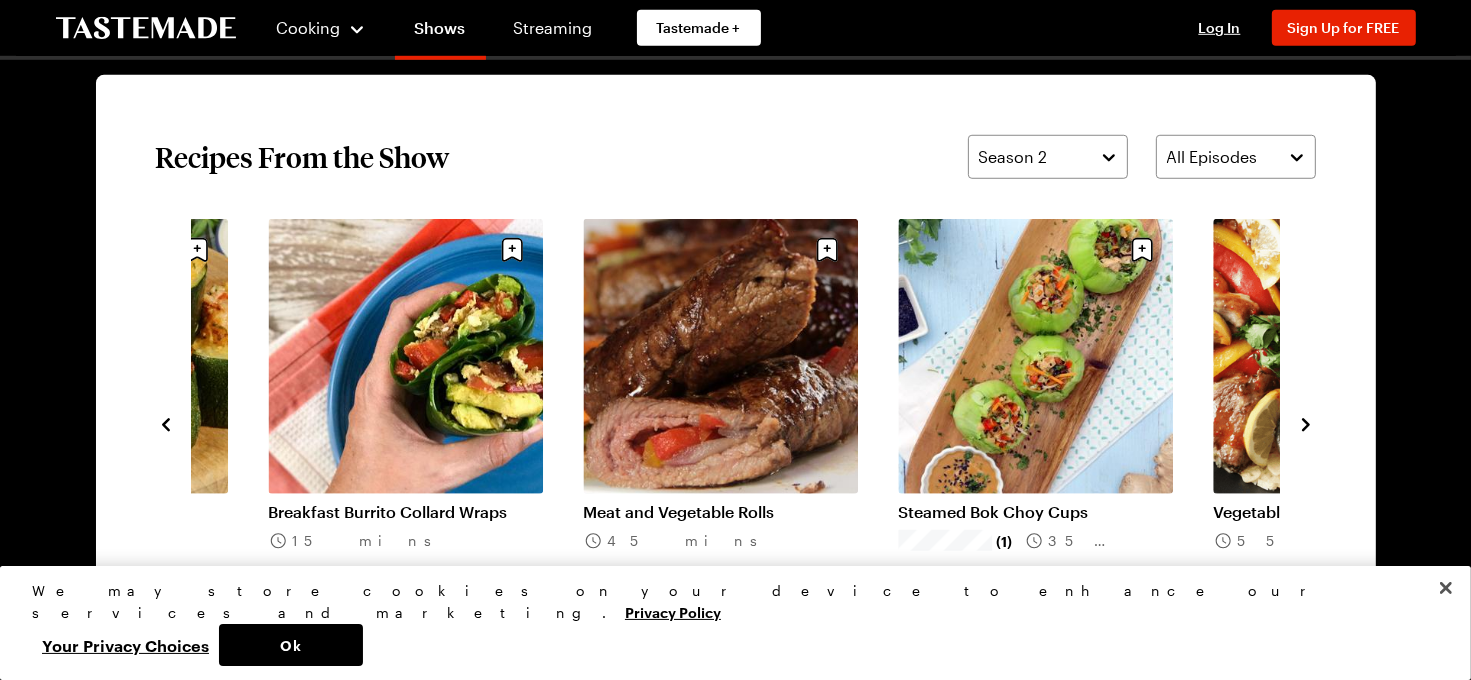 click at bounding box center [1306, 423] 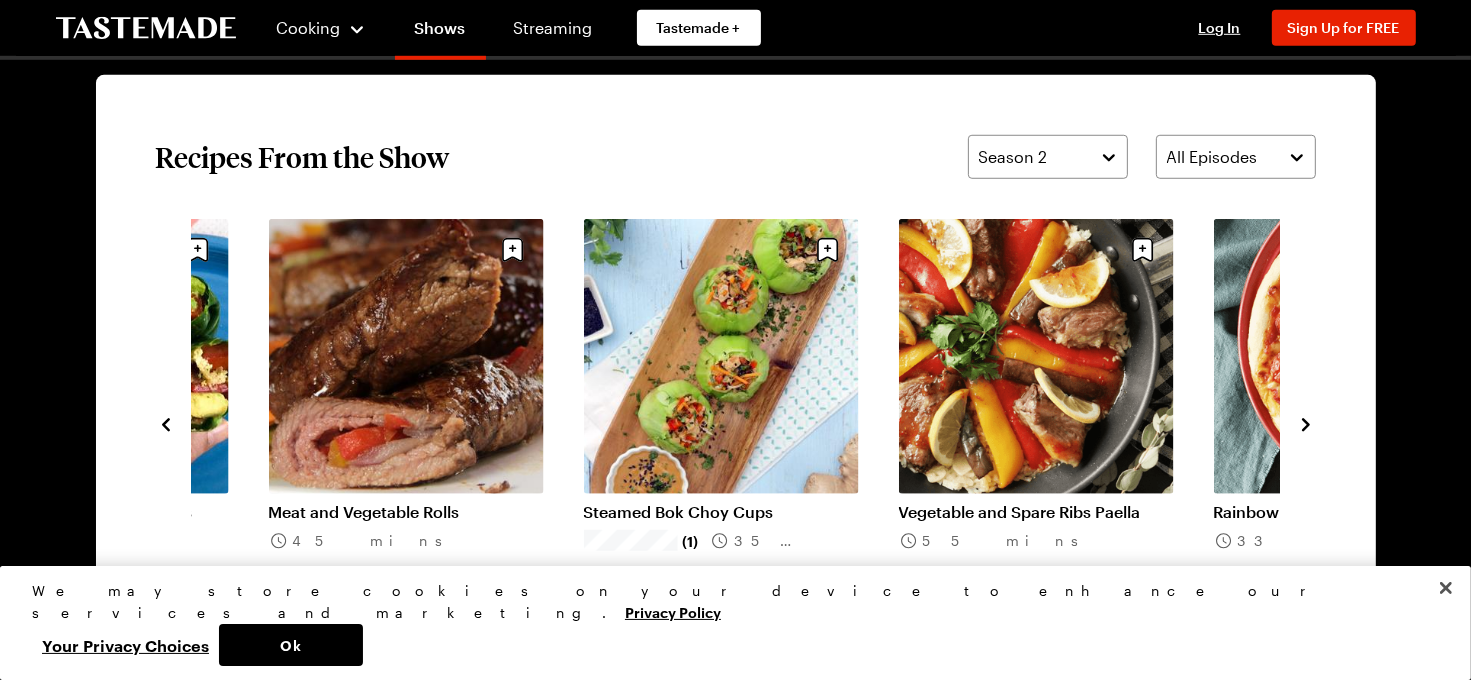 click at bounding box center (1306, 423) 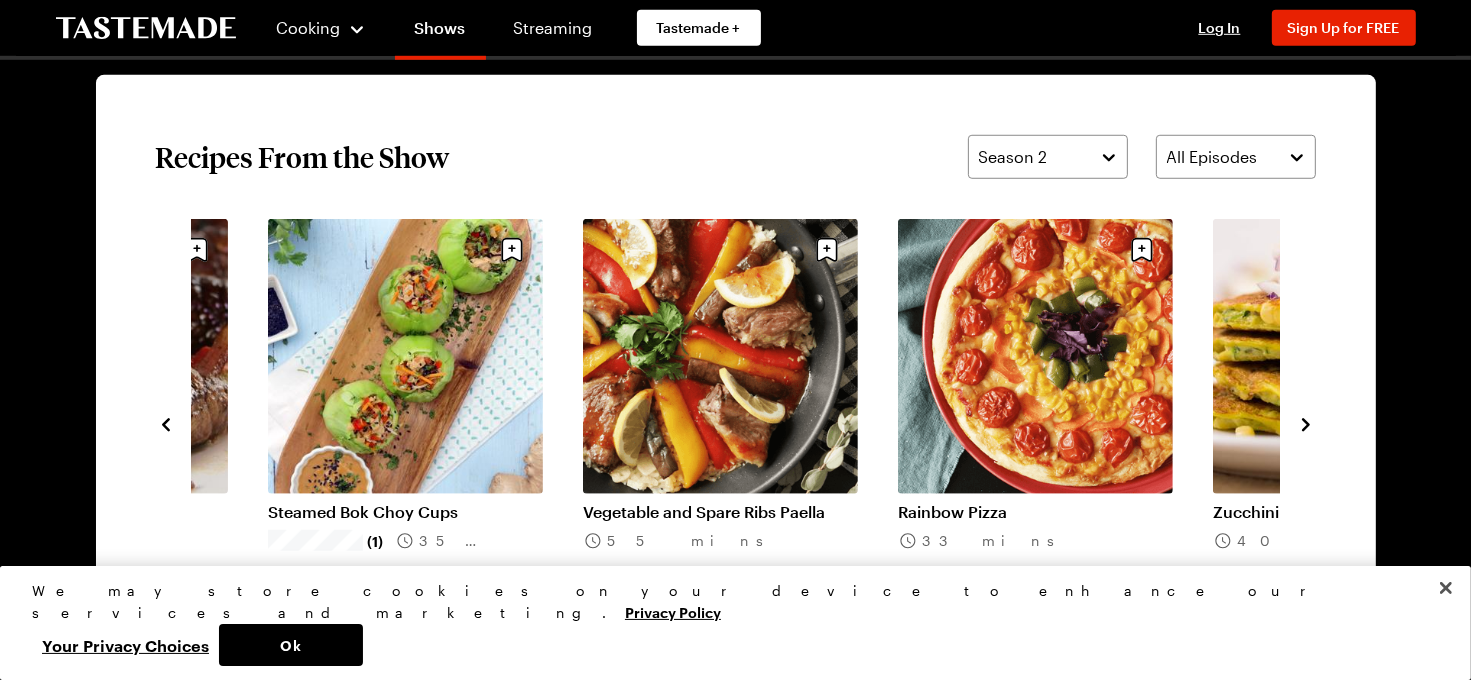 click at bounding box center (1306, 423) 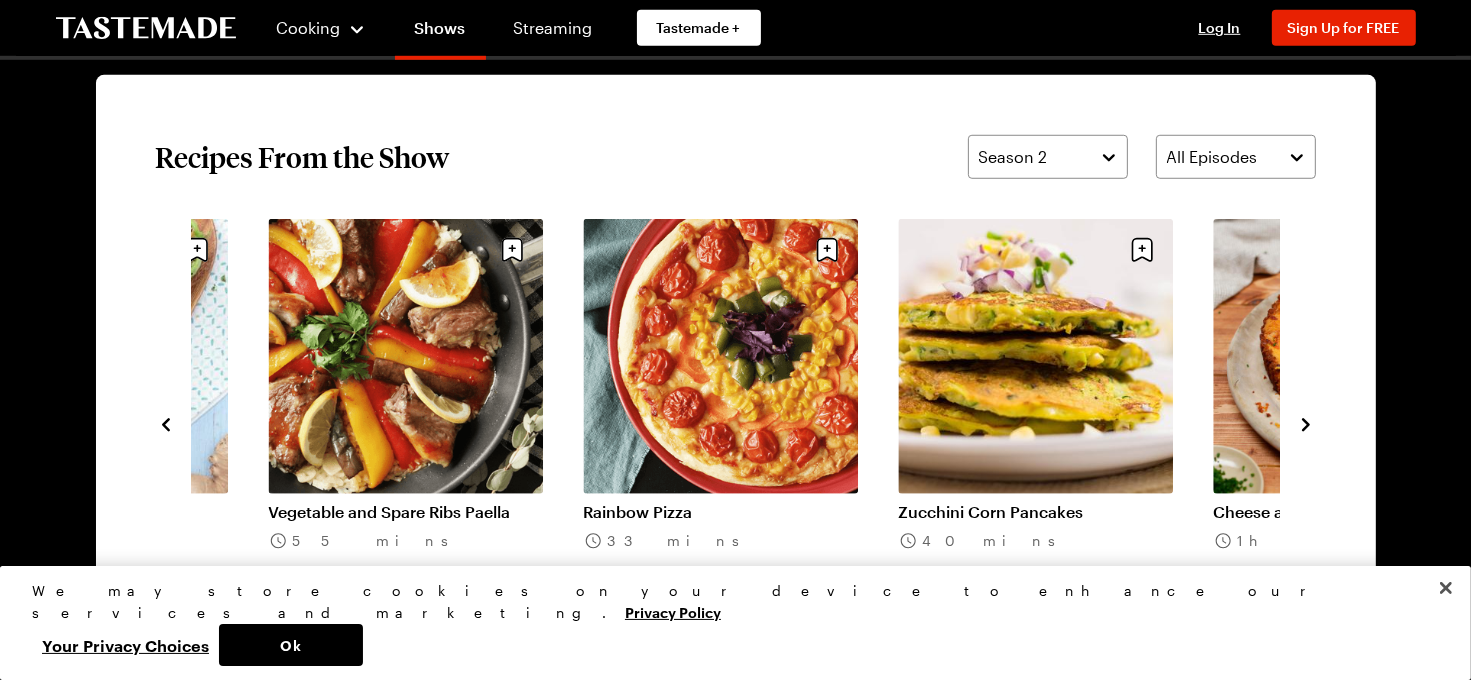 click at bounding box center (1306, 423) 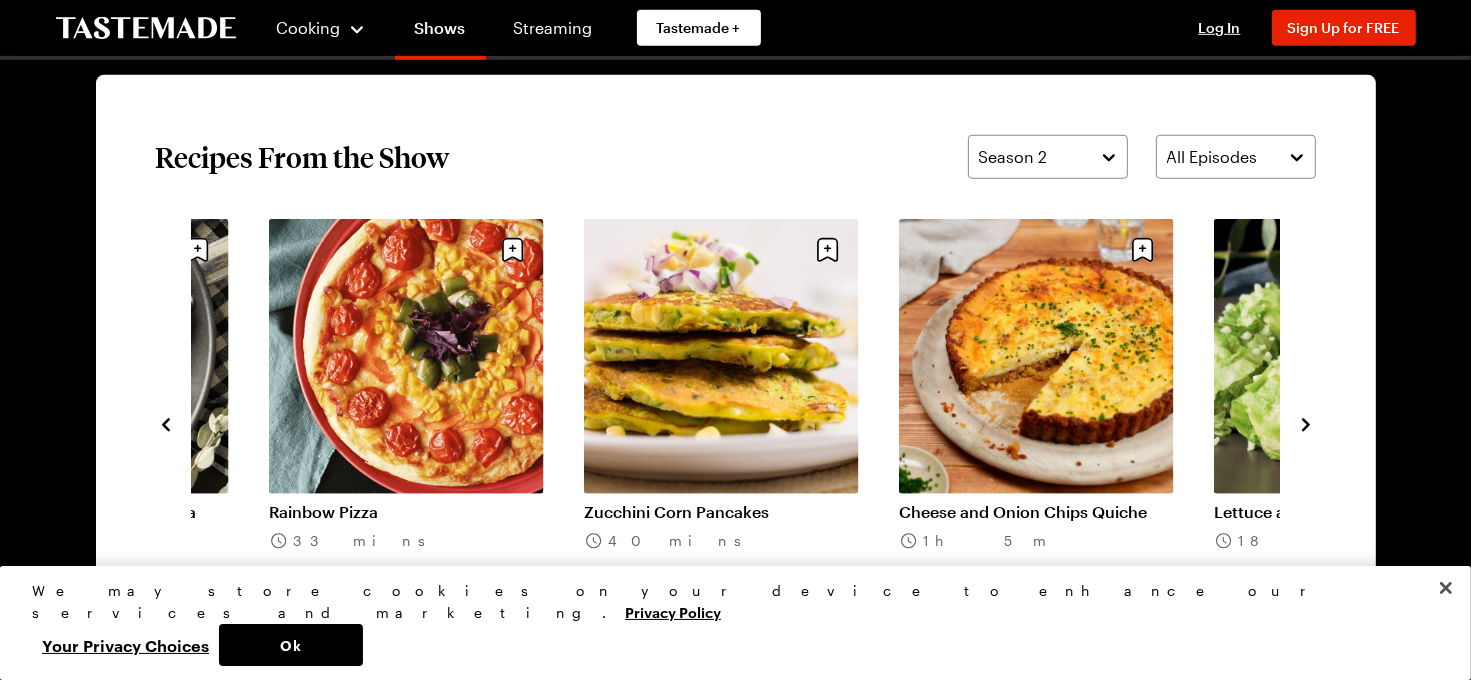click at bounding box center [1306, 423] 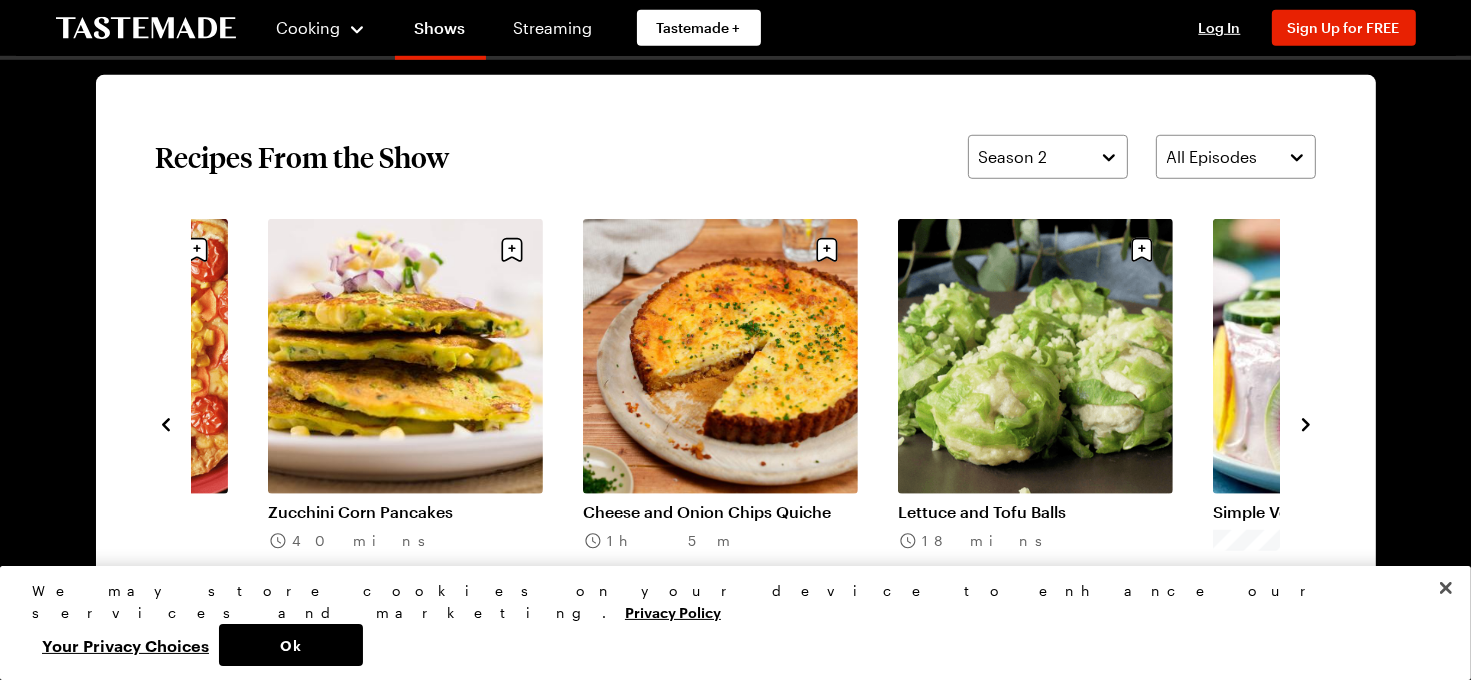 click at bounding box center (1306, 423) 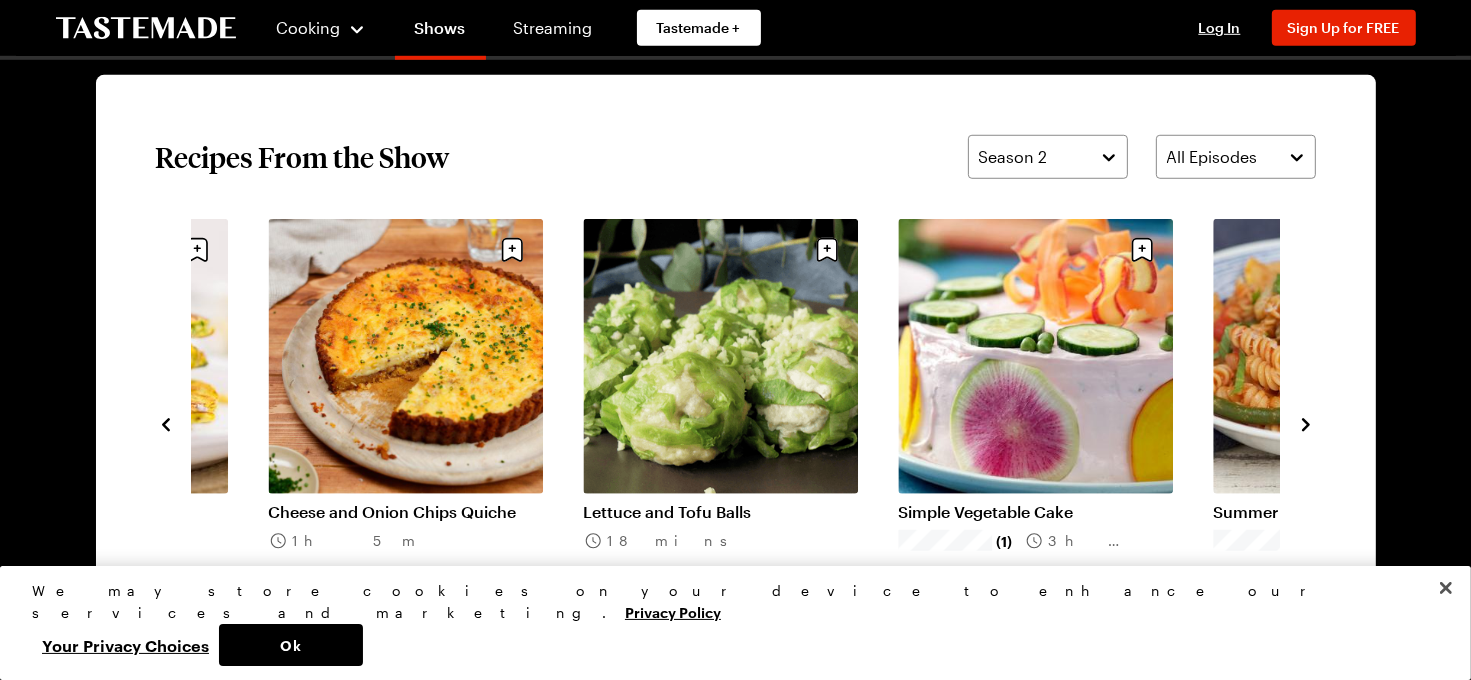 click at bounding box center (1306, 423) 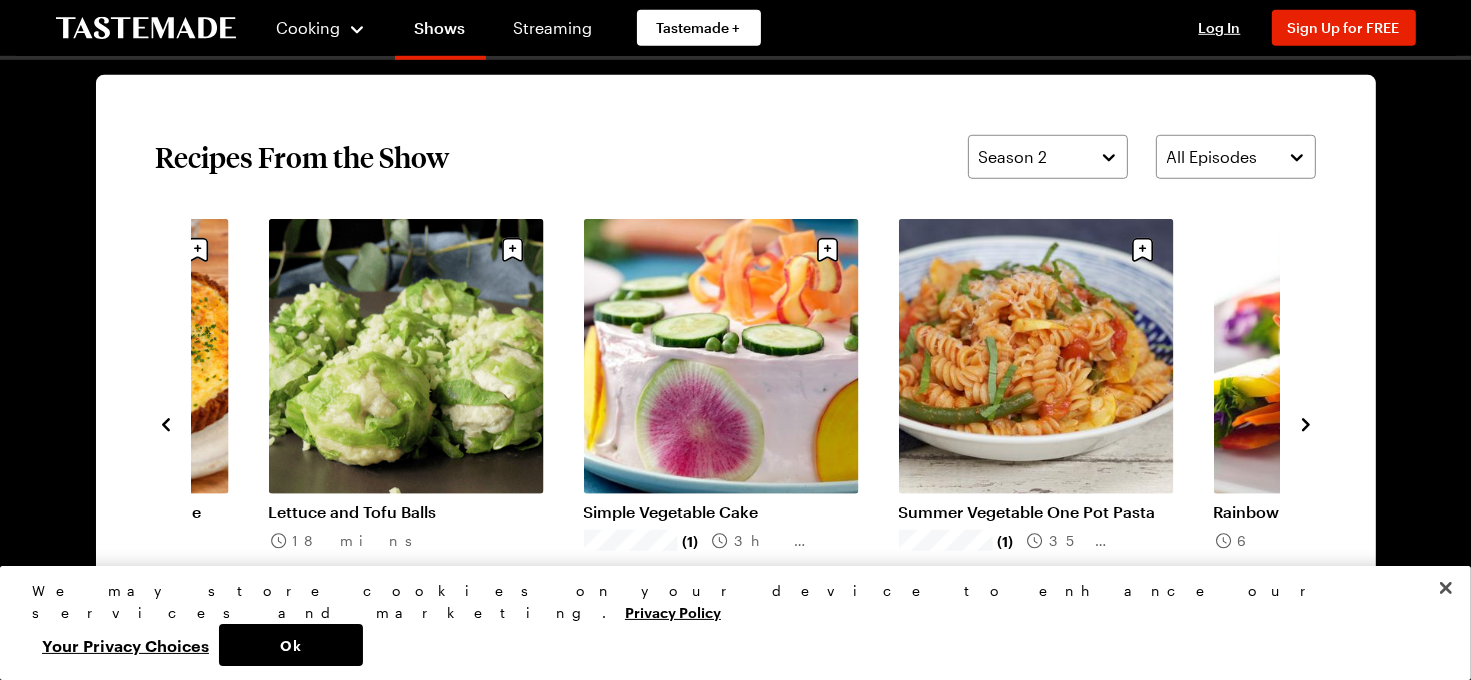 click at bounding box center [1306, 423] 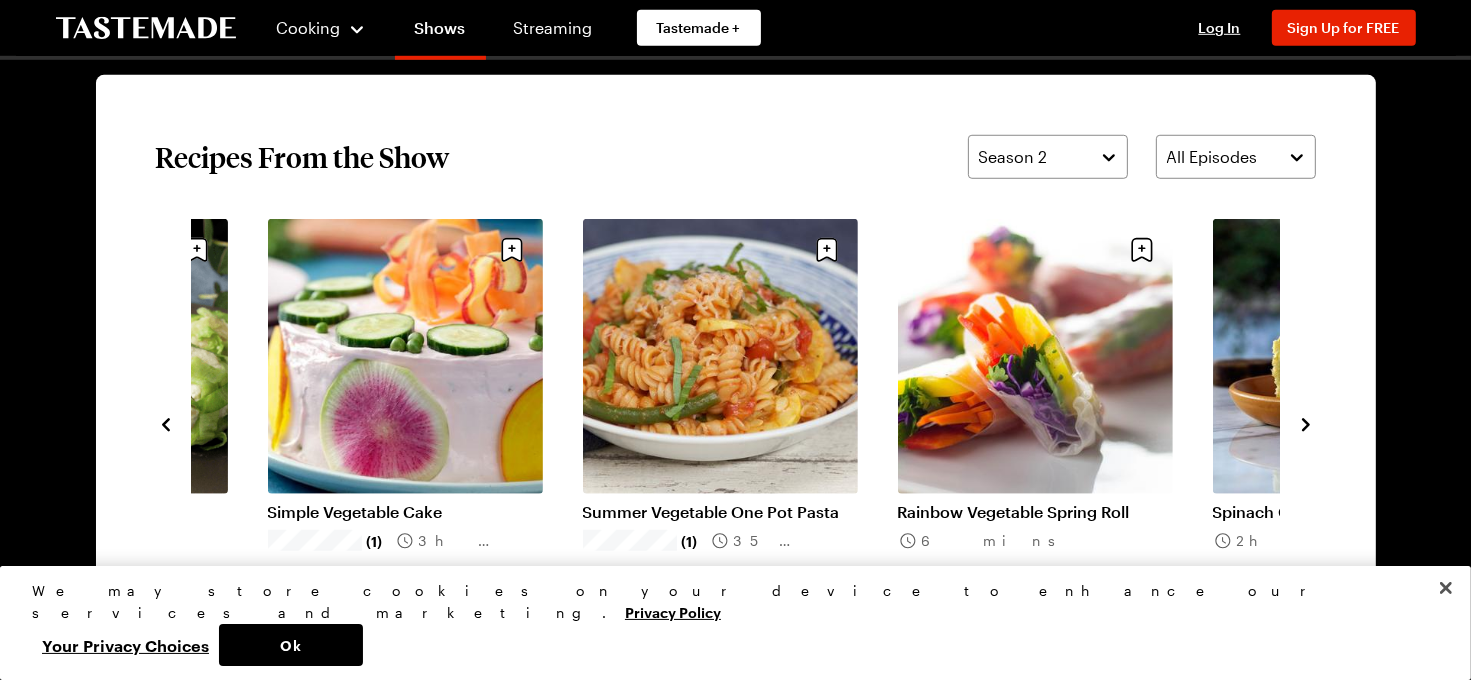 click at bounding box center (1306, 423) 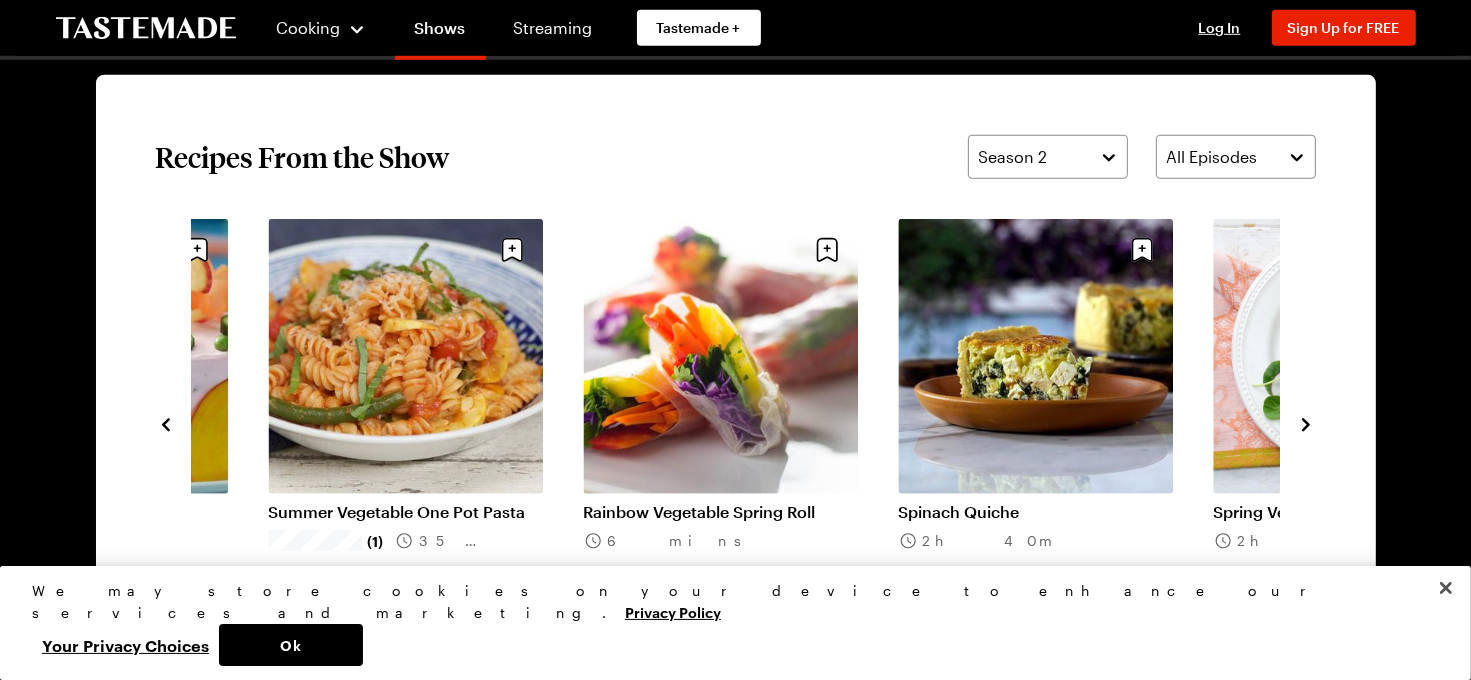 click at bounding box center [1306, 423] 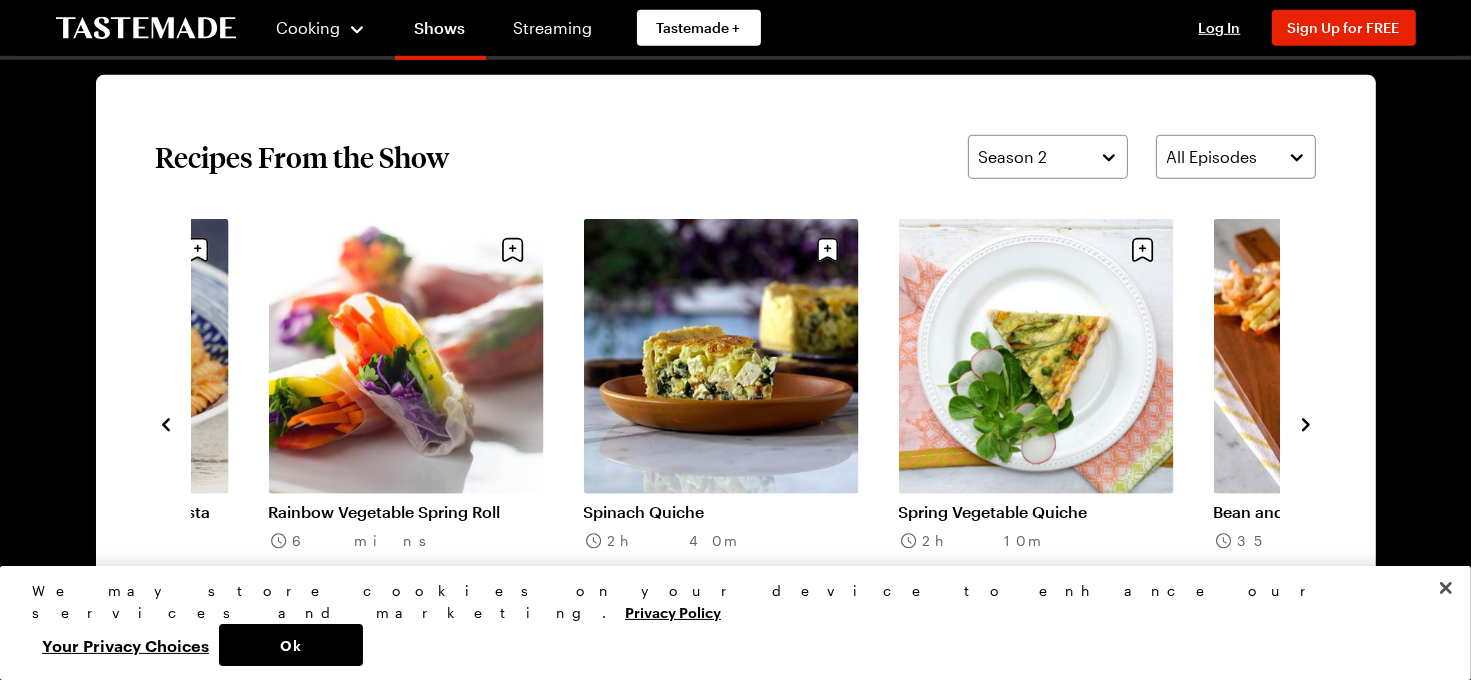 click at bounding box center [1306, 423] 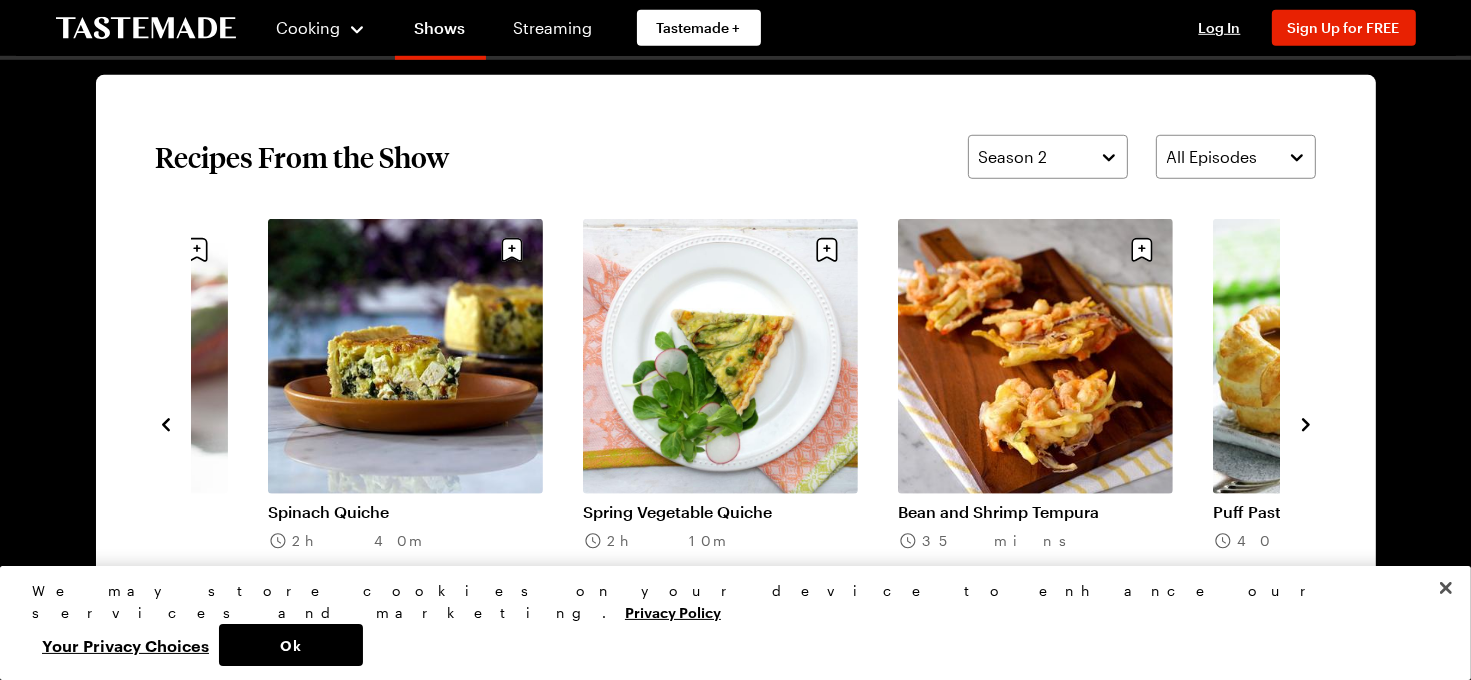 click at bounding box center (1306, 423) 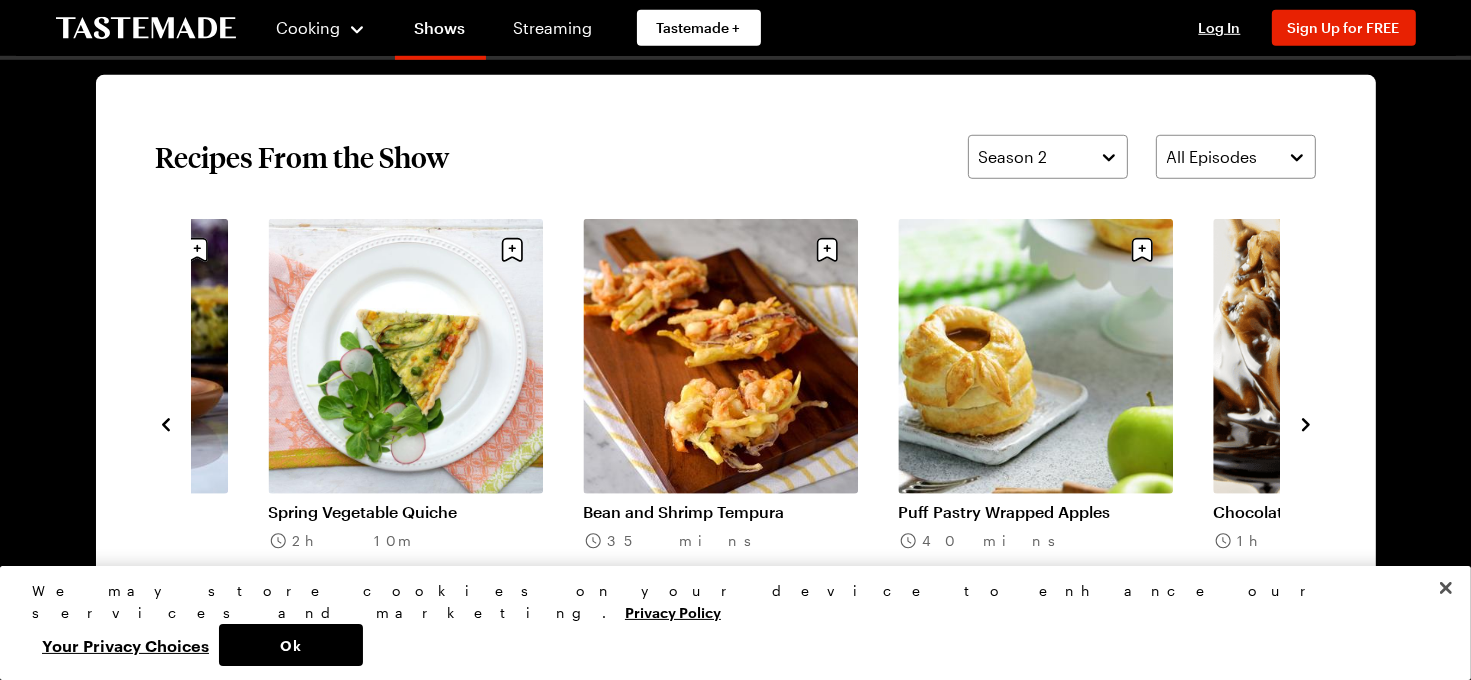 click at bounding box center (1306, 423) 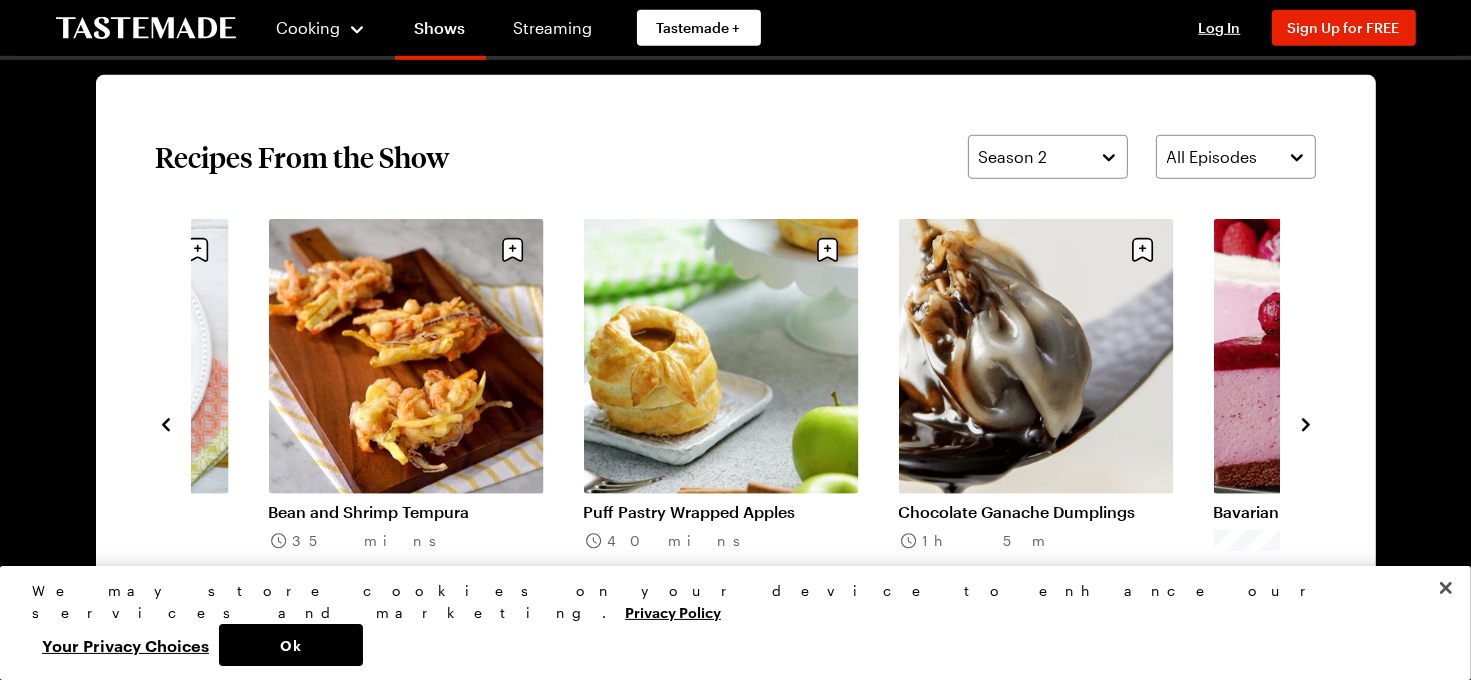 click on "Lettuce and Tofu Balls [TIME] Simple Vegetable Cake (1) [TIME] Summer Vegetable One Pot Pasta (1) [TIME] Rainbow Vegetable Spring Roll [TIME] Spinach Quiche [TIME] Spring Vegetable Quiche [TIME] Bean and Shrimp Tempura [TIME] Puff Pastry Wrapped Apples [TIME] Chocolate Ganache Dumplings [TIME] Bavarian Cream Dragonfruit Cake (1) [TIME] Candy Cane Doughnuts [TIME] Goldfish shaped Kohaku jelly-candy [TIME] Stuffed Pears in Puff Pastry [TIME]" at bounding box center (736, 423) 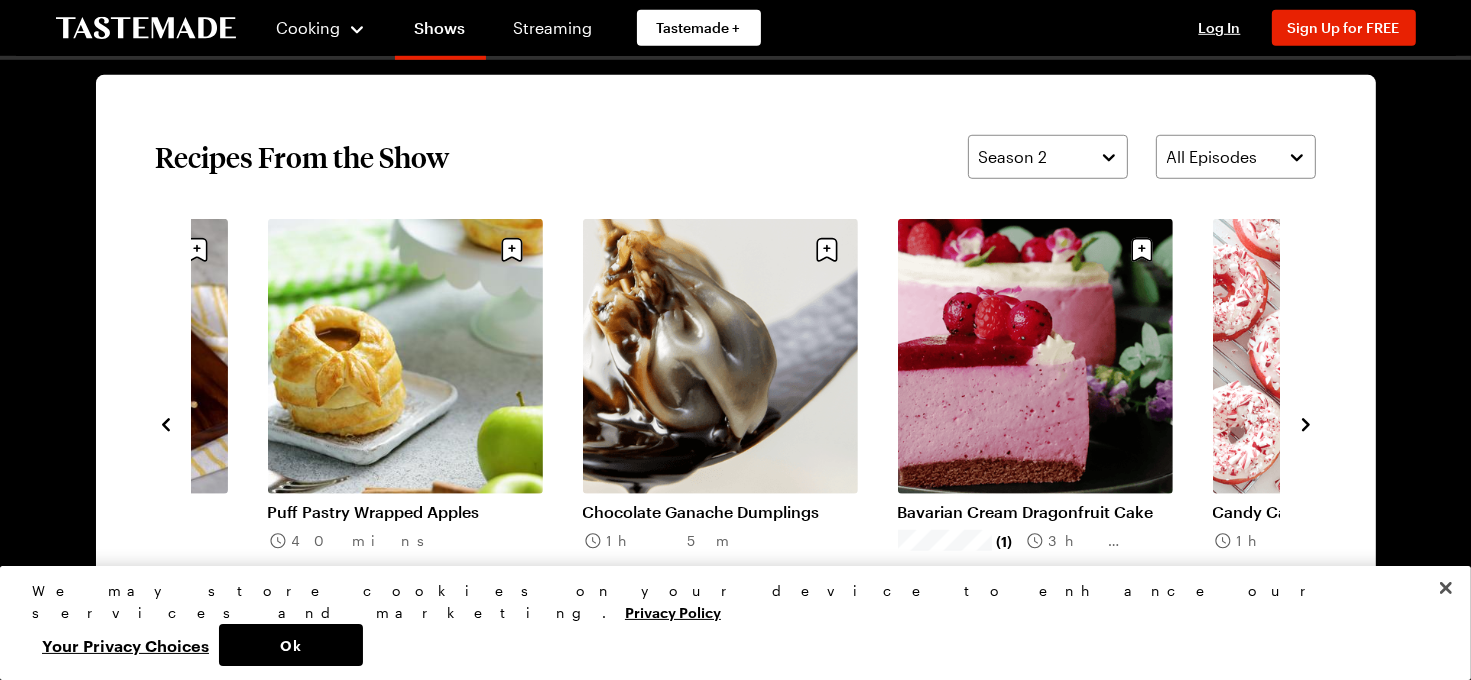 click 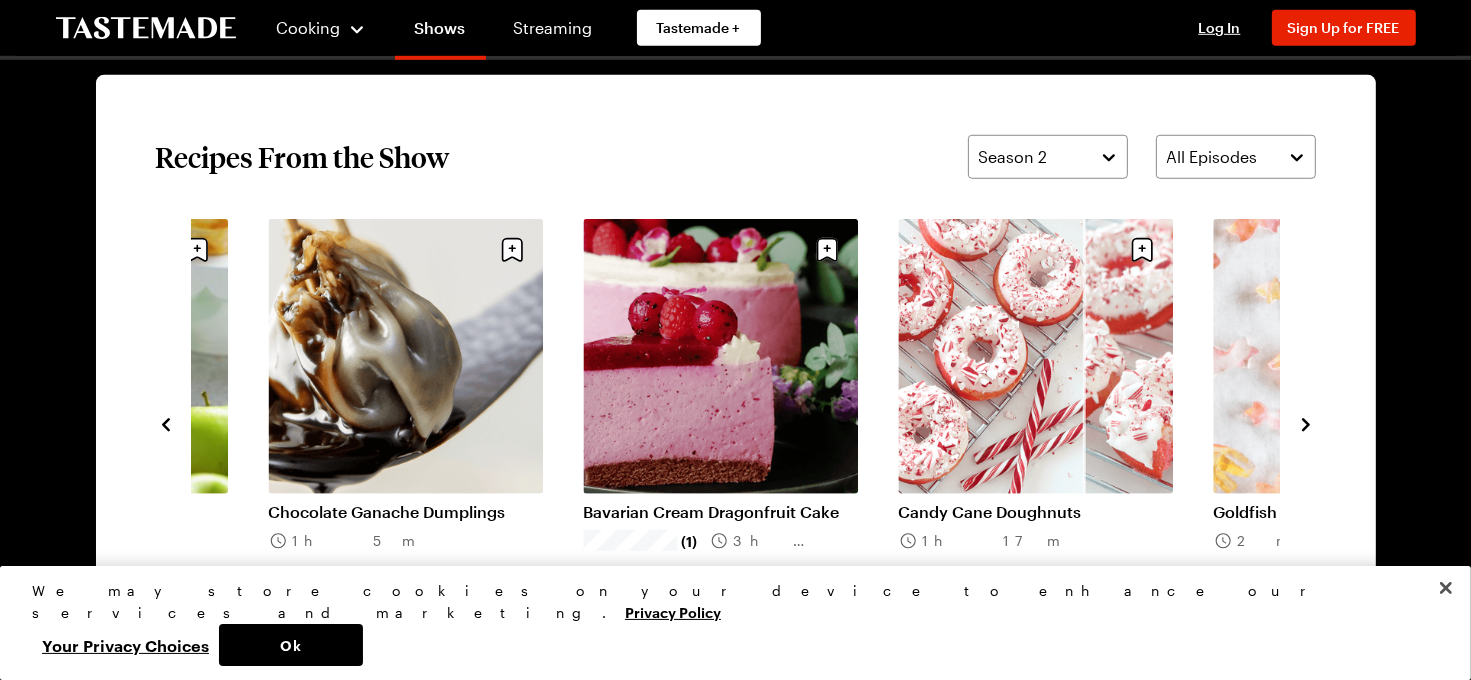 click 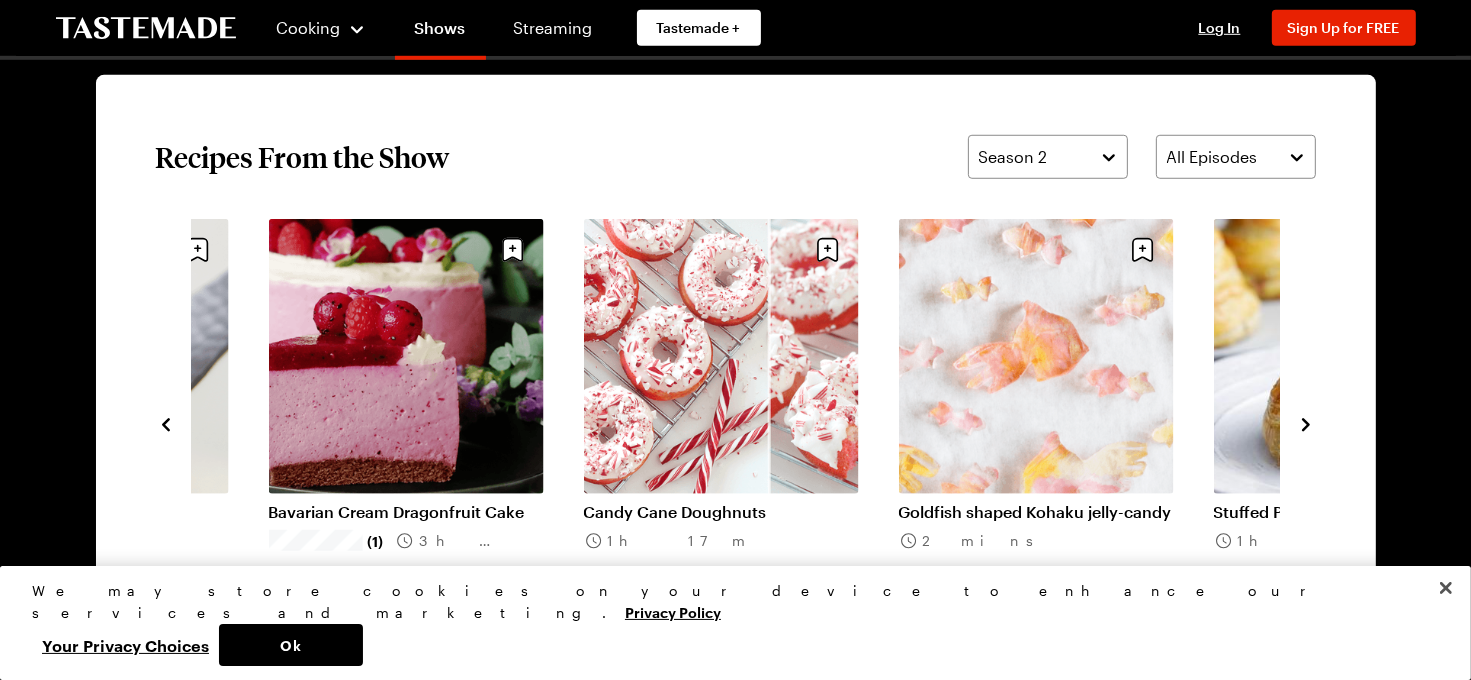 click 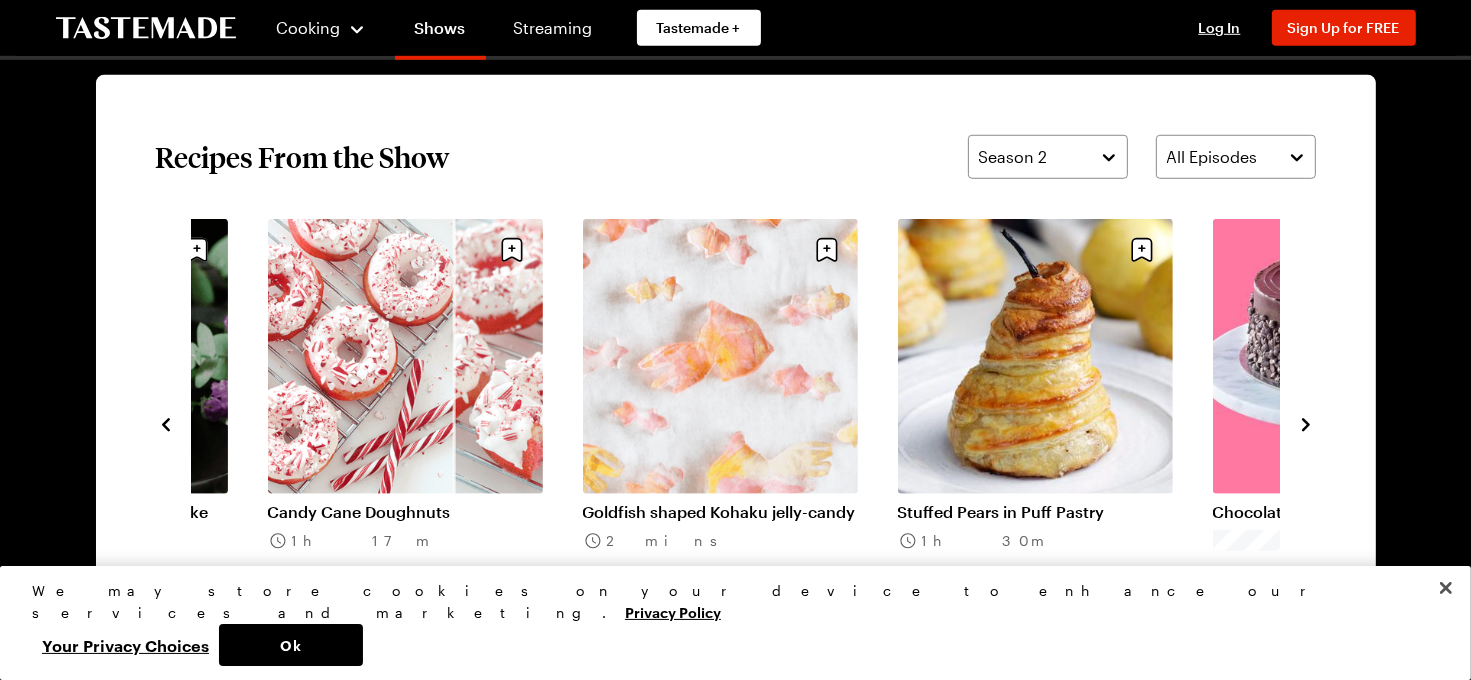 click 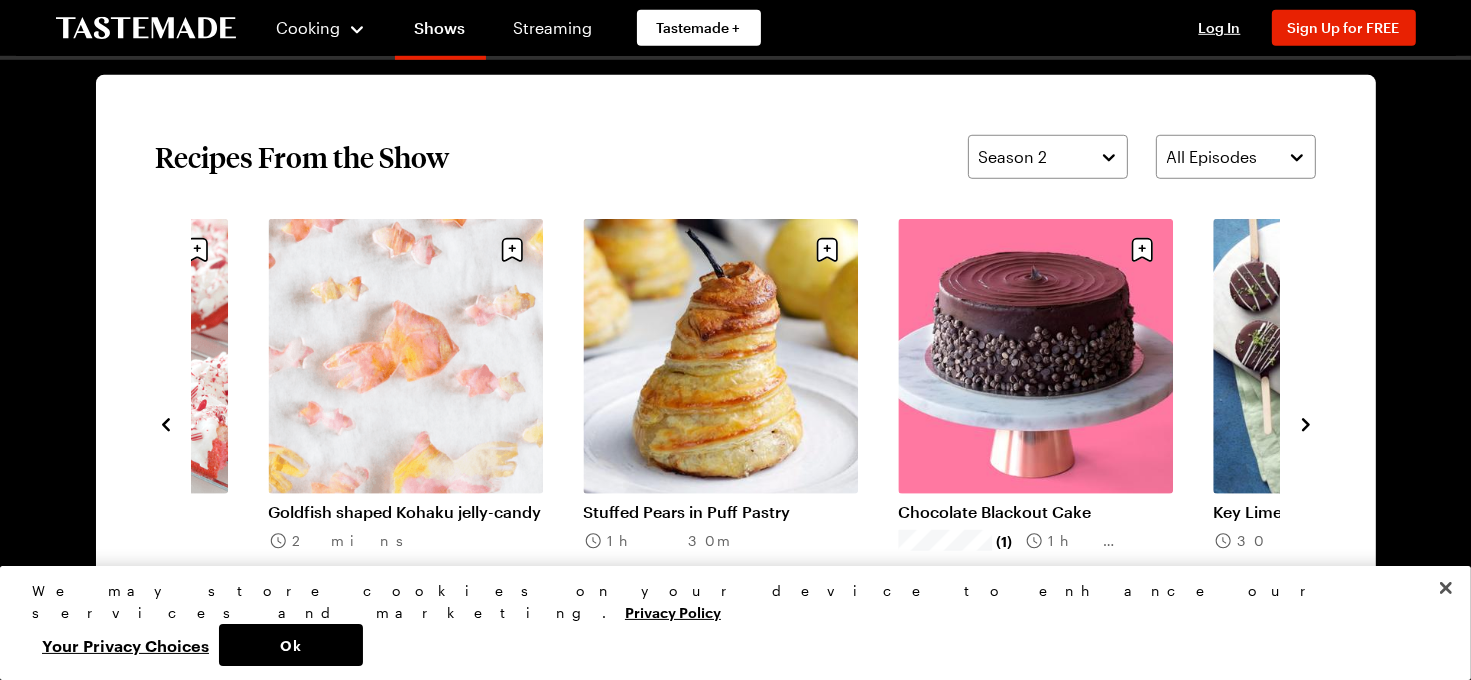 click 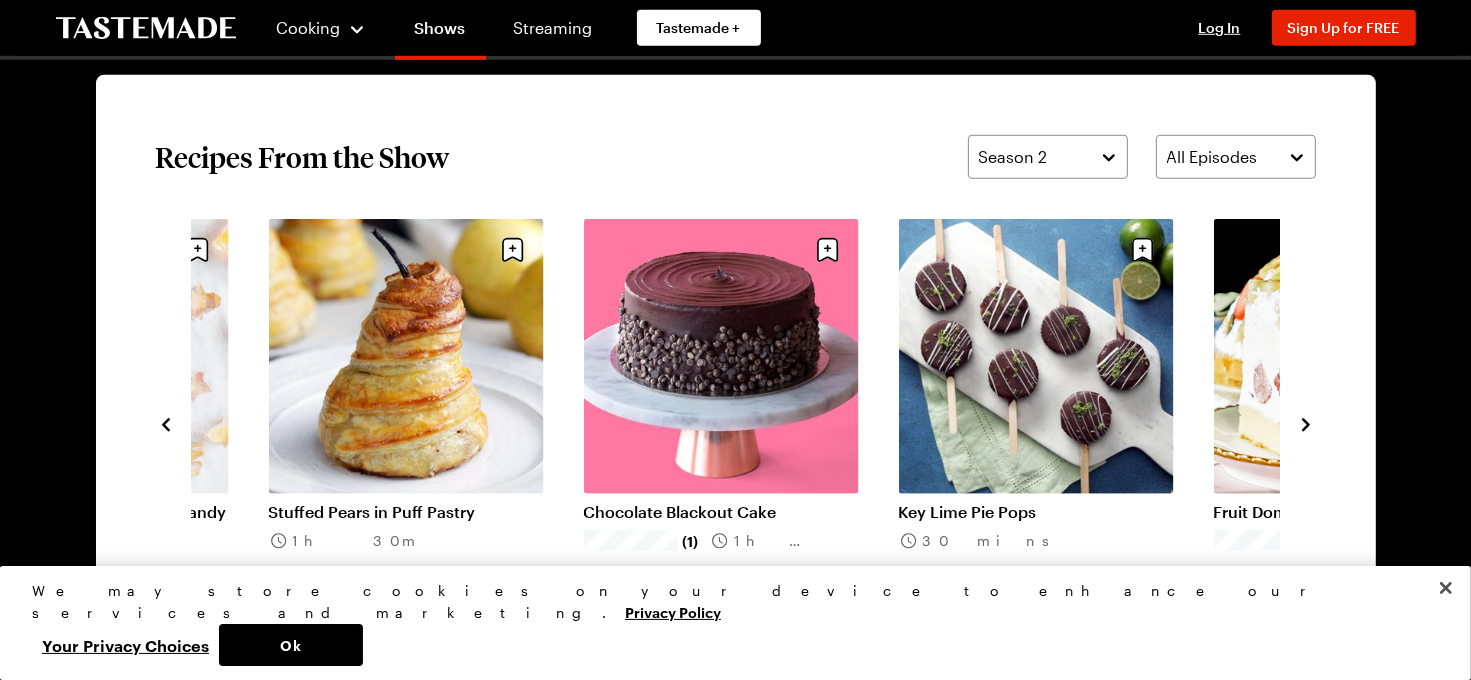 click 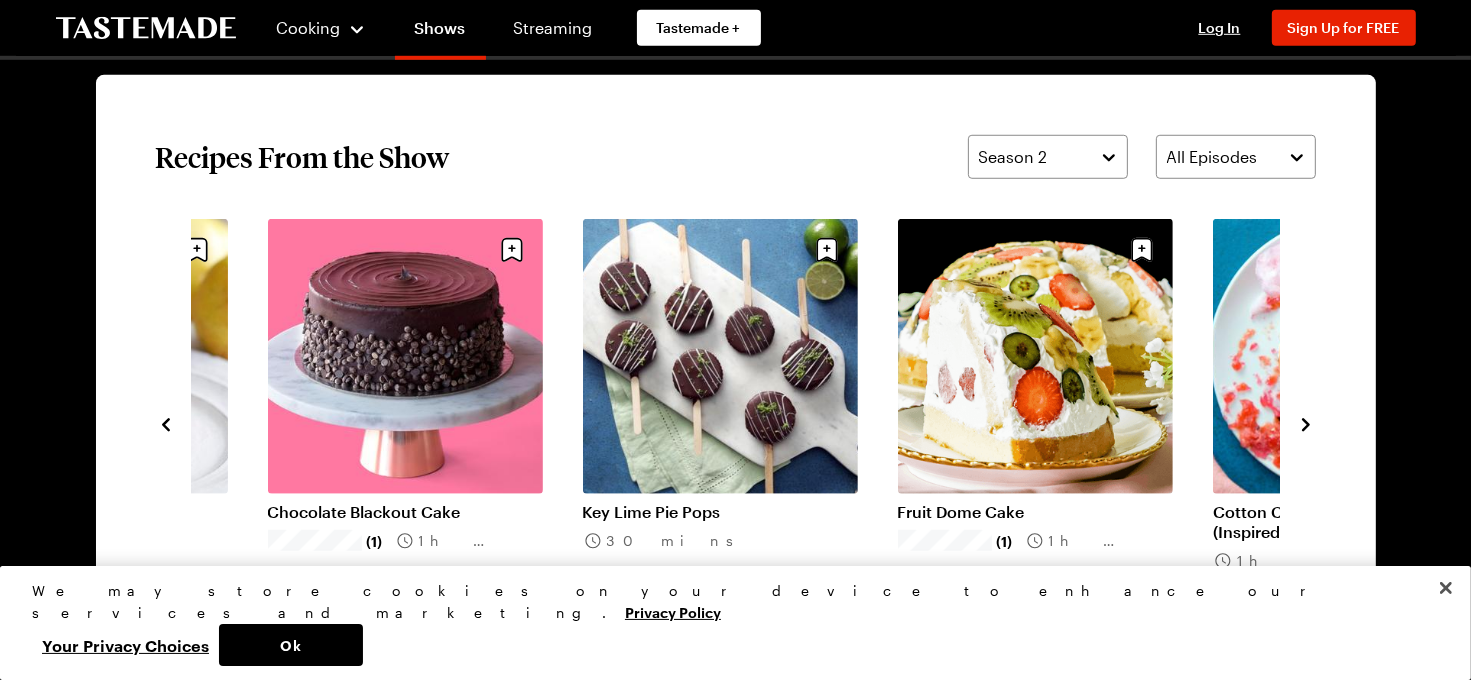click 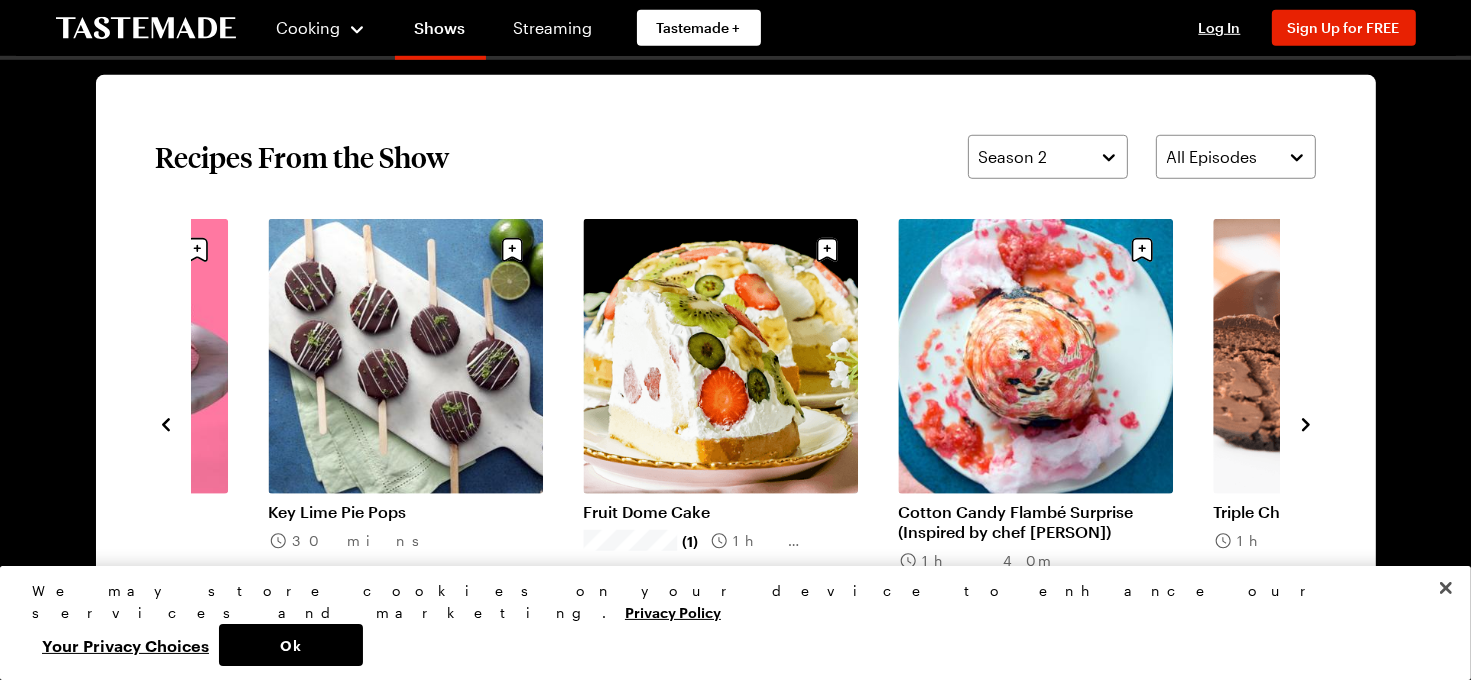click at bounding box center (1306, 423) 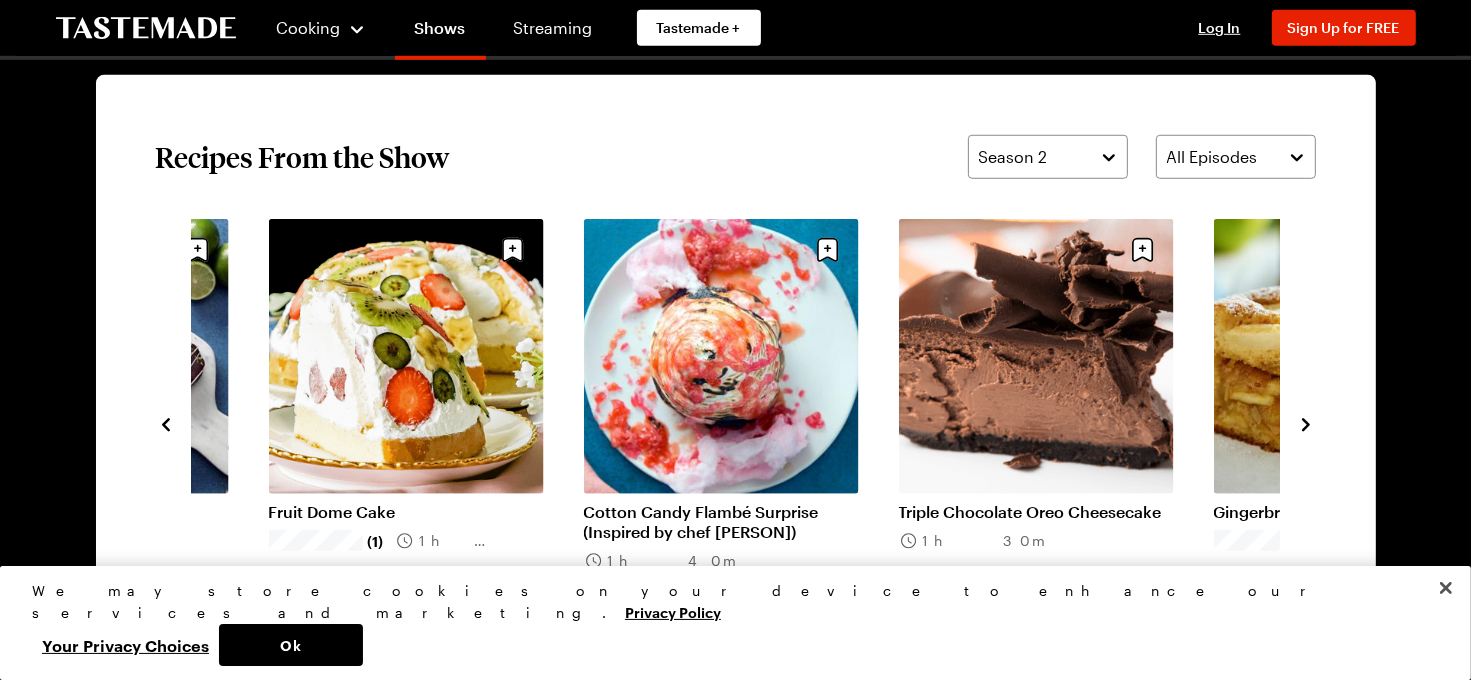 click at bounding box center (1306, 423) 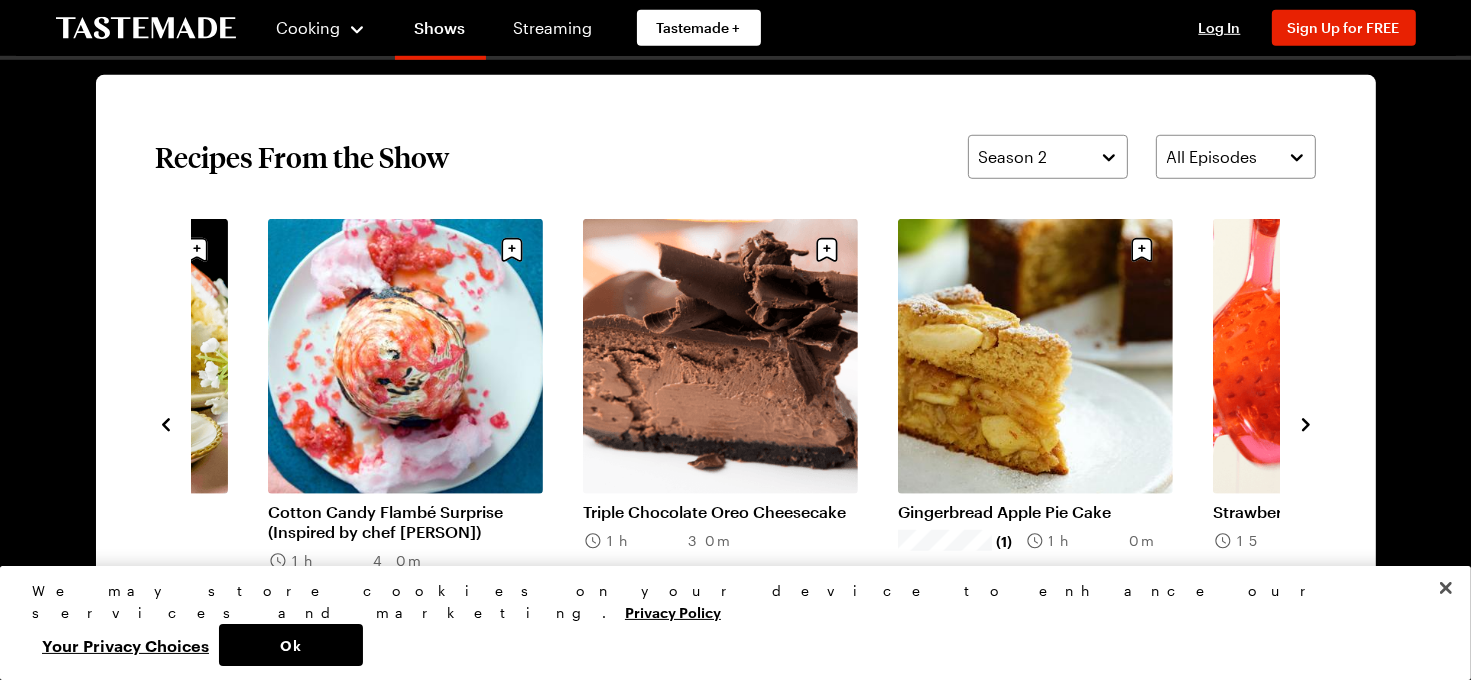 click at bounding box center [1306, 423] 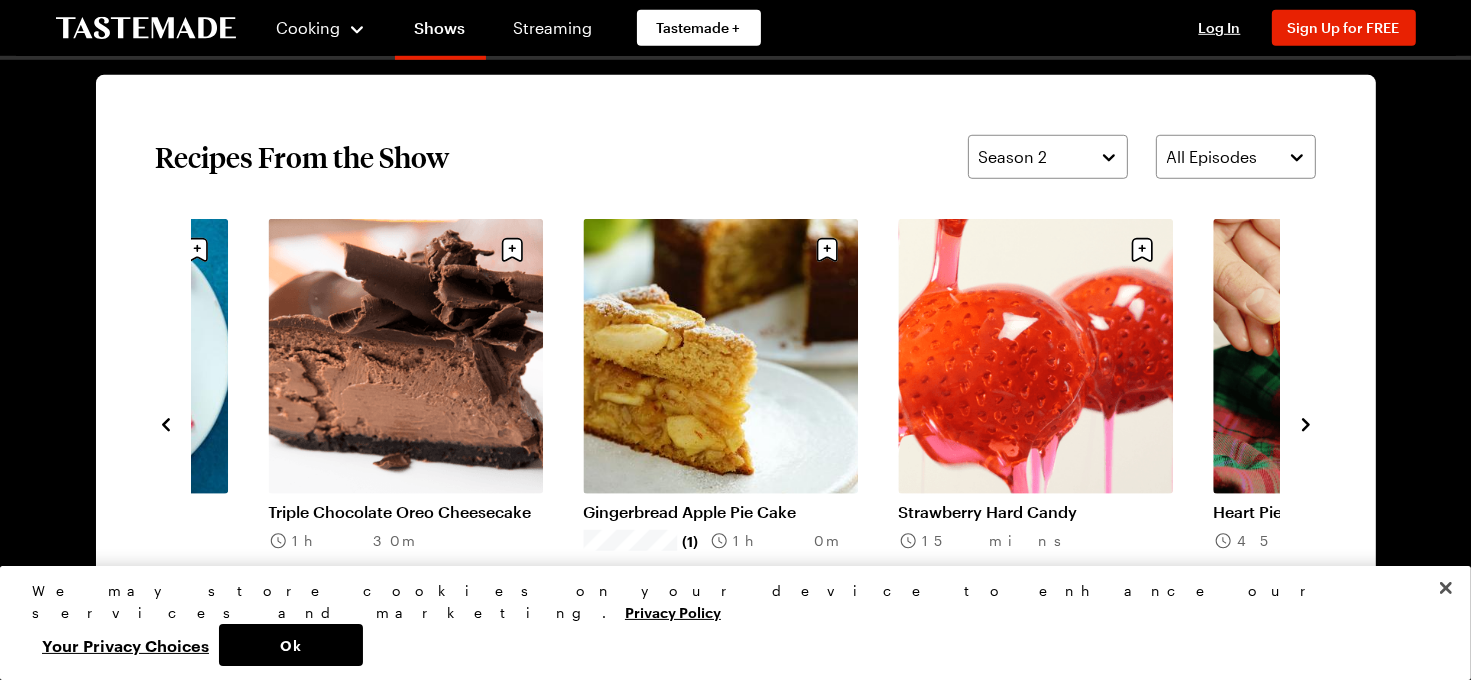 click at bounding box center [1306, 423] 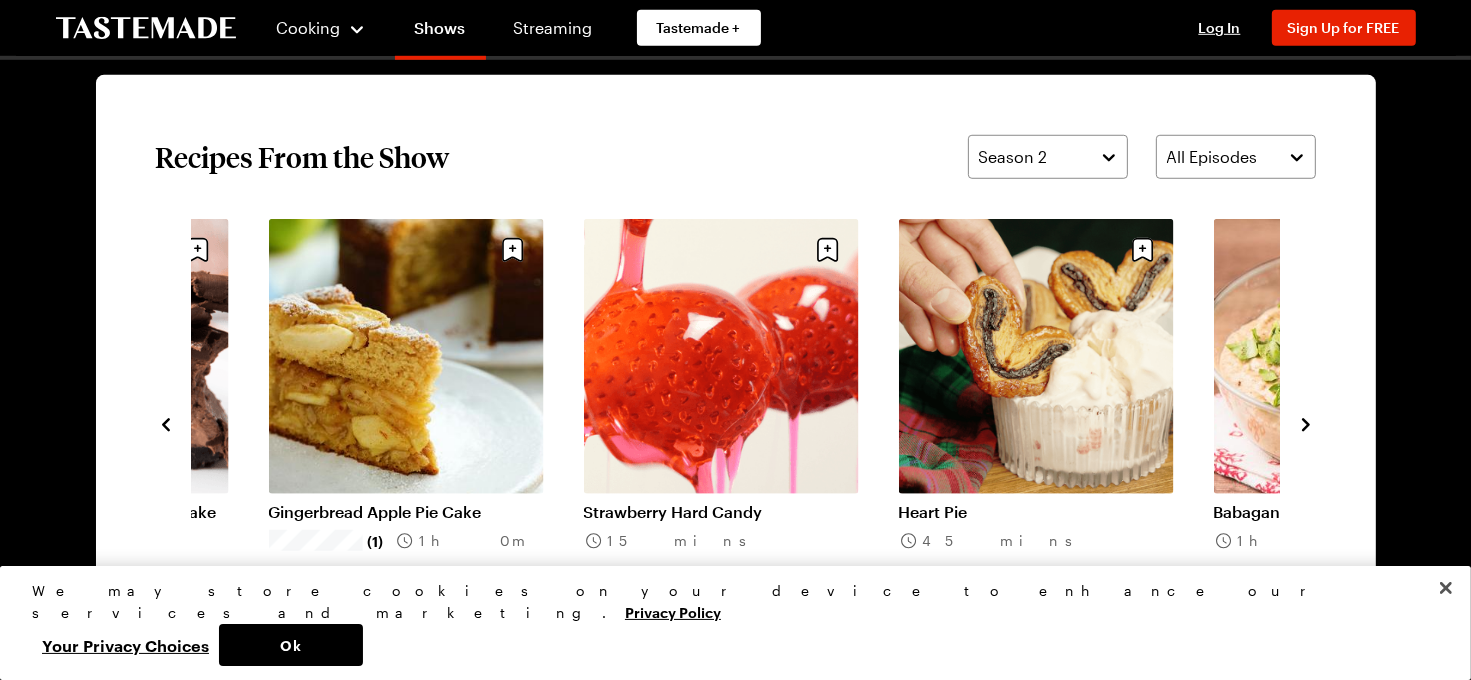 click at bounding box center [1306, 423] 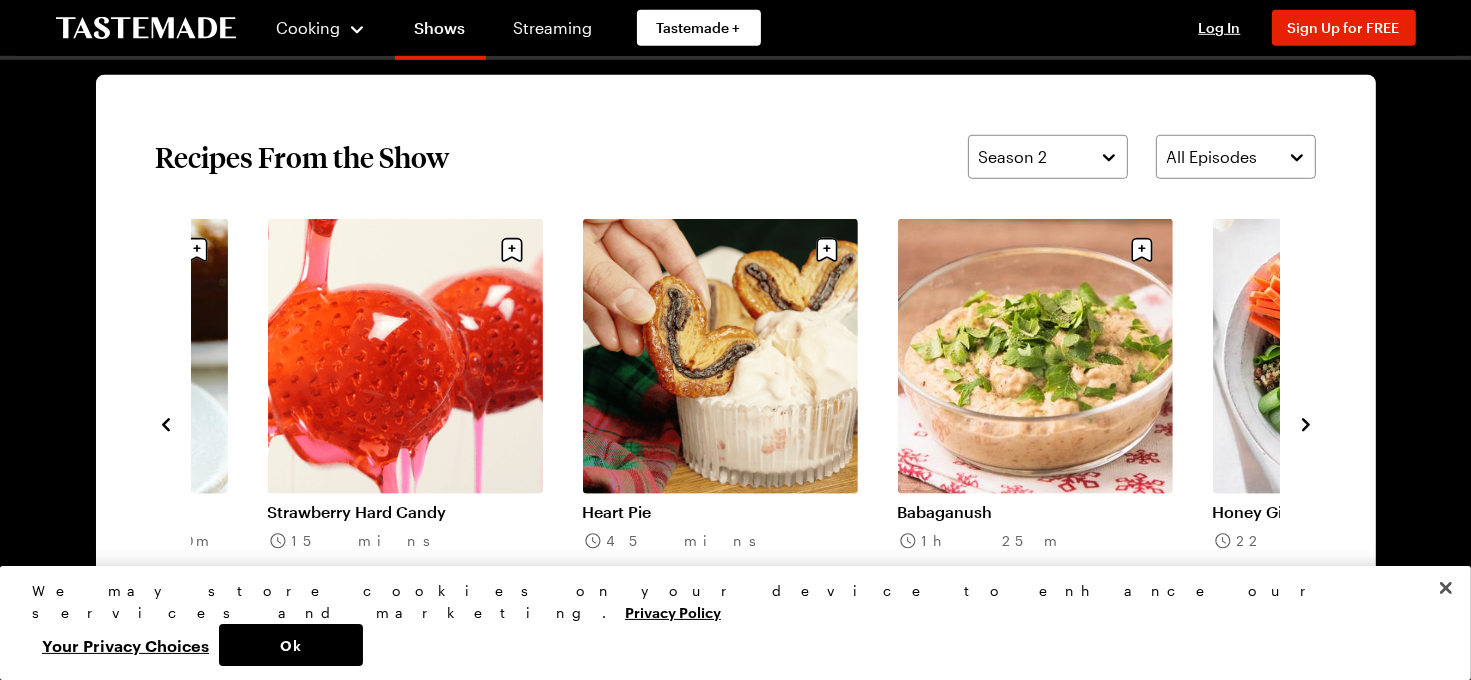 click at bounding box center (1306, 423) 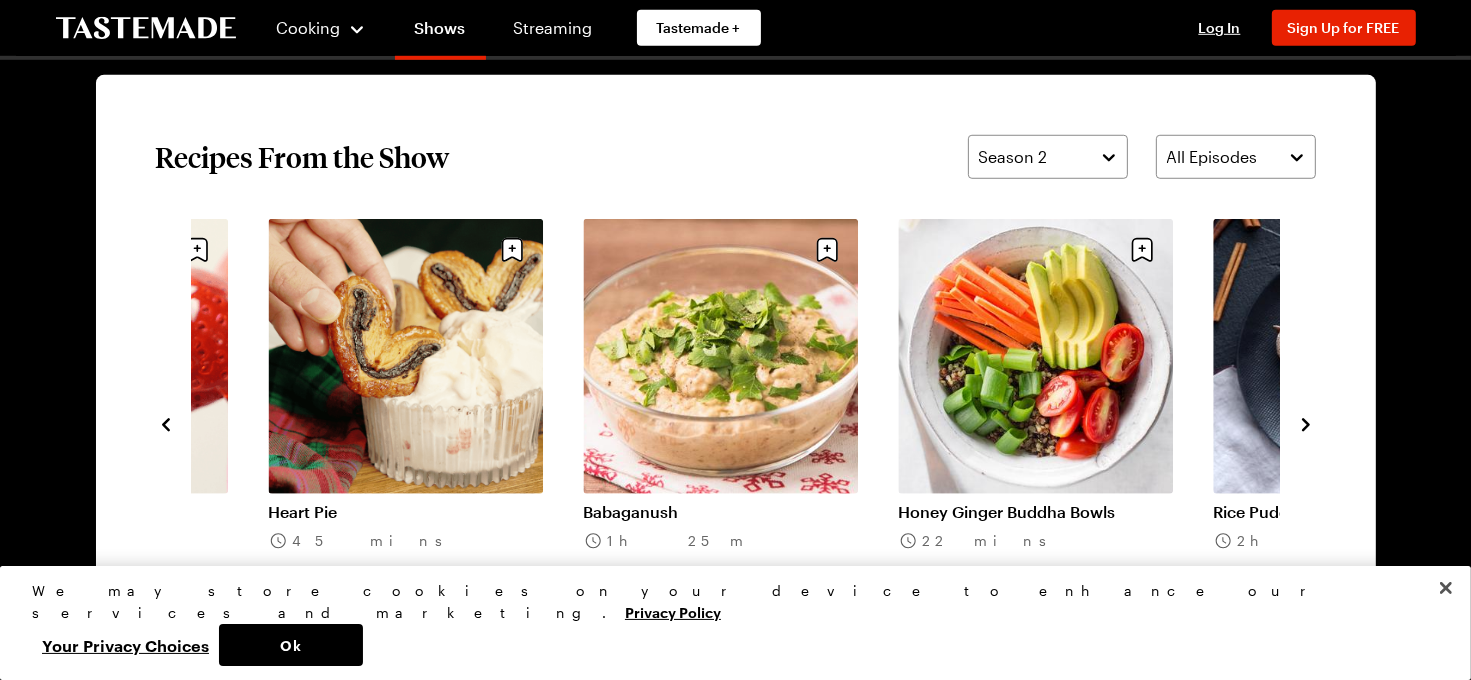 click at bounding box center [1306, 423] 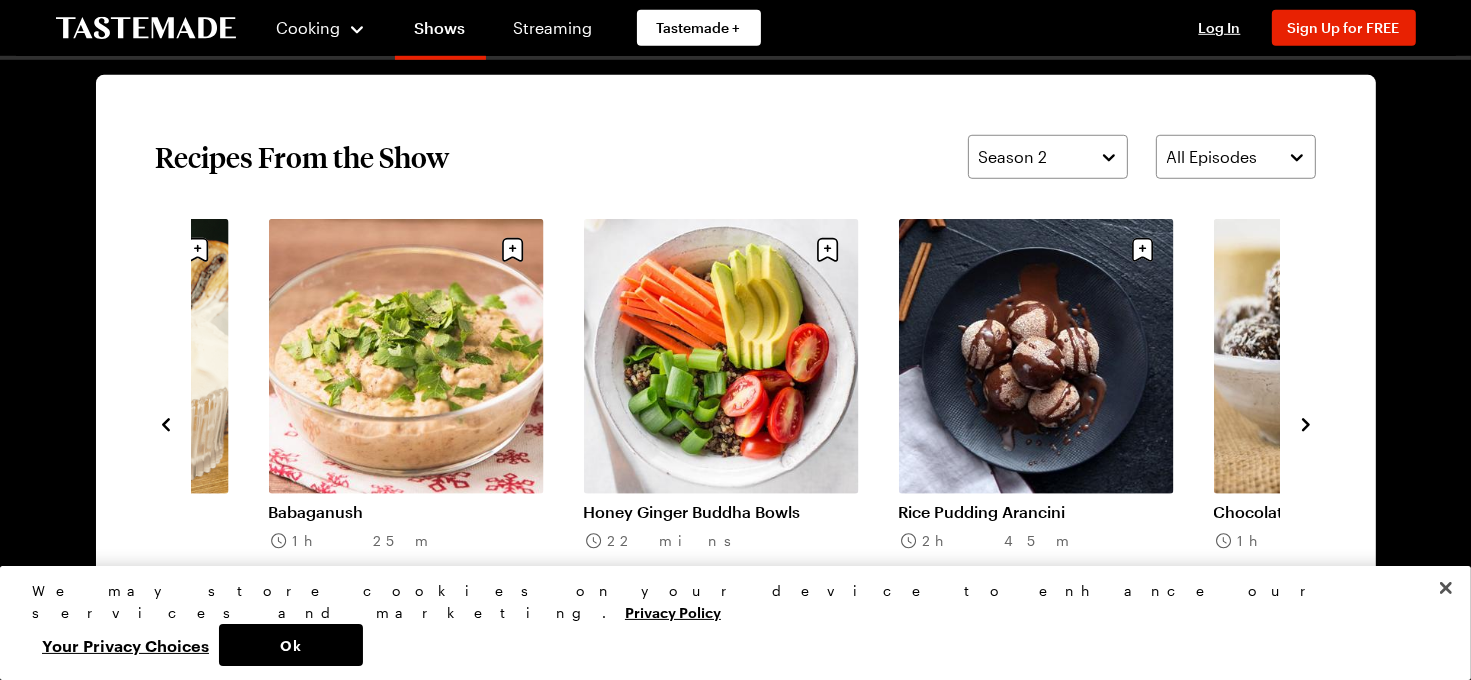 click 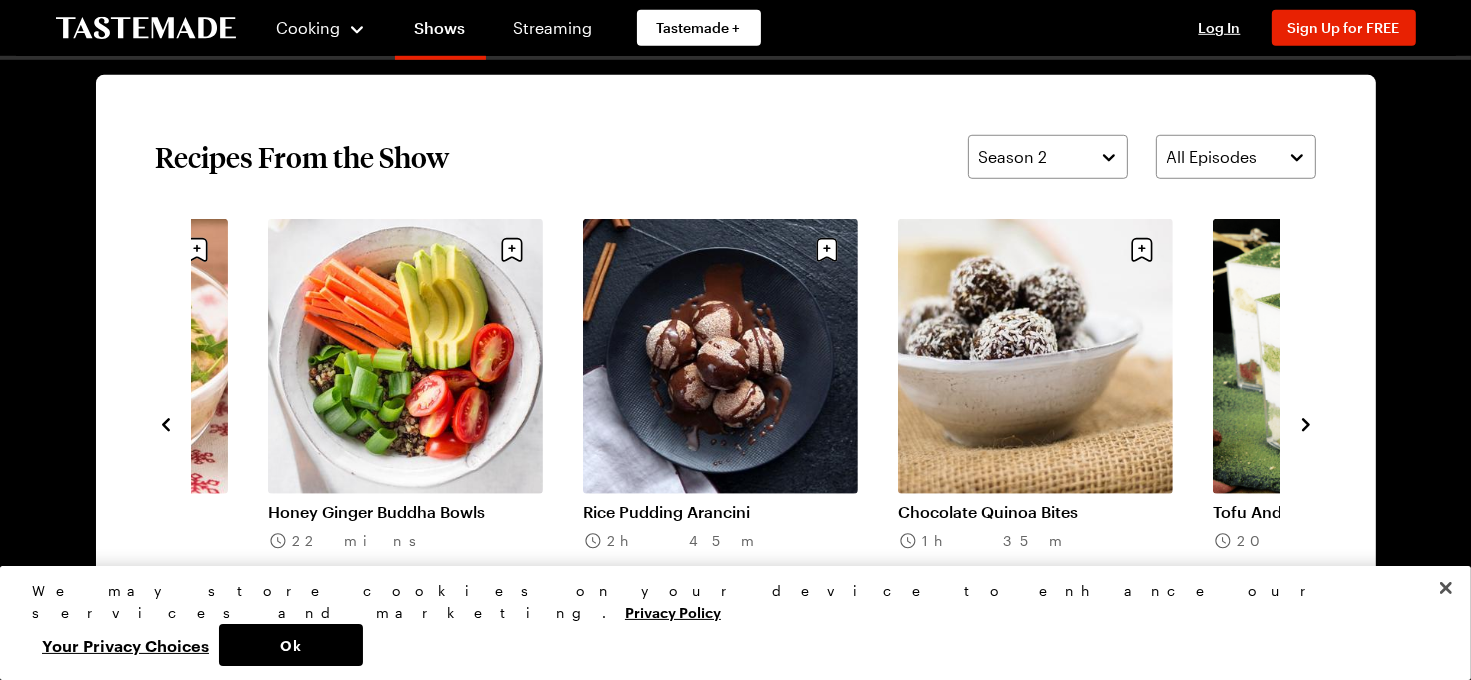 click 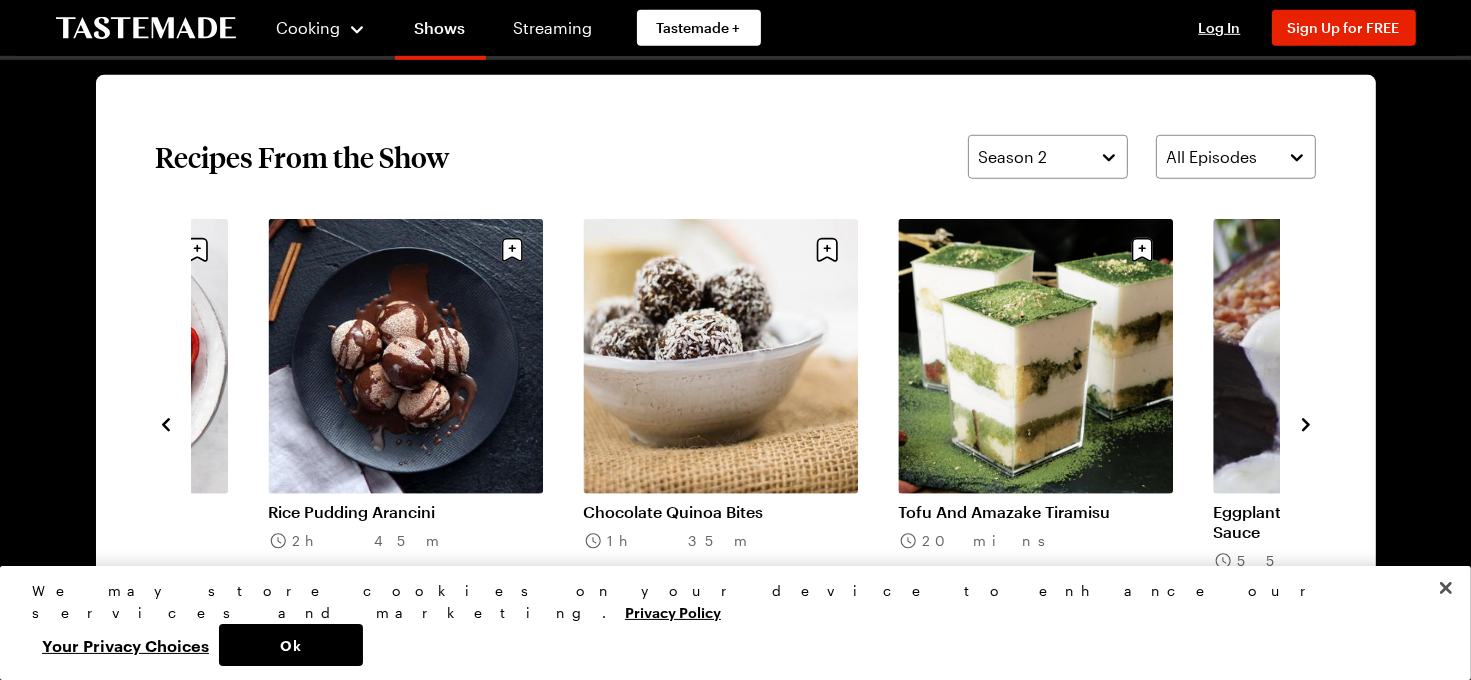 click 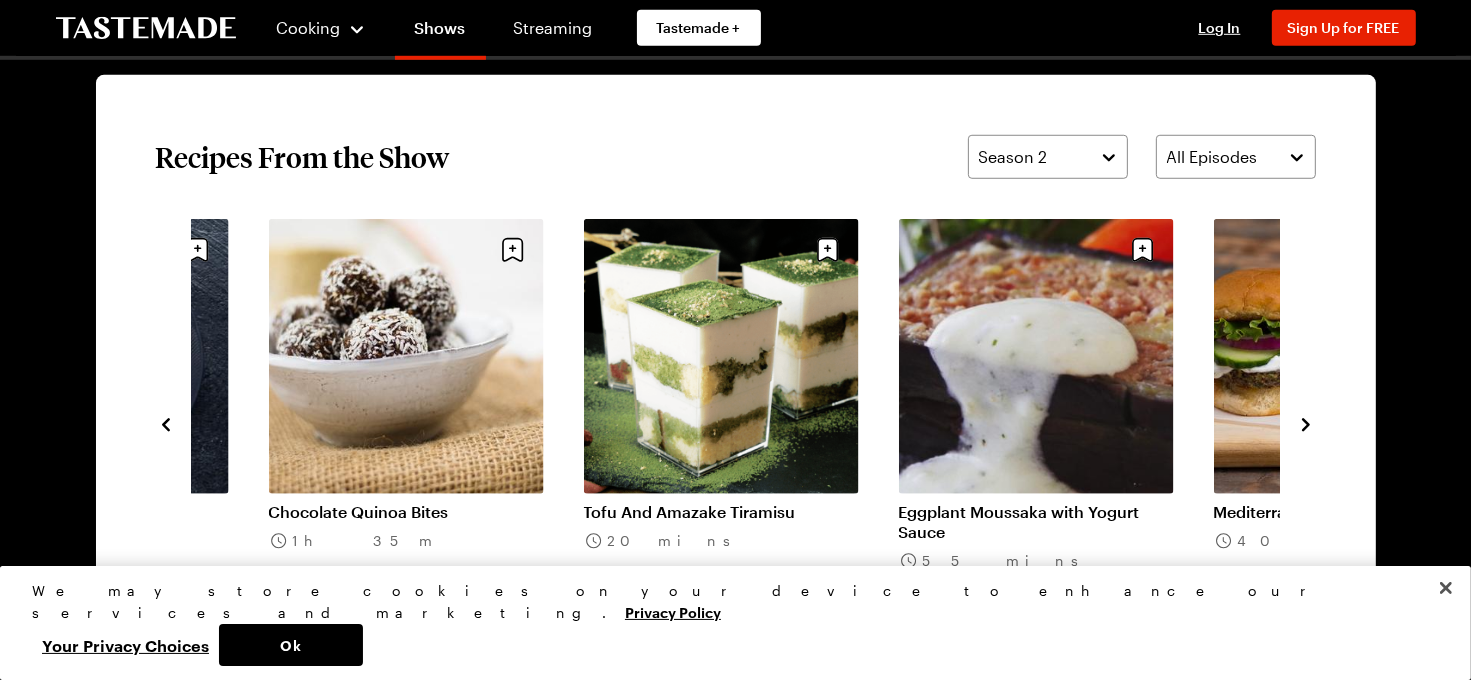click 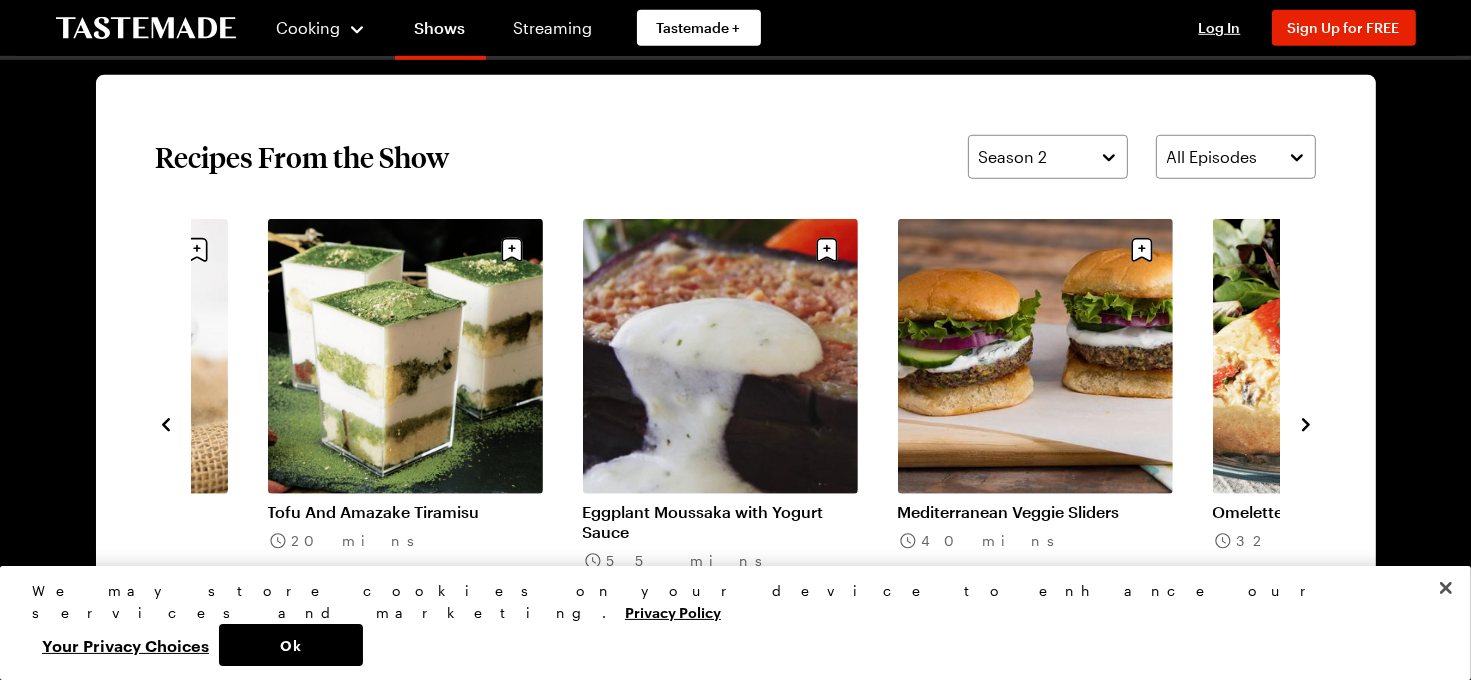 click 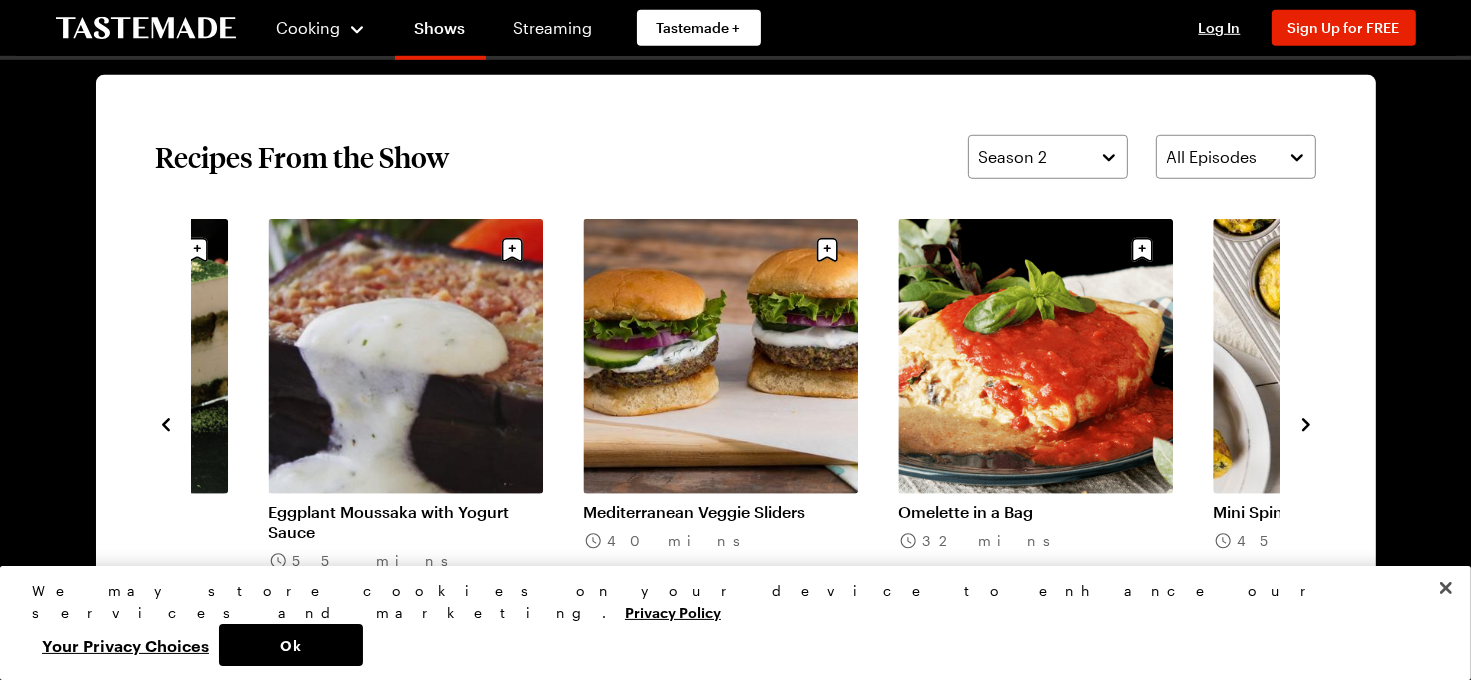 click 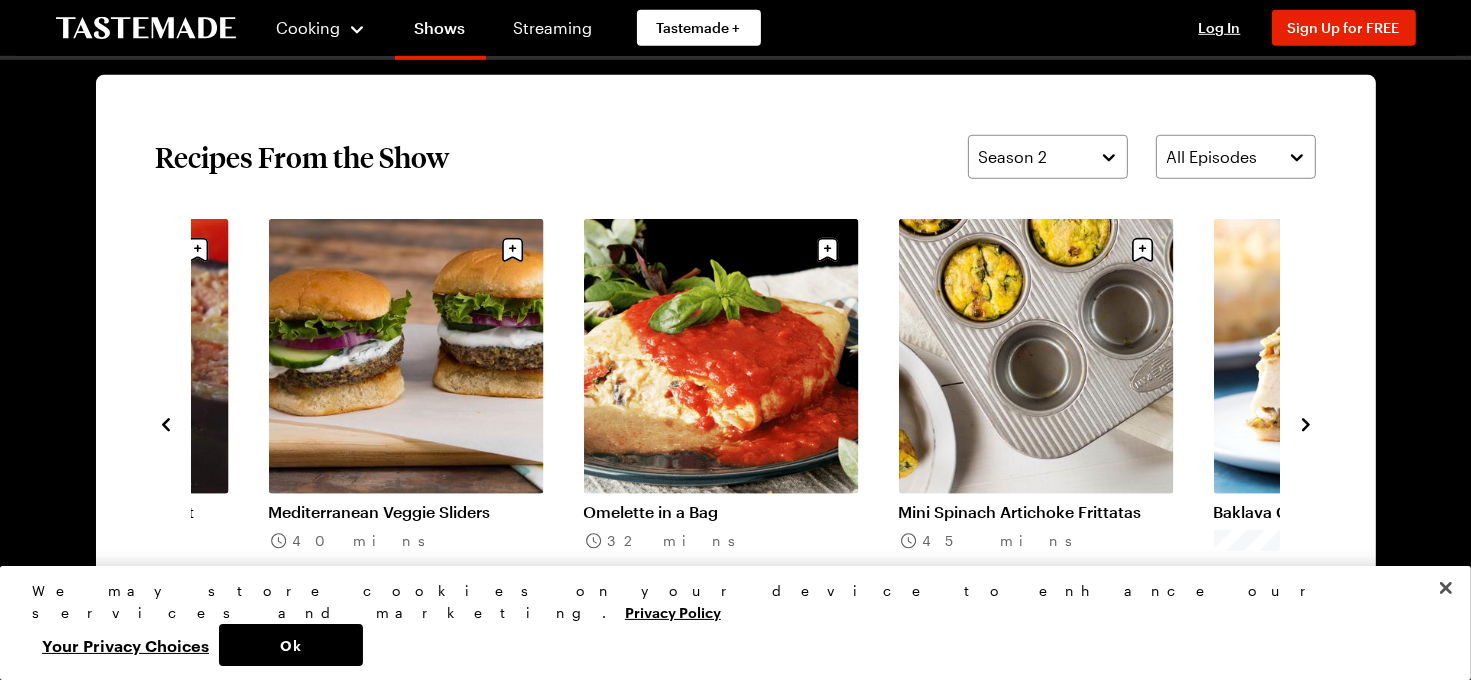 click 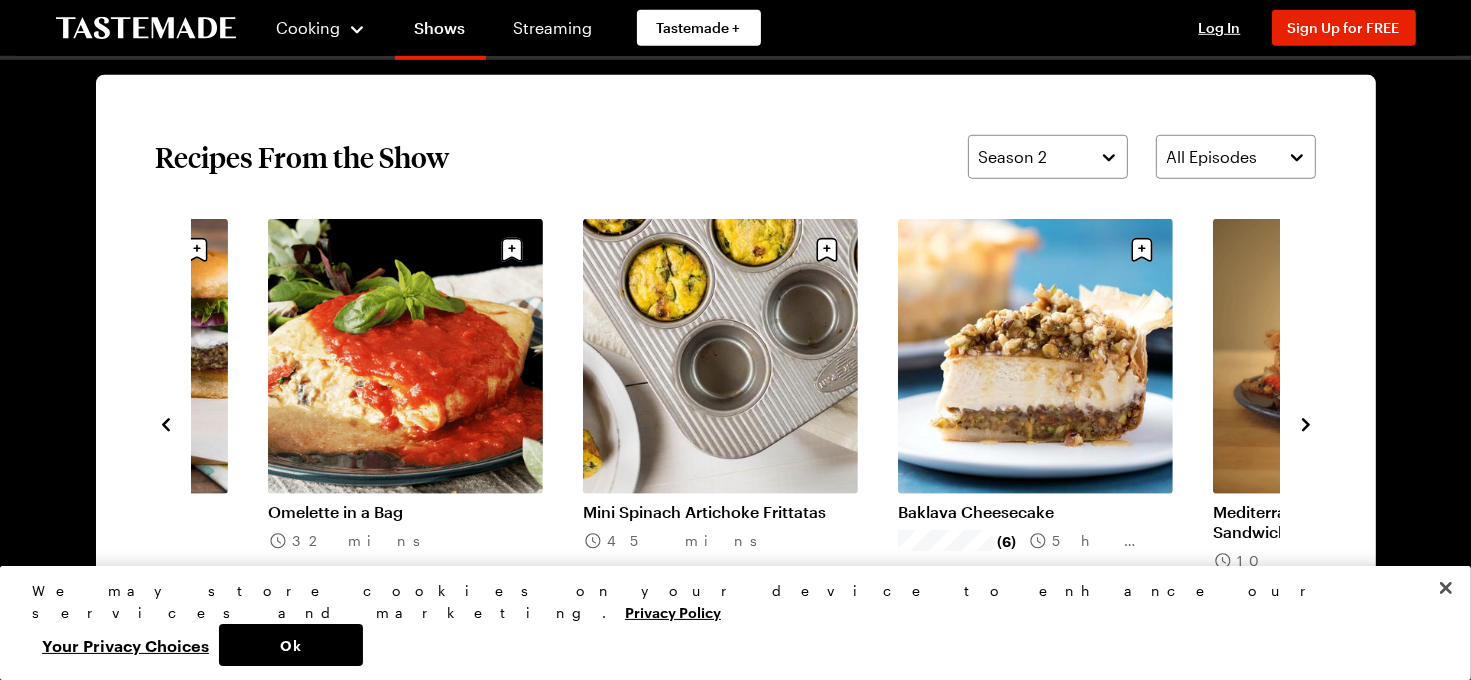 click 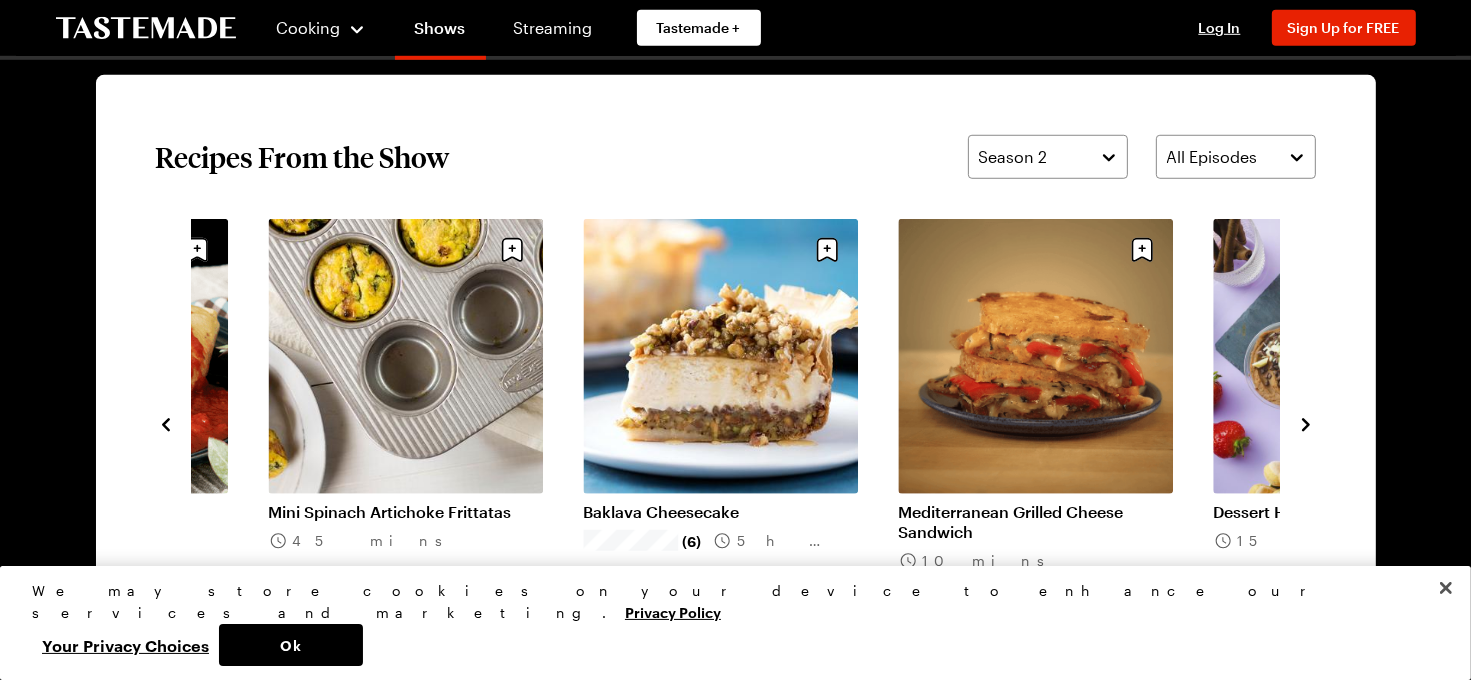 click 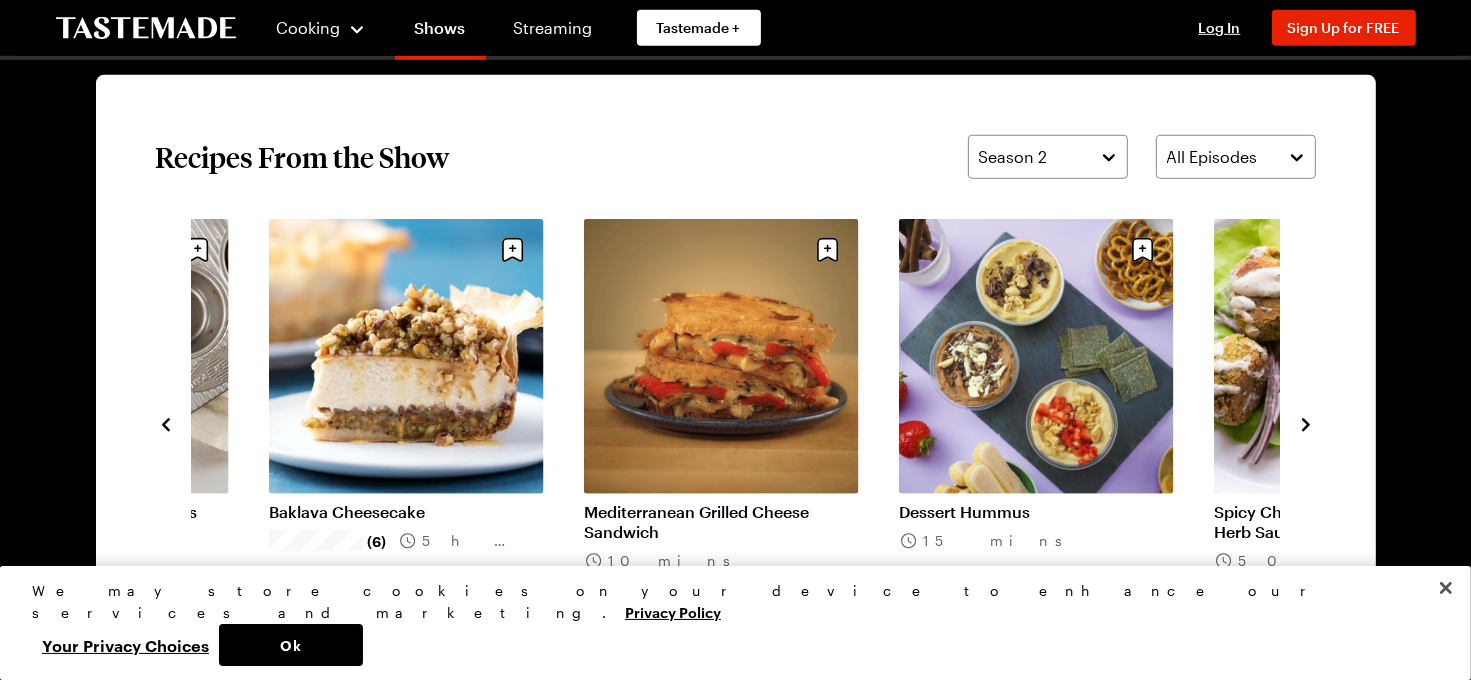 click 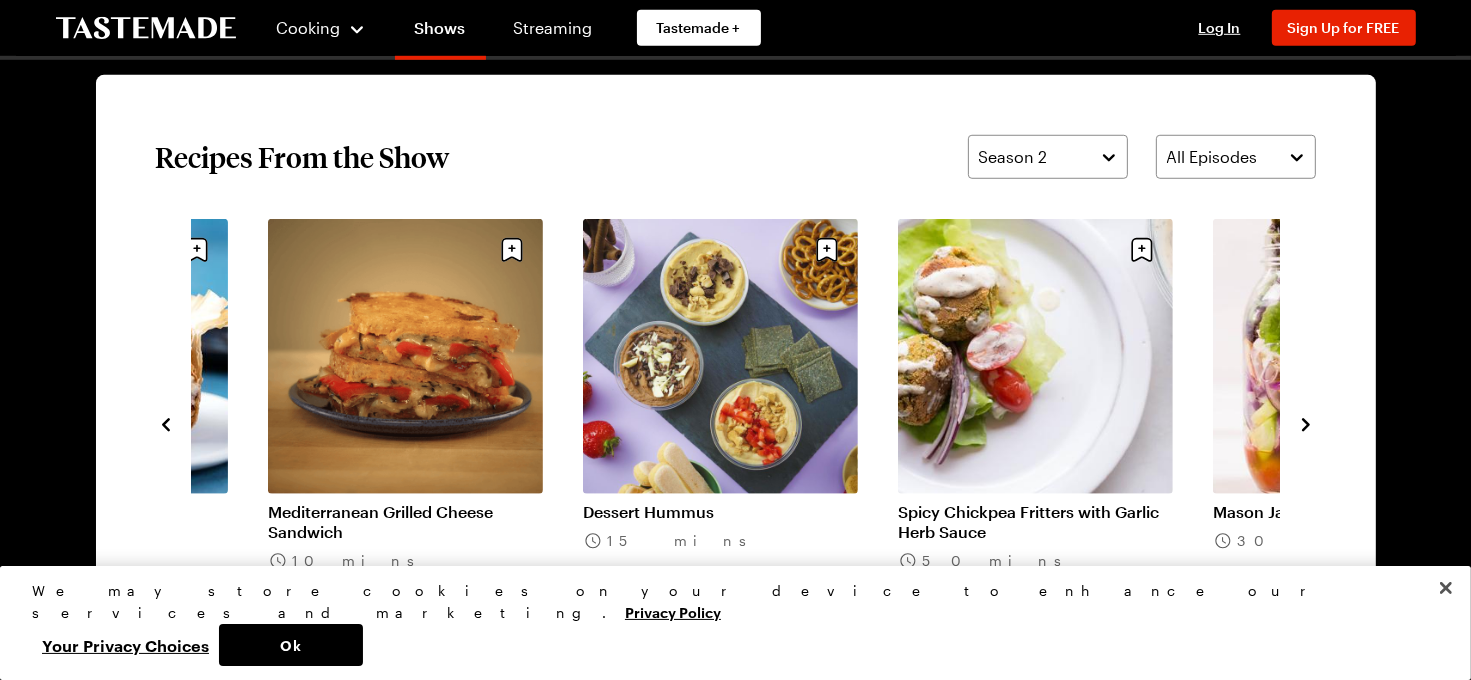 click 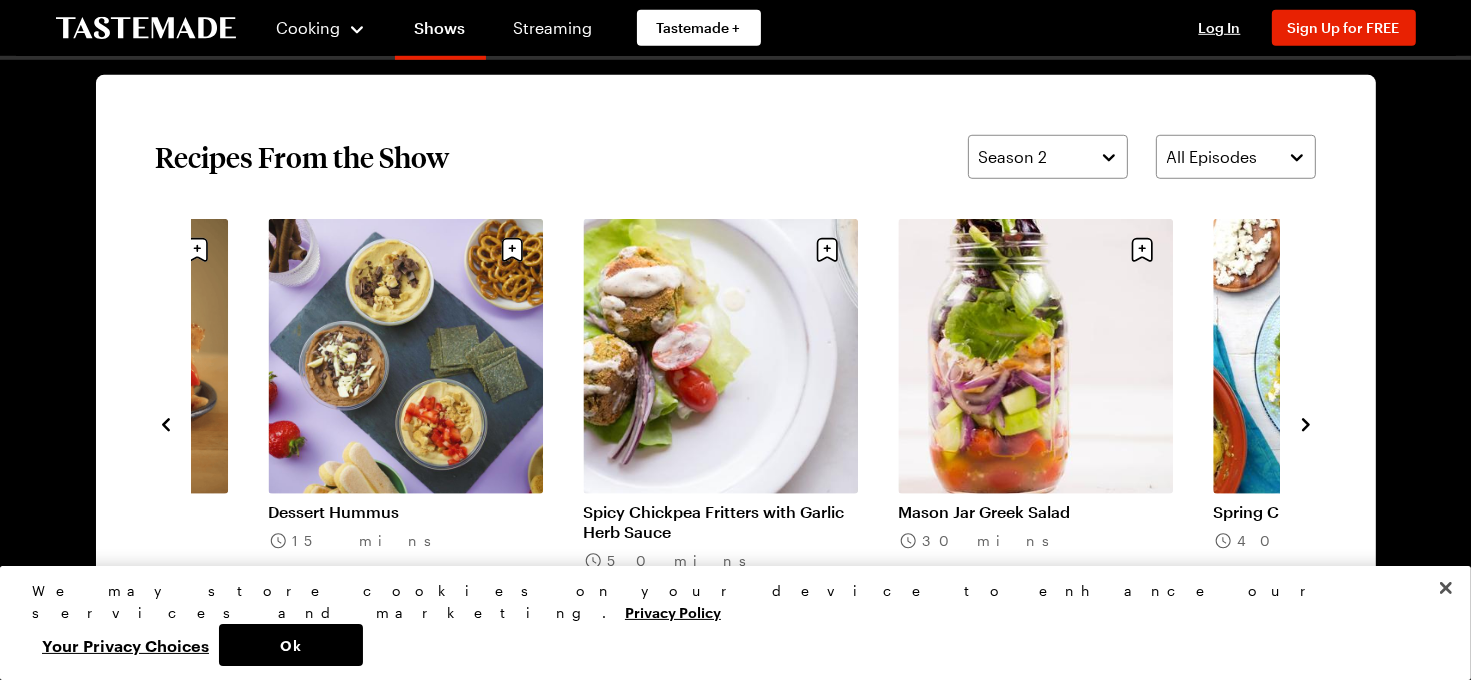 click 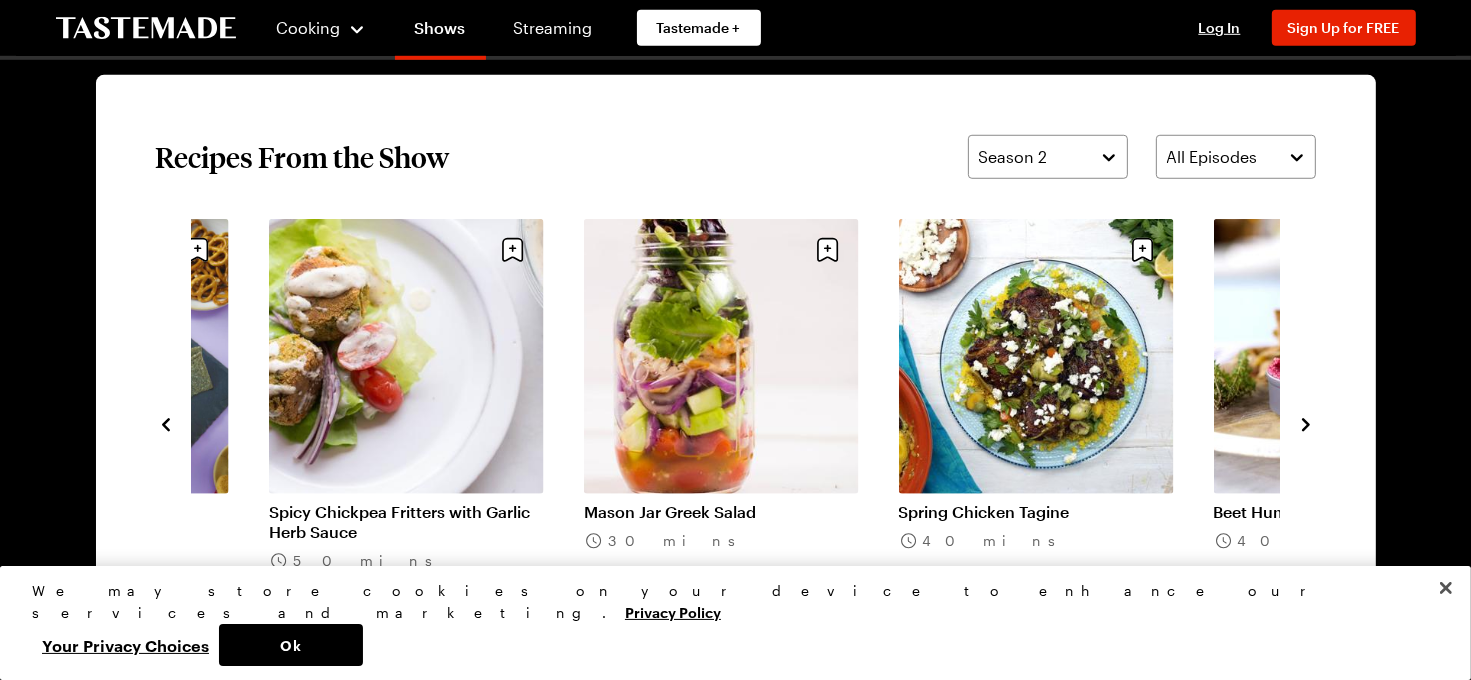 click 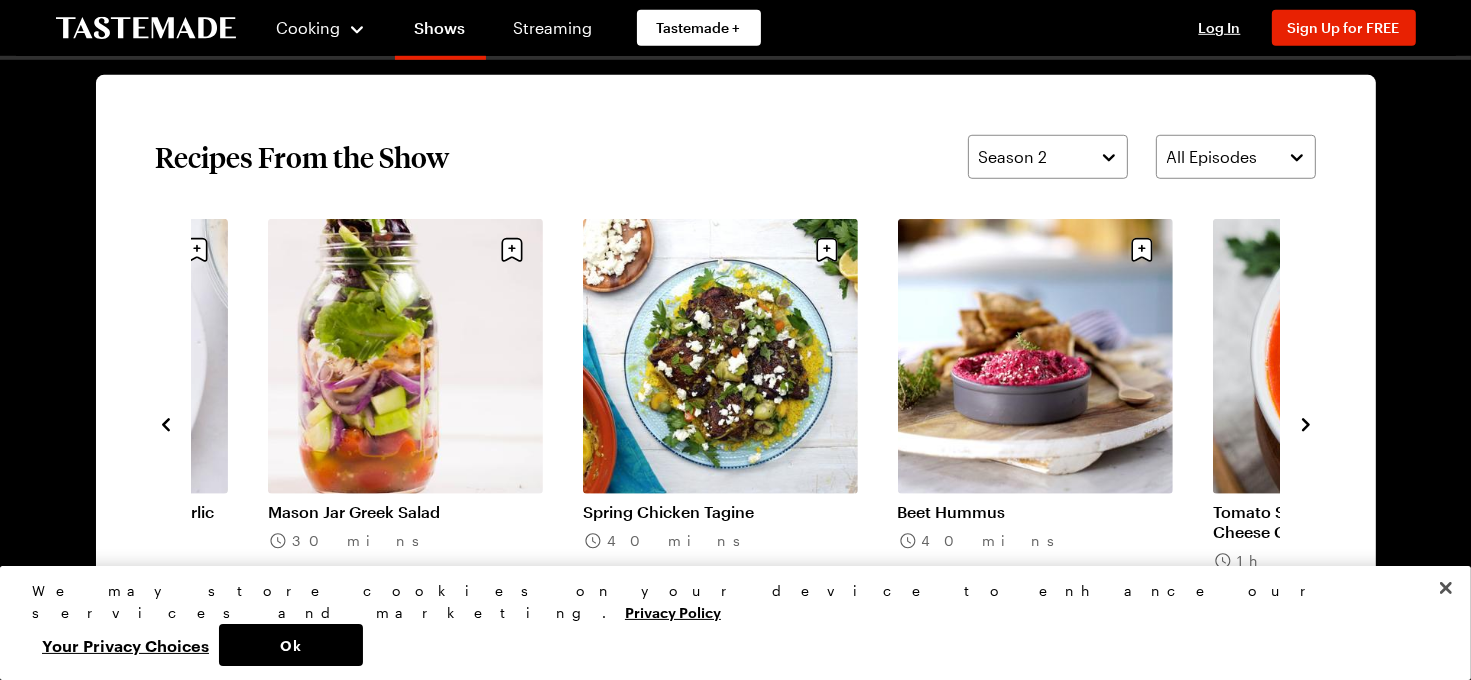 click 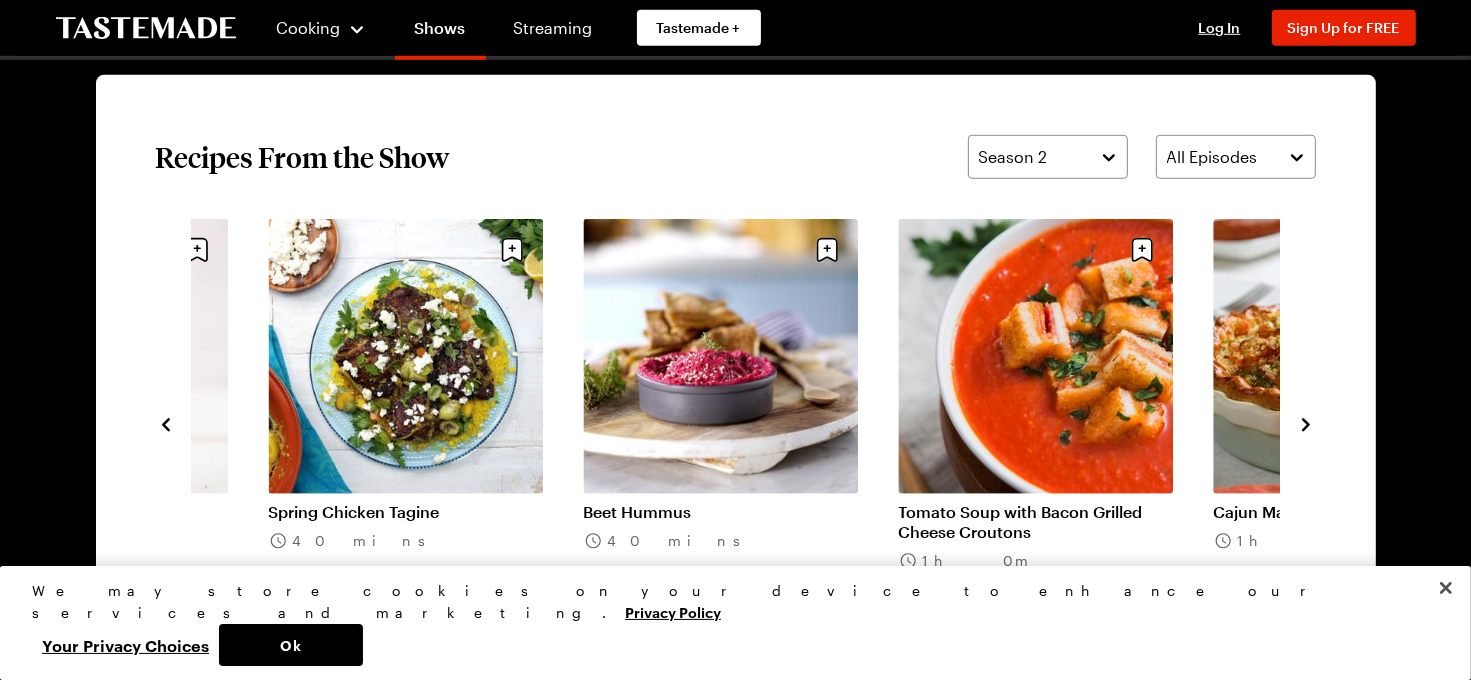 click 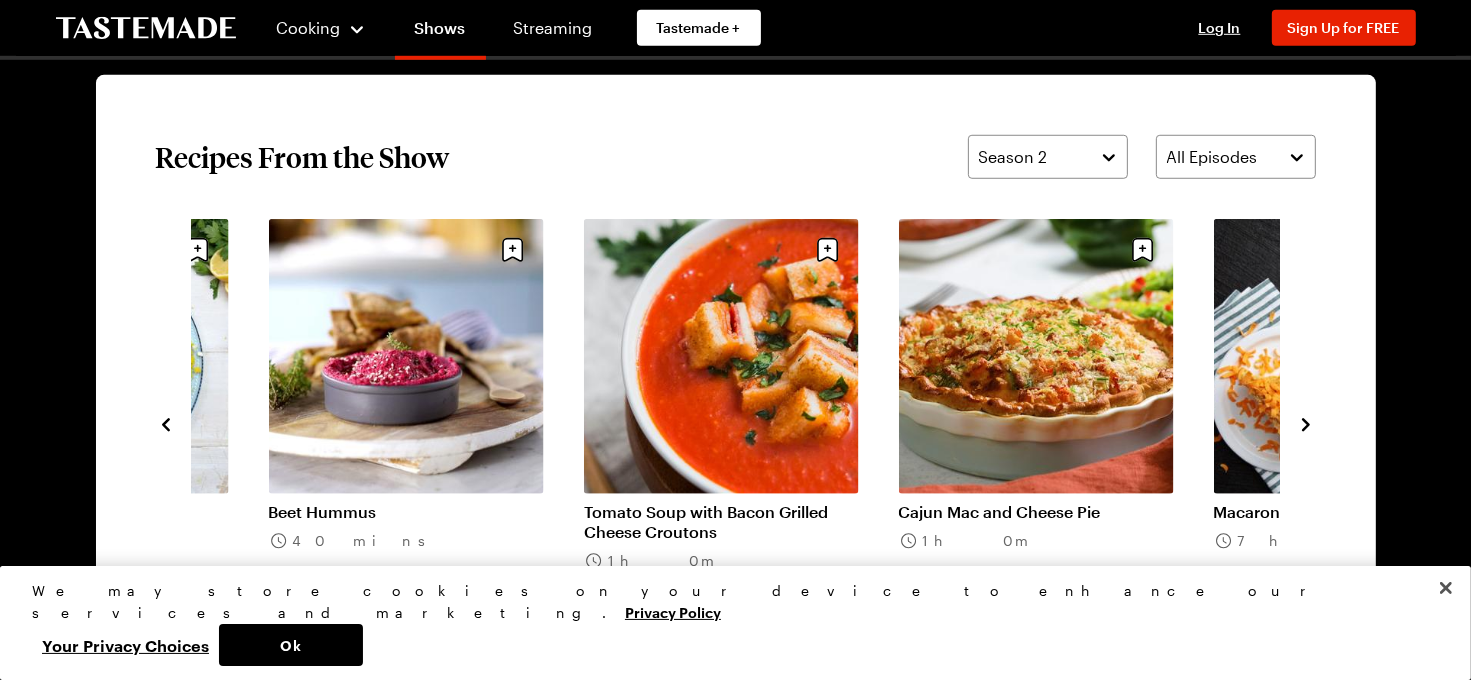 click 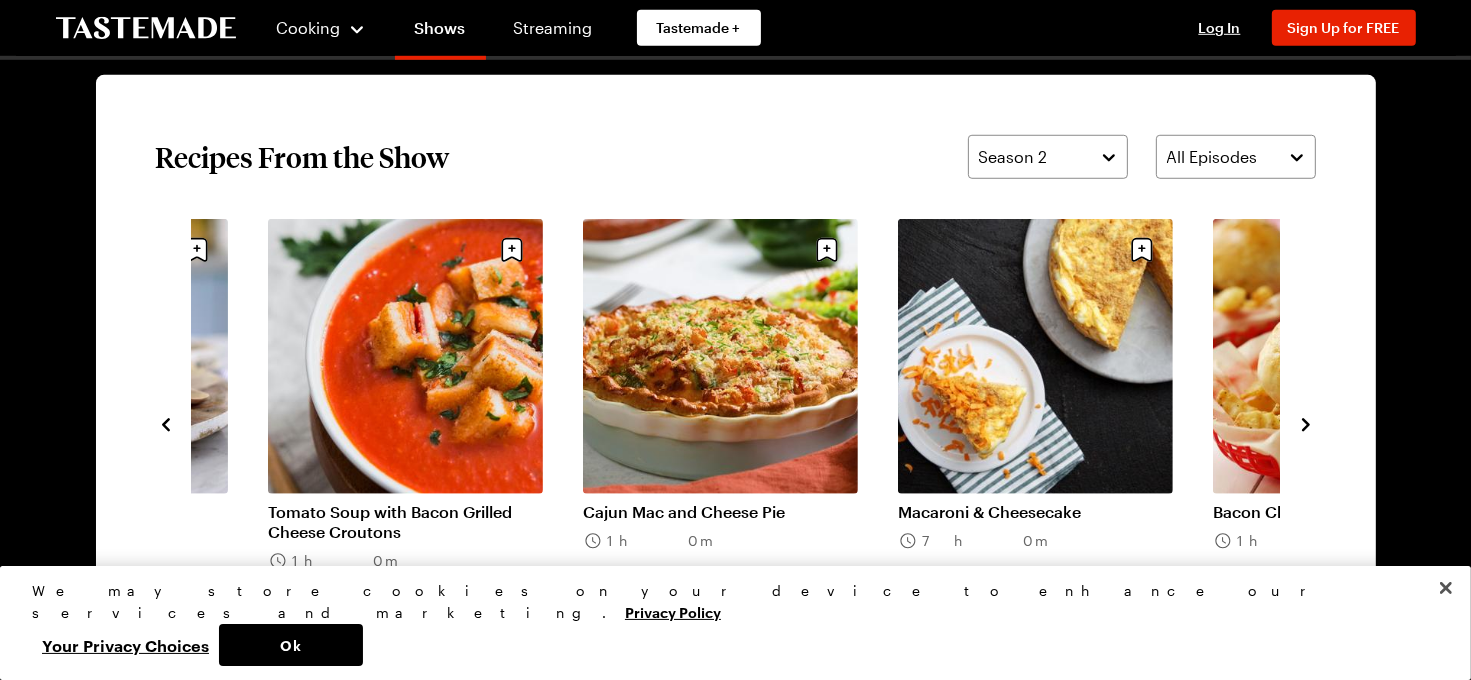 click 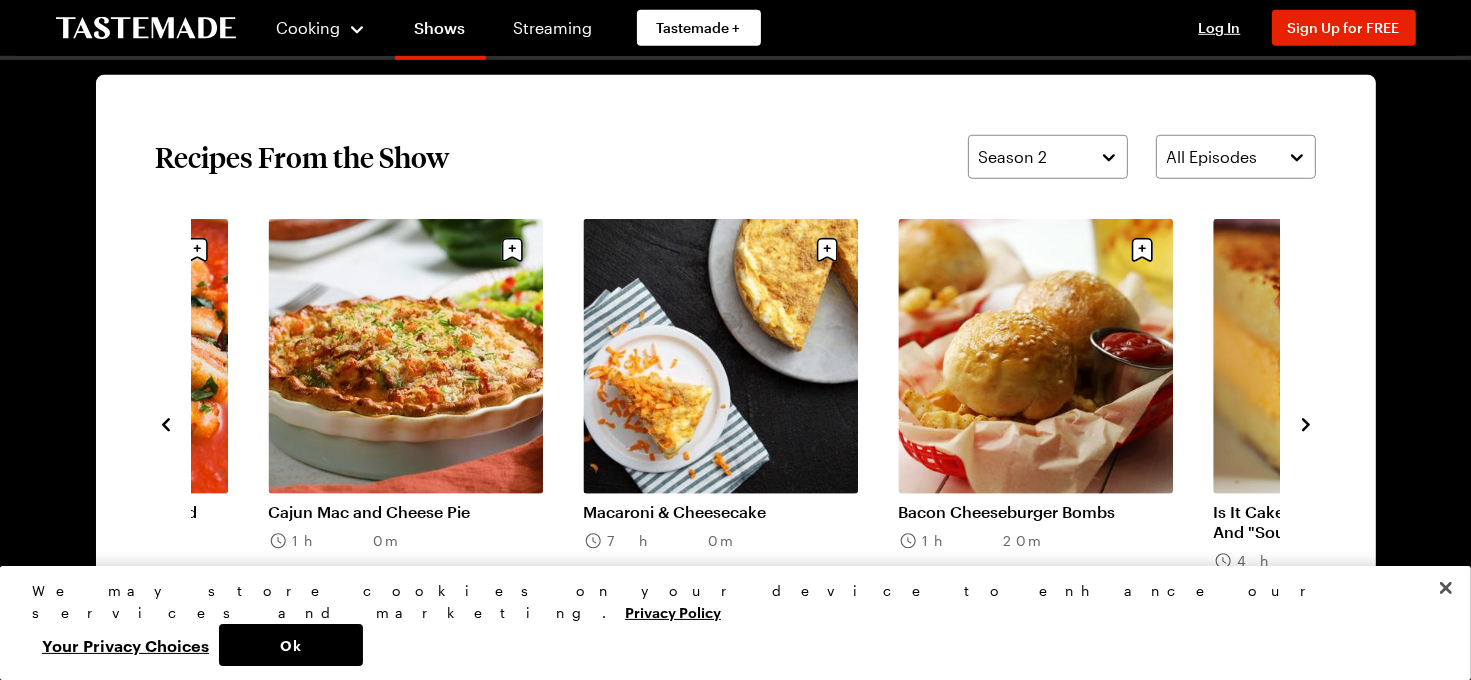 click 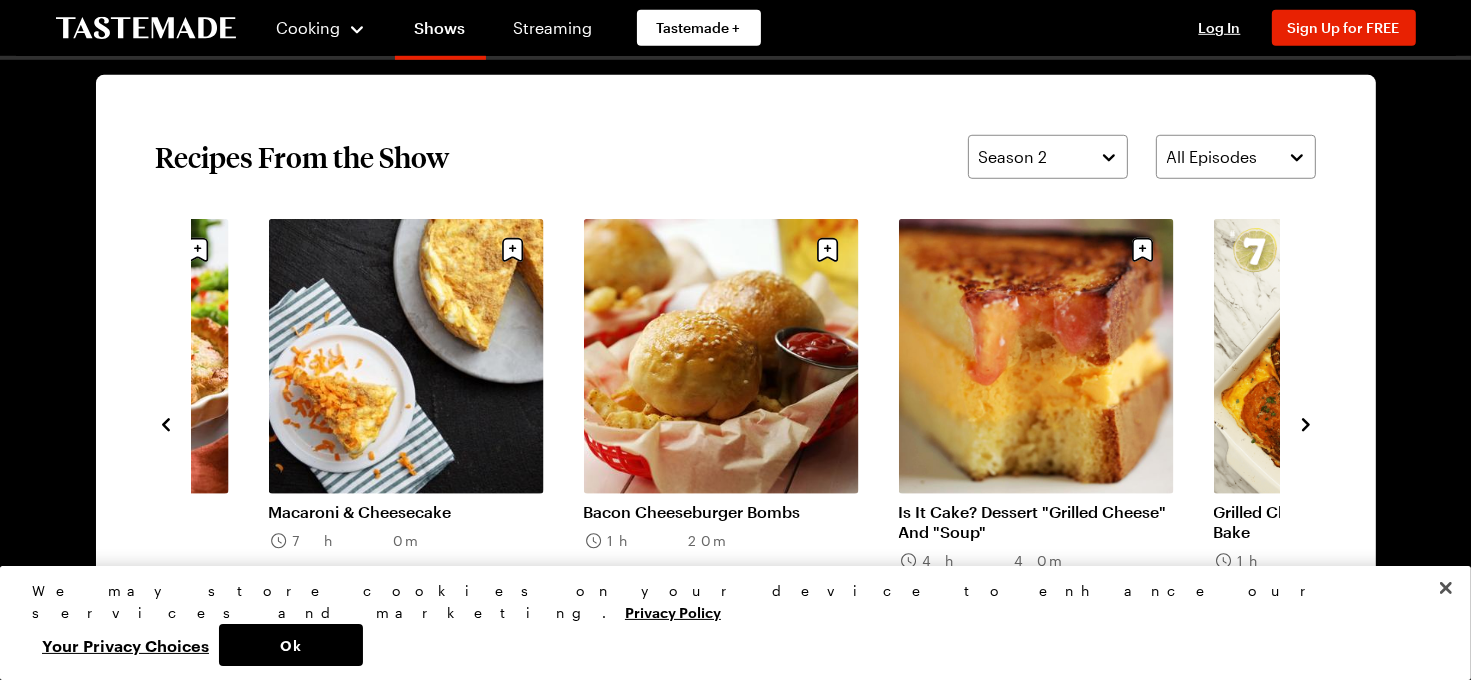 click 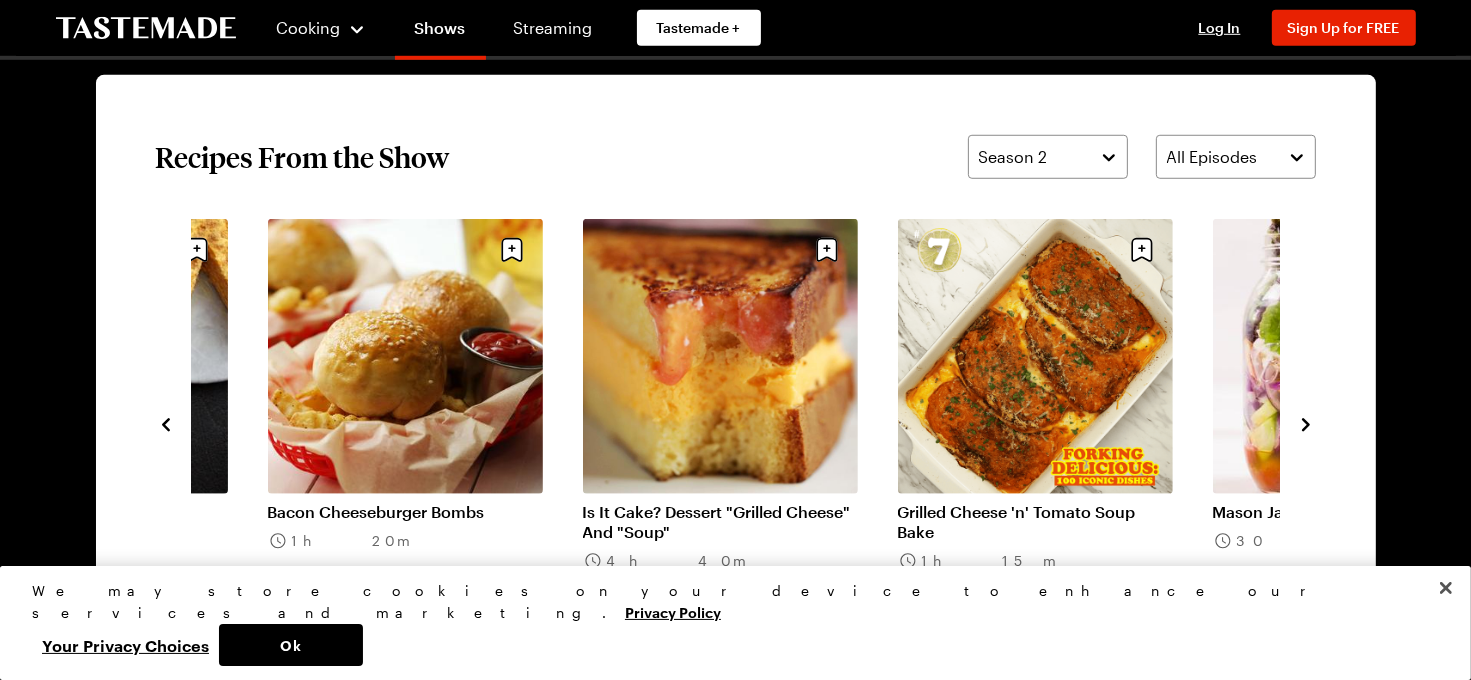click 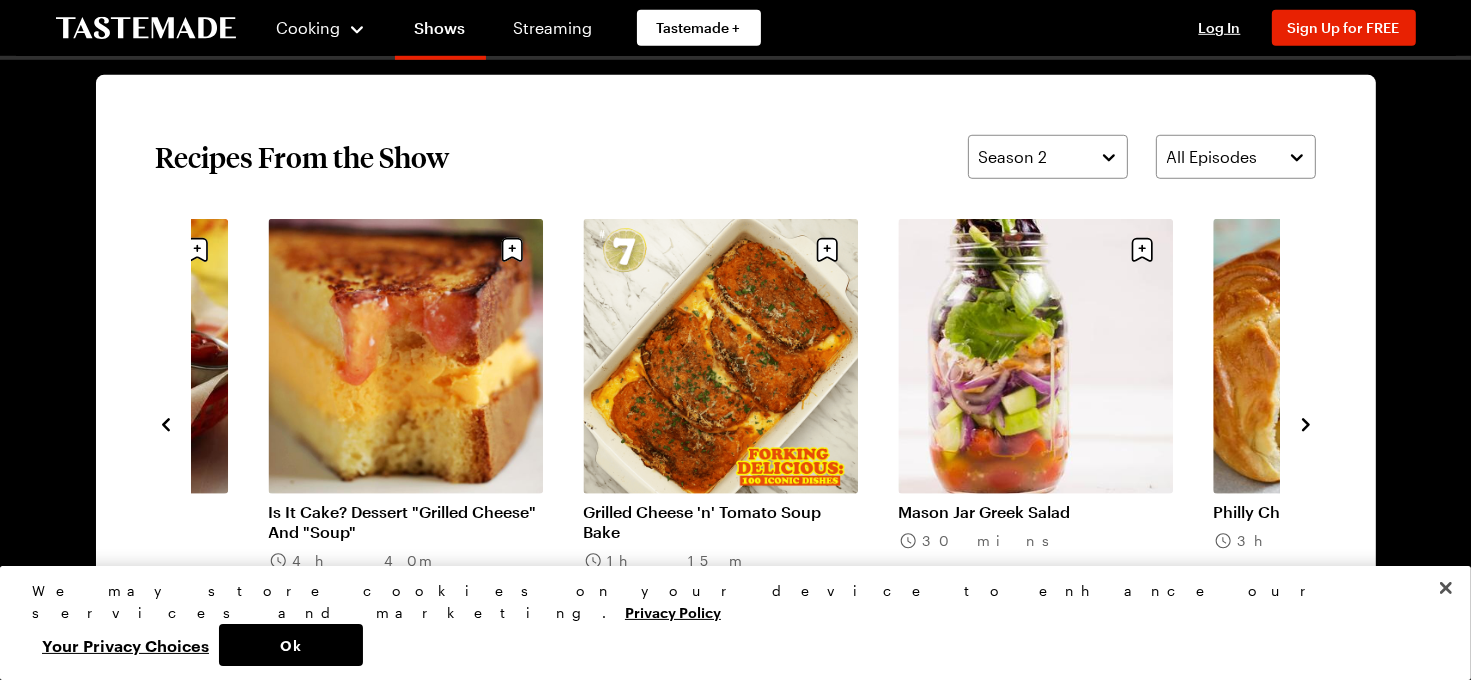 click 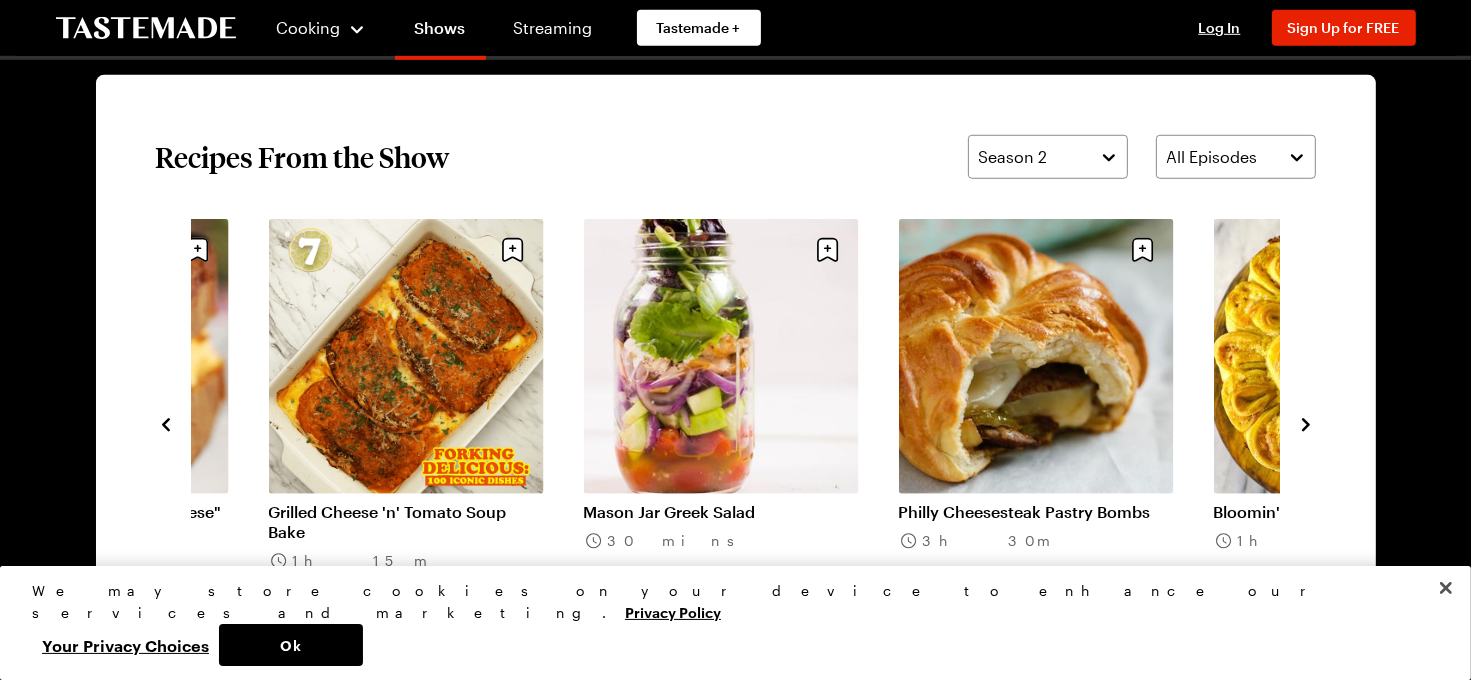click 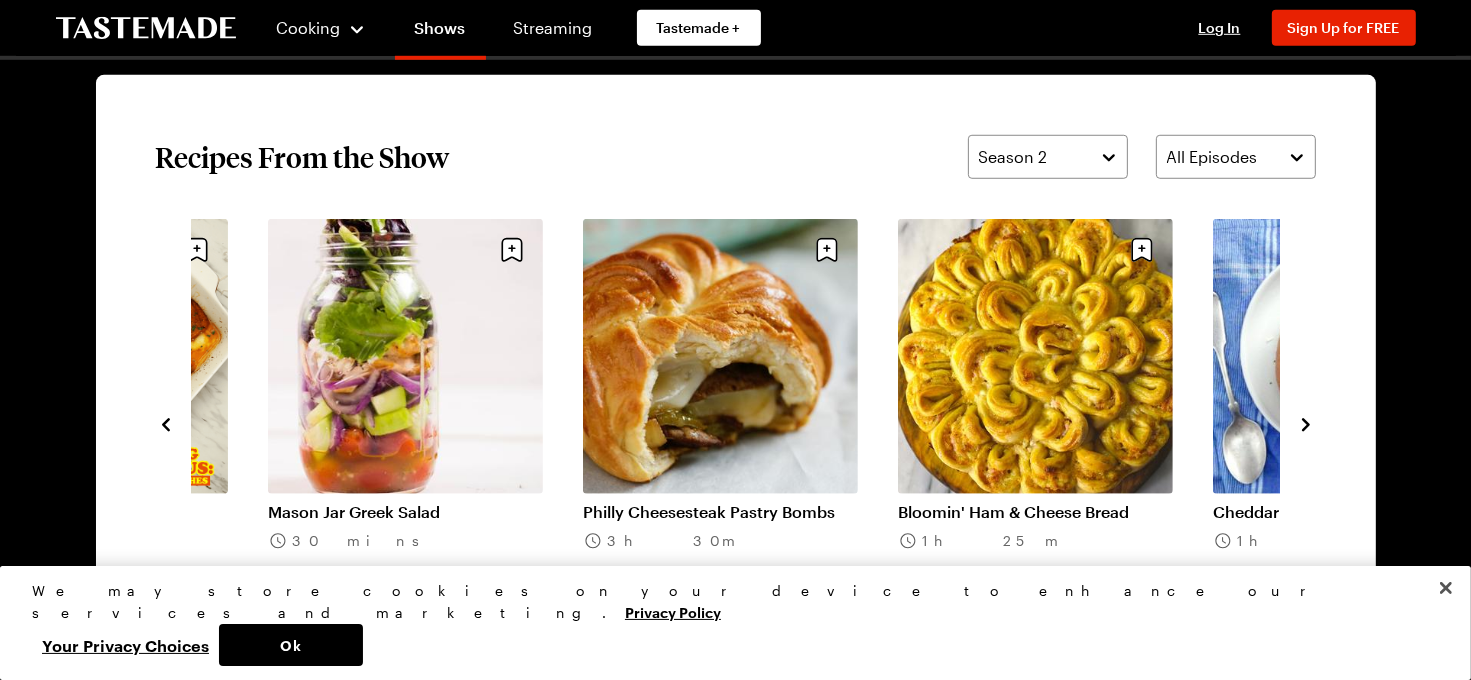 click 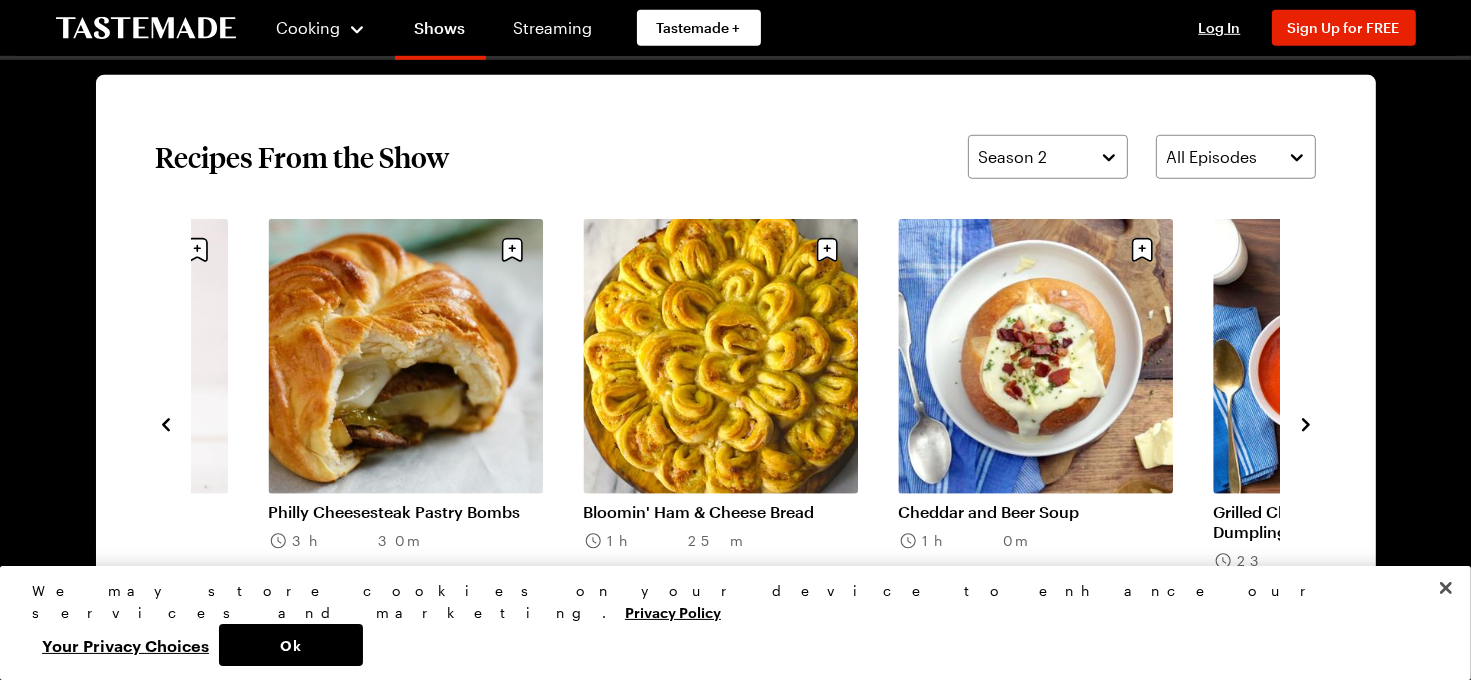 click 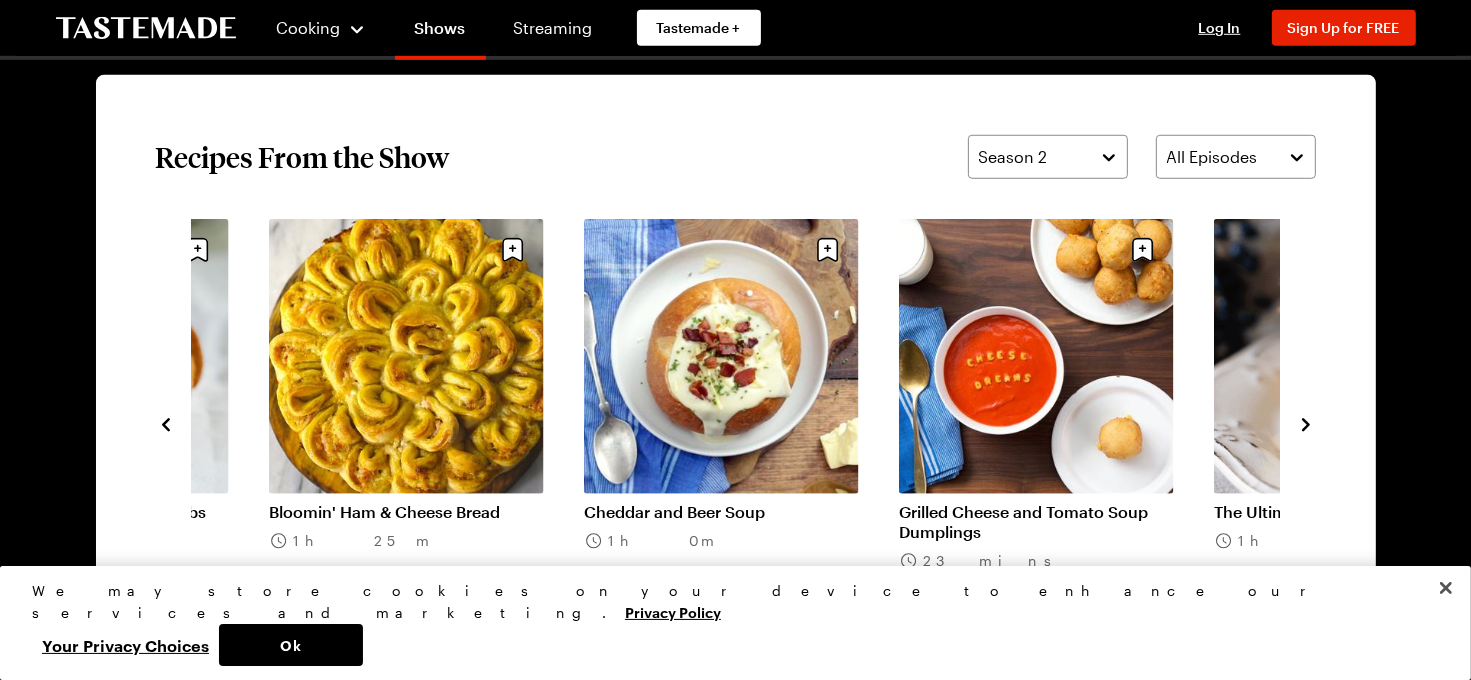click 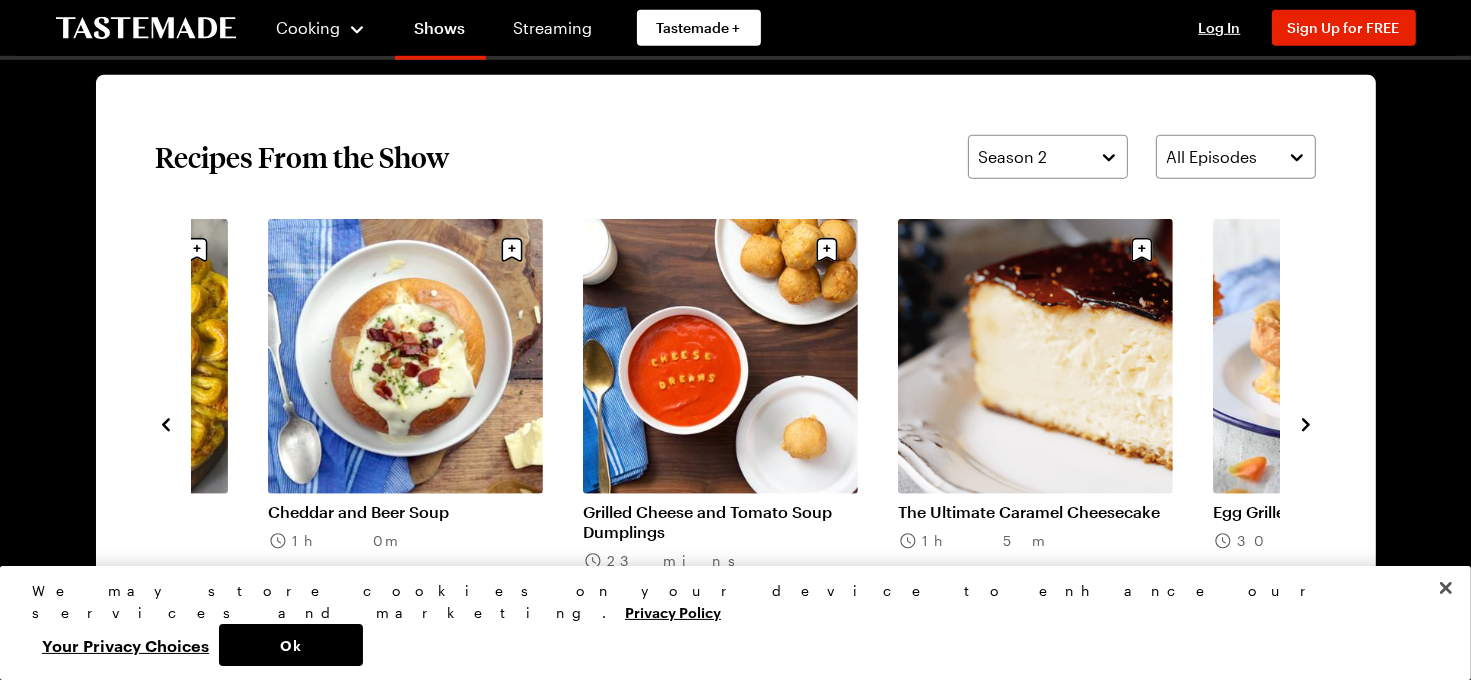 click 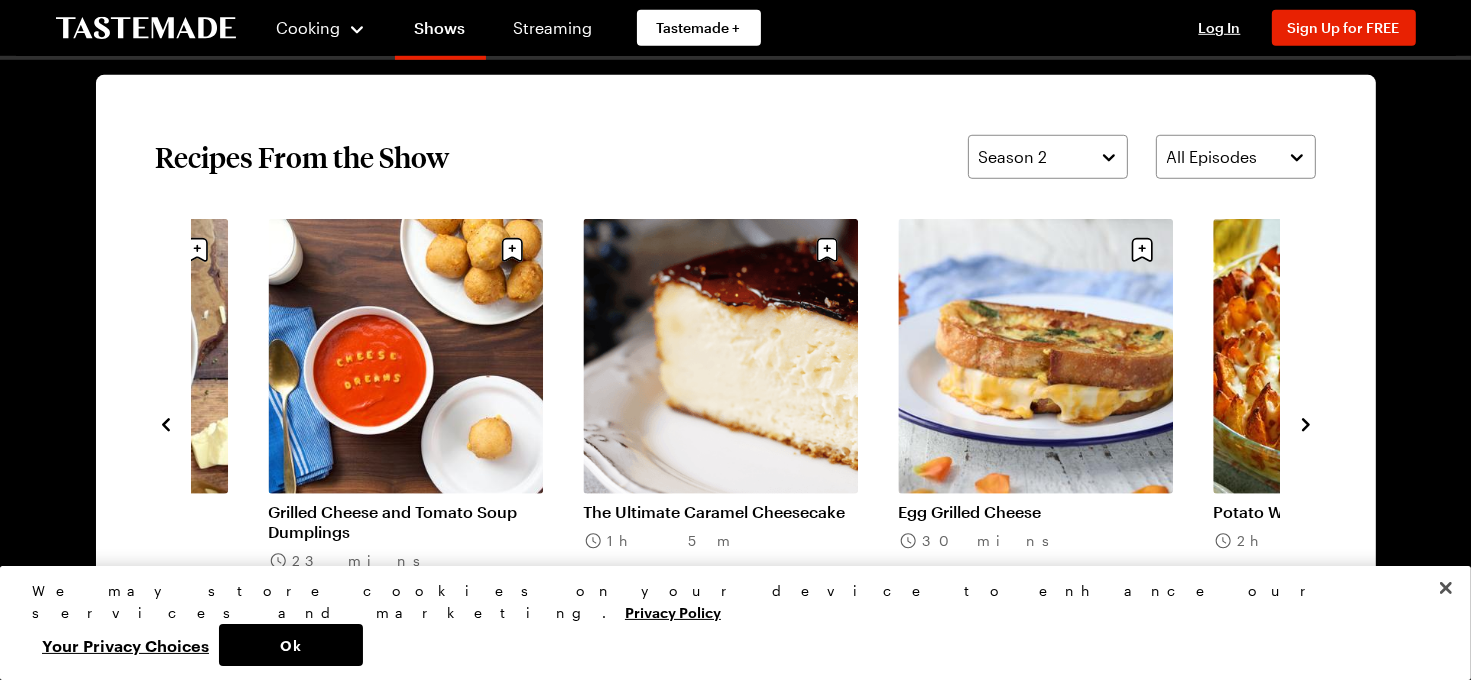 click 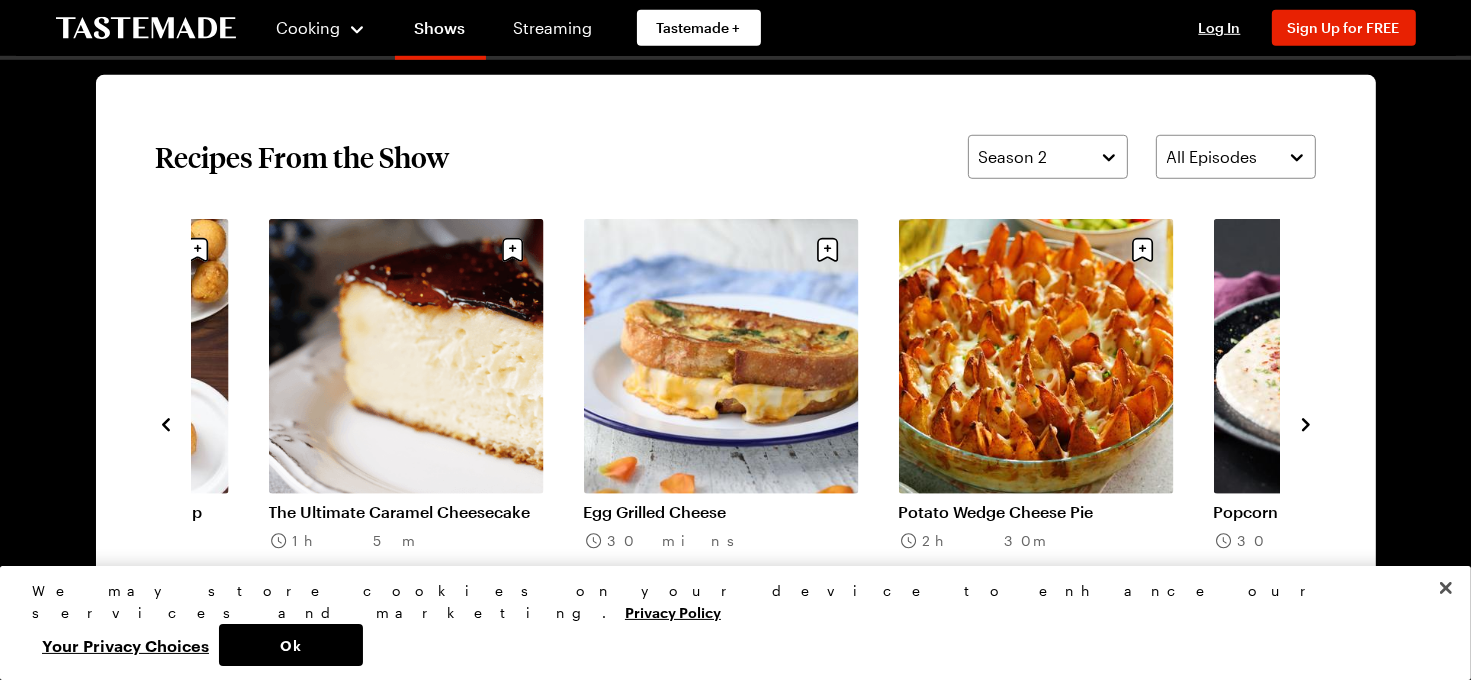 click 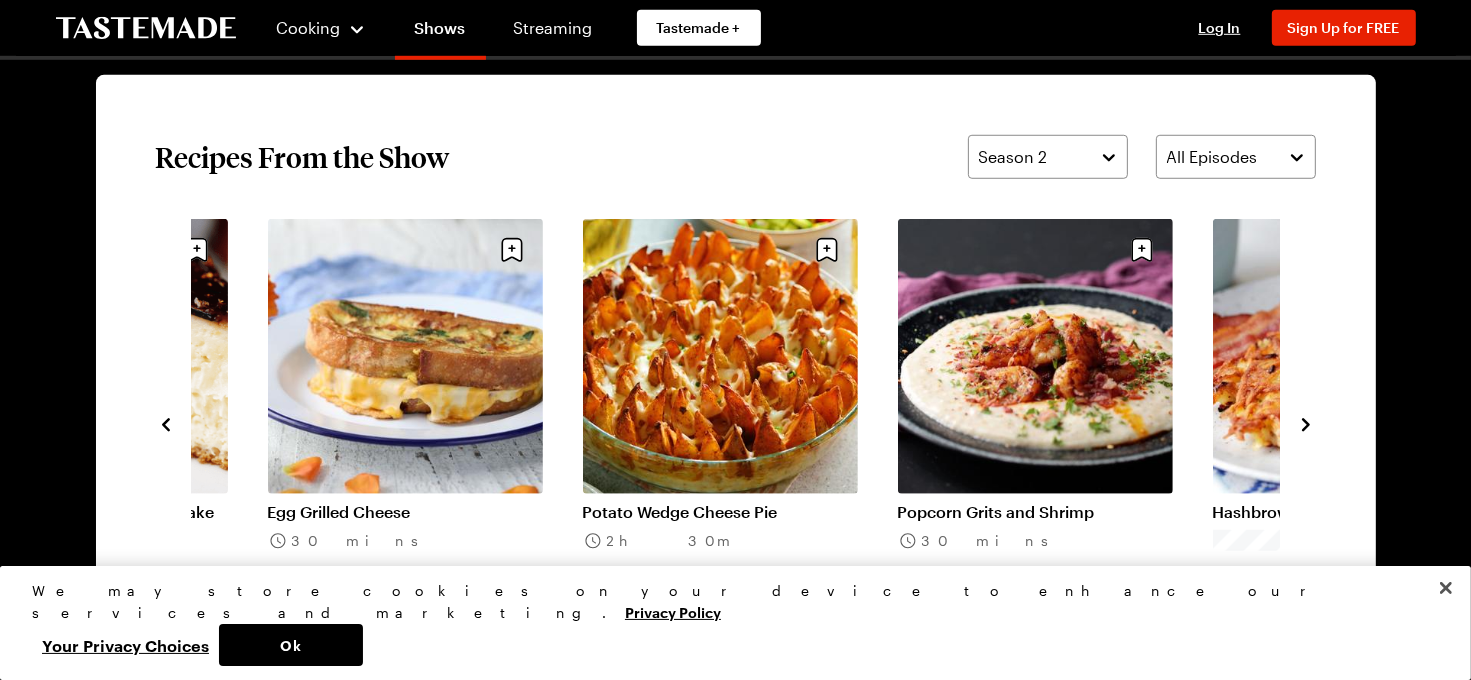 click 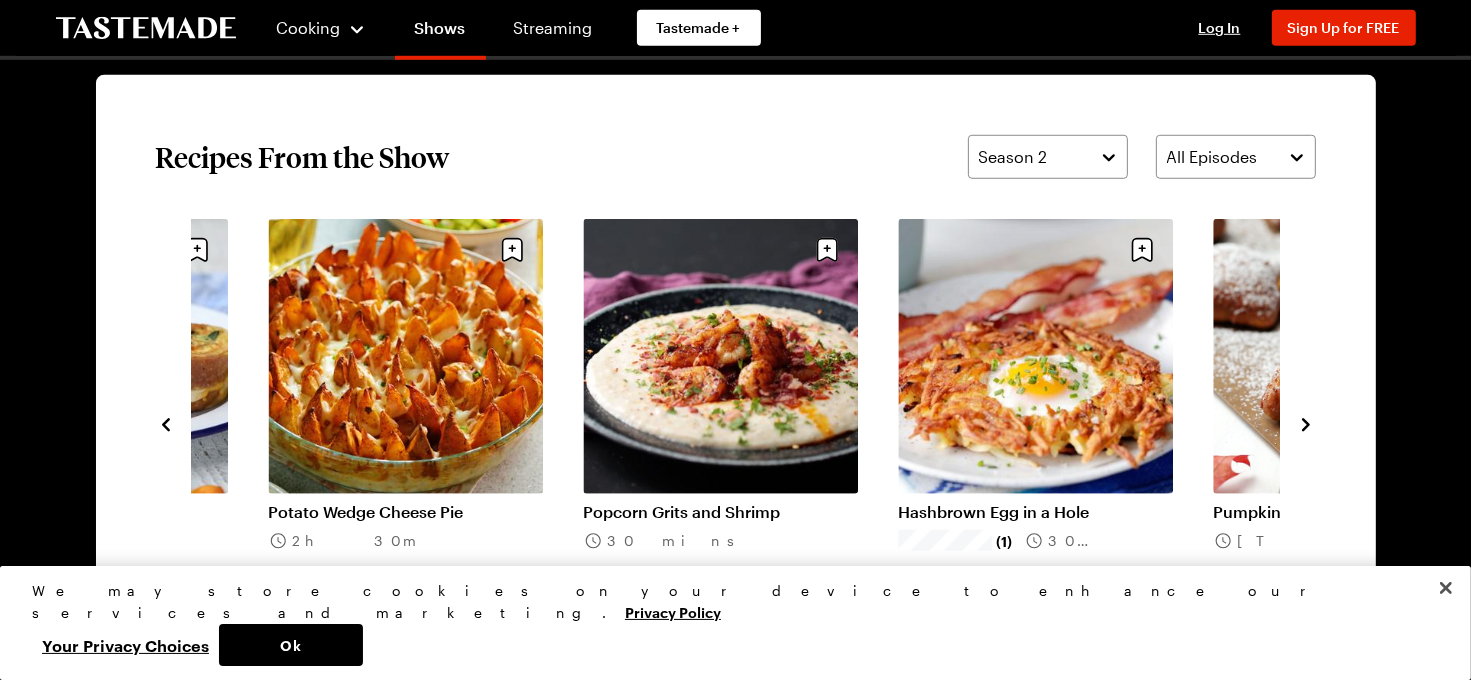 click 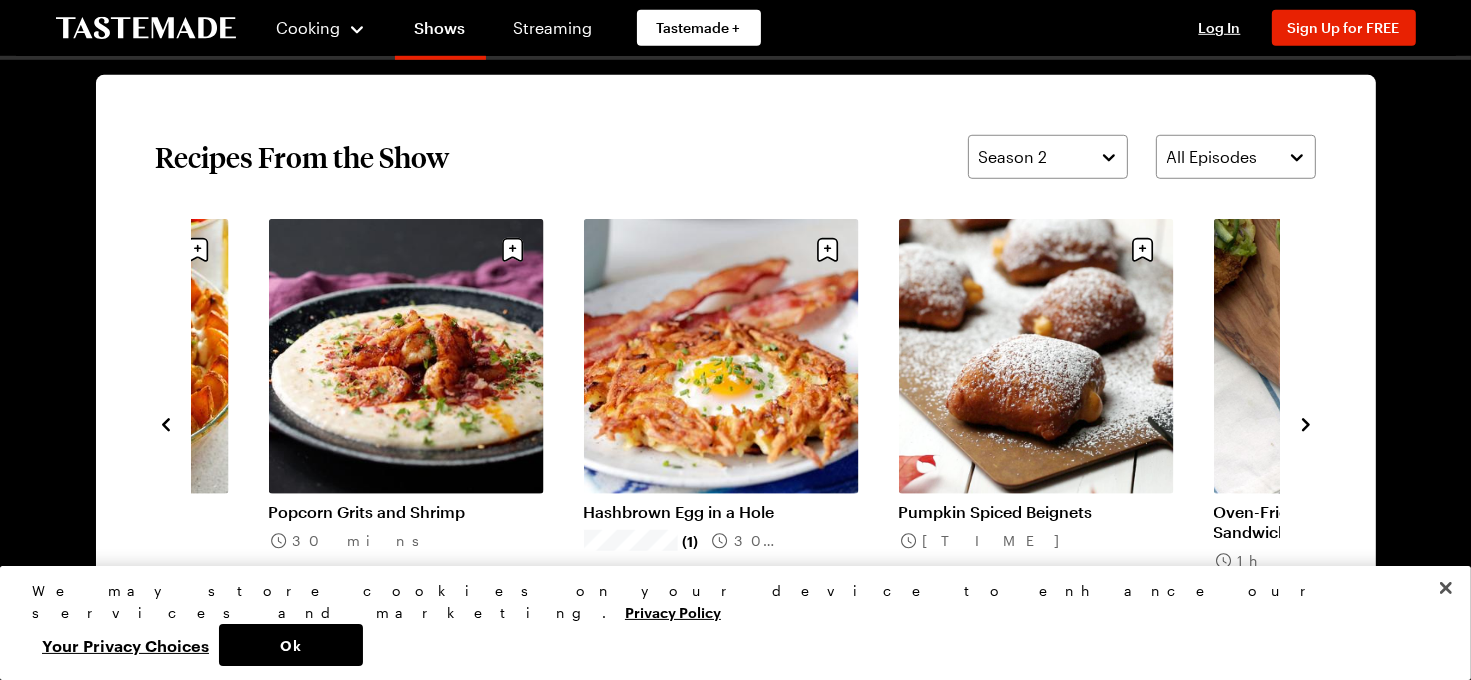 click 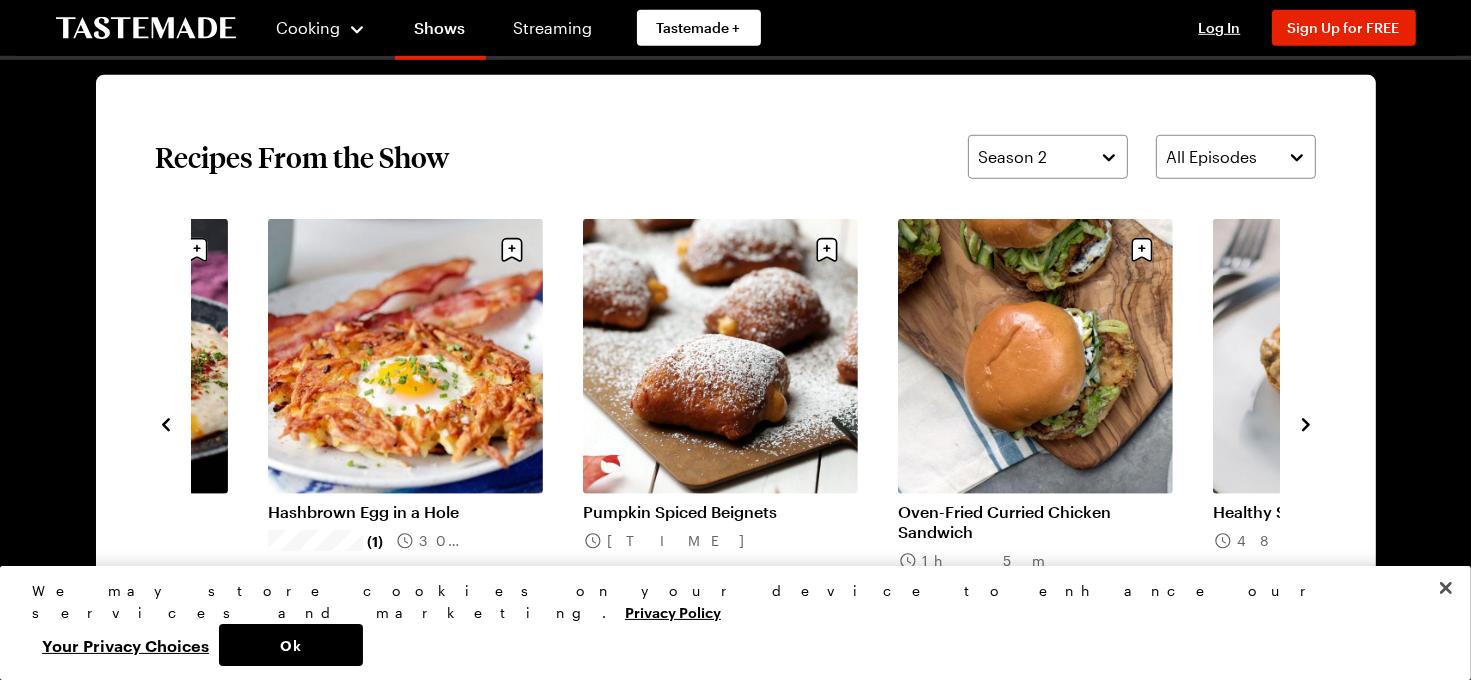 click 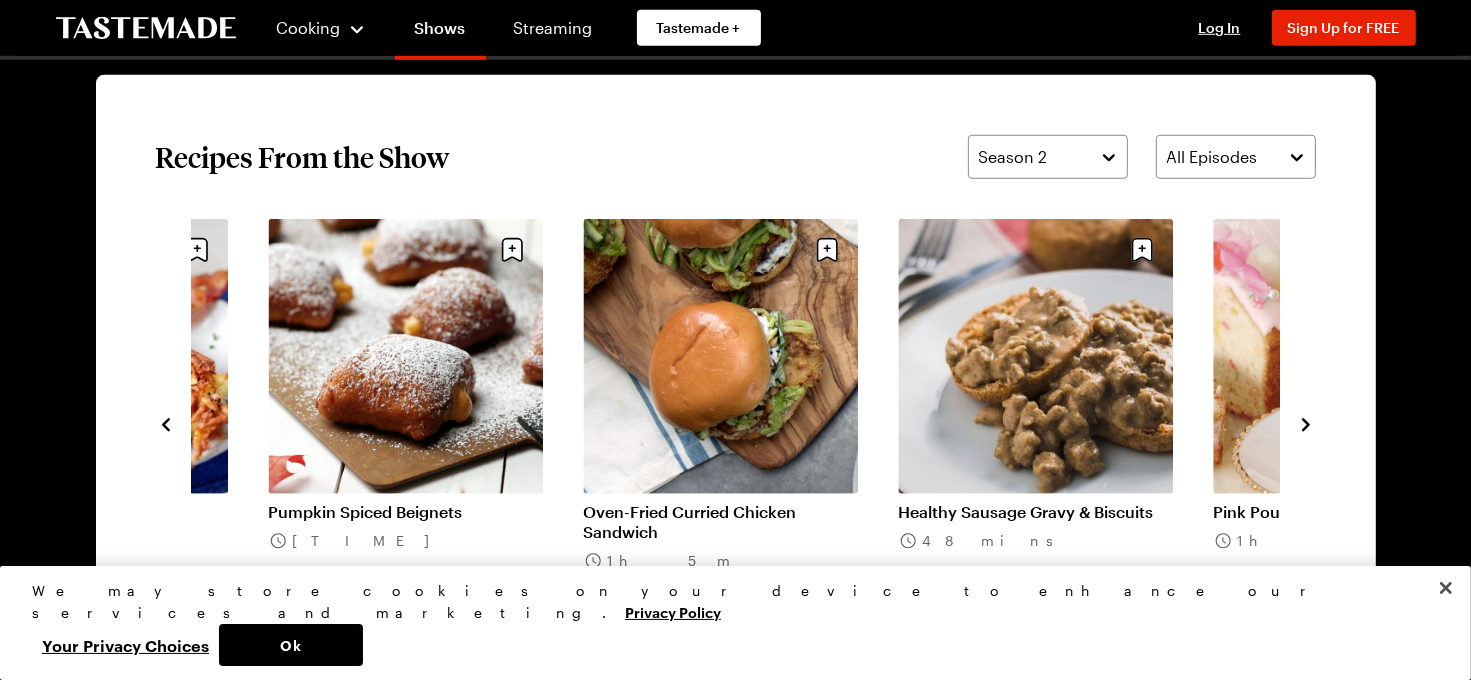 click 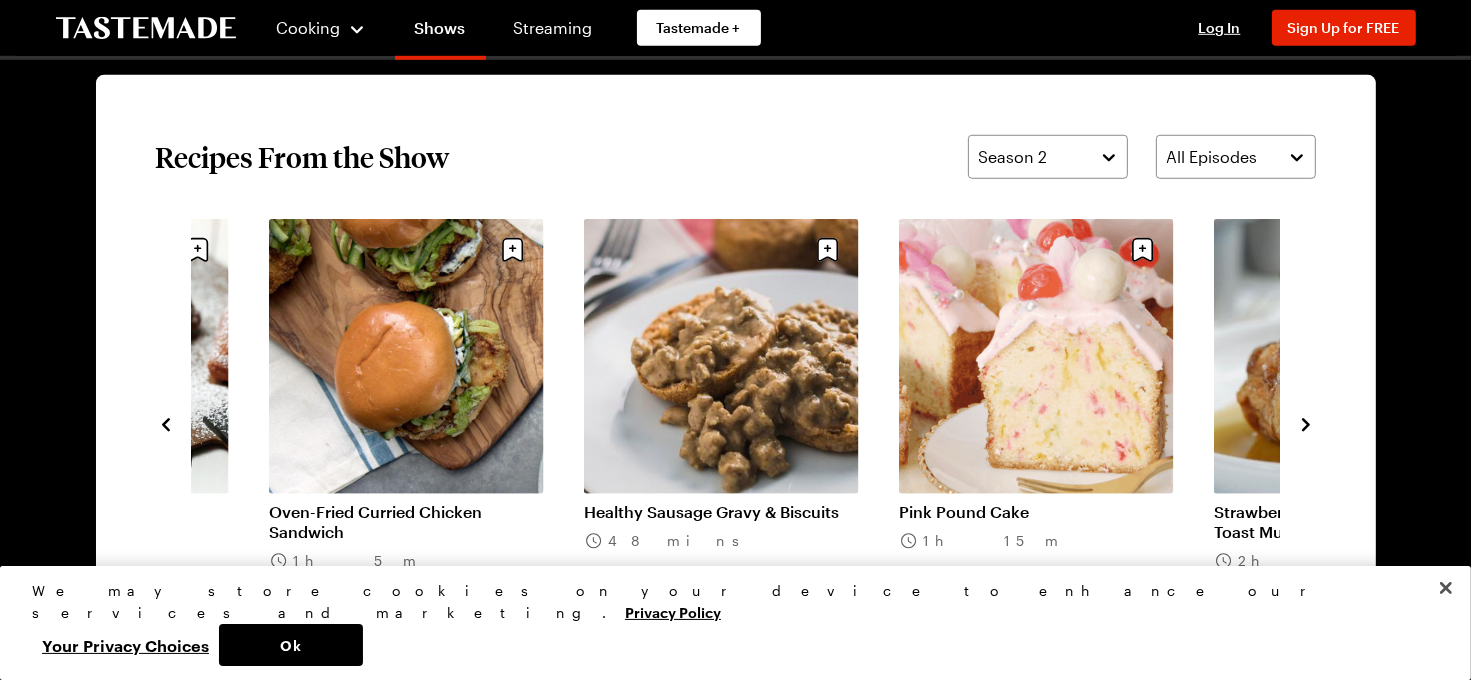 click 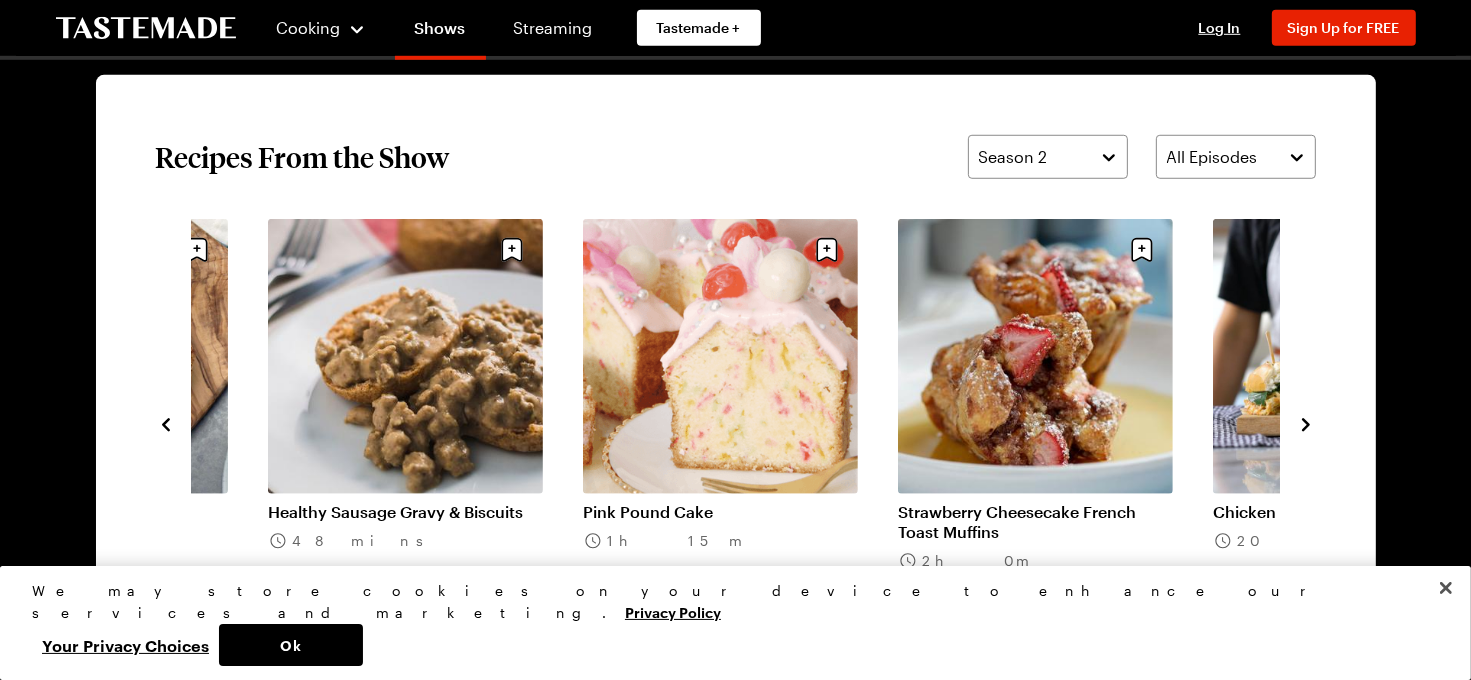 click 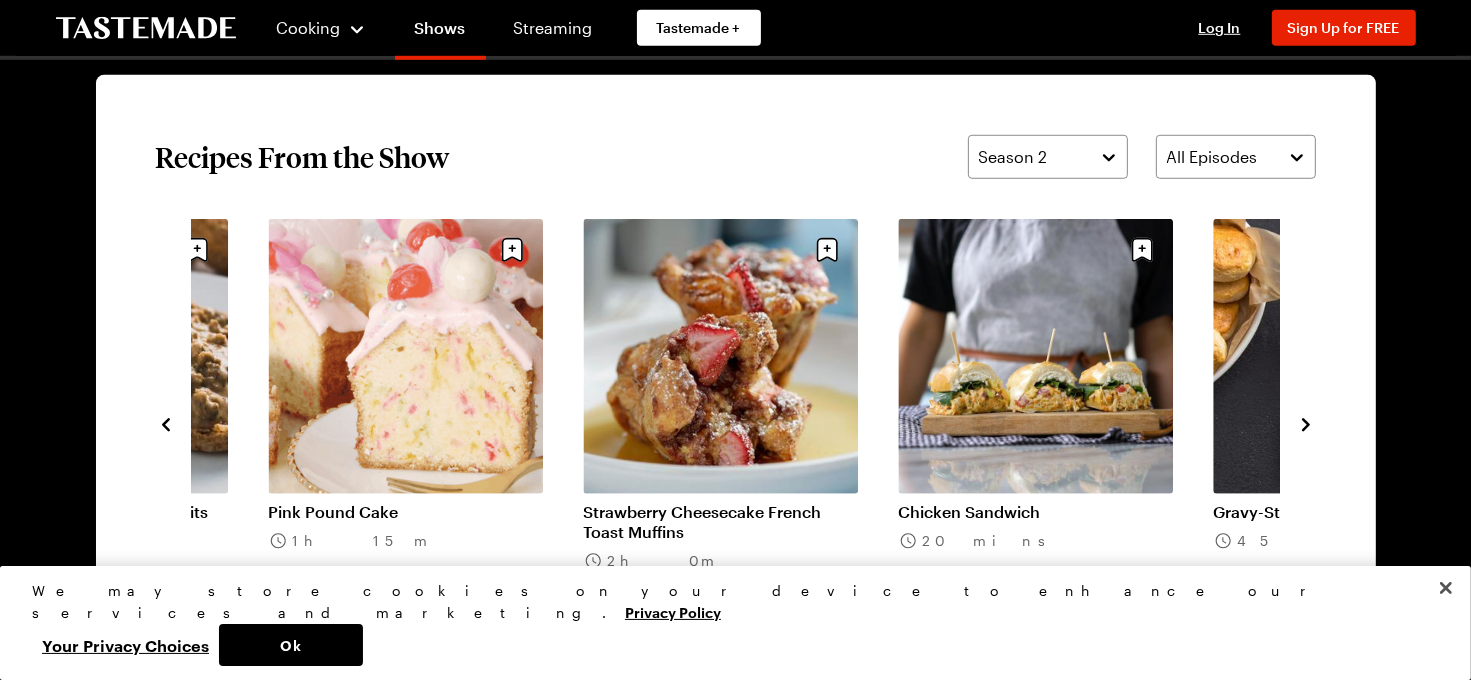 click 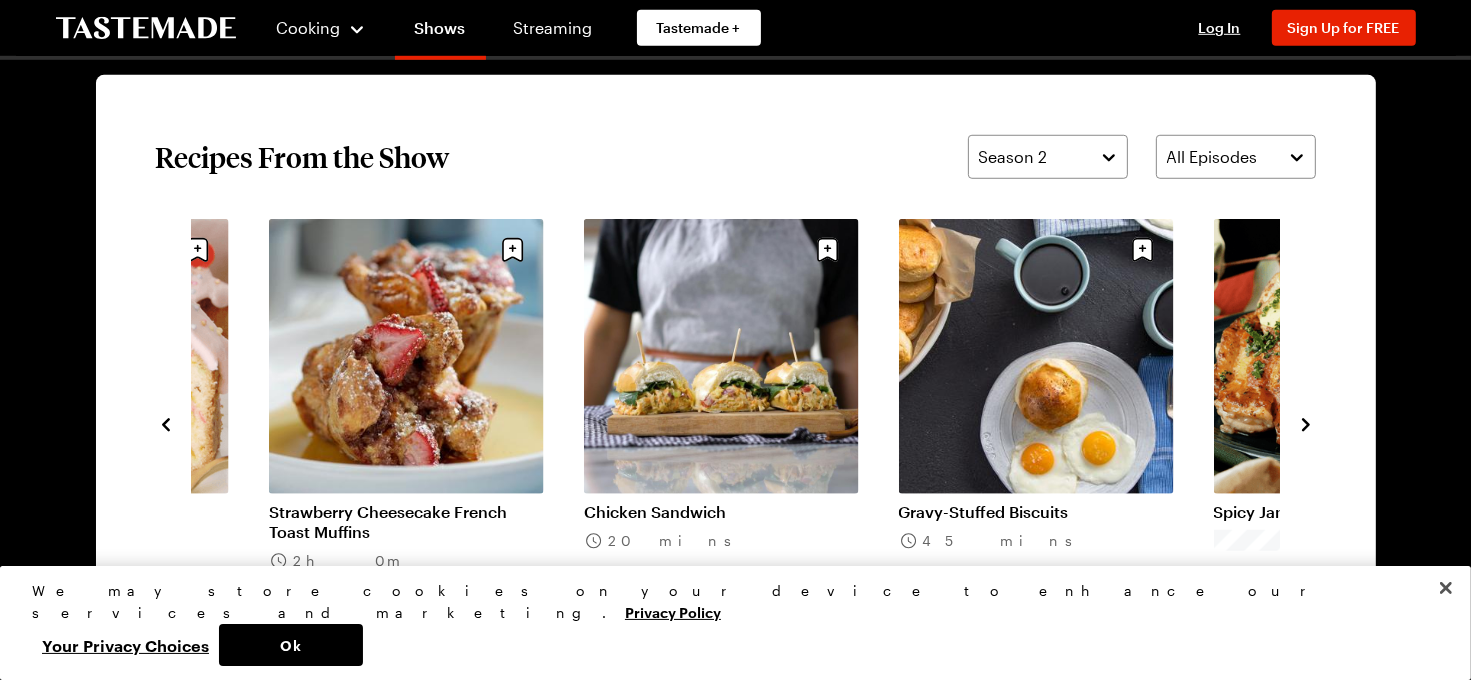 click 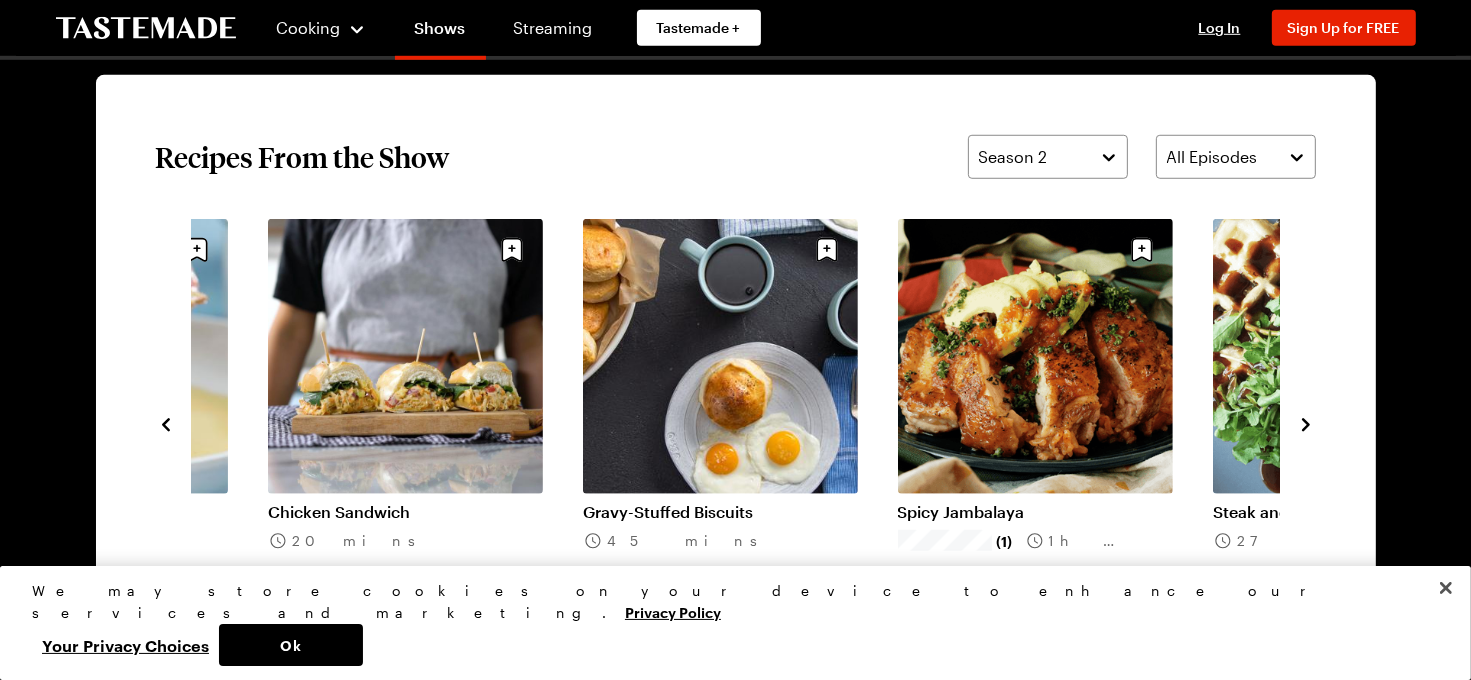 click 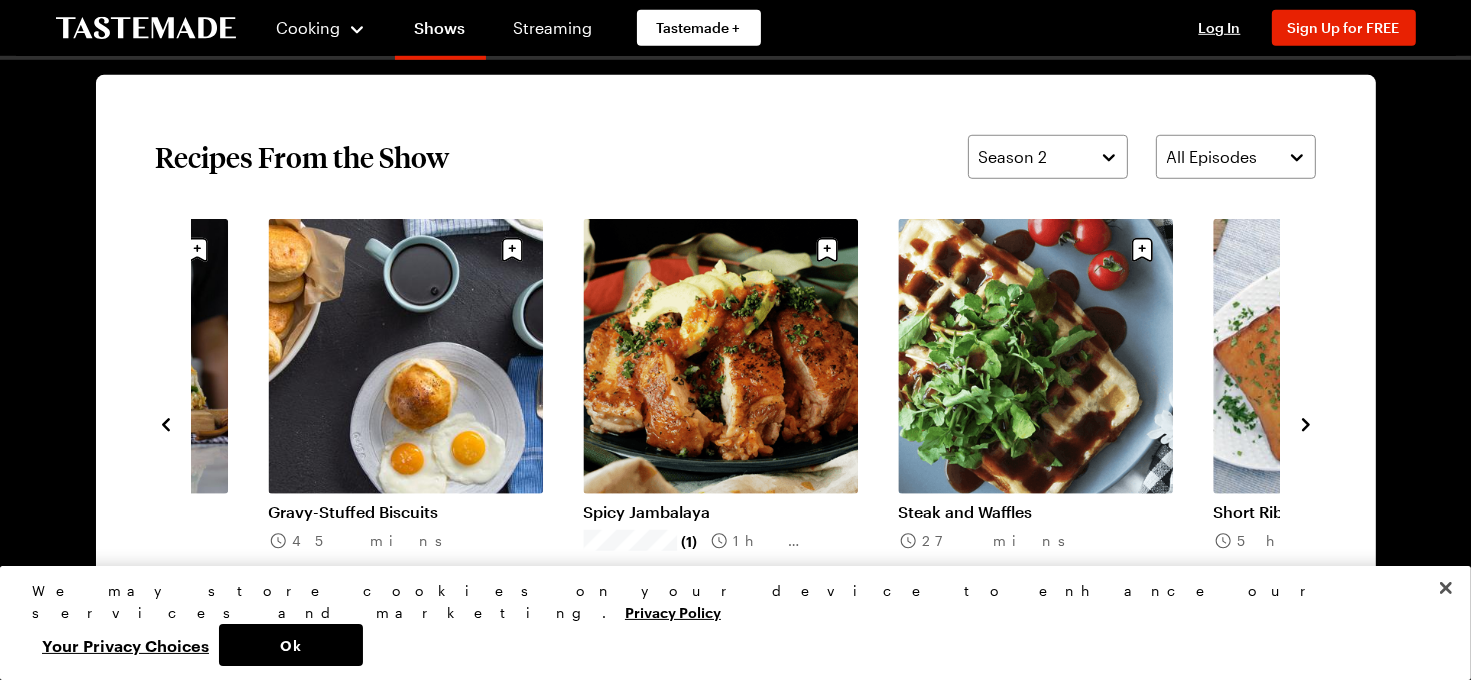 click 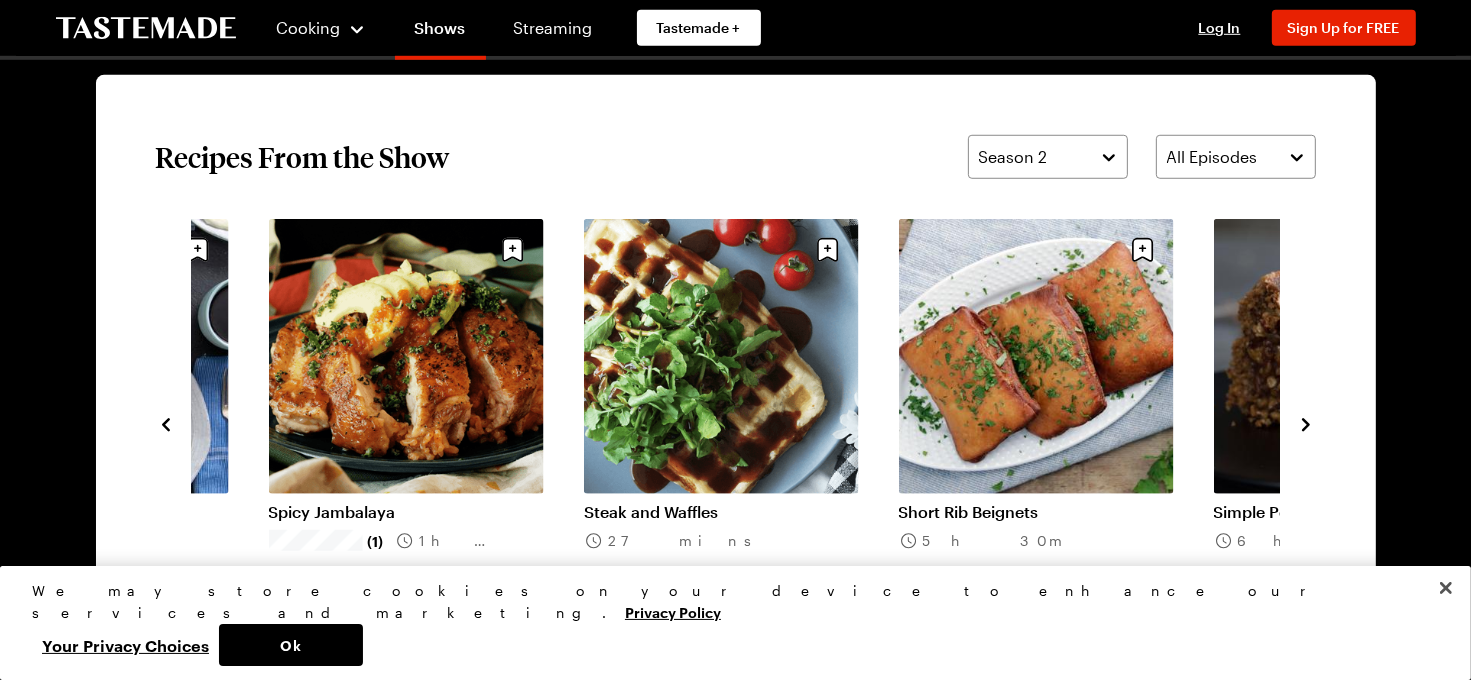 click 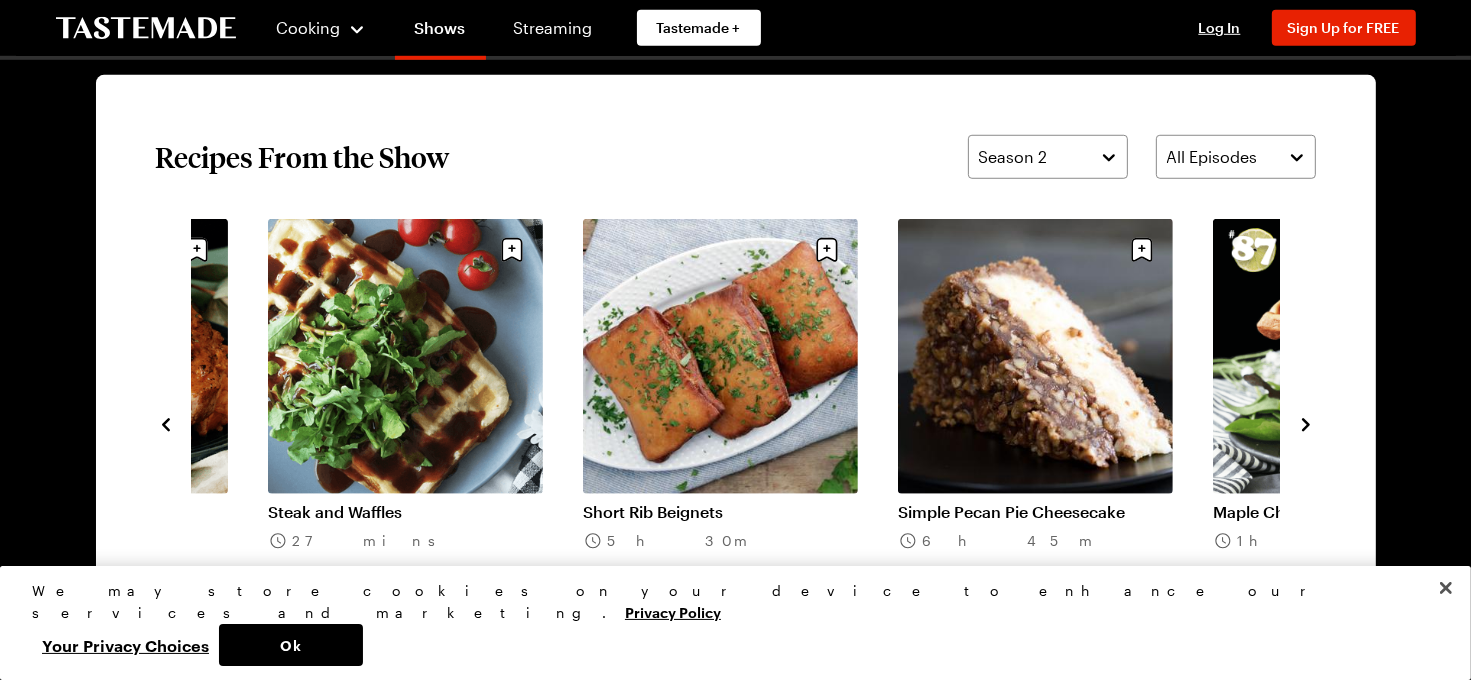click on "Healthy Sausage Gravy & Biscuits [TIME] Pink Pound Cake [TIME] Strawberry Cheesecake French Toast Muffins [TIME] Chicken Sandwich [TIME] Gravy-Stuffed Biscuits [TIME] Spicy Jambalaya (1) [TIME] Steak and Waffles [TIME] Short Rib Beignets [TIME] Simple Pecan Pie Cheesecake [TIME] Maple Chicken & Waffle Sandwich [TIME] Black Truffle Pasta [TIME] Petite Beef Wellington Presents [TIME] Broccoli Poppers [TIME]" at bounding box center [736, 423] 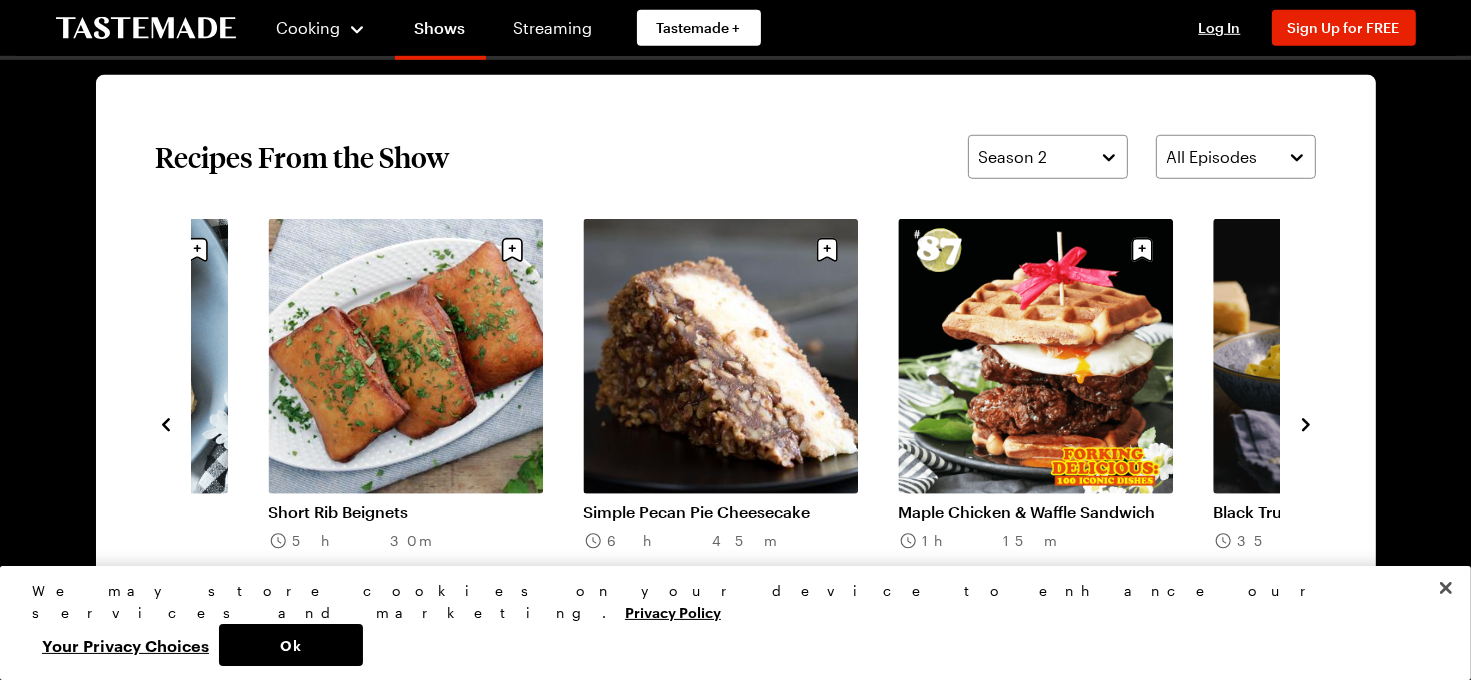 click 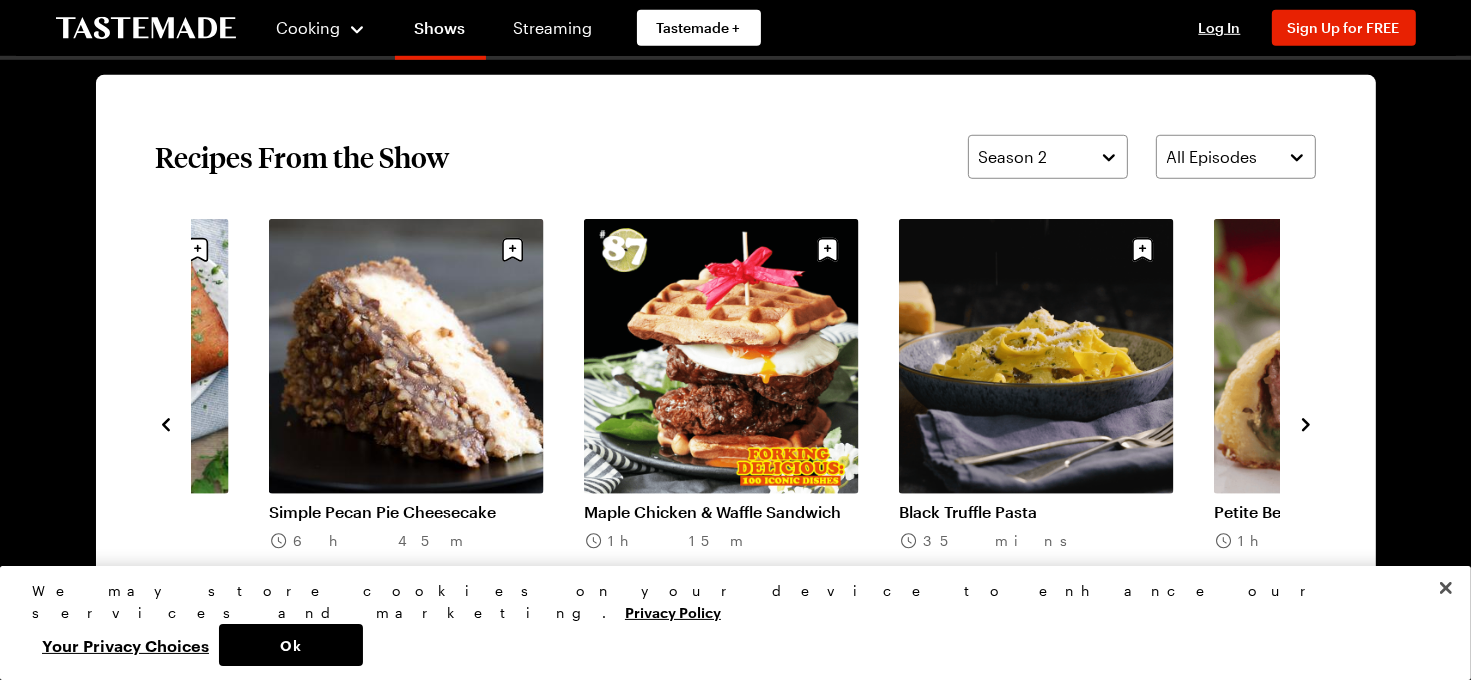click 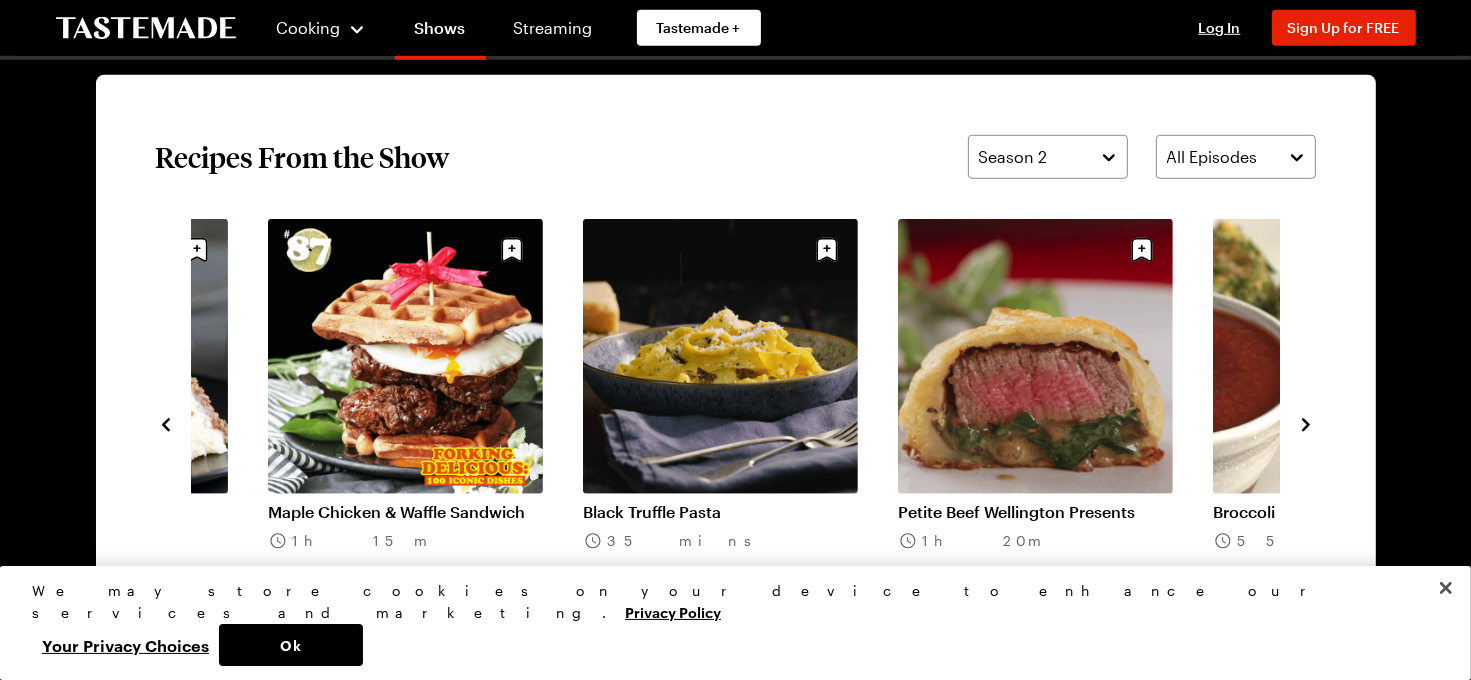 click 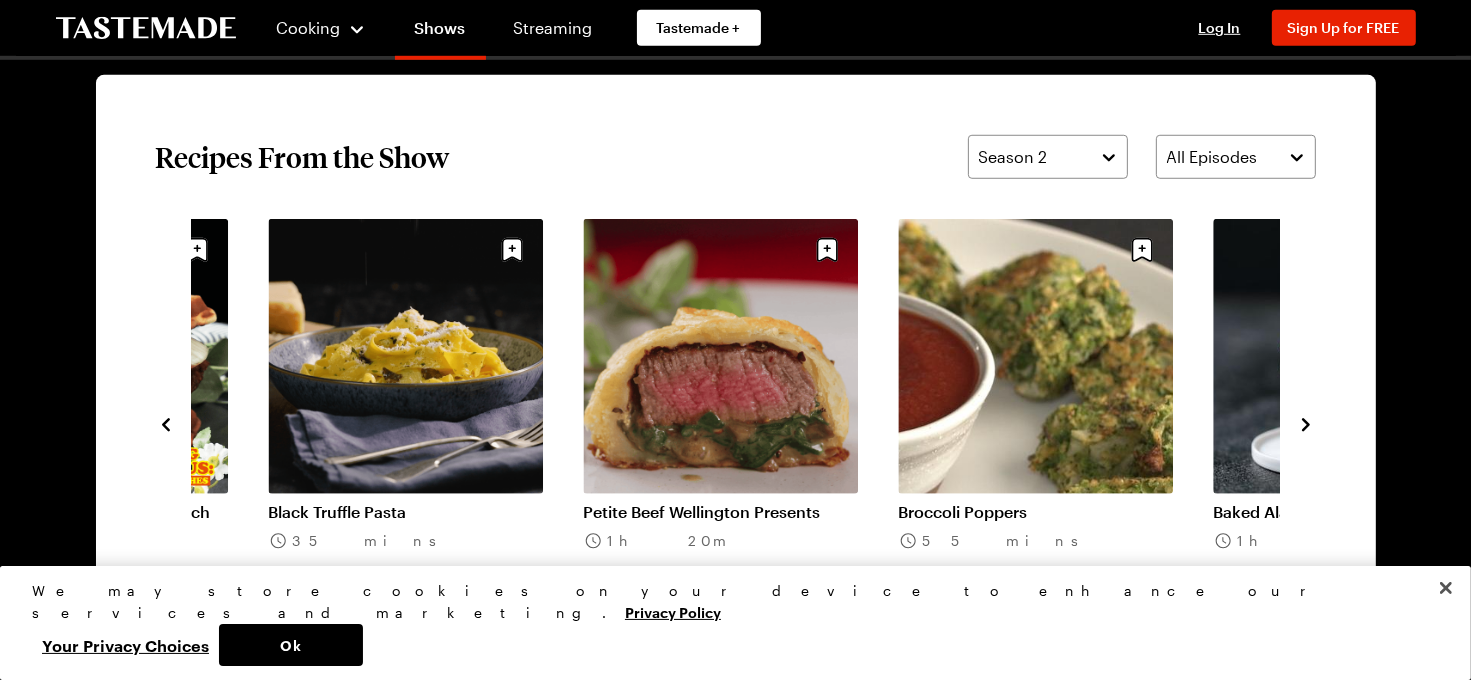 click 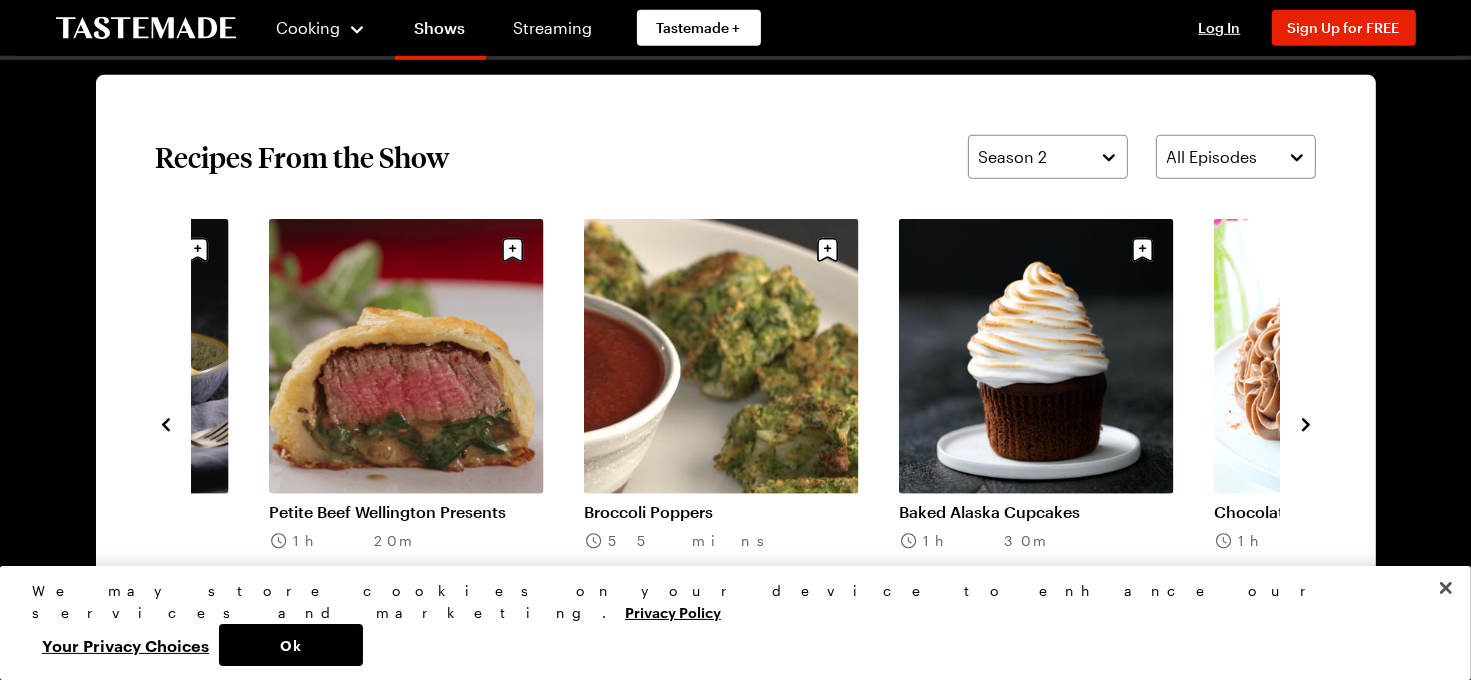 click 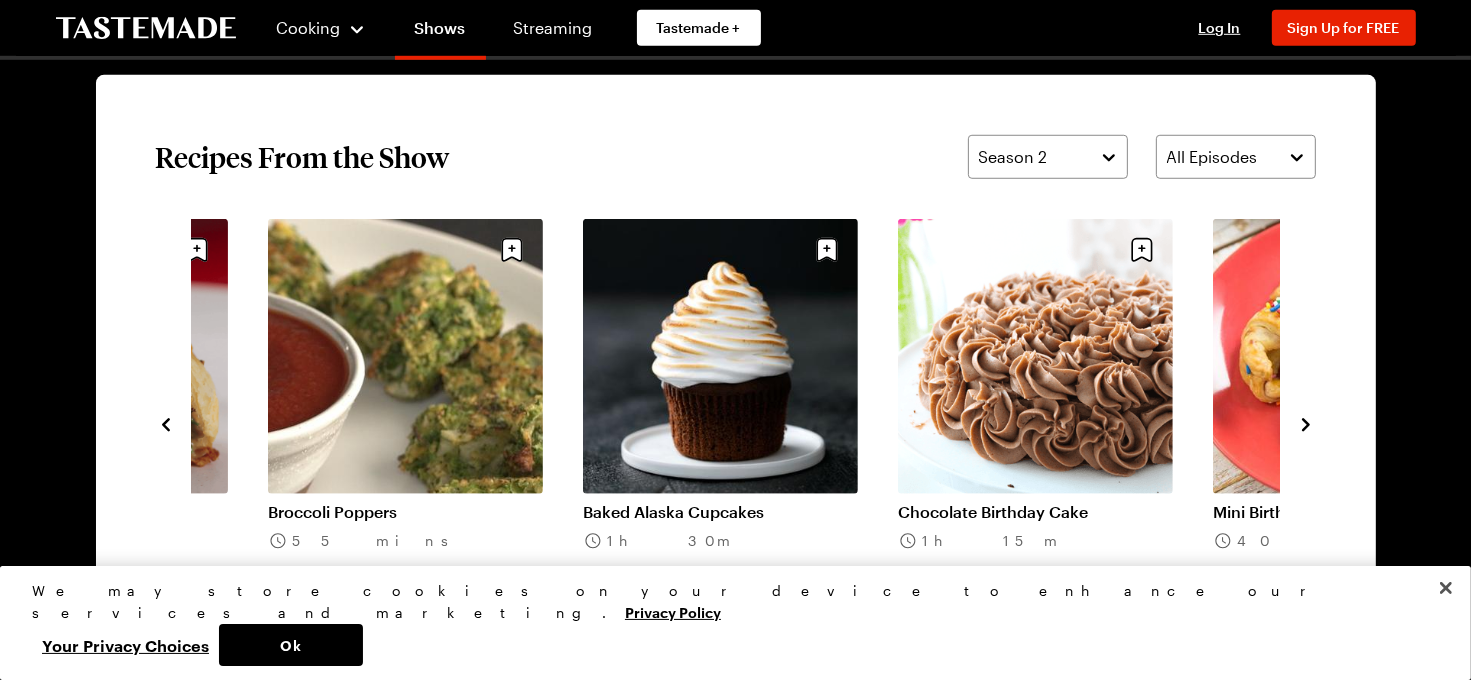 click 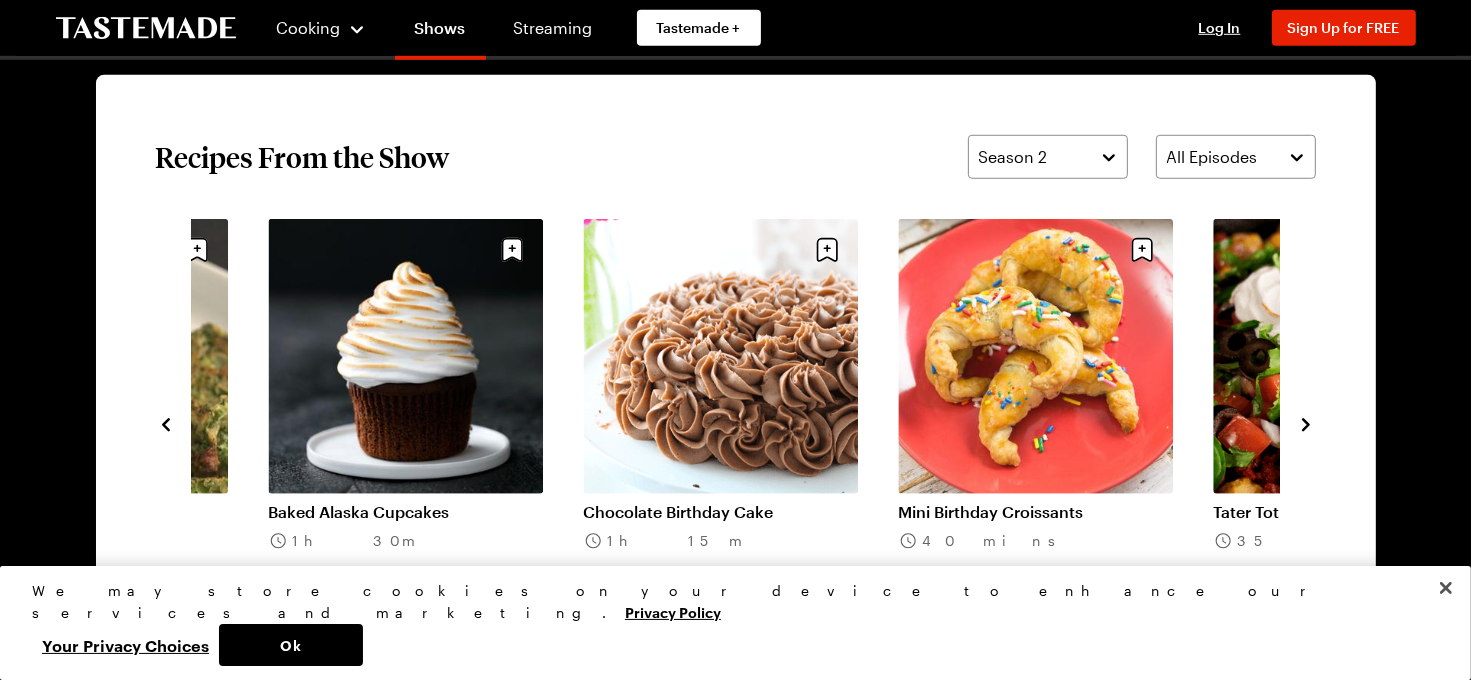 click 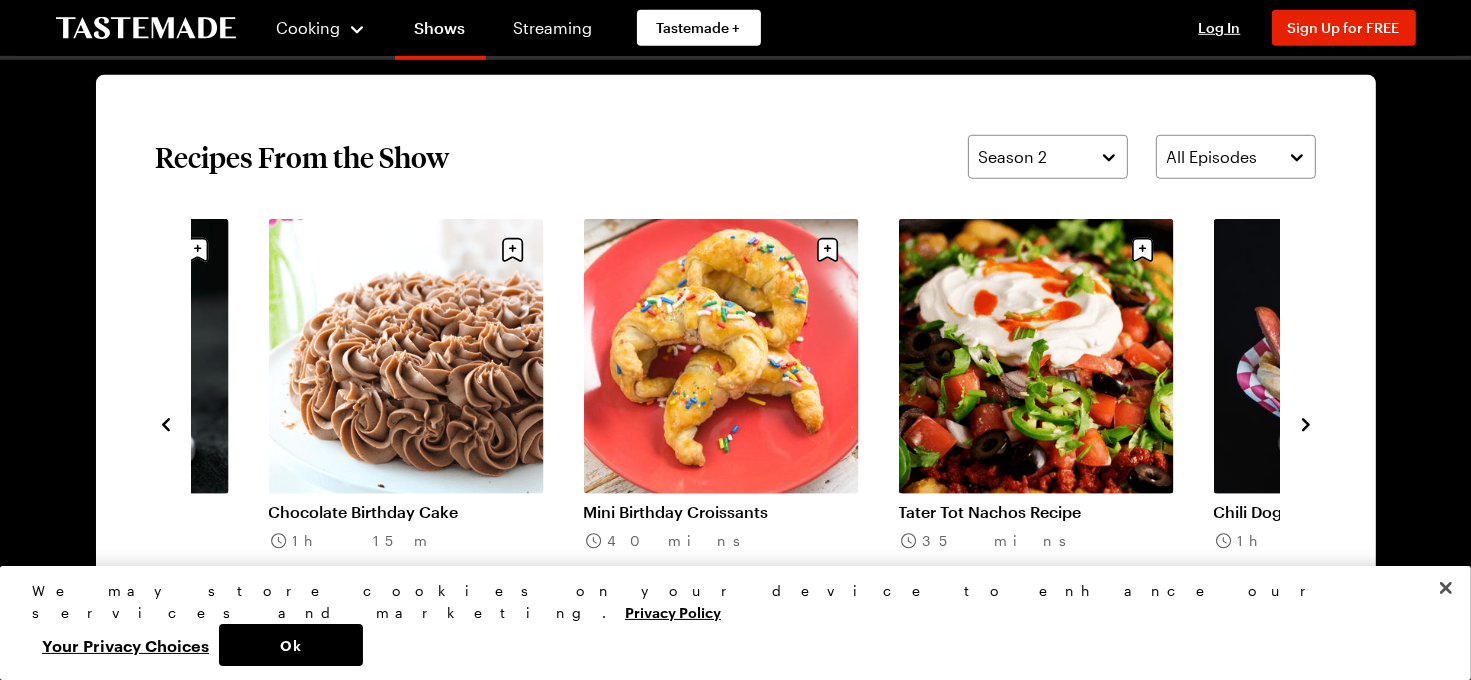 click 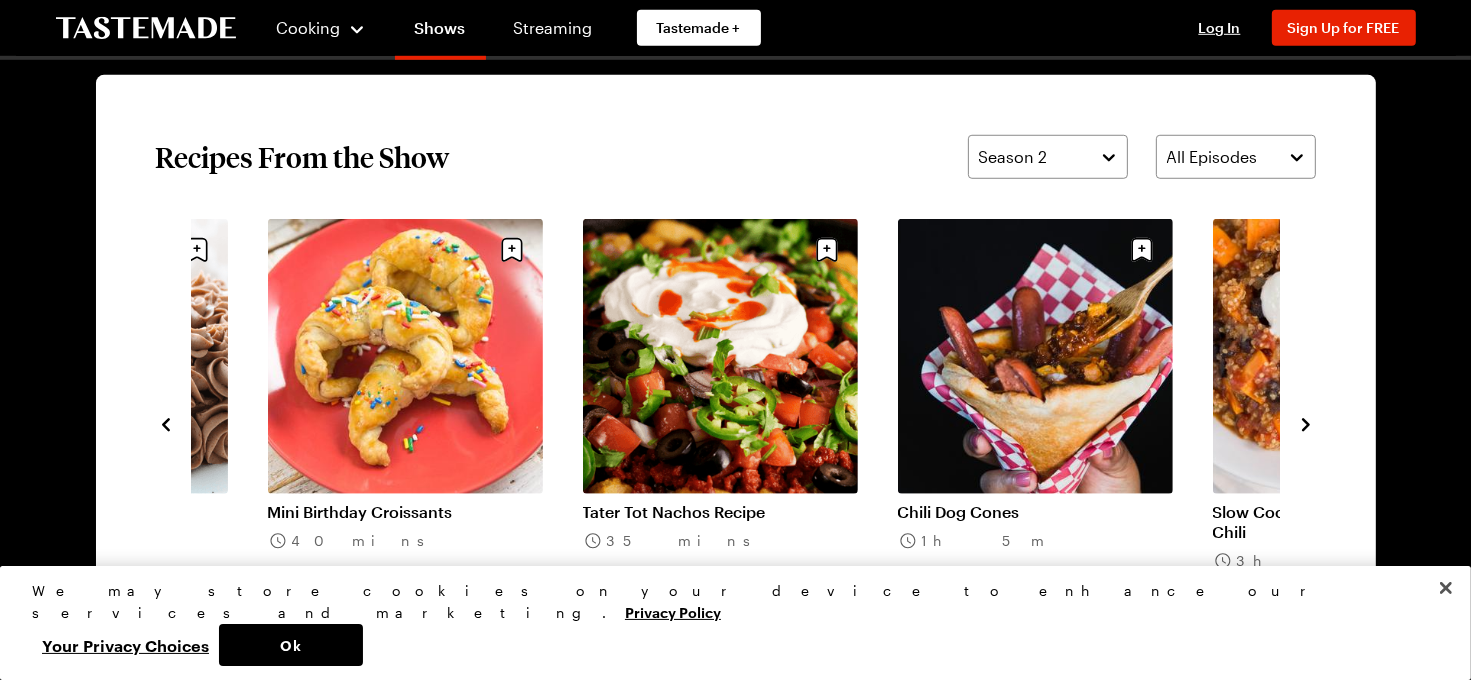 click 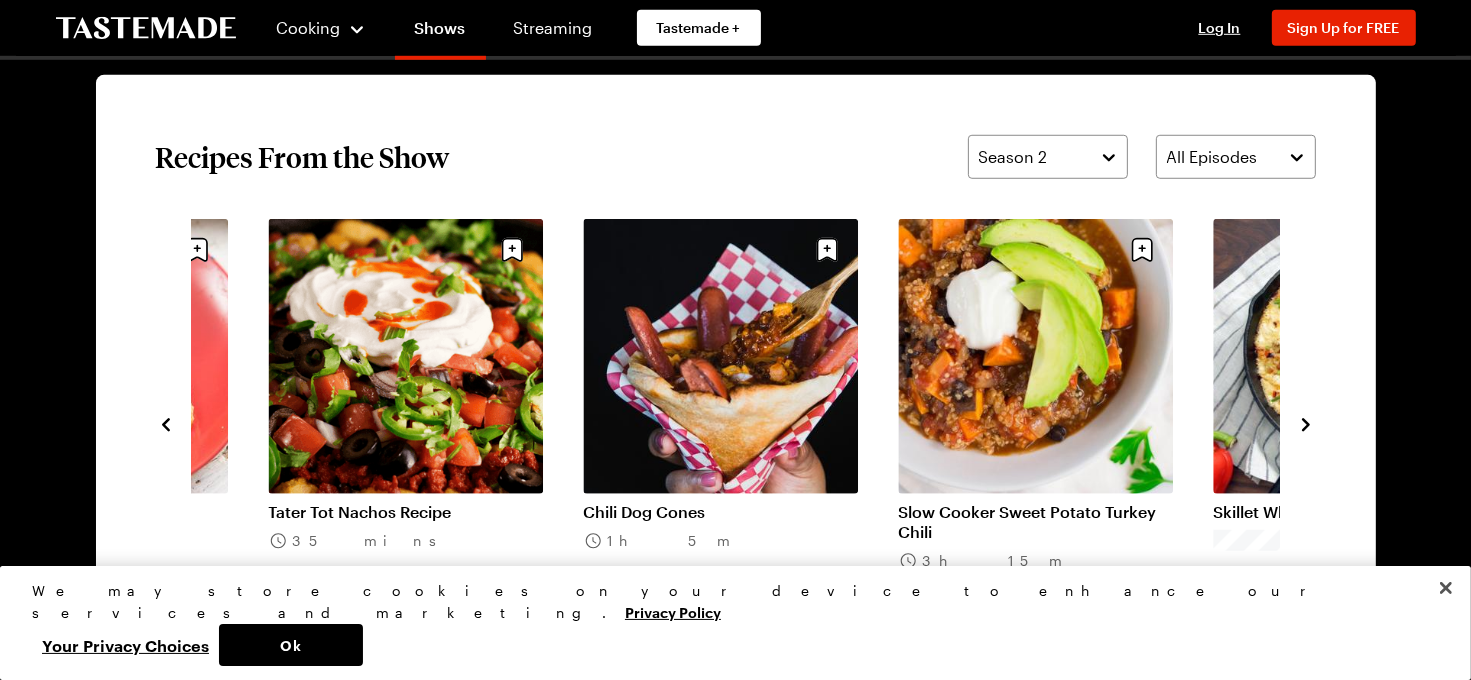 click 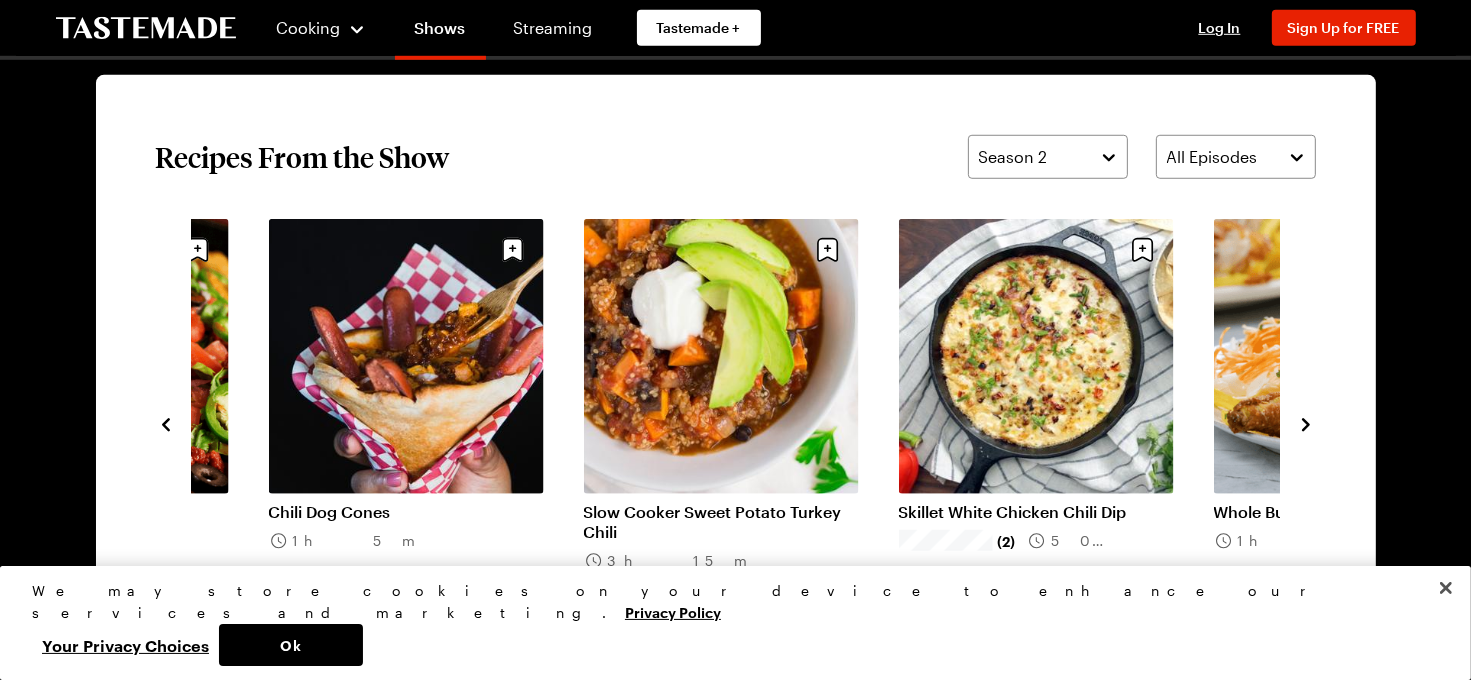 click 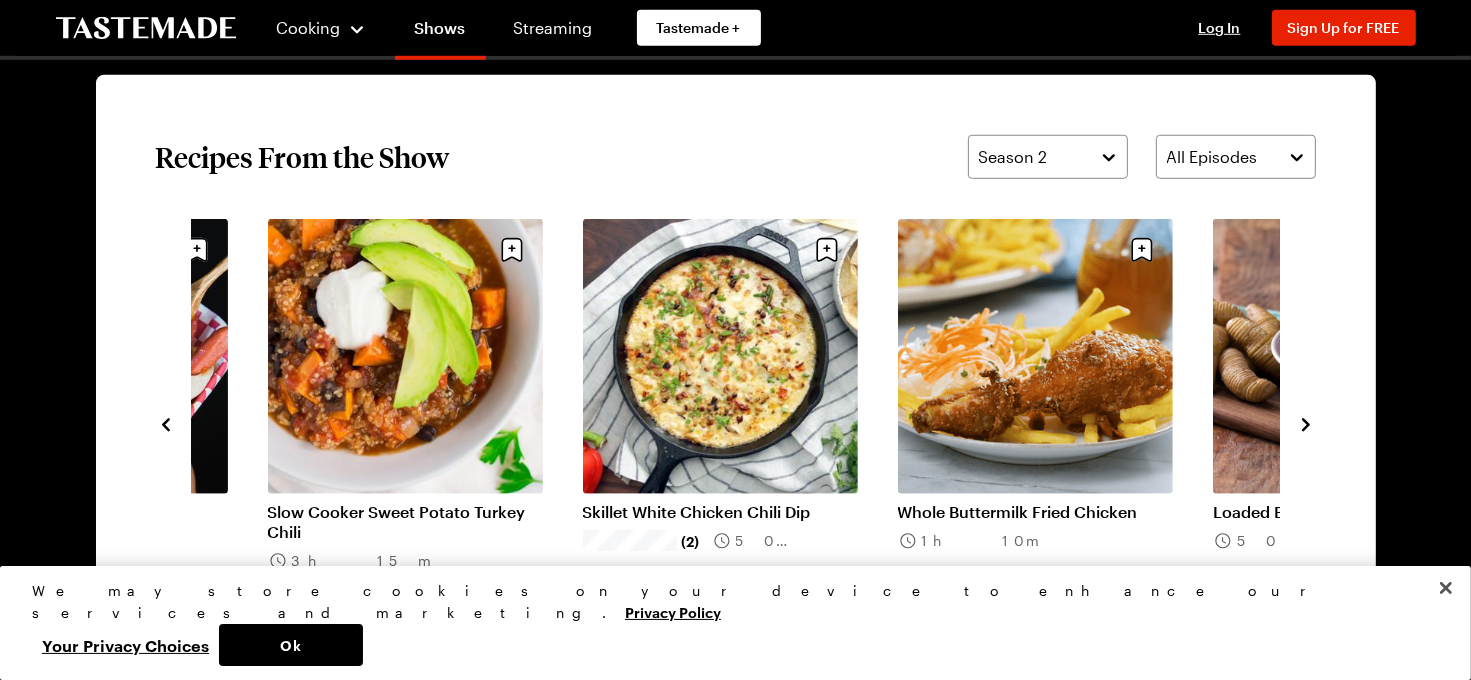 click 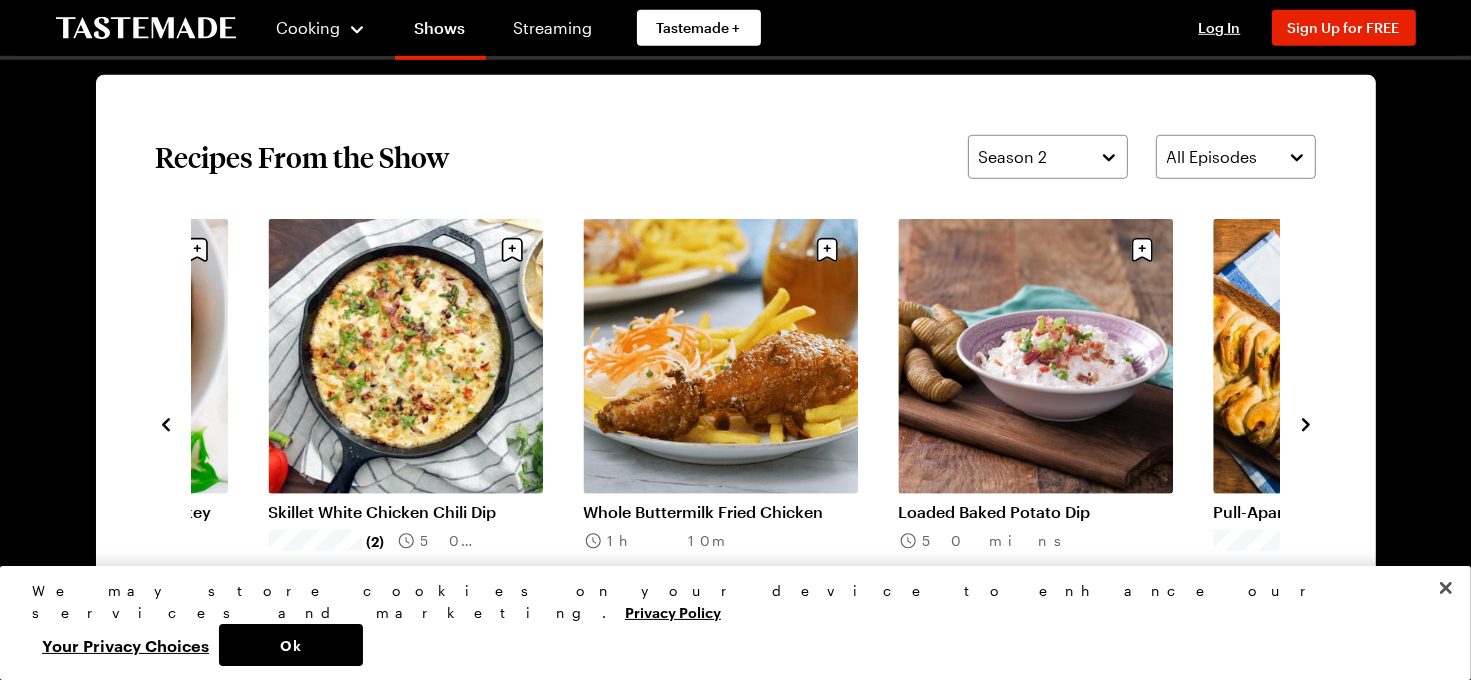 click 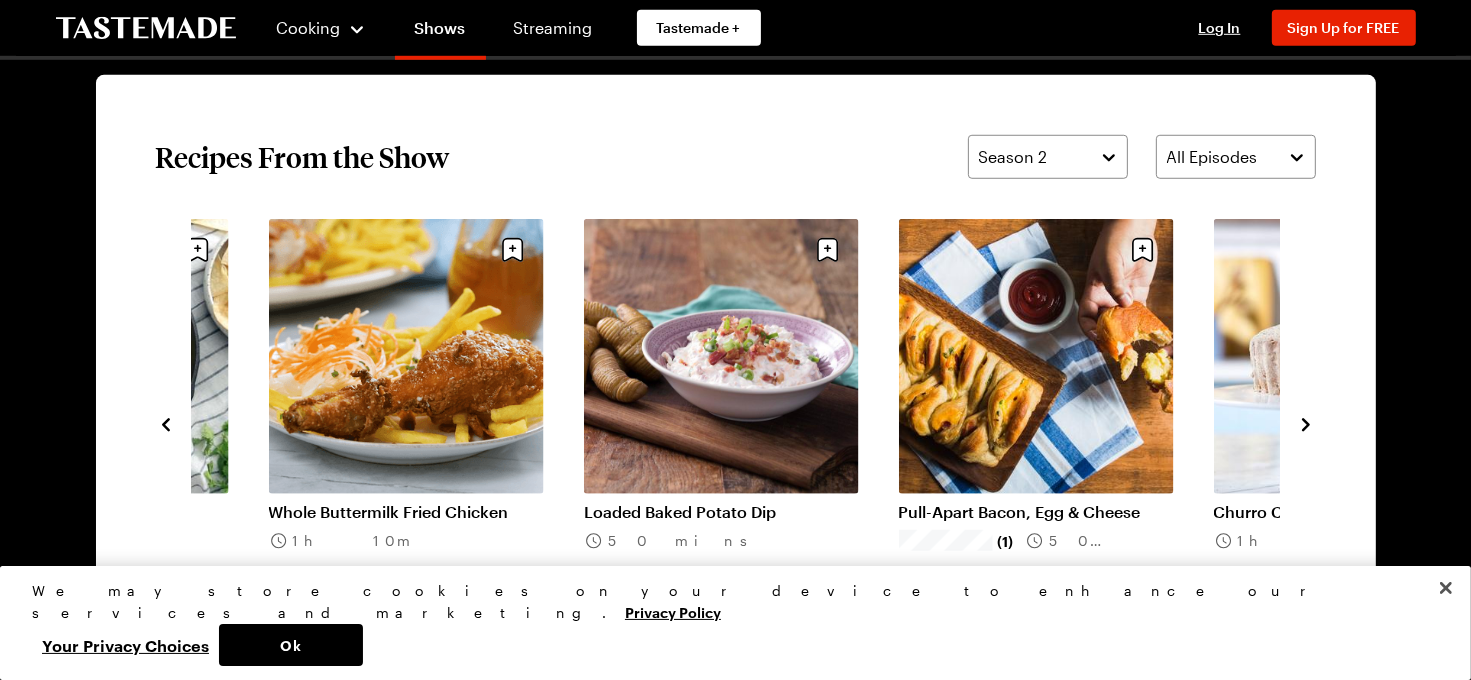 click 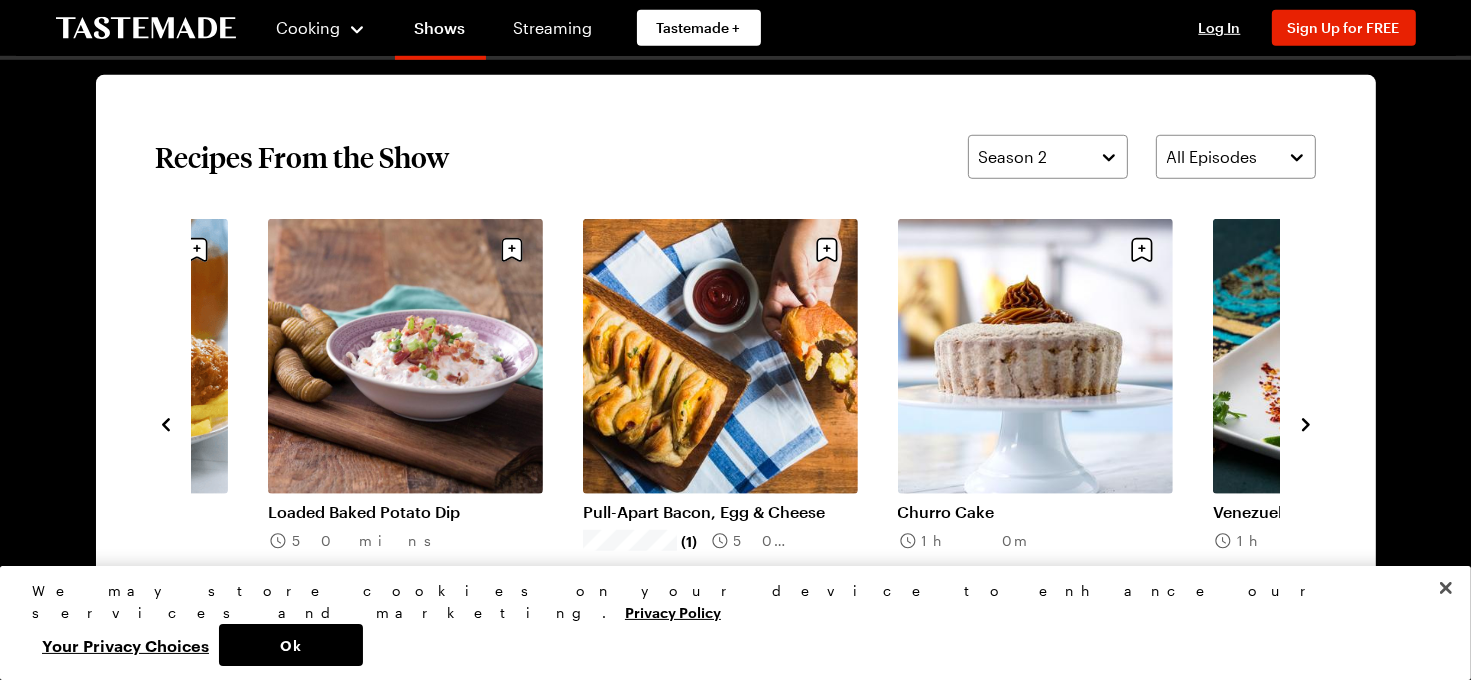 click 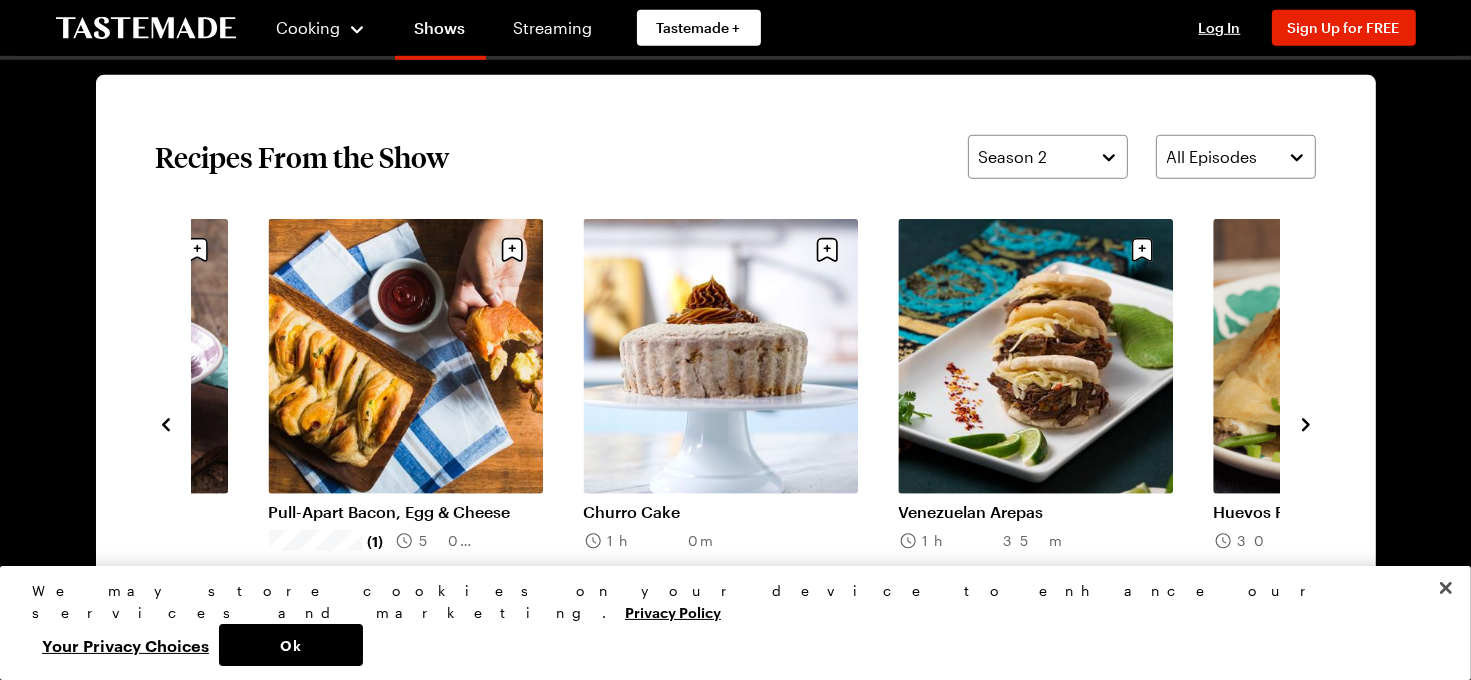 click 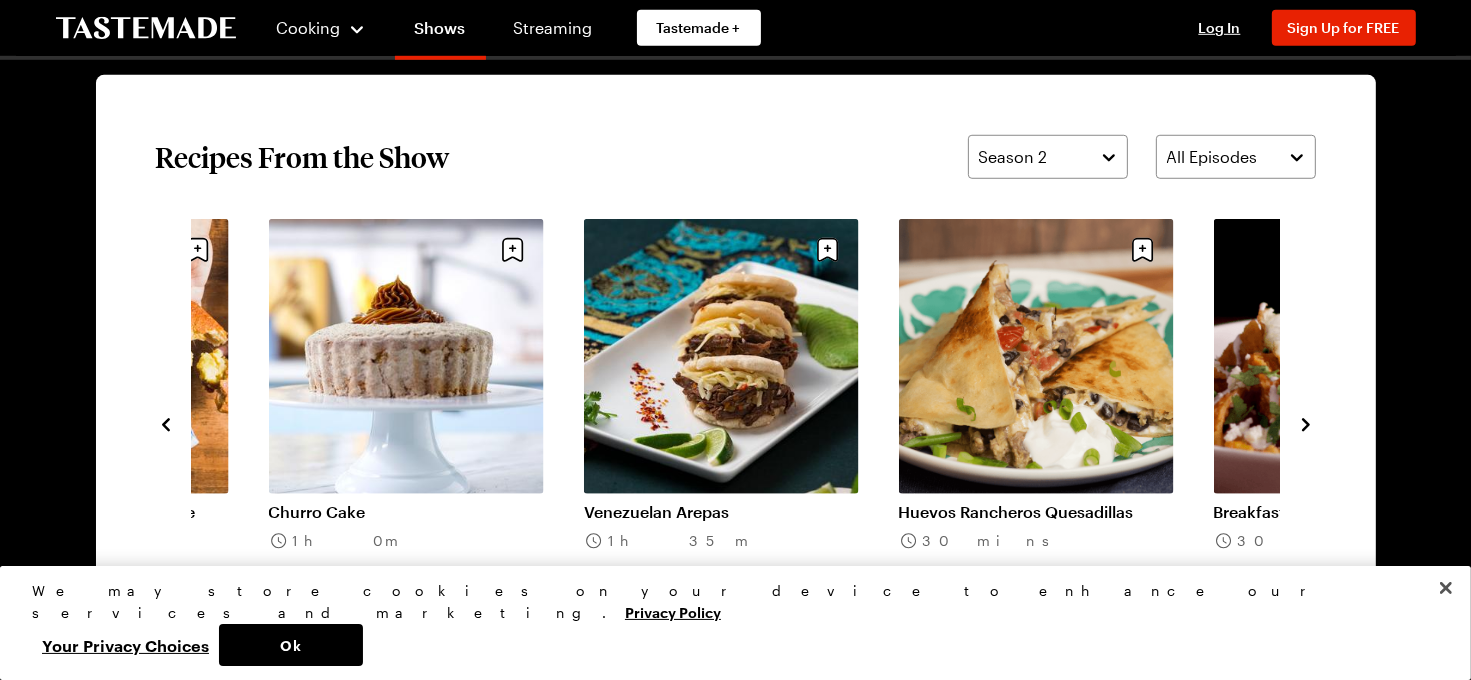 click 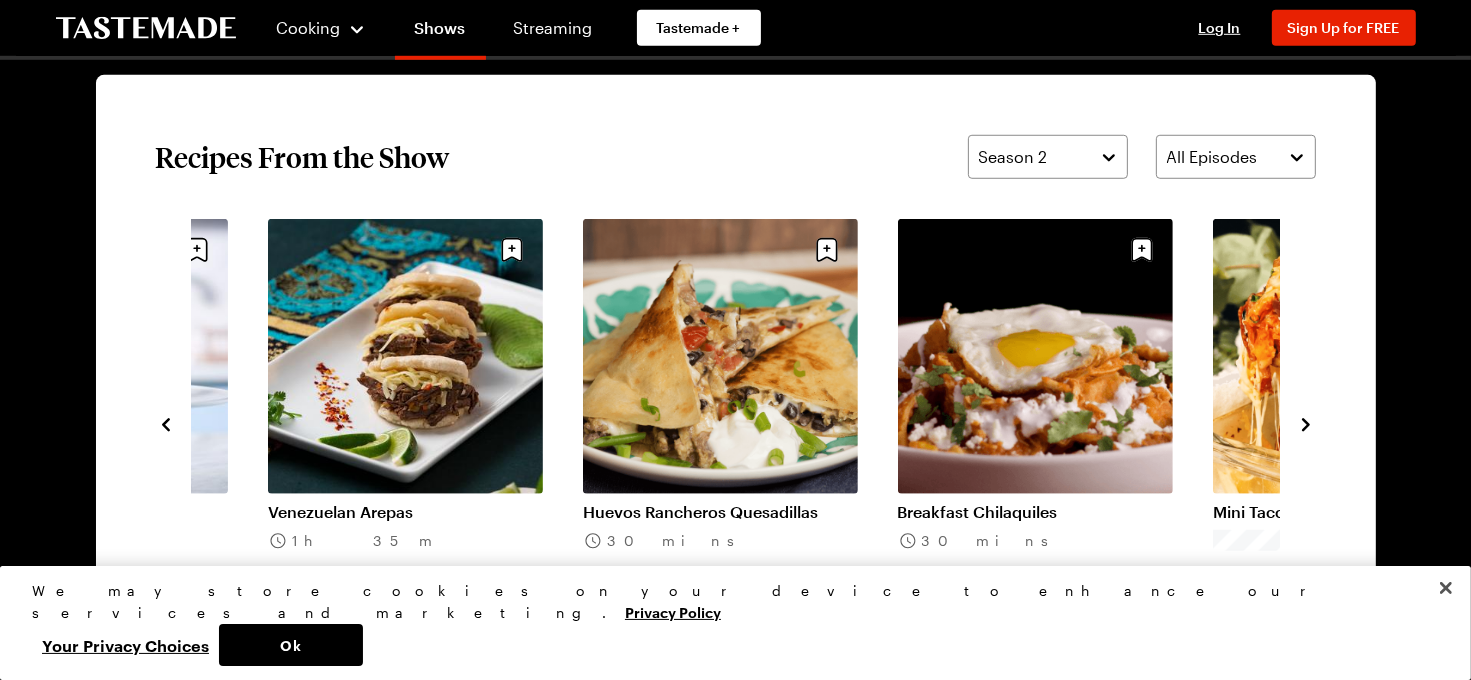 click 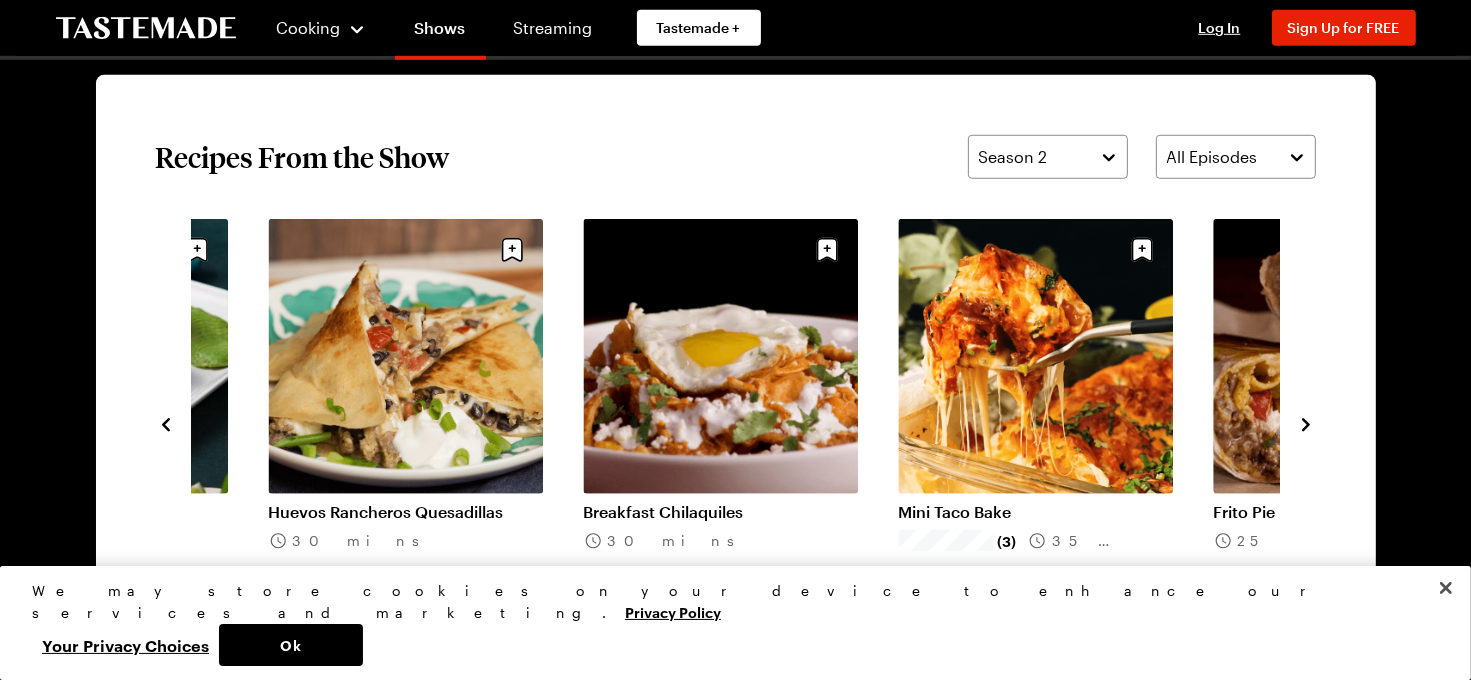 click 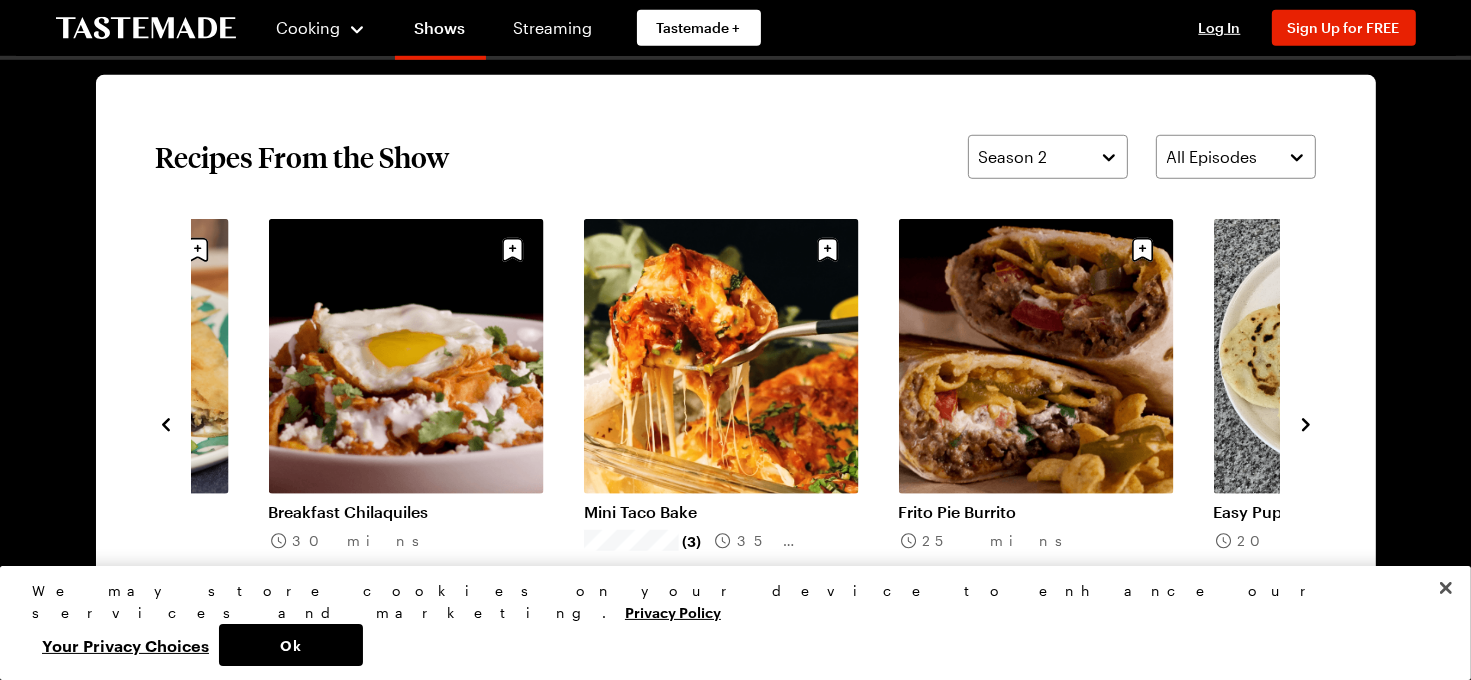 click 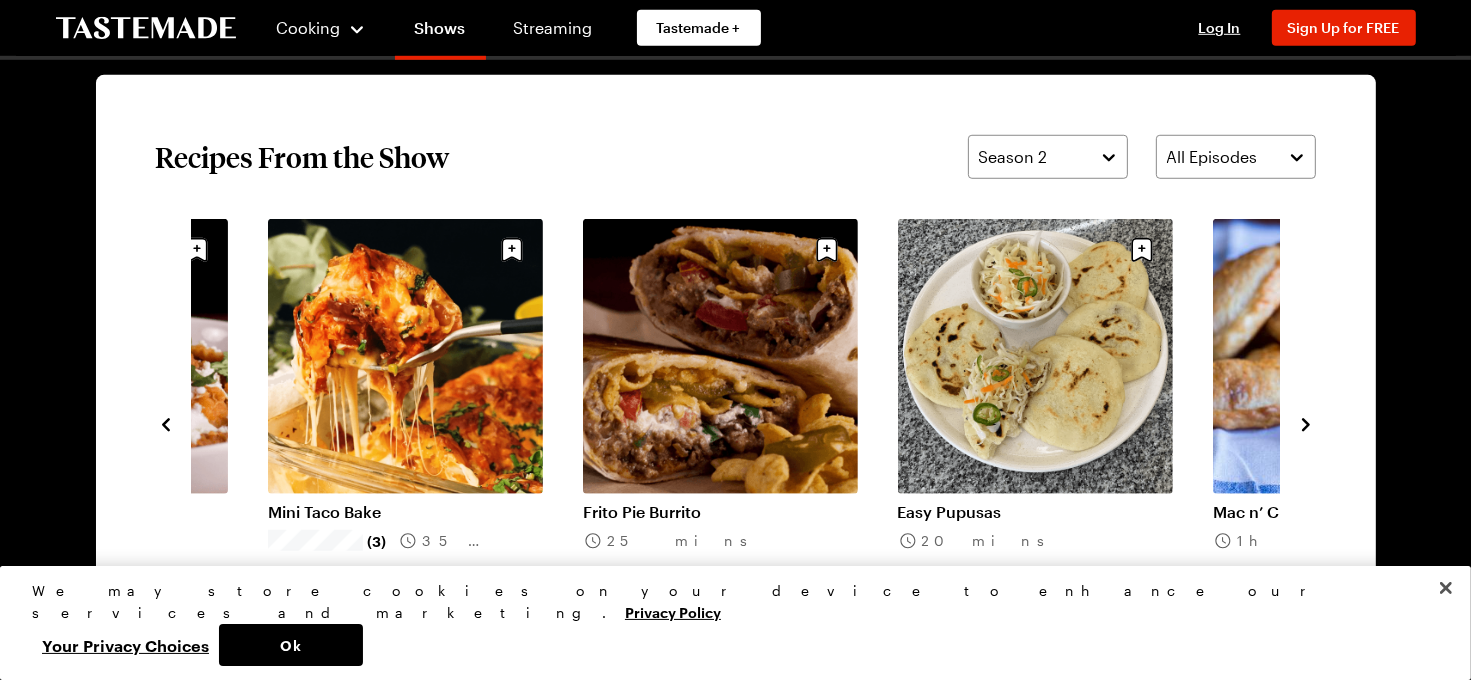 click 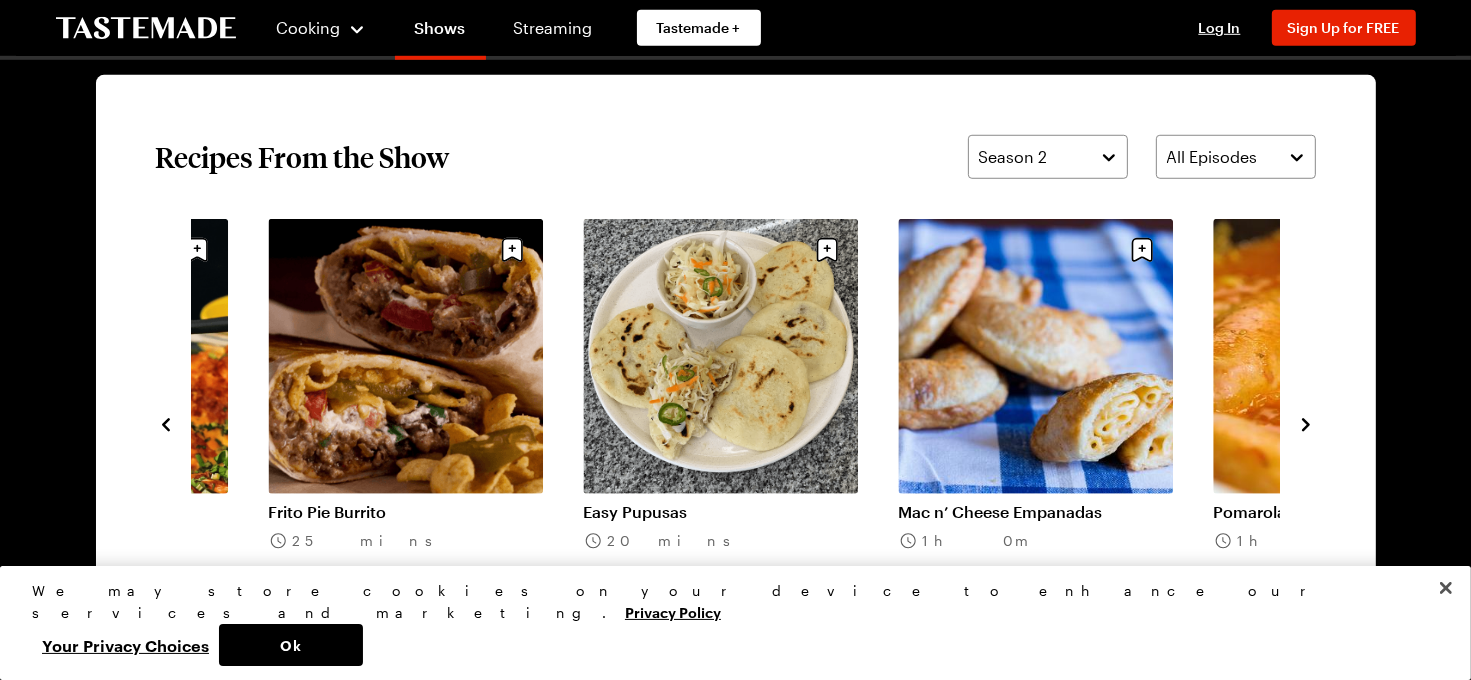 click 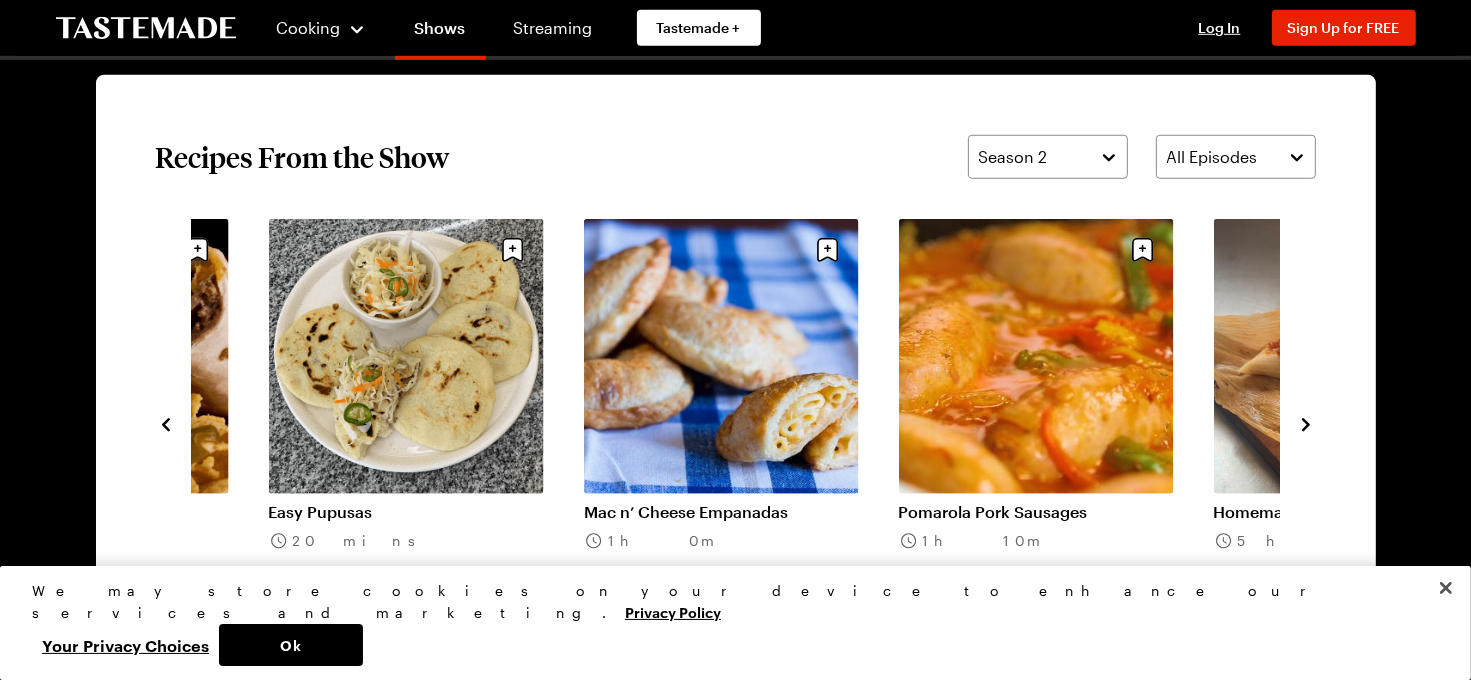 click 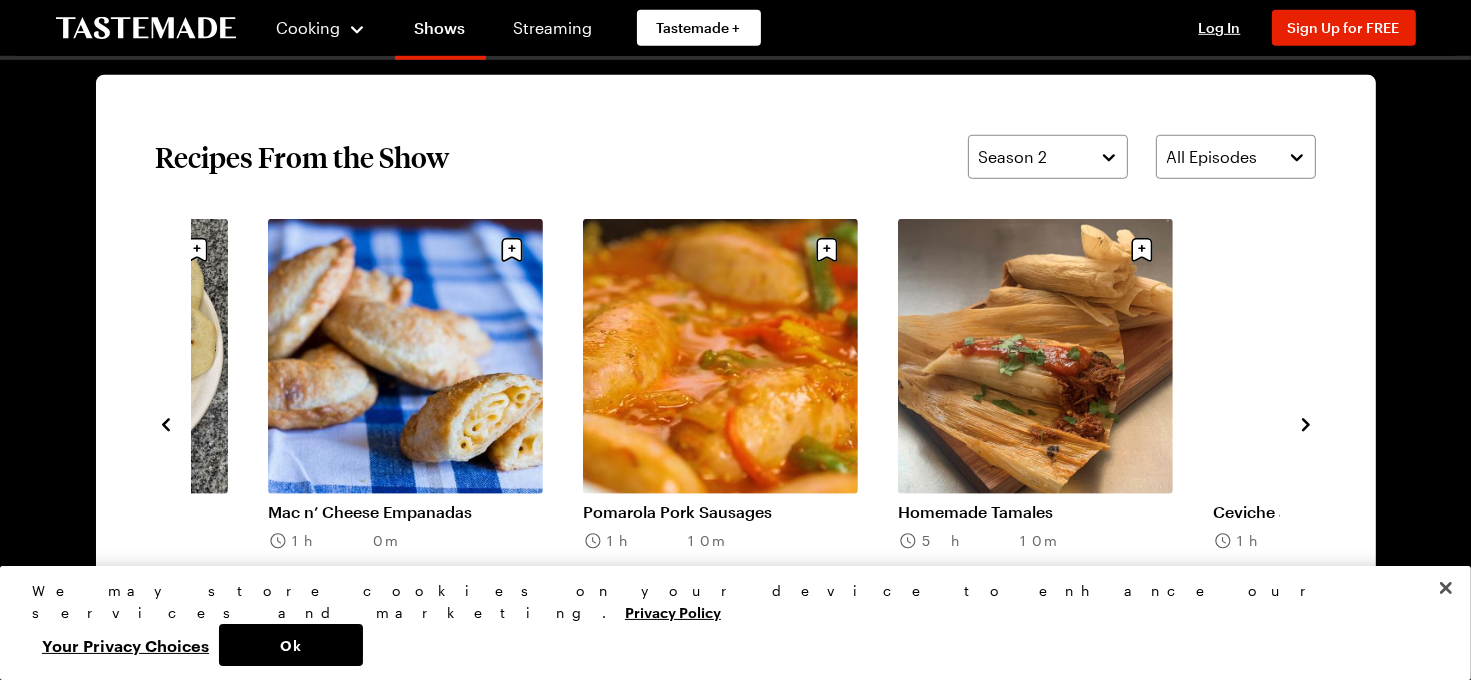click 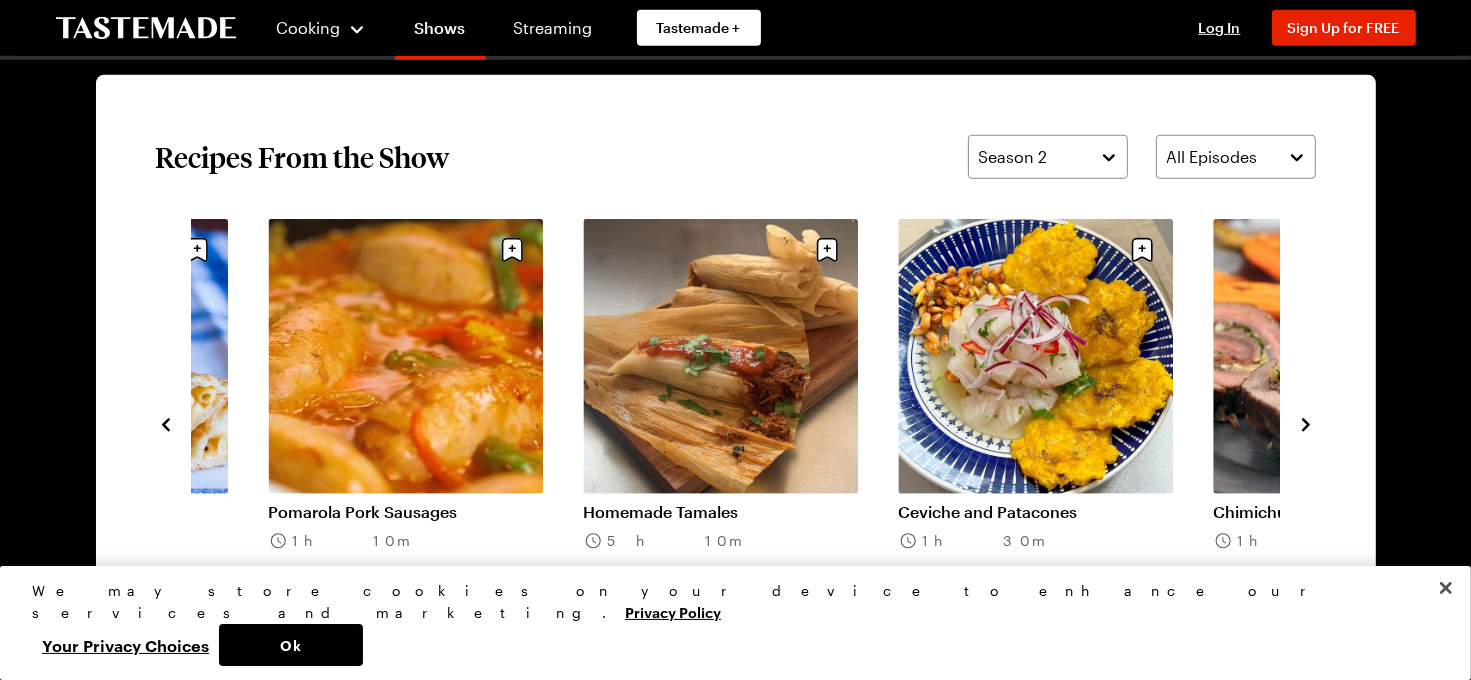 click 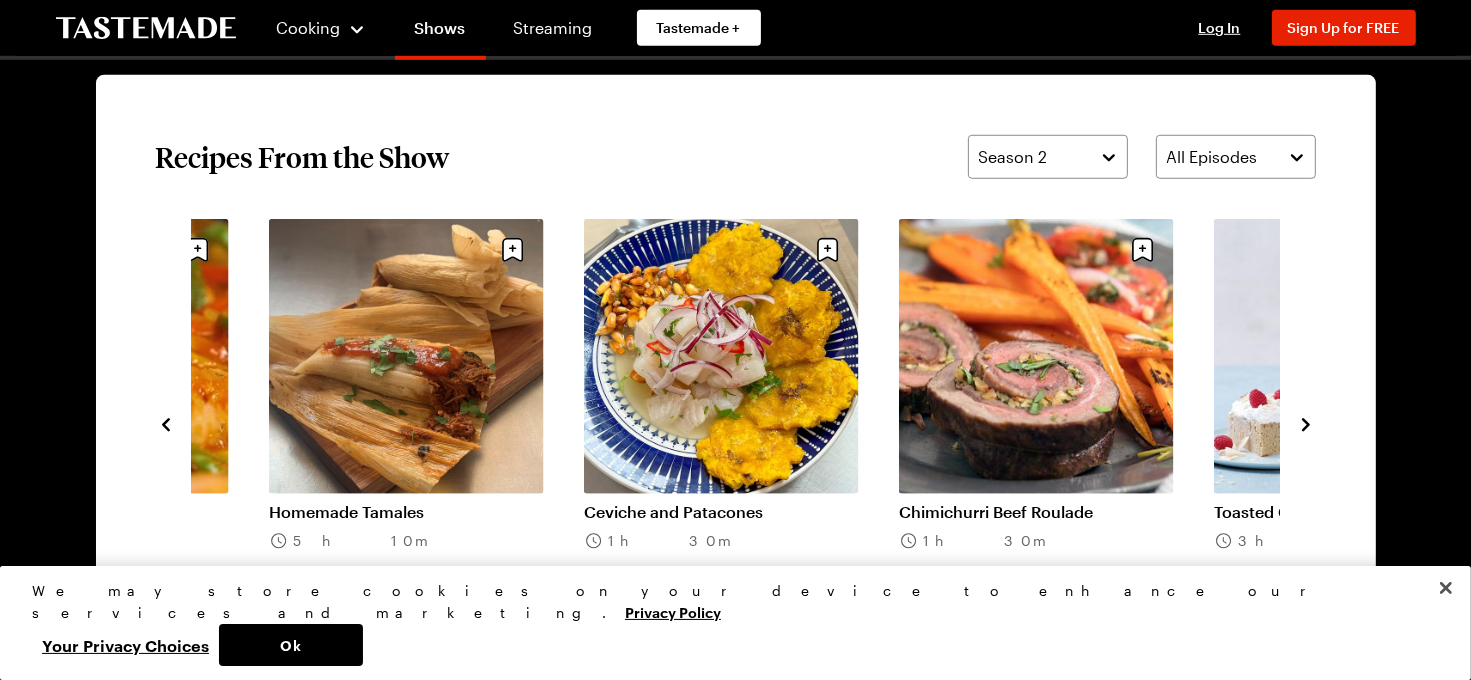 click 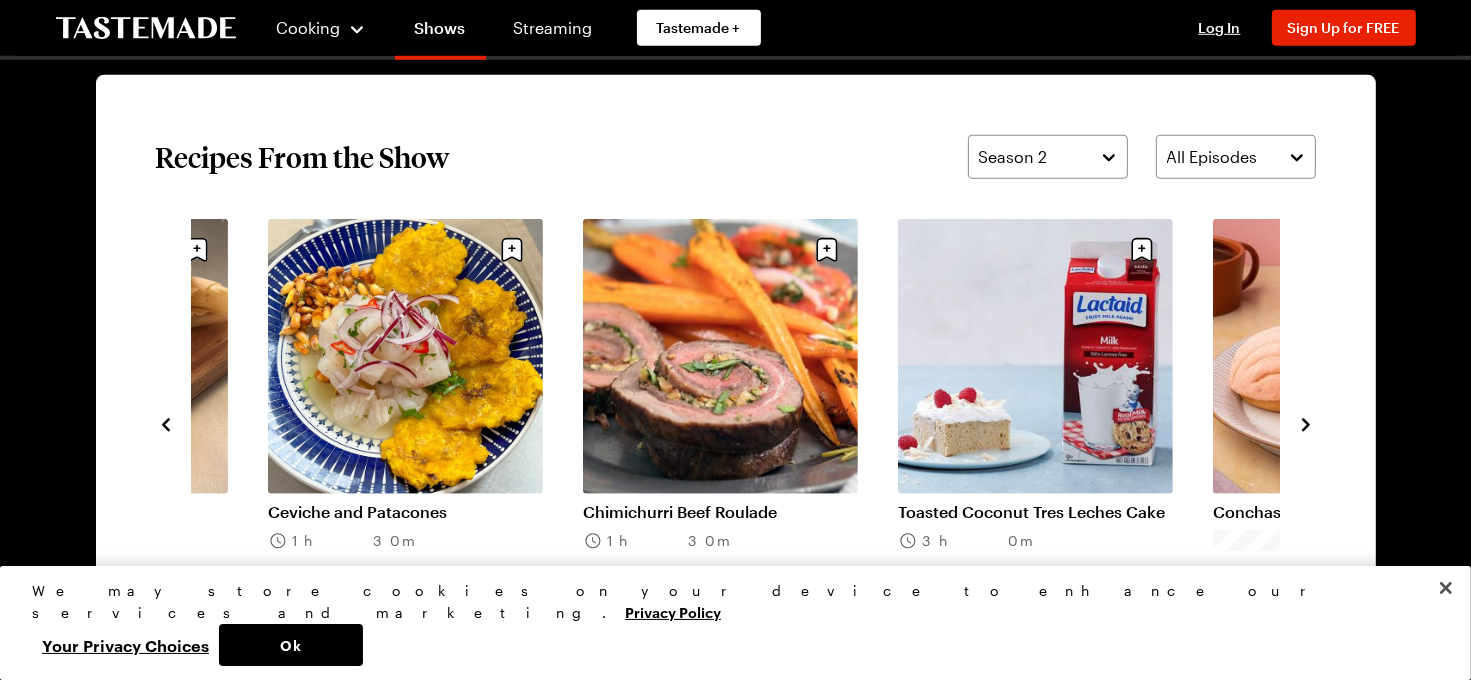 click 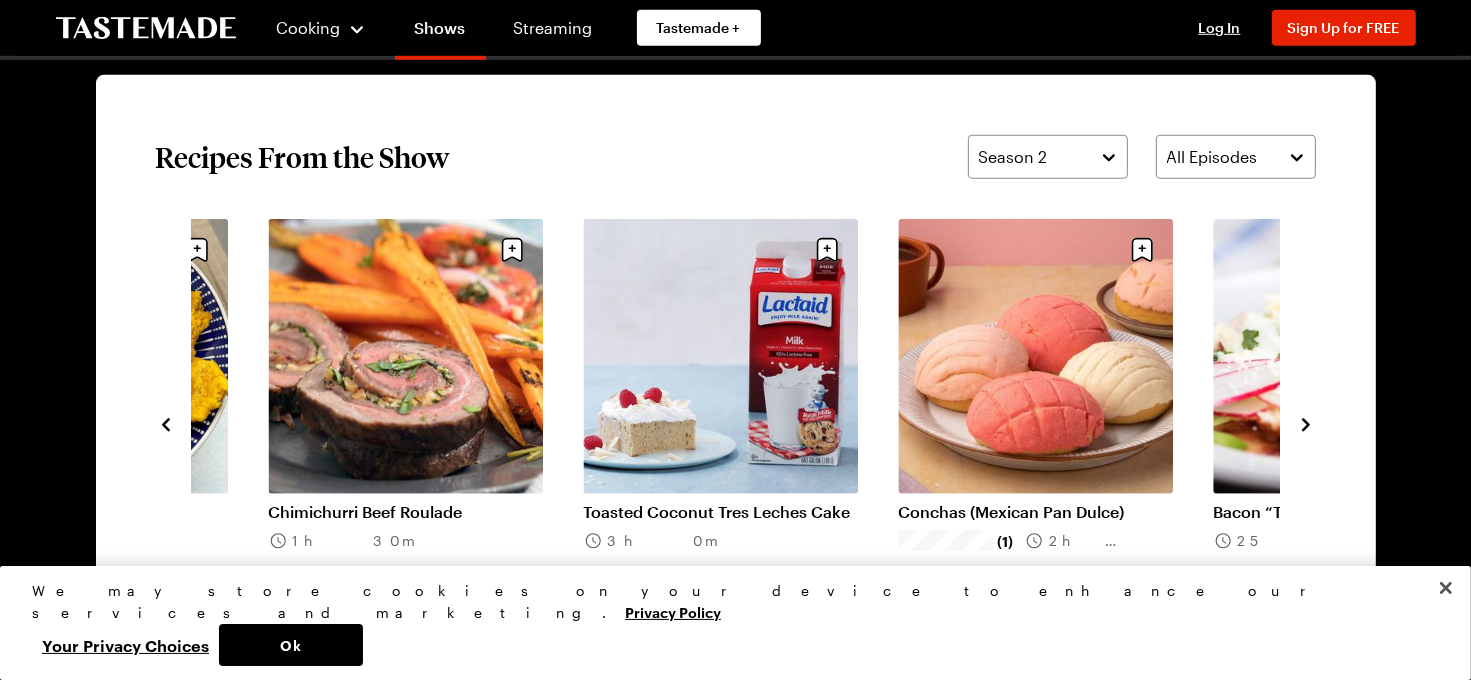 click 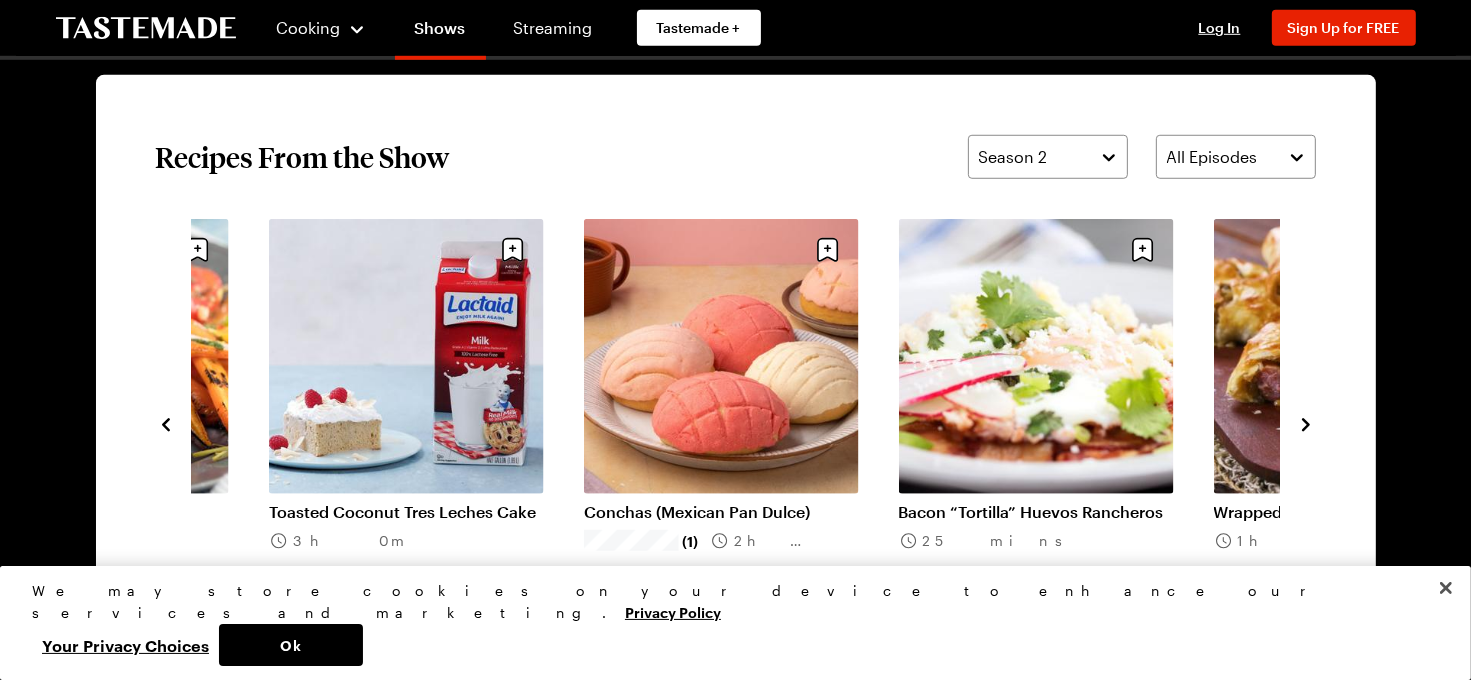 click 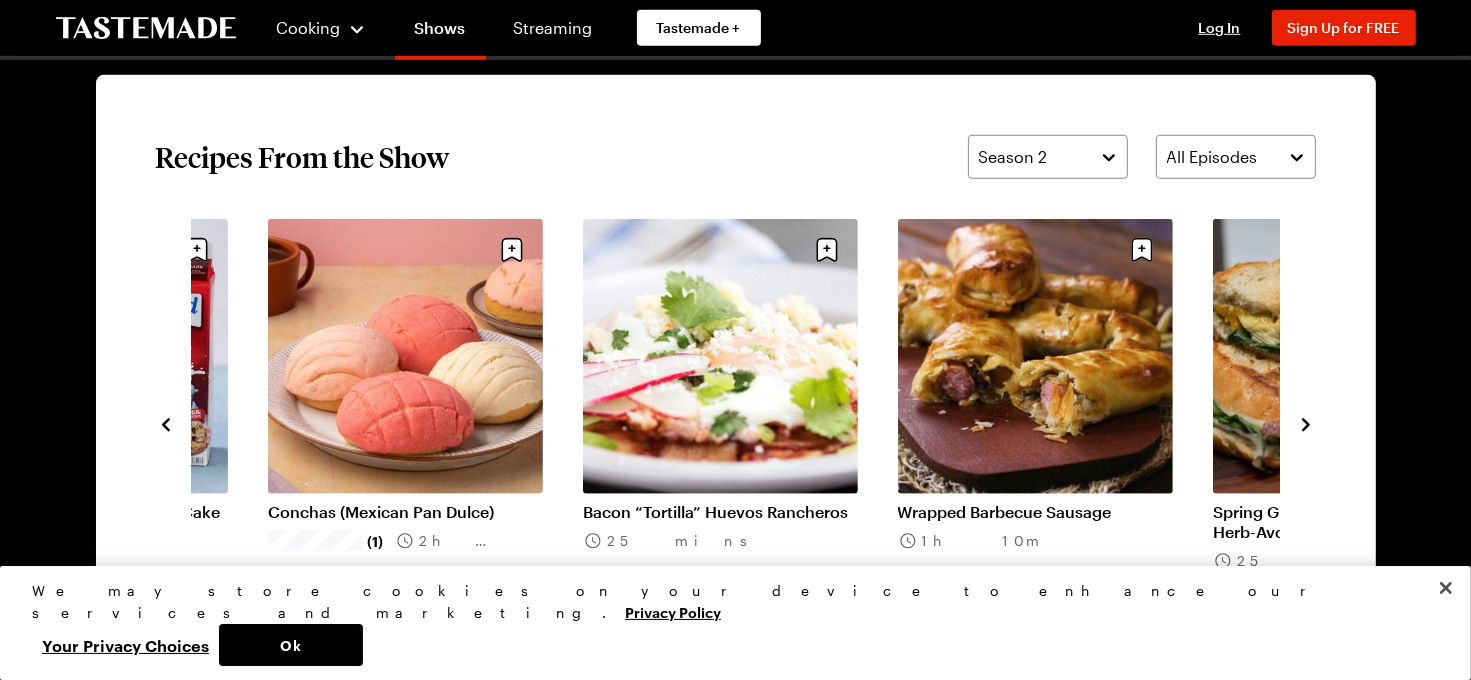 click 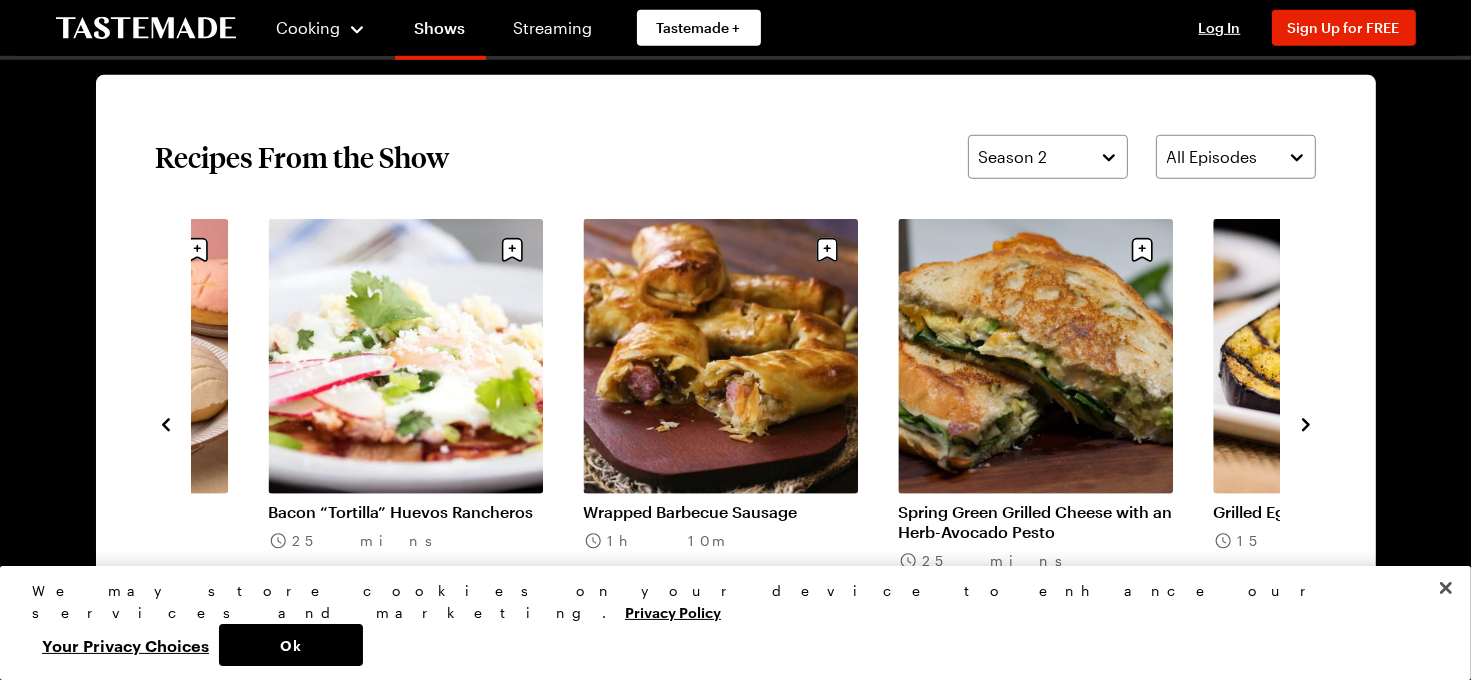 click 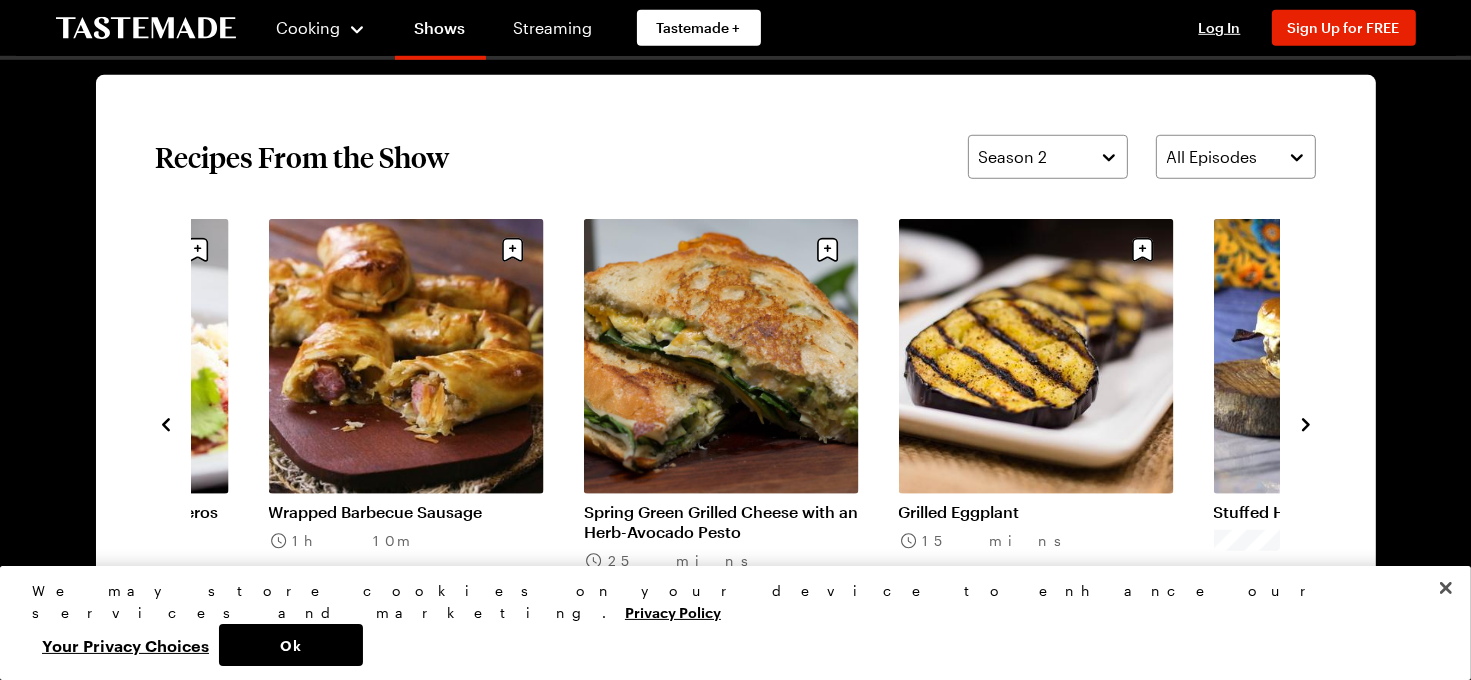 click 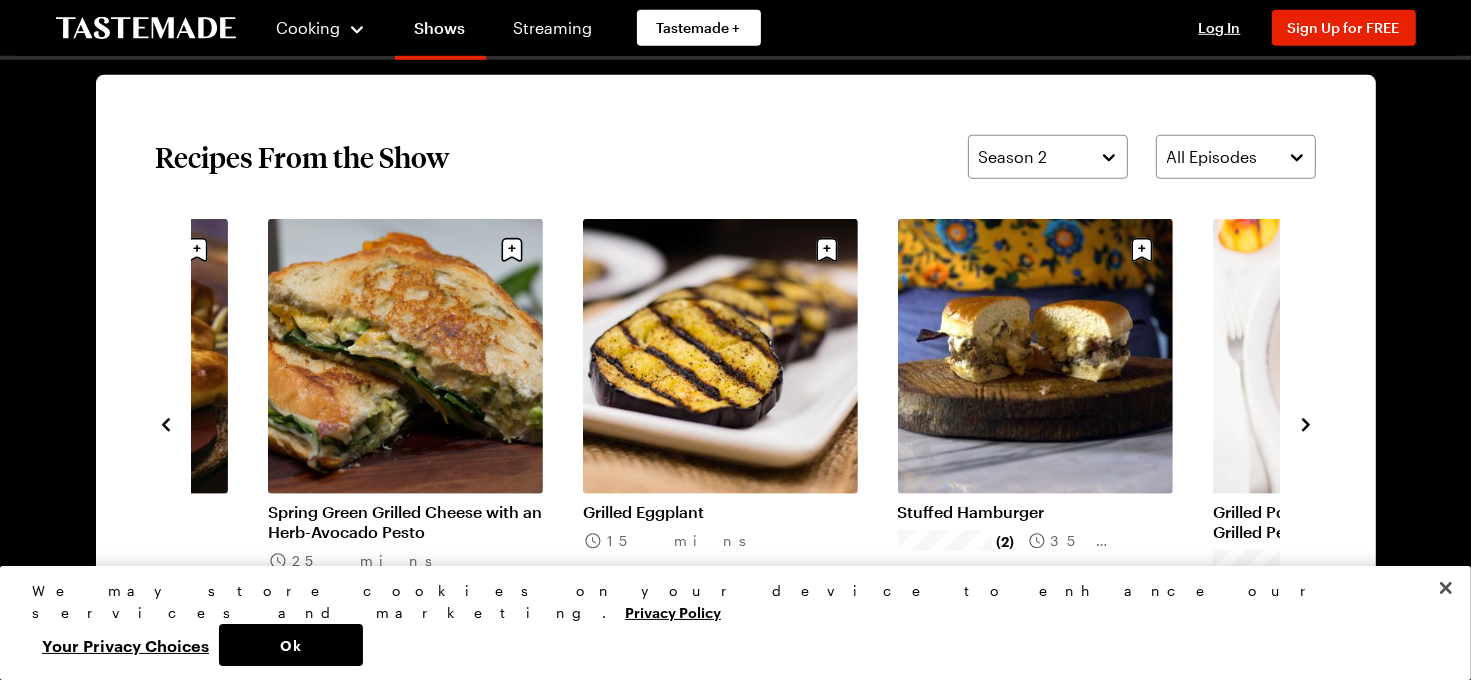 click 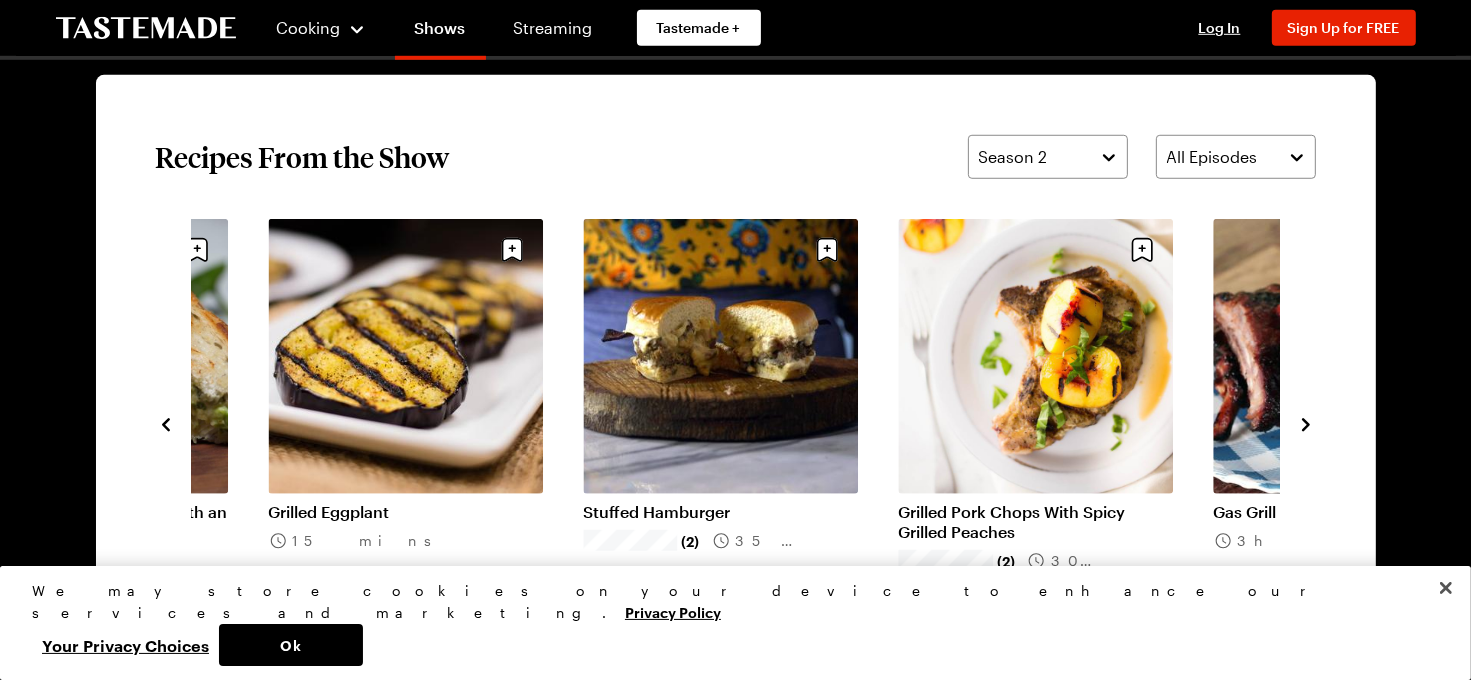click 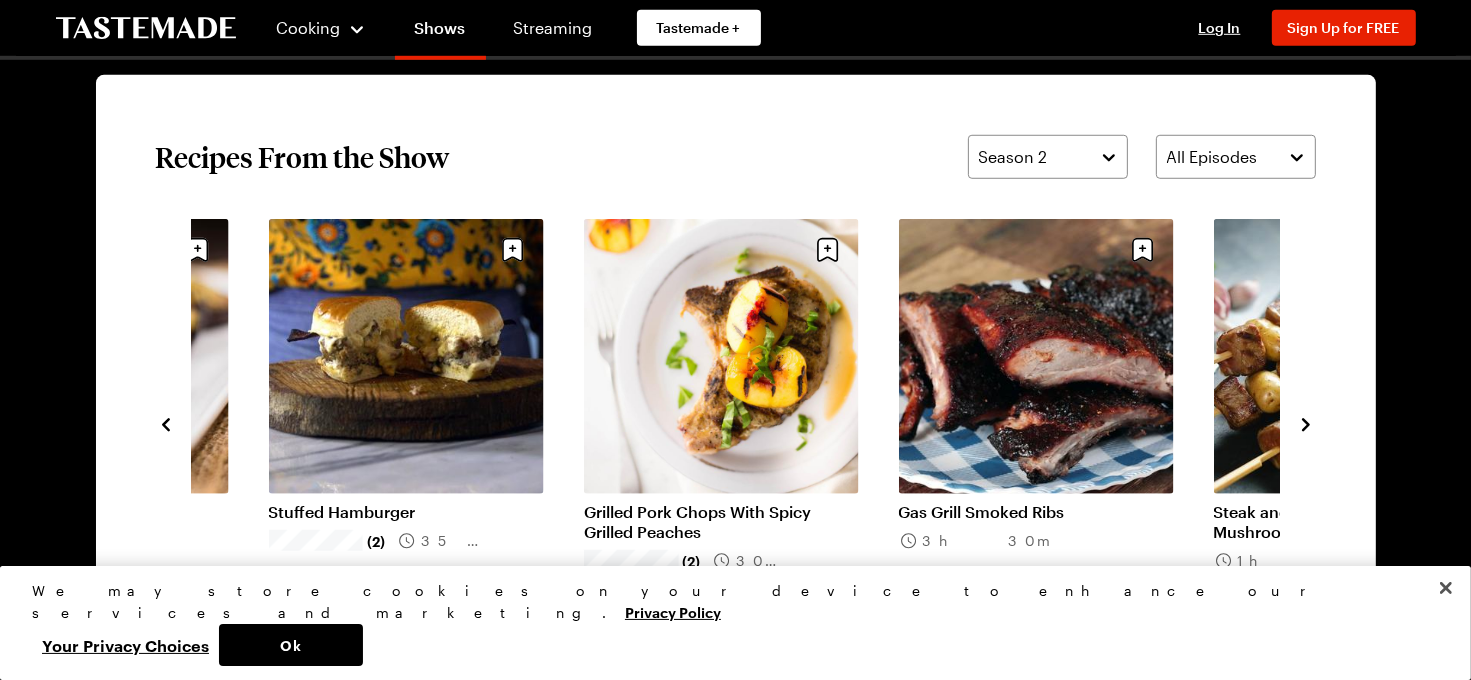 click 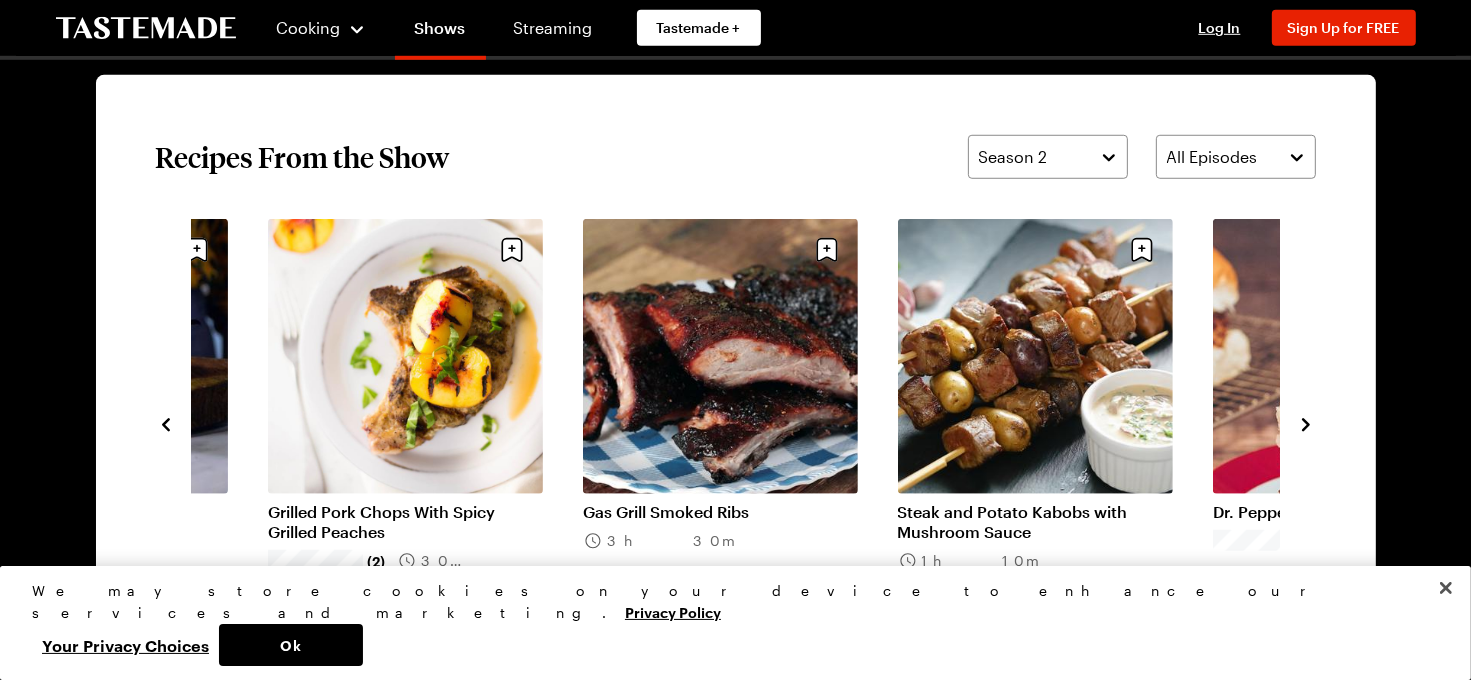 click 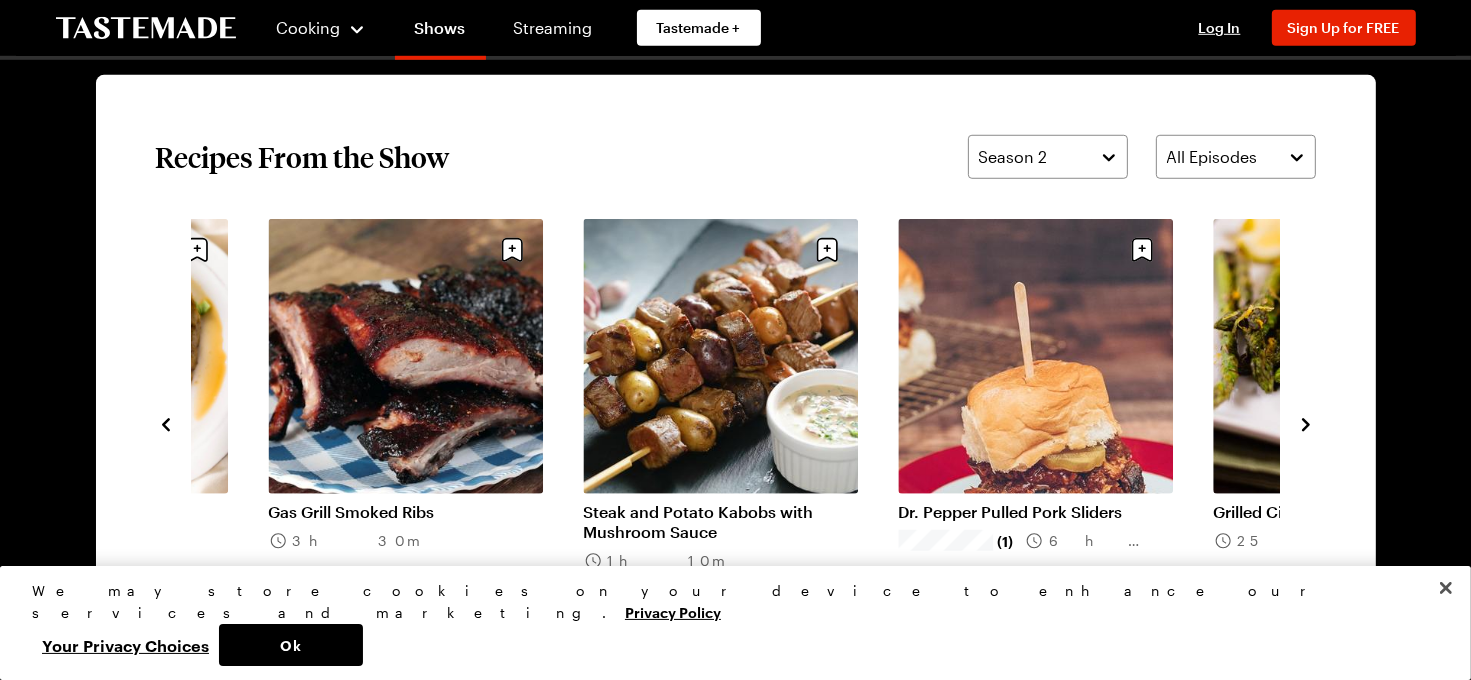 click 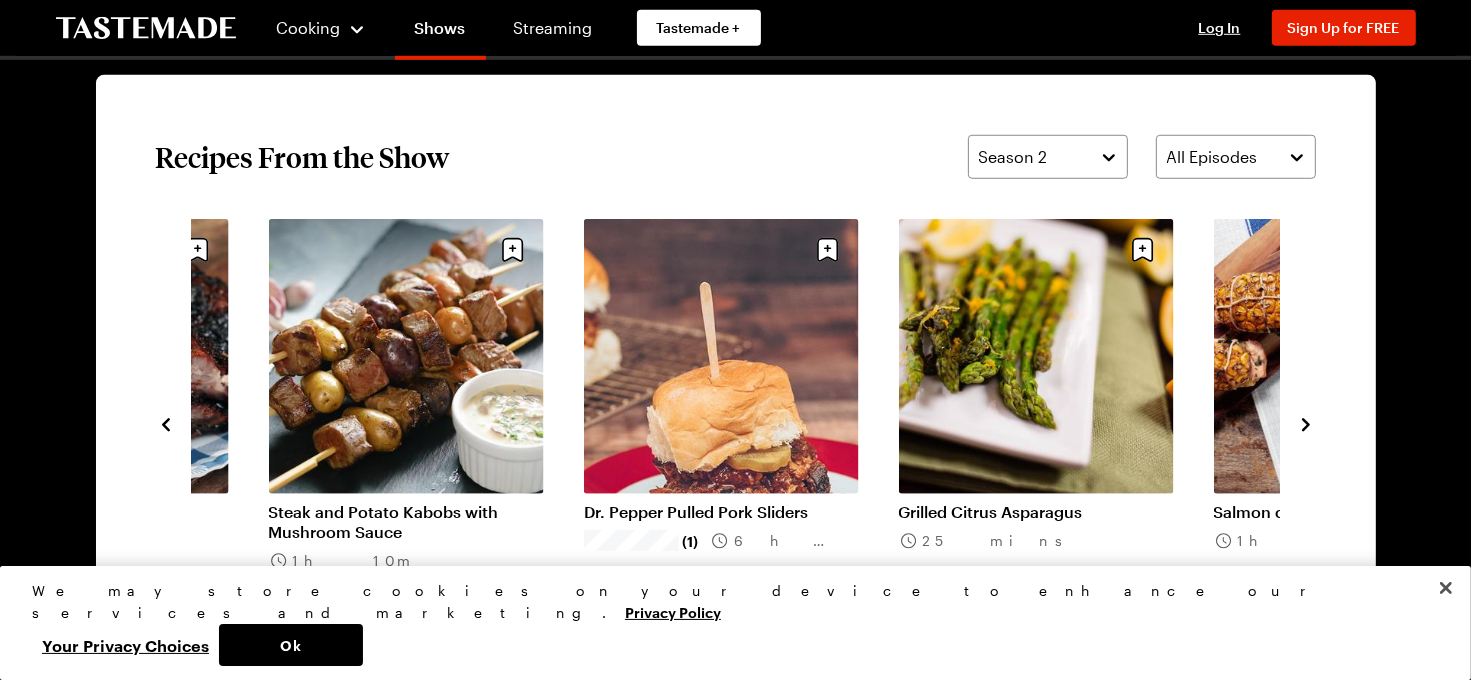 click 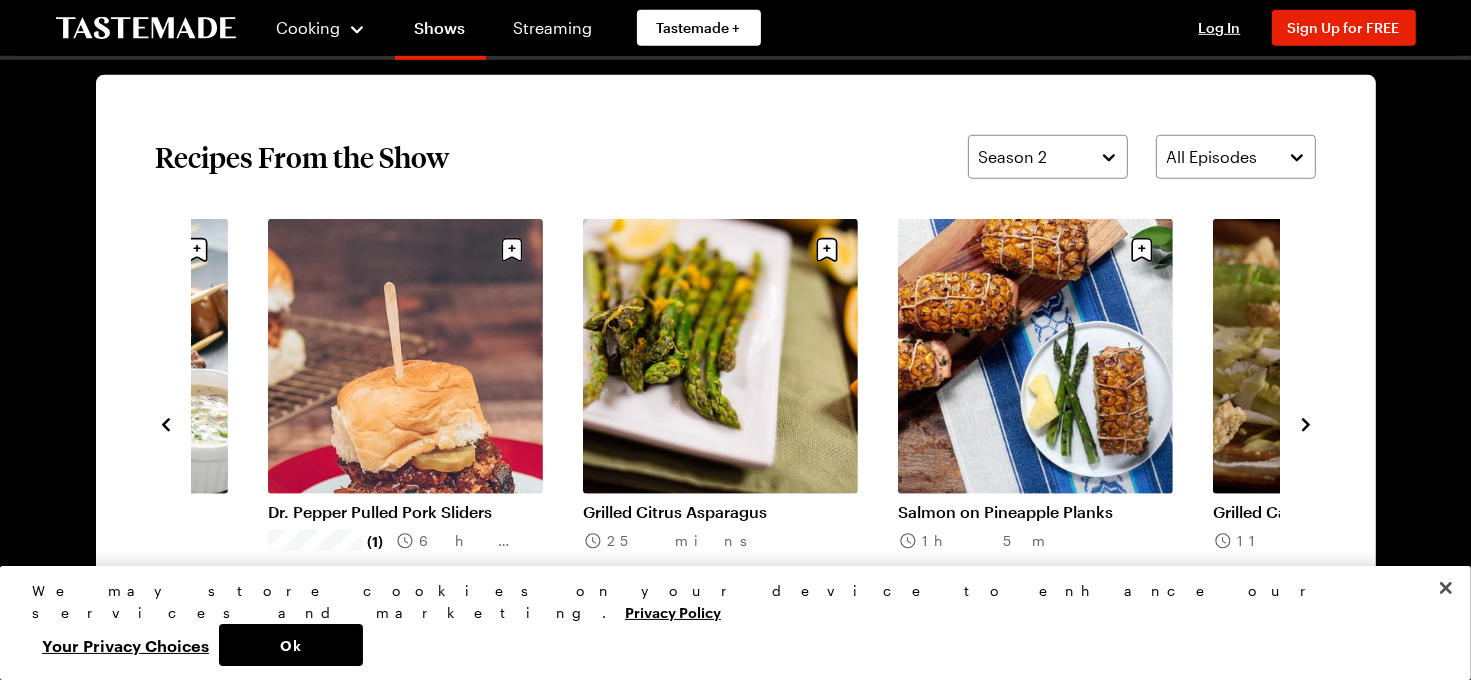 click 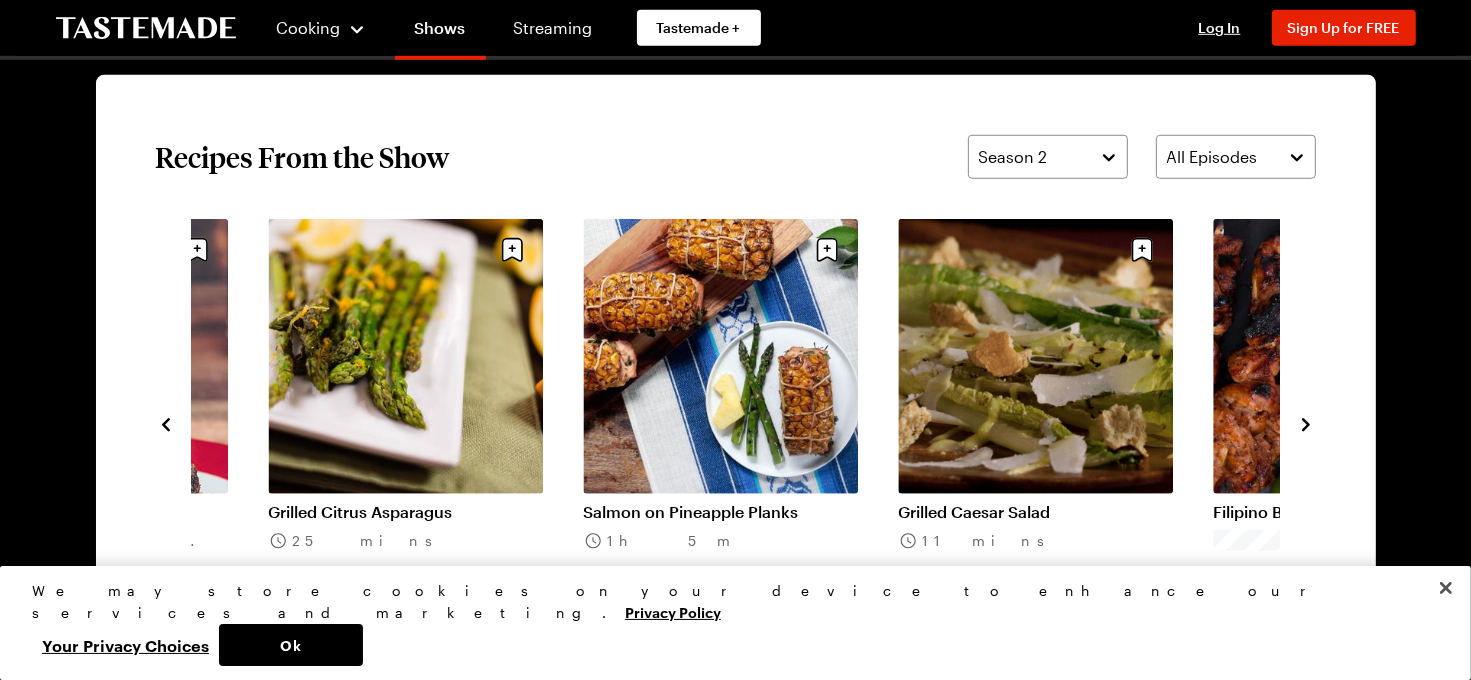 click 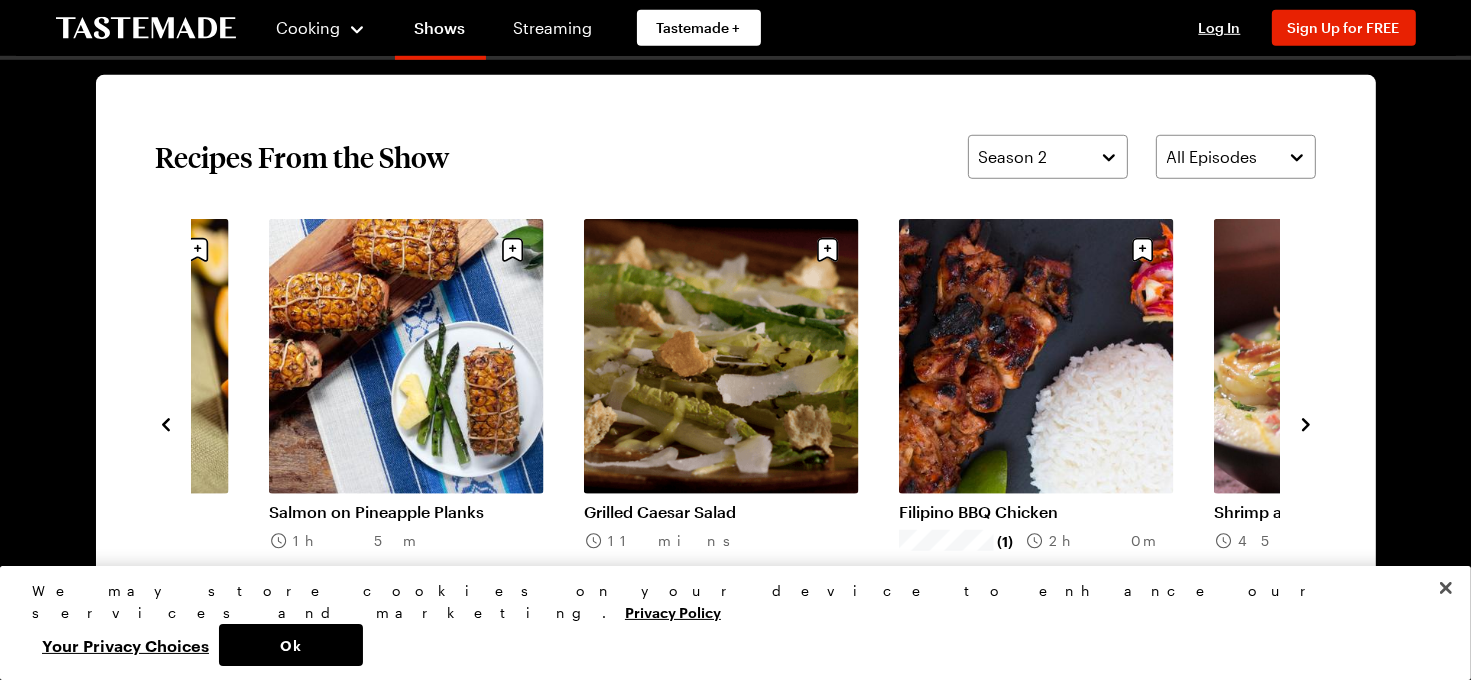 click 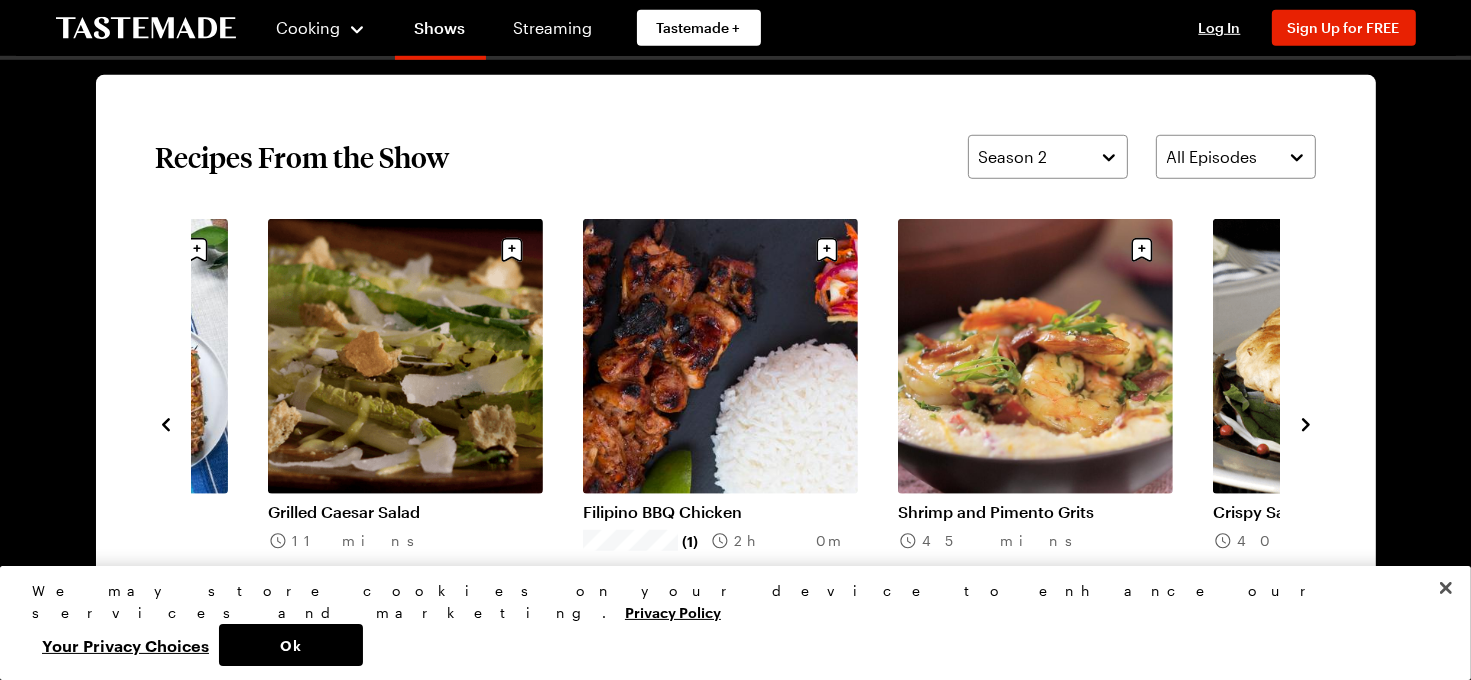 click 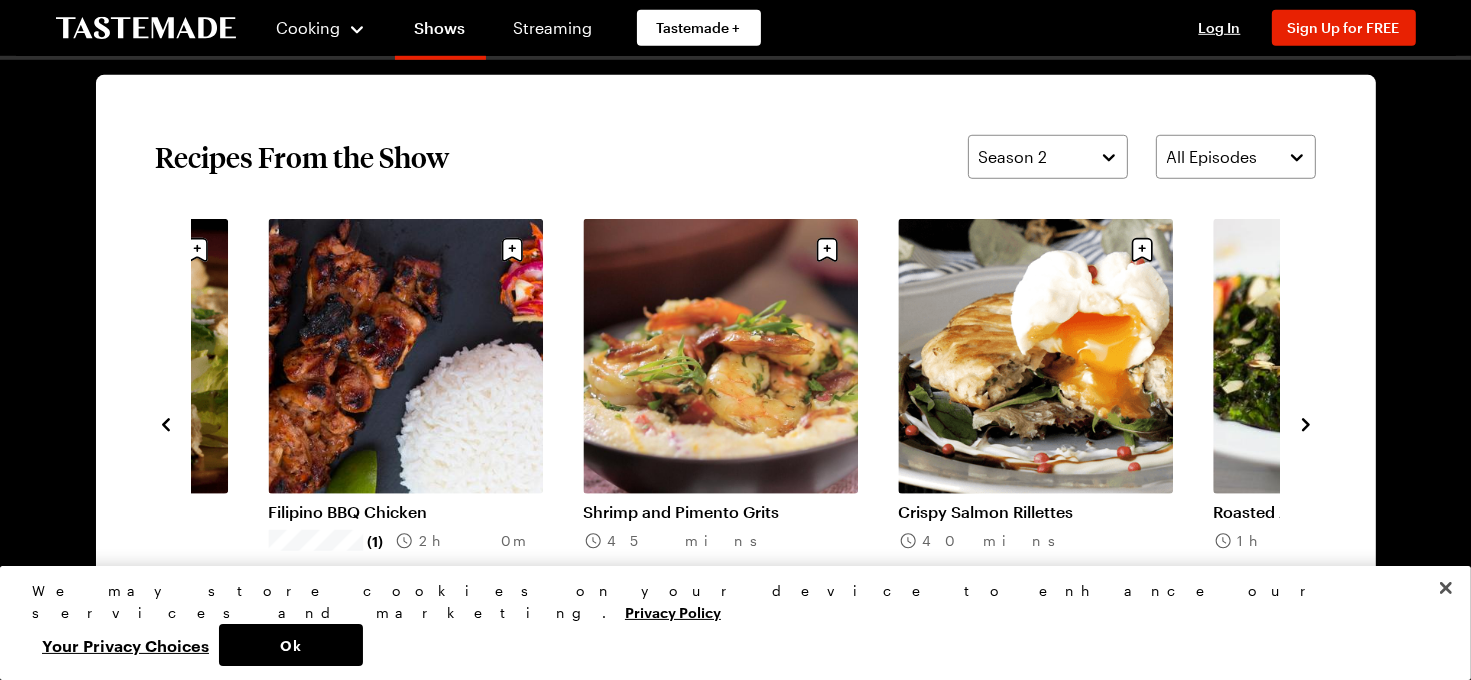 click 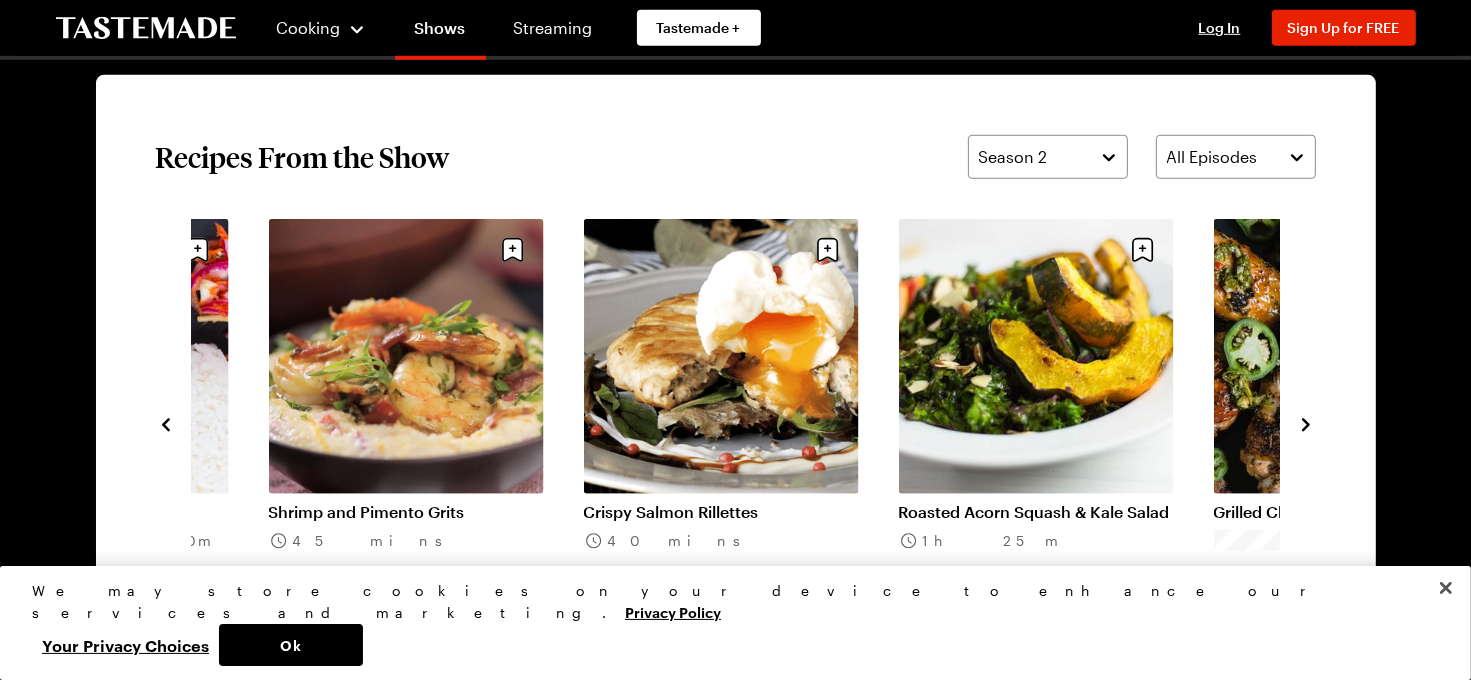 click 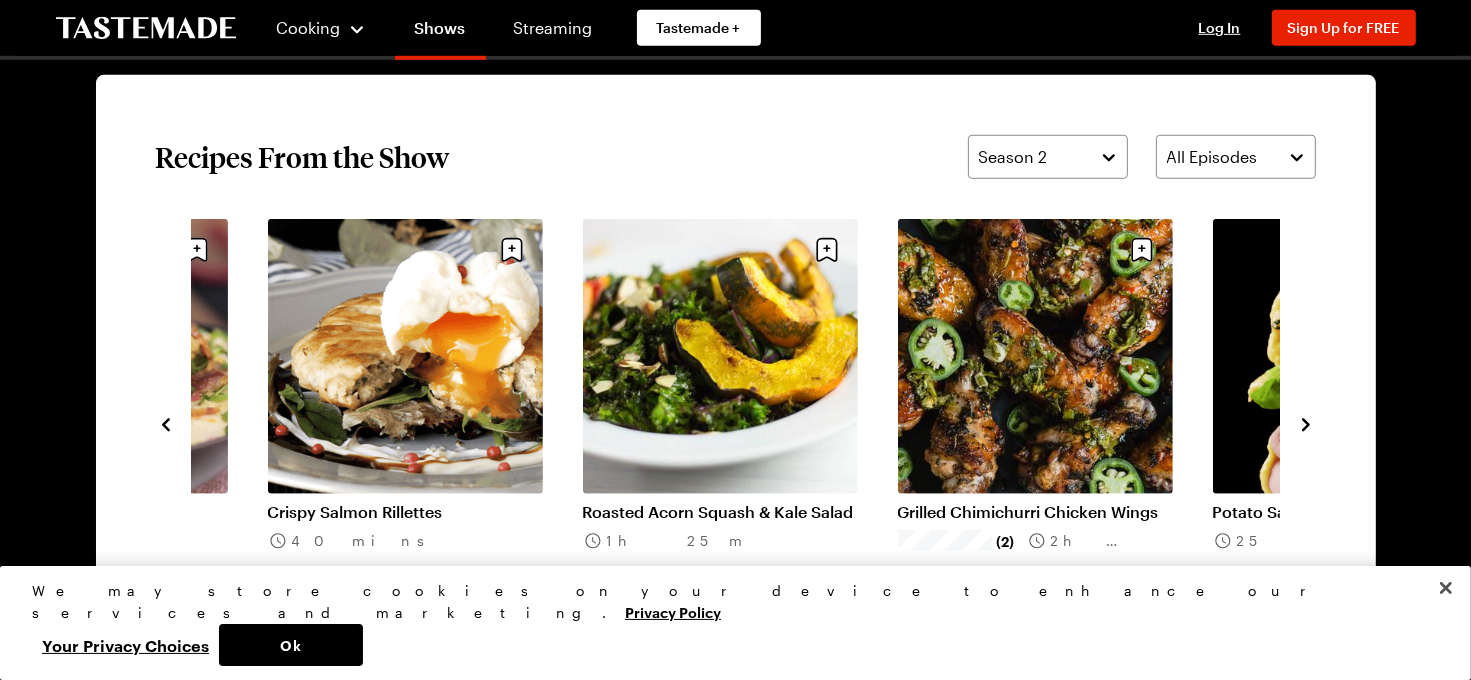 click on "Dr. Pepper Pulled Pork Sliders (1) [TIME] Grilled Citrus Asparagus [TIME] Salmon on Pineapple Planks [TIME] Grilled Caesar Salad [TIME] Filipino BBQ Chicken (1) [TIME] Shrimp and Pimento Grits [TIME] Crispy Salmon Rillettes [TIME] Roasted Acorn Squash & Kale Salad [TIME] Grilled Chimichurri Chicken Wings (2) [TIME] Potato Salad in a Cone [TIME] Easy Homemade Caesar Salad [TIME] Grilled Coffee-Rubbed Steak [TIME] Beer Battered Fried Corn on the Cob [TIME]" at bounding box center (736, 423) 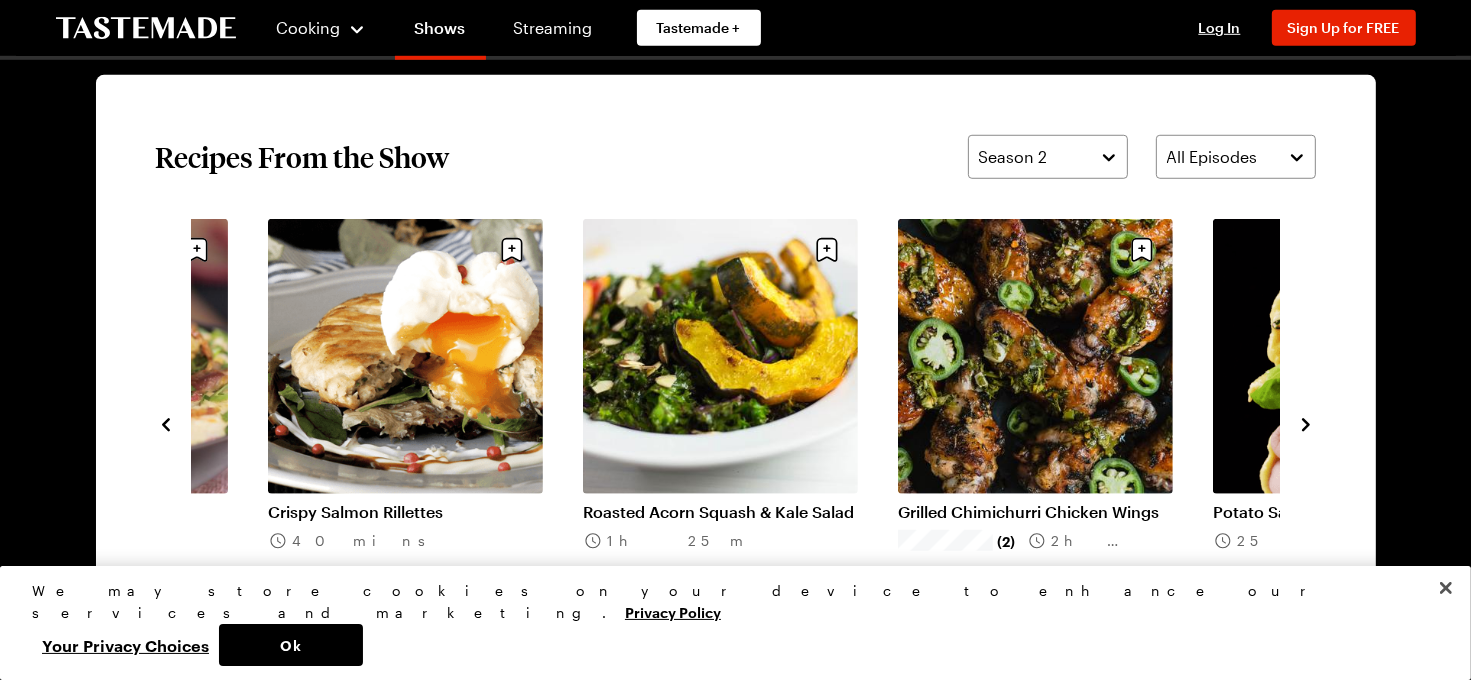 click on "Dr. Pepper Pulled Pork Sliders (1) [TIME] Grilled Citrus Asparagus [TIME] Salmon on Pineapple Planks [TIME] Grilled Caesar Salad [TIME] Filipino BBQ Chicken (1) [TIME] Shrimp and Pimento Grits [TIME] Crispy Salmon Rillettes [TIME] Roasted Acorn Squash & Kale Salad [TIME] Grilled Chimichurri Chicken Wings (2) [TIME] Potato Salad in a Cone [TIME] Easy Homemade Caesar Salad [TIME] Grilled Coffee-Rubbed Steak [TIME] Beer Battered Fried Corn on the Cob [TIME]" at bounding box center [736, 423] 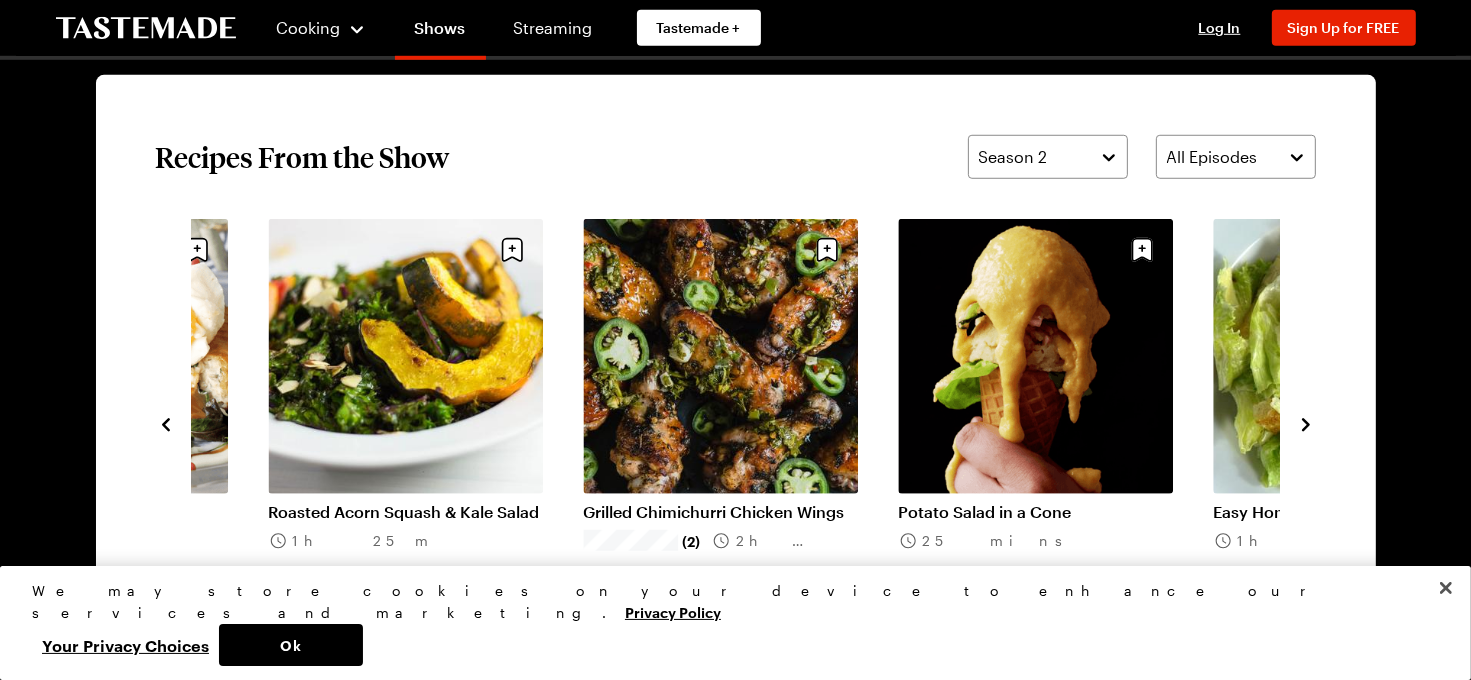 click 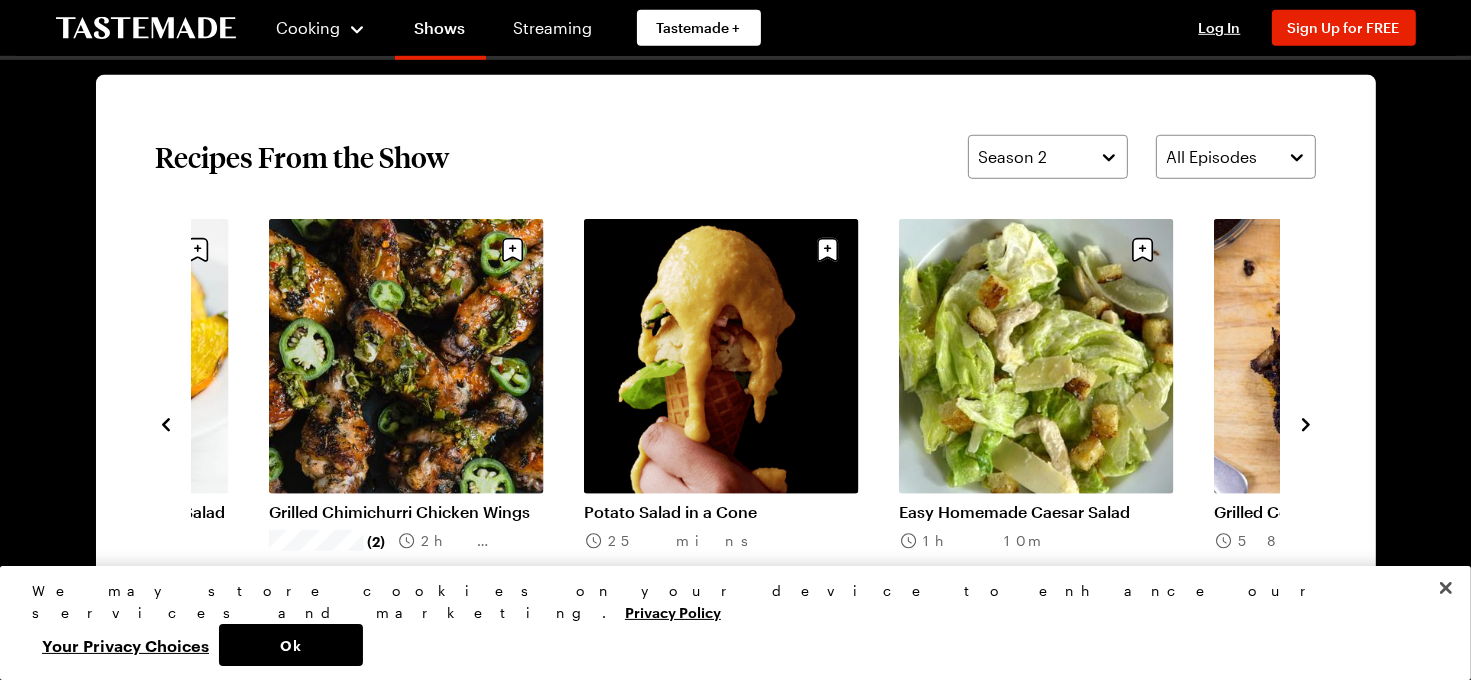click 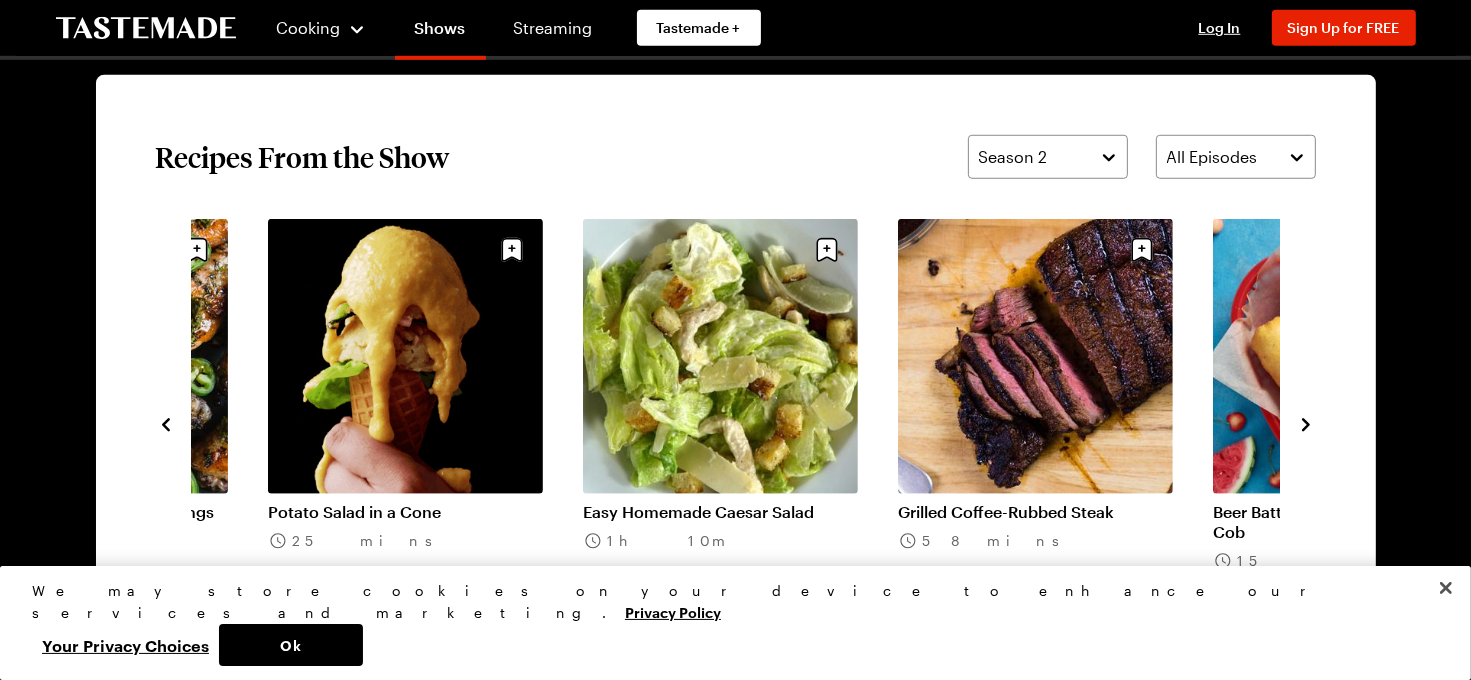 click 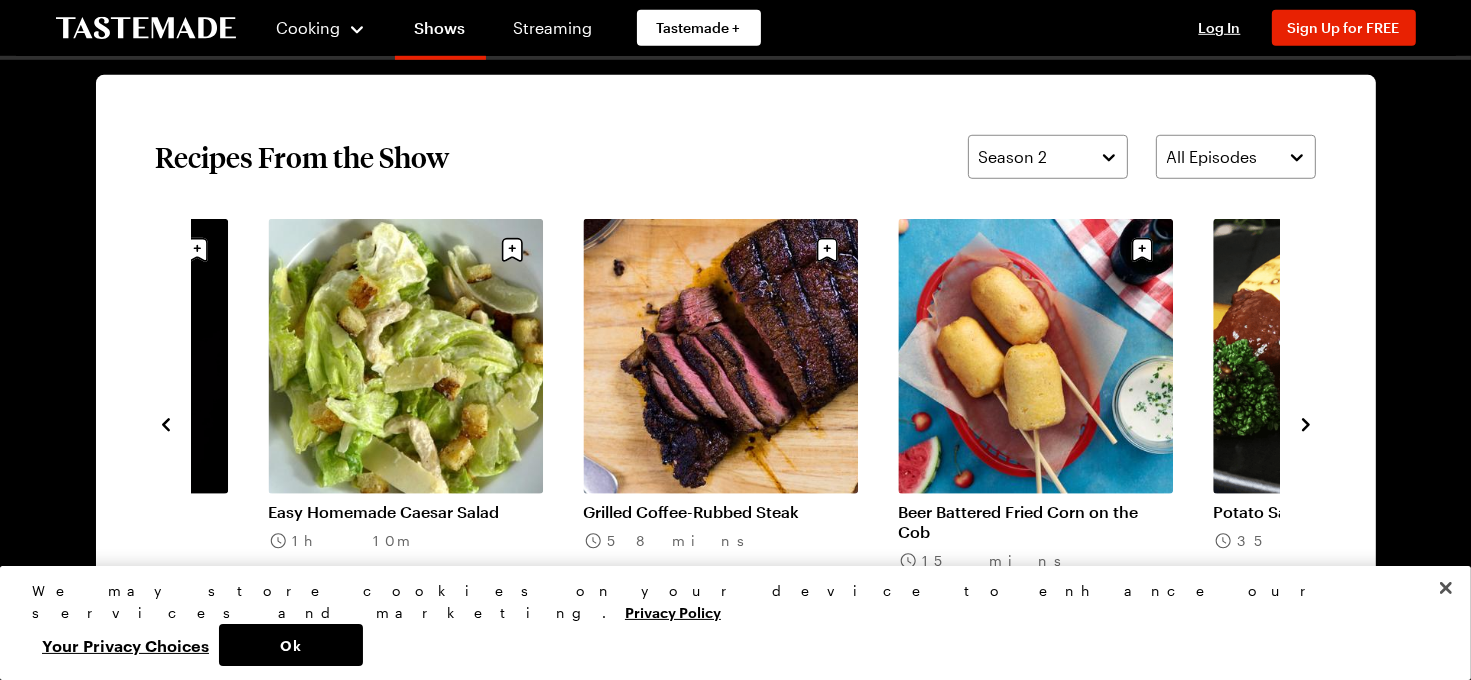 click 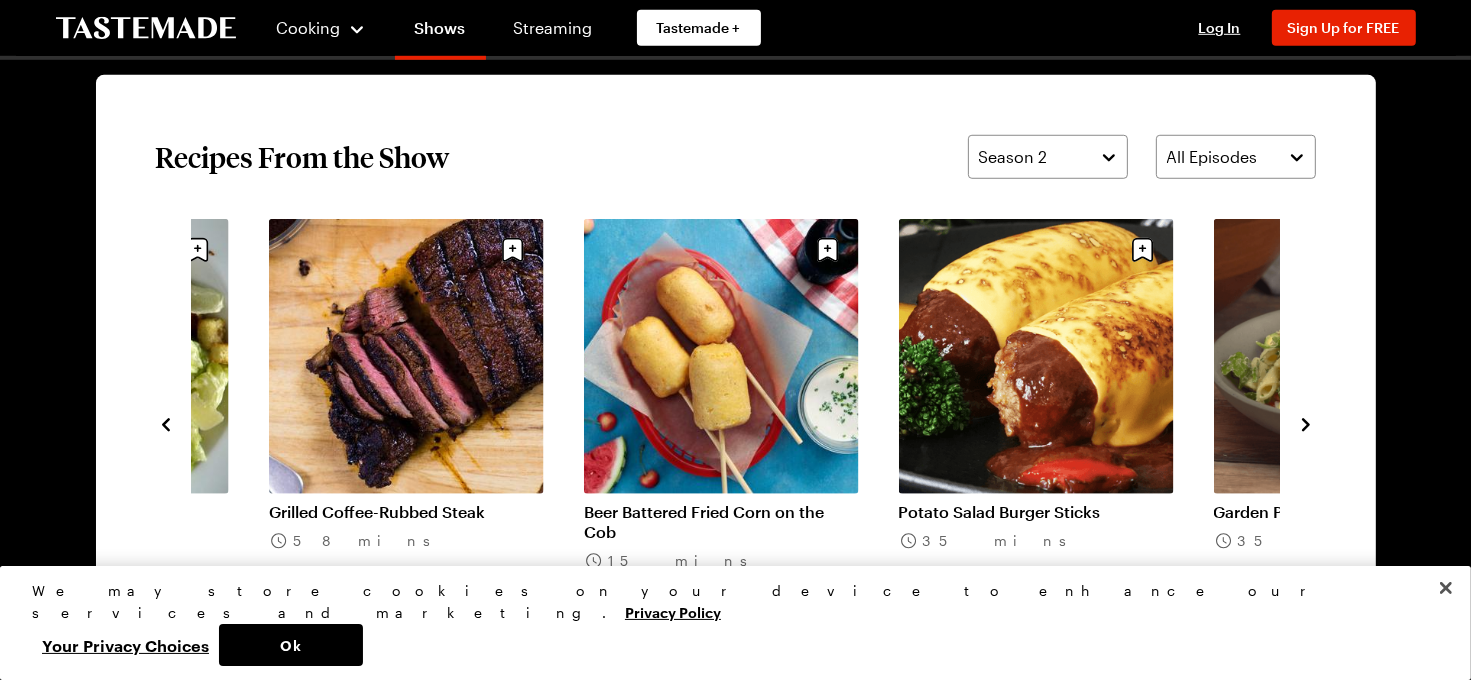 click 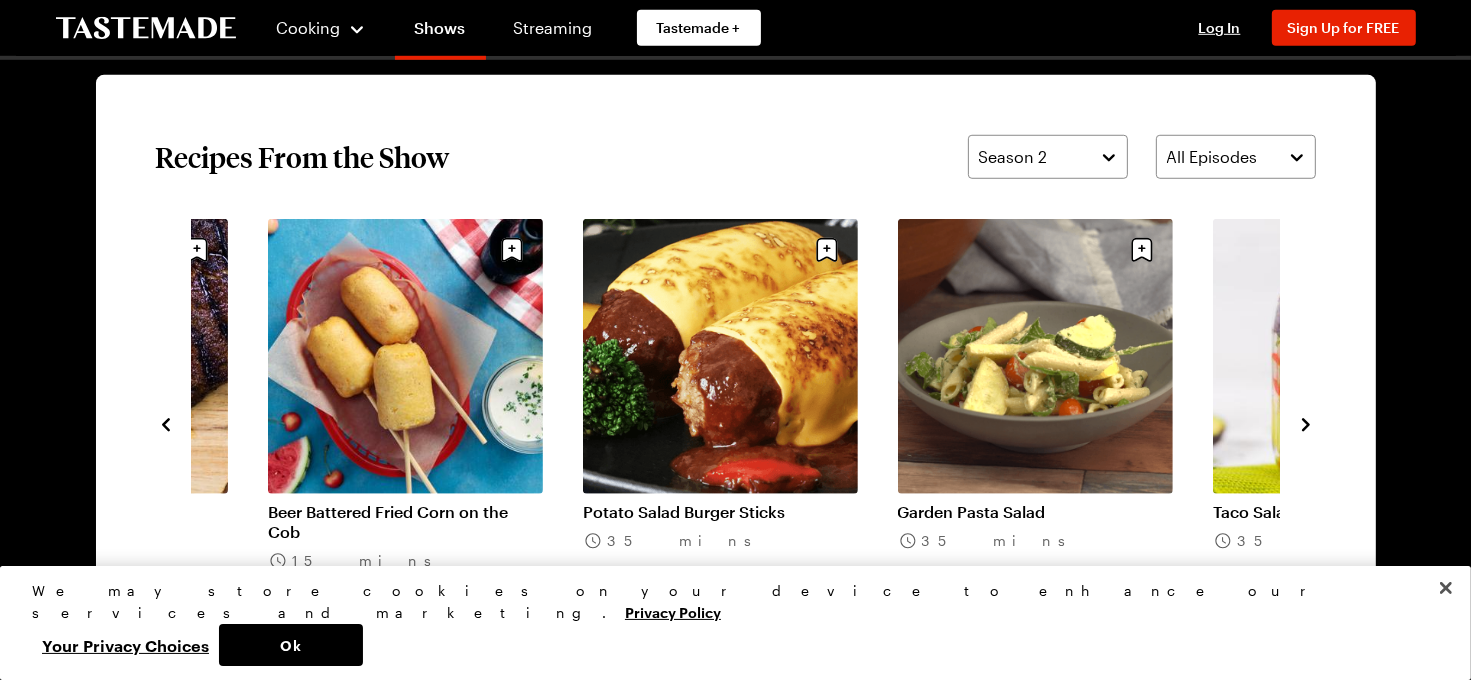 click 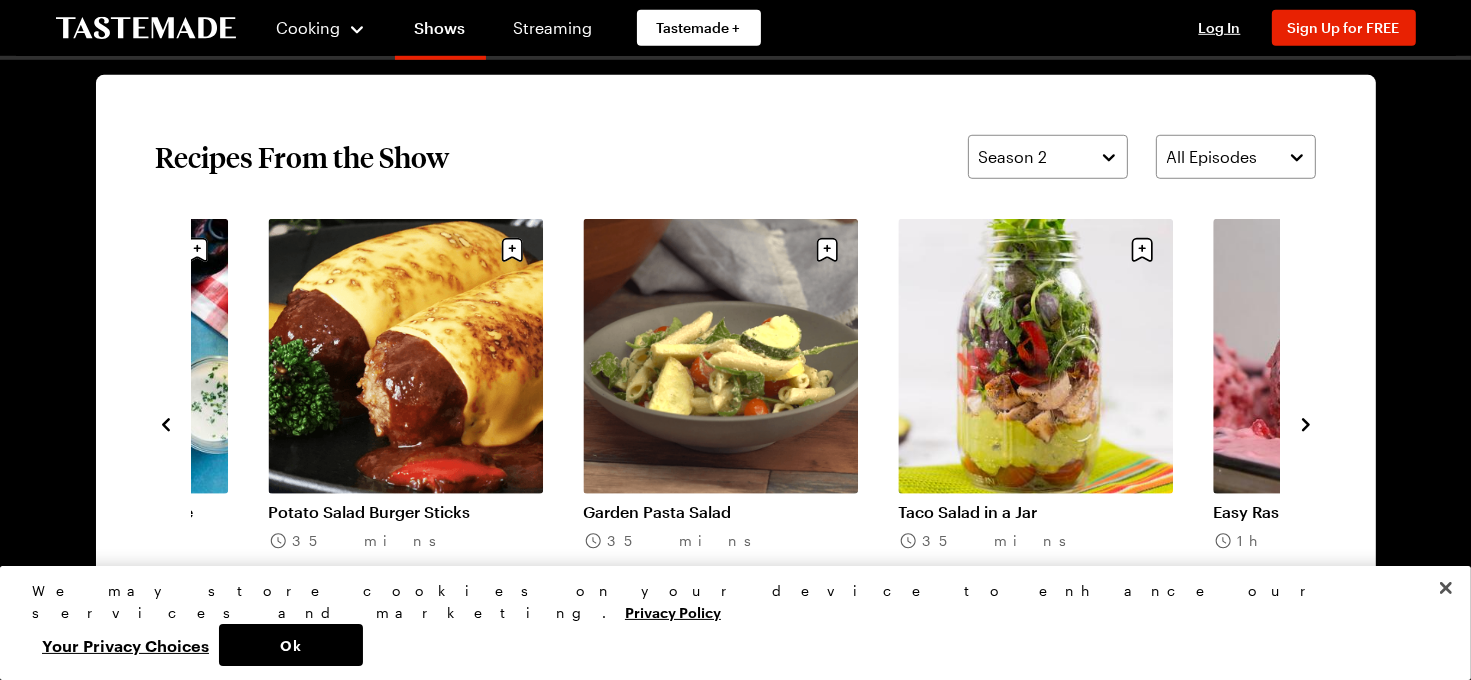 click 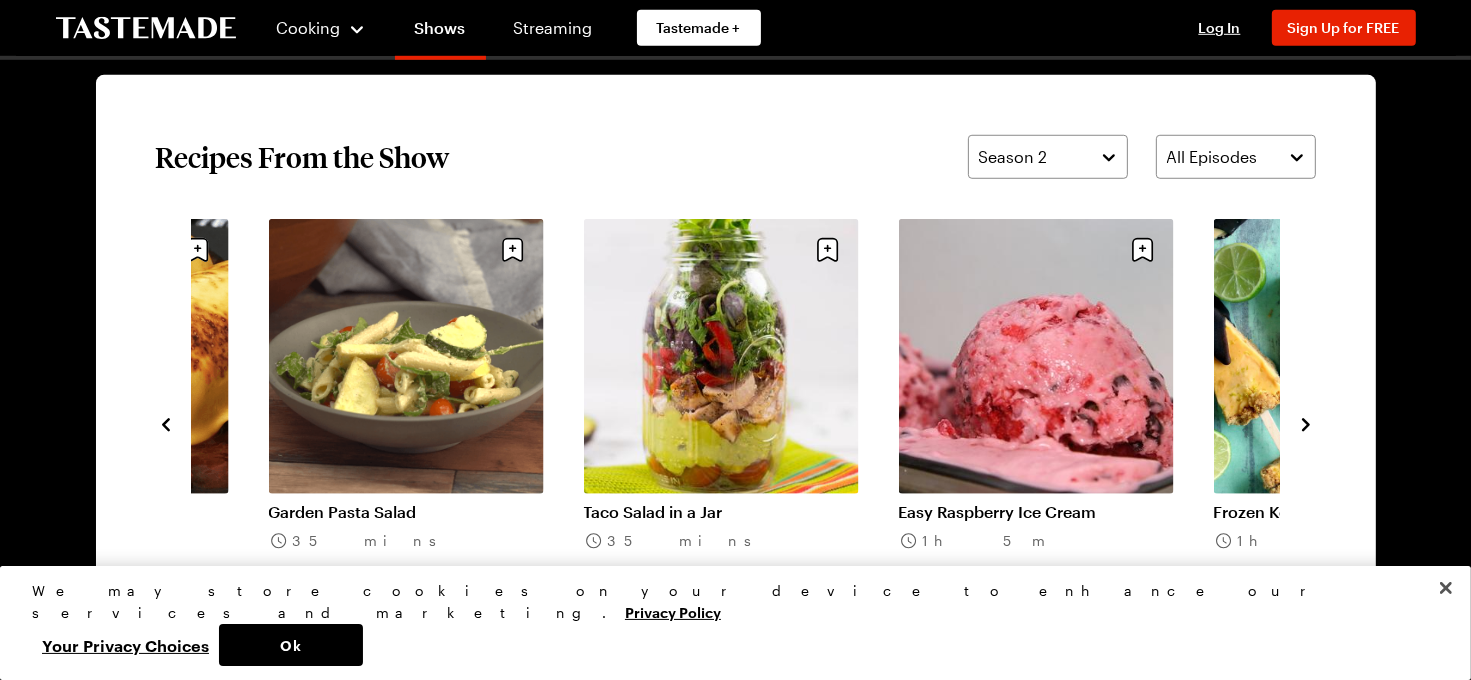 click 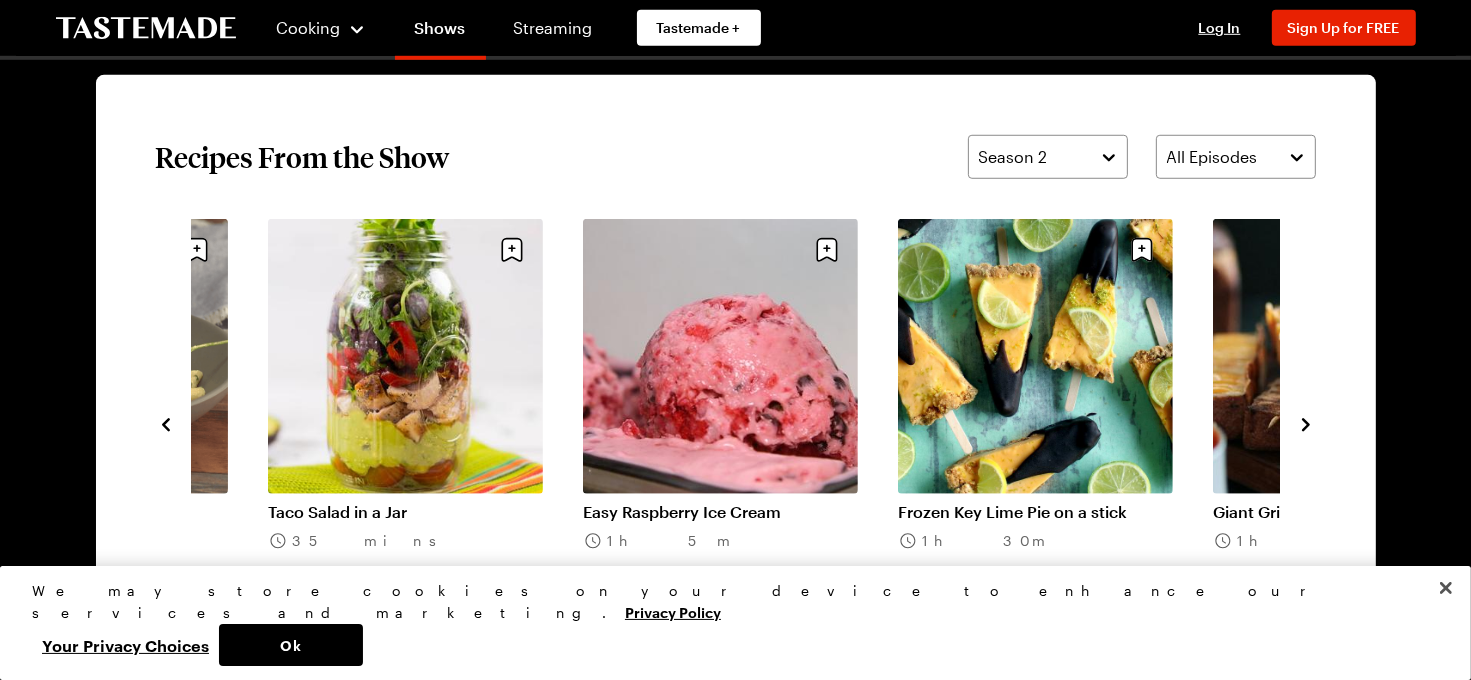 click 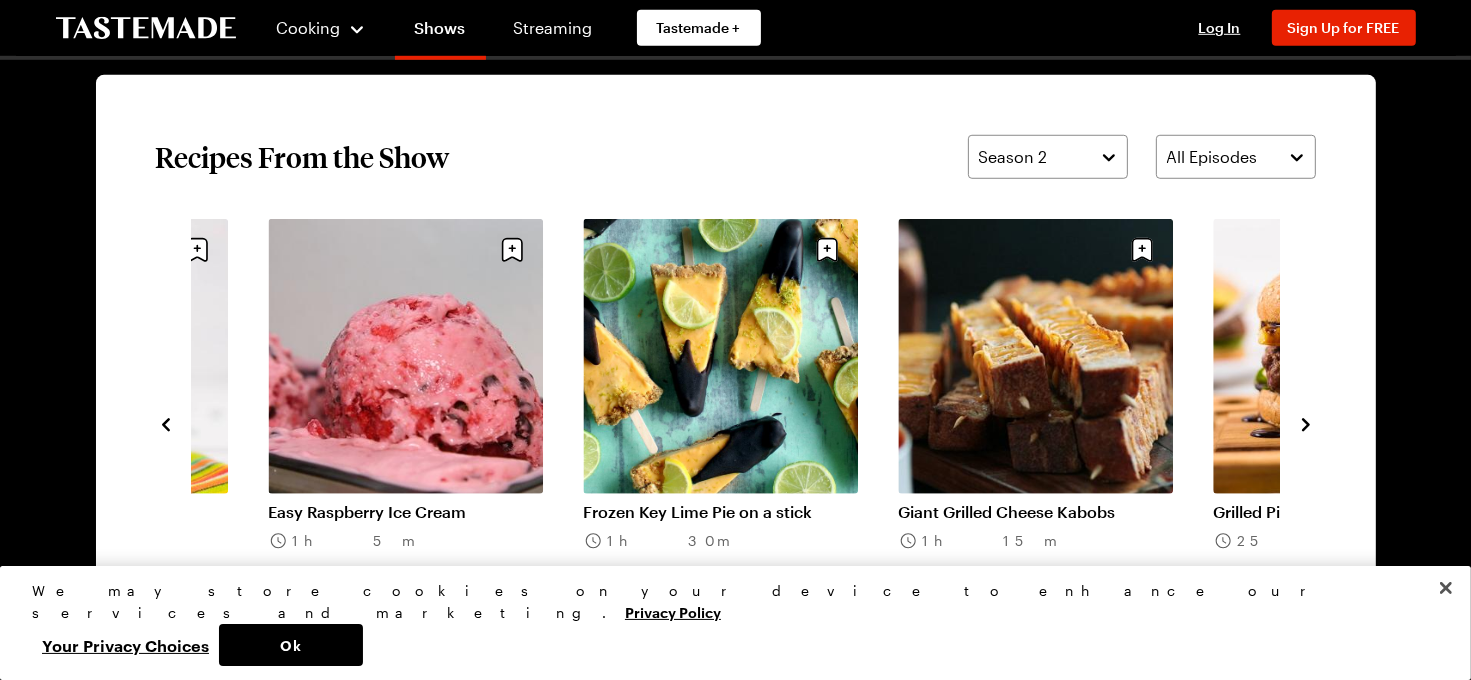 click 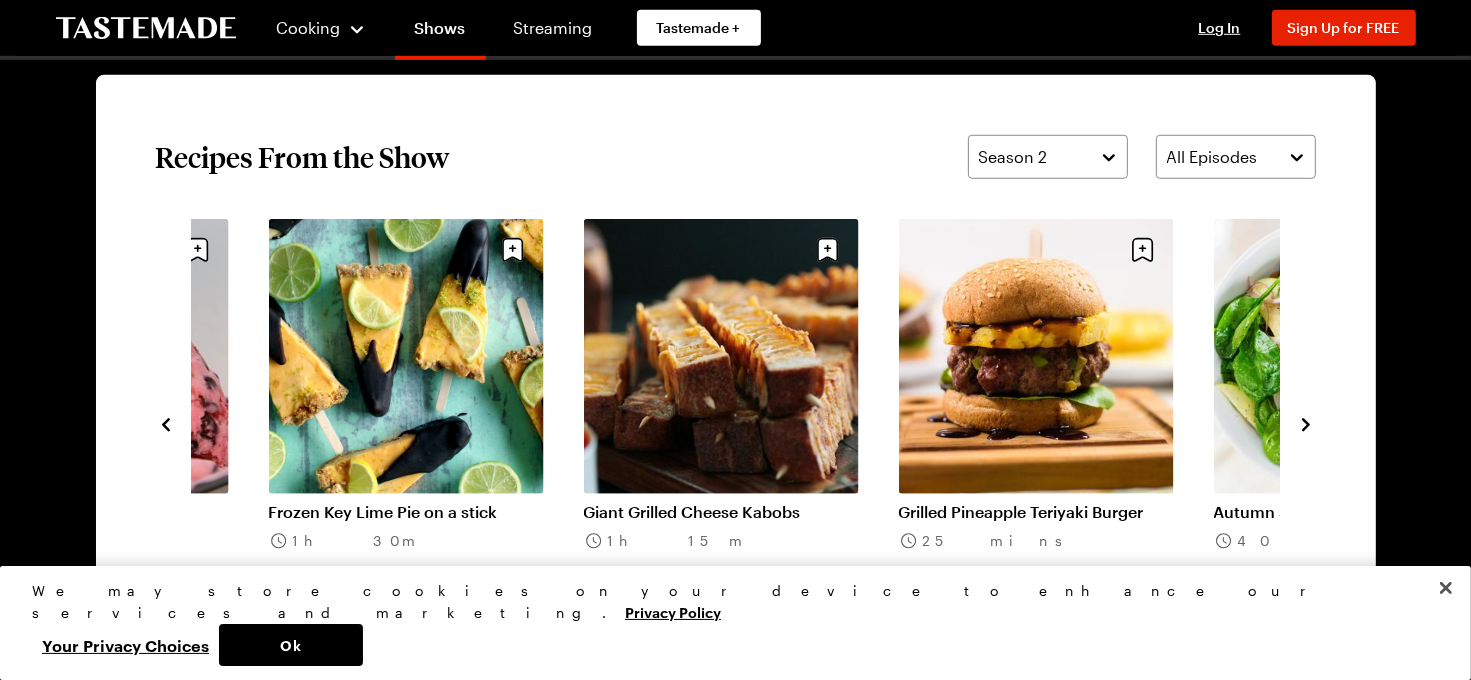 click 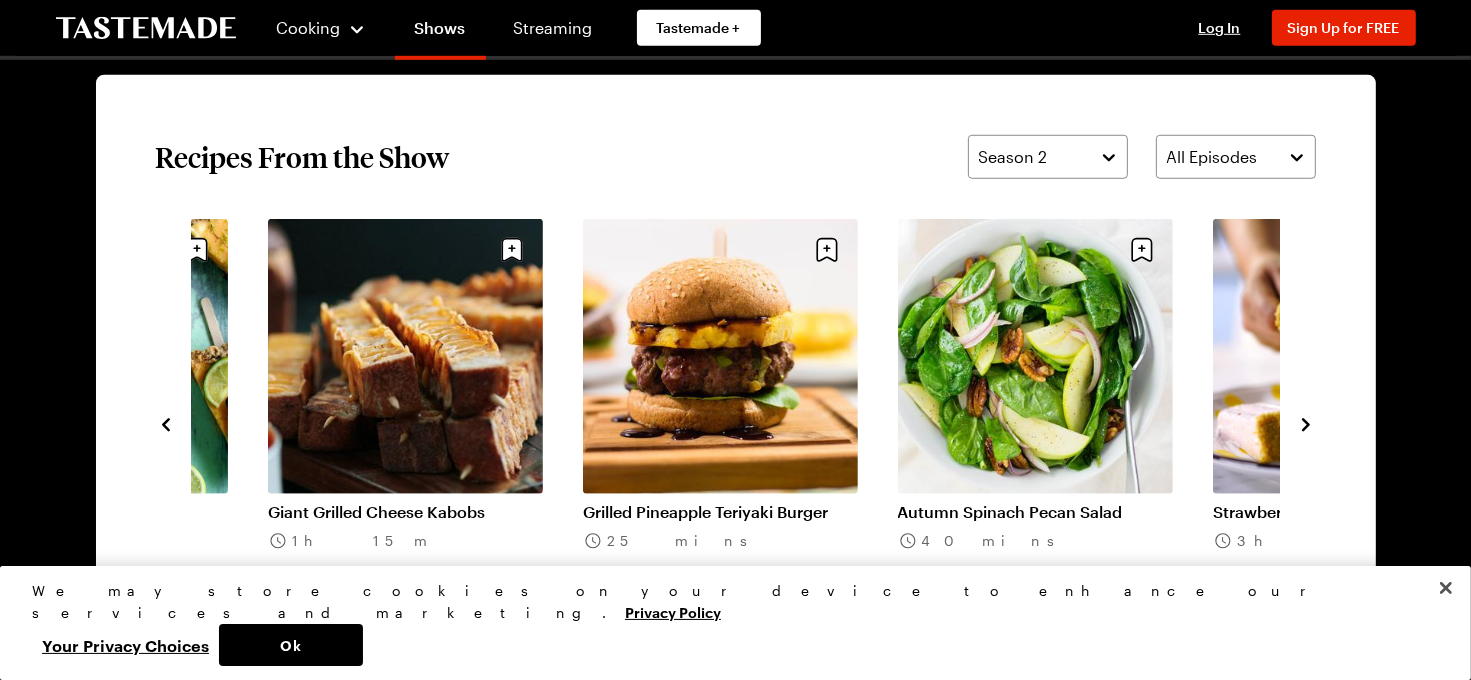click 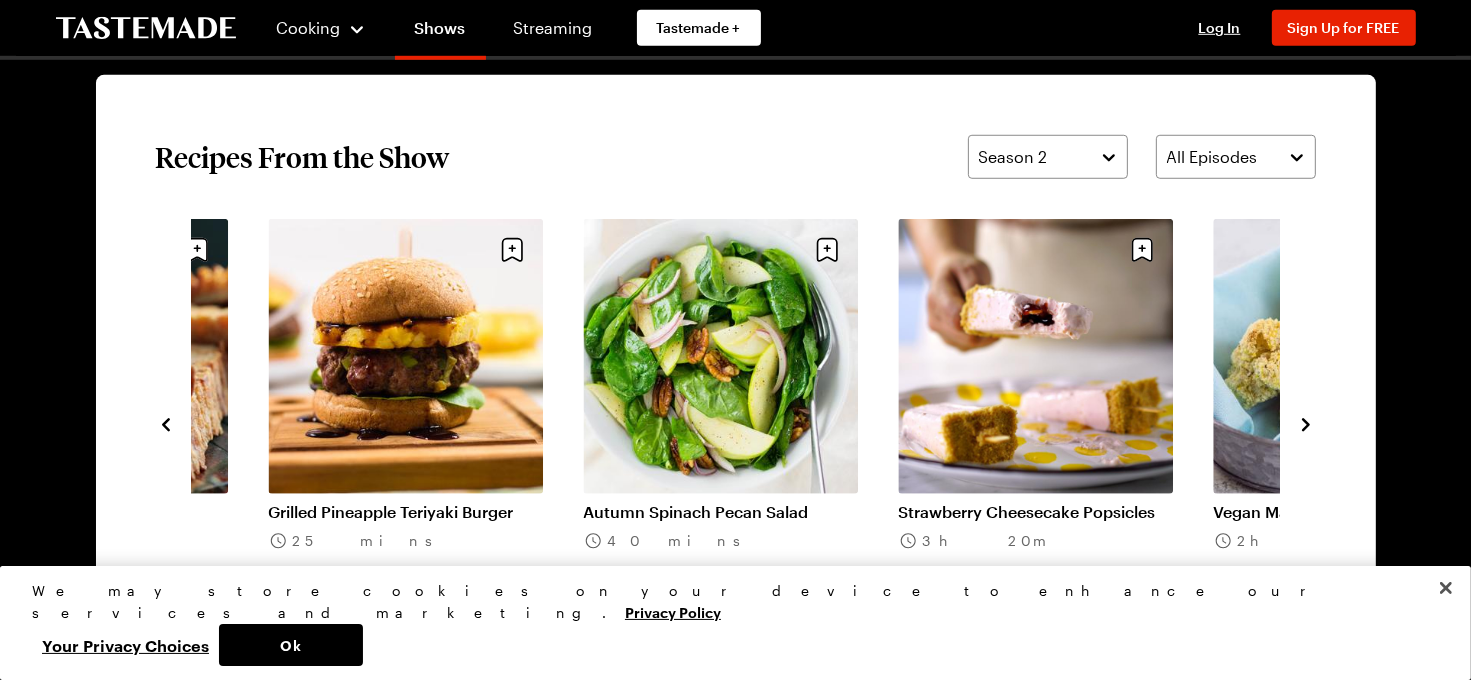 click at bounding box center (1306, 423) 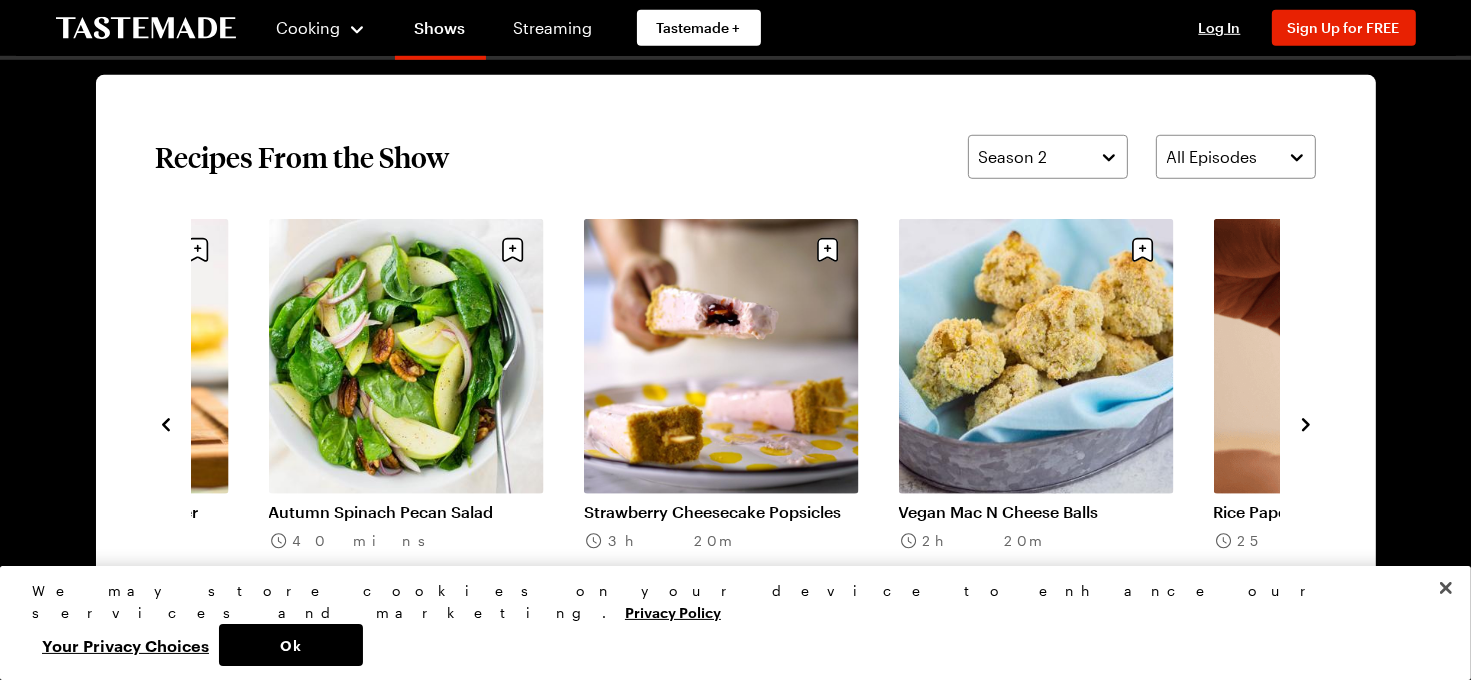 click at bounding box center (1306, 423) 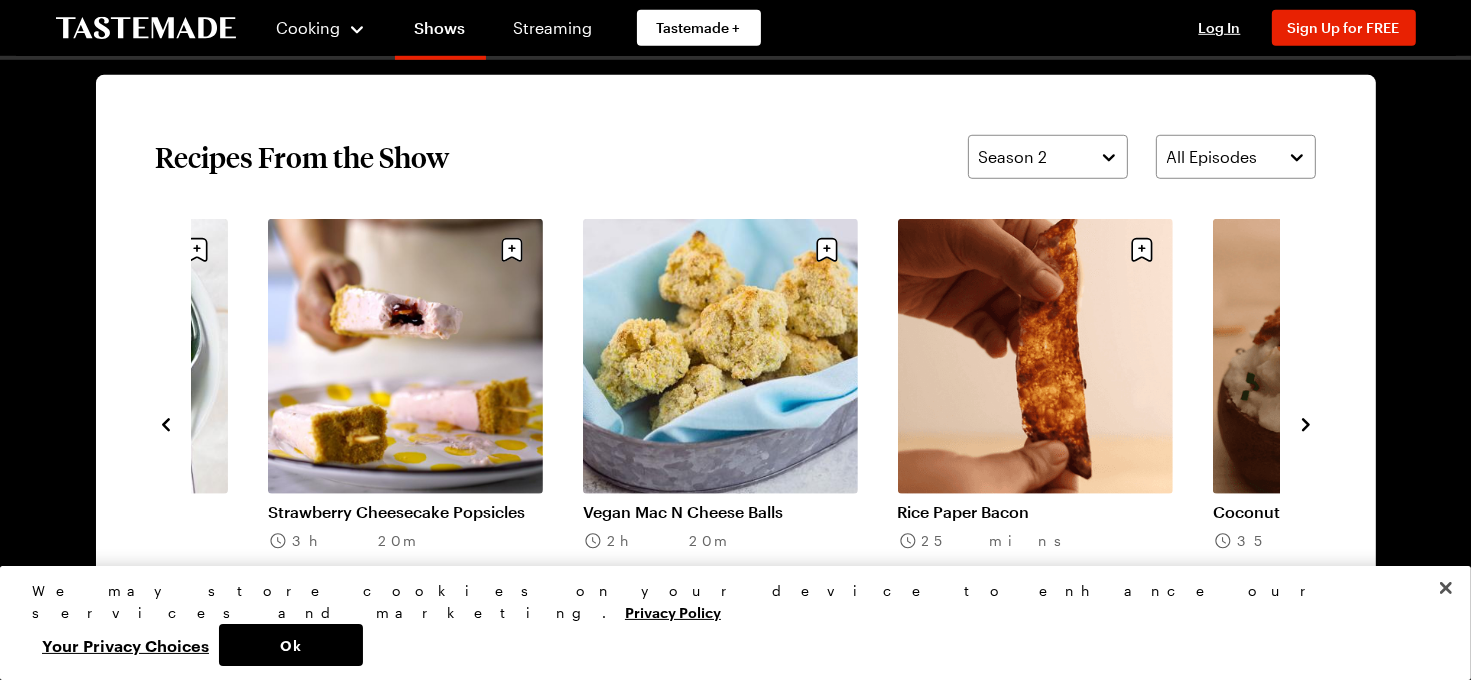 click on "Taco Salad in a Jar [TIME] Easy Raspberry Ice Cream [TIME] Frozen Key Lime Pie on a stick [TIME] Giant Grilled Cheese Kabobs [TIME] Grilled Pineapple Teriyaki Burger [TIME] Autumn Spinach Pecan Salad [TIME] Strawberry Cheesecake Popsicles [TIME] Vegan Mac N Cheese Balls [TIME] Rice Paper Bacon [TIME] Coconut Bacon [TIME] Mushroom Bacon [TIME] Vegan Cauliflower Fried Rice [TIME] Crock Pot Vegan Tomato Soup [TIME]" at bounding box center (736, 423) 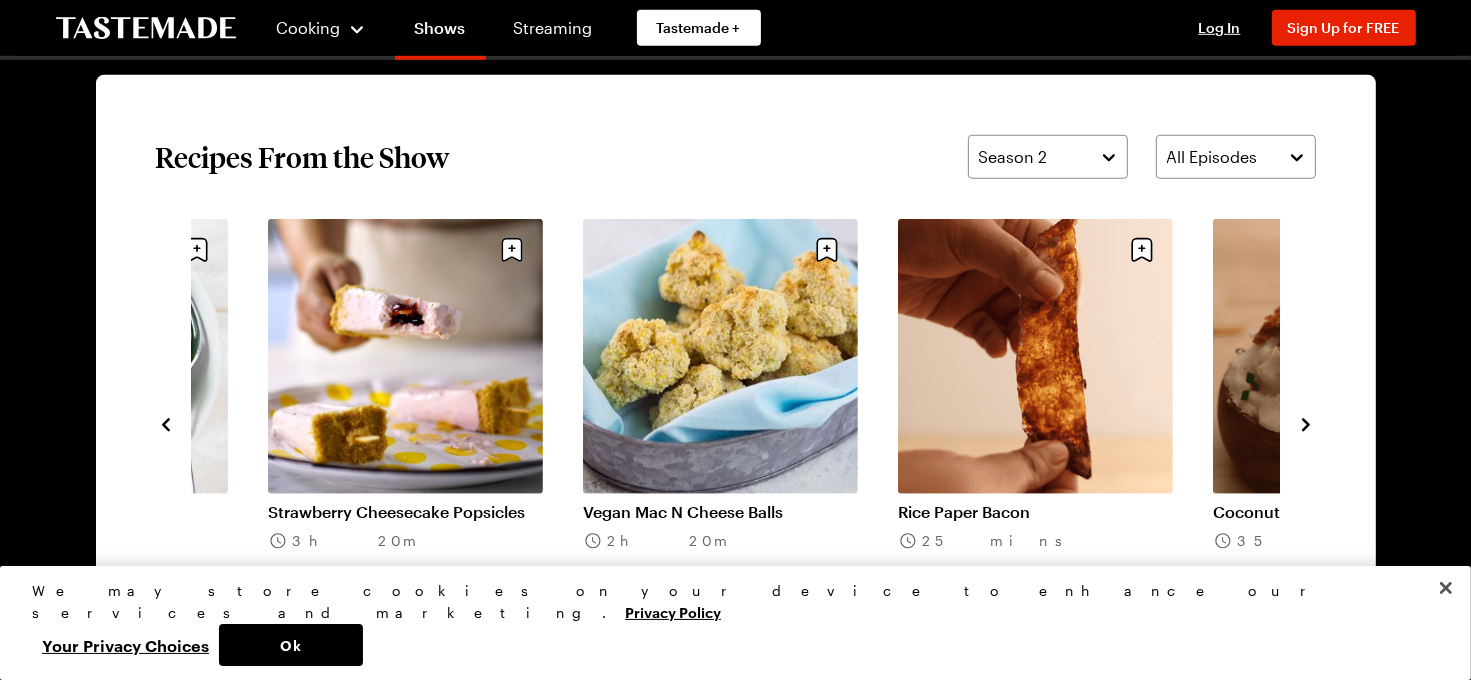 click 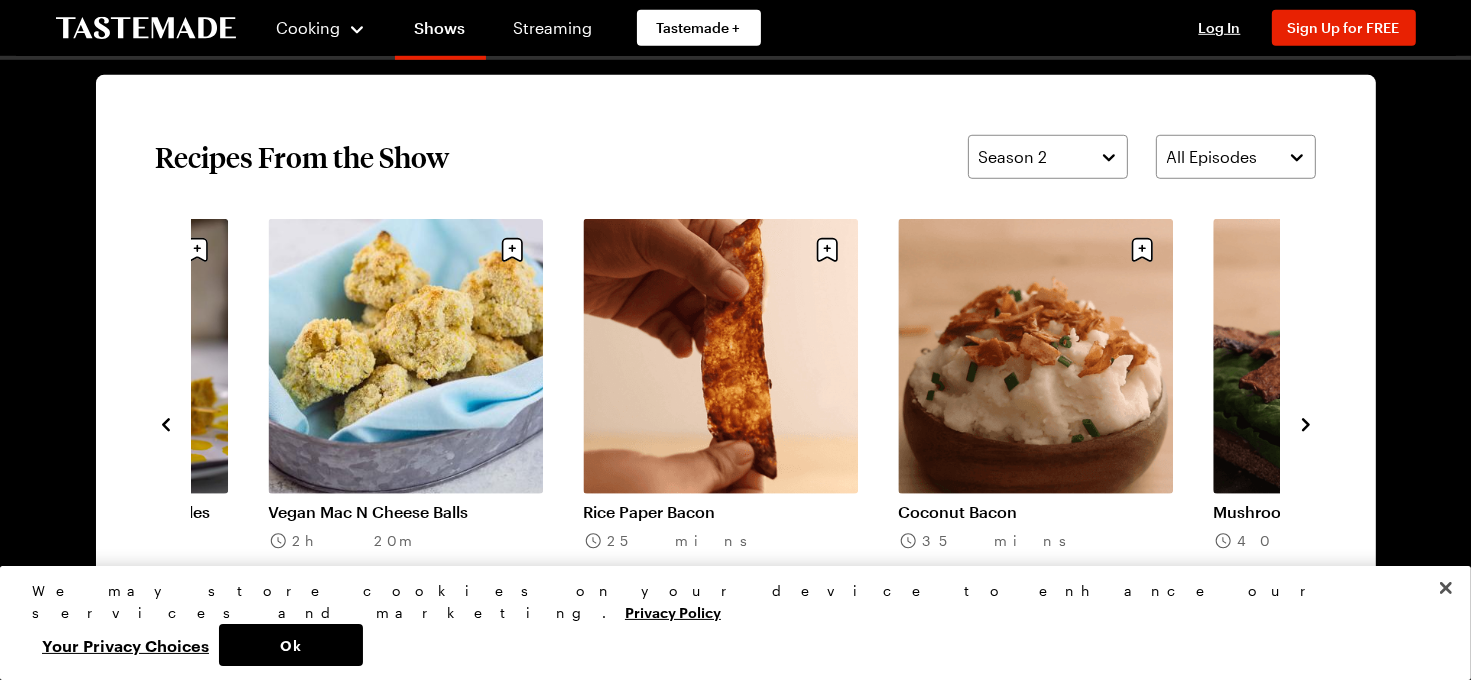 click 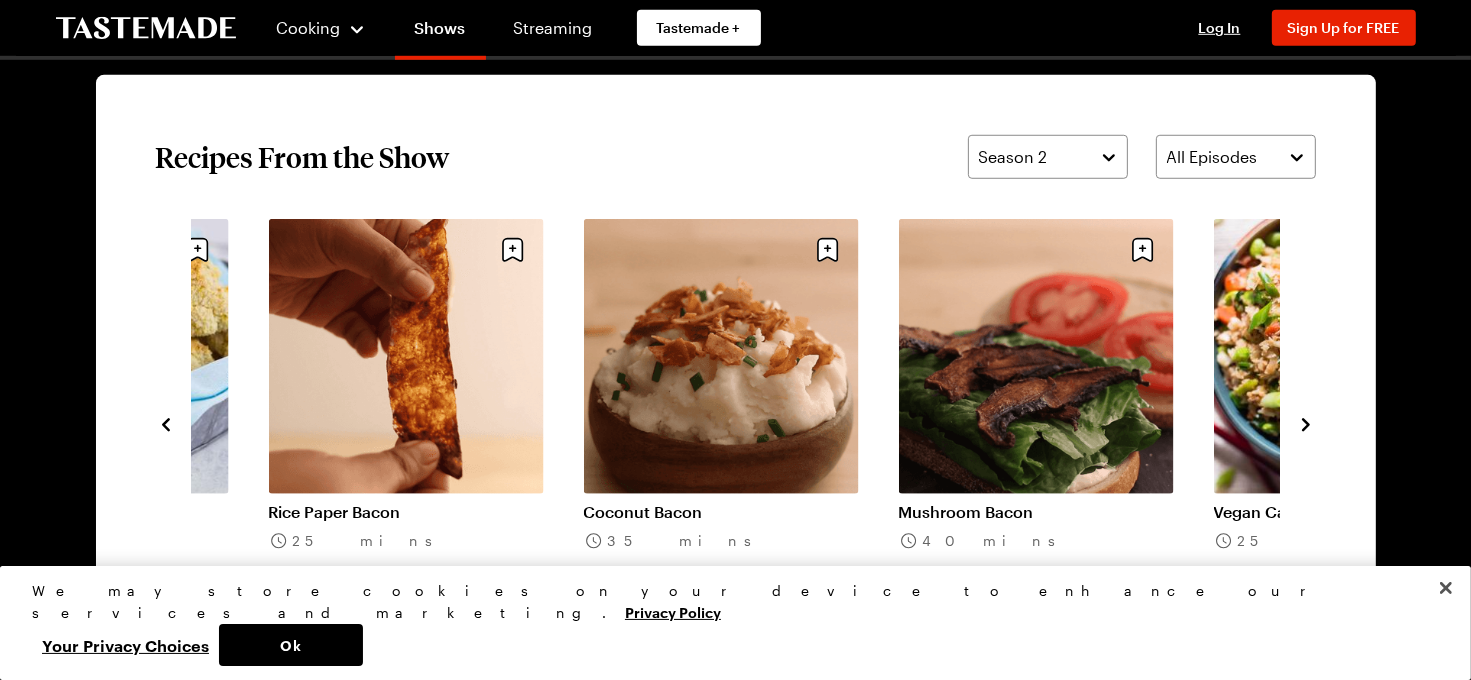 click 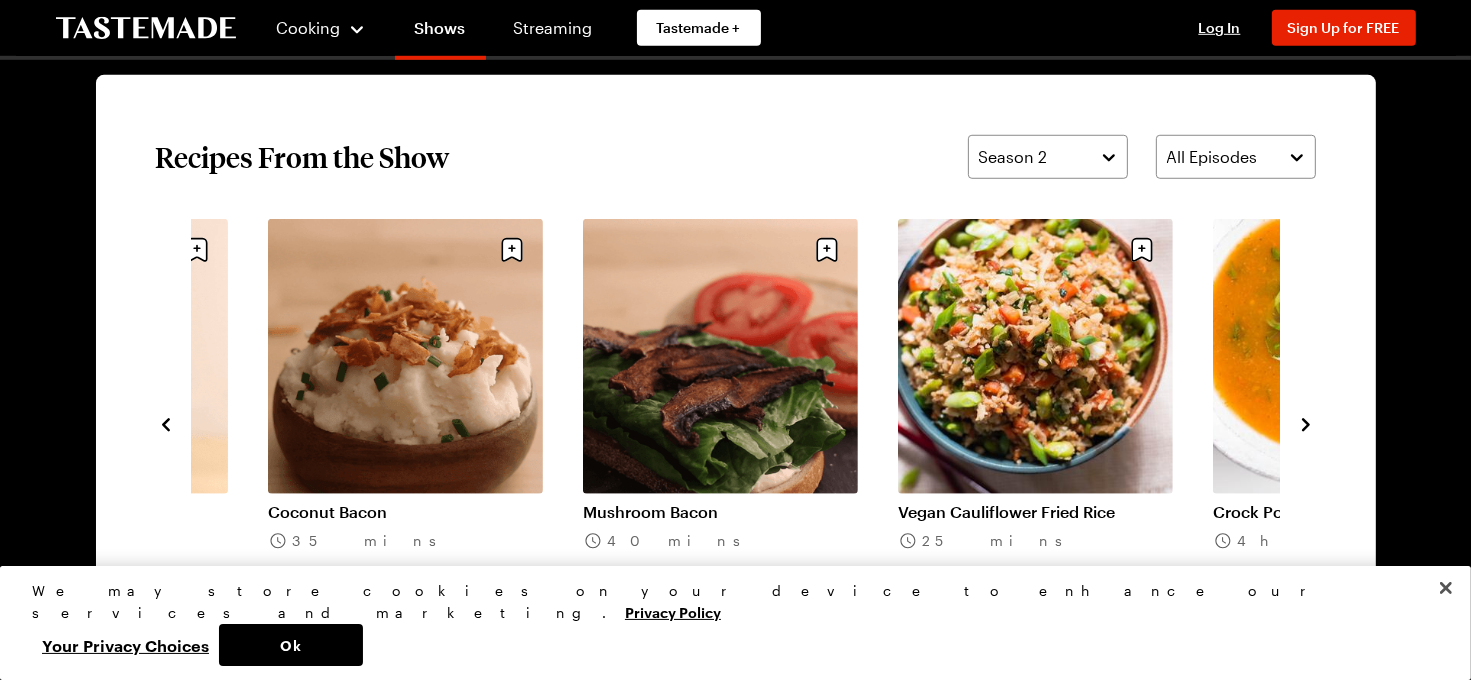 click 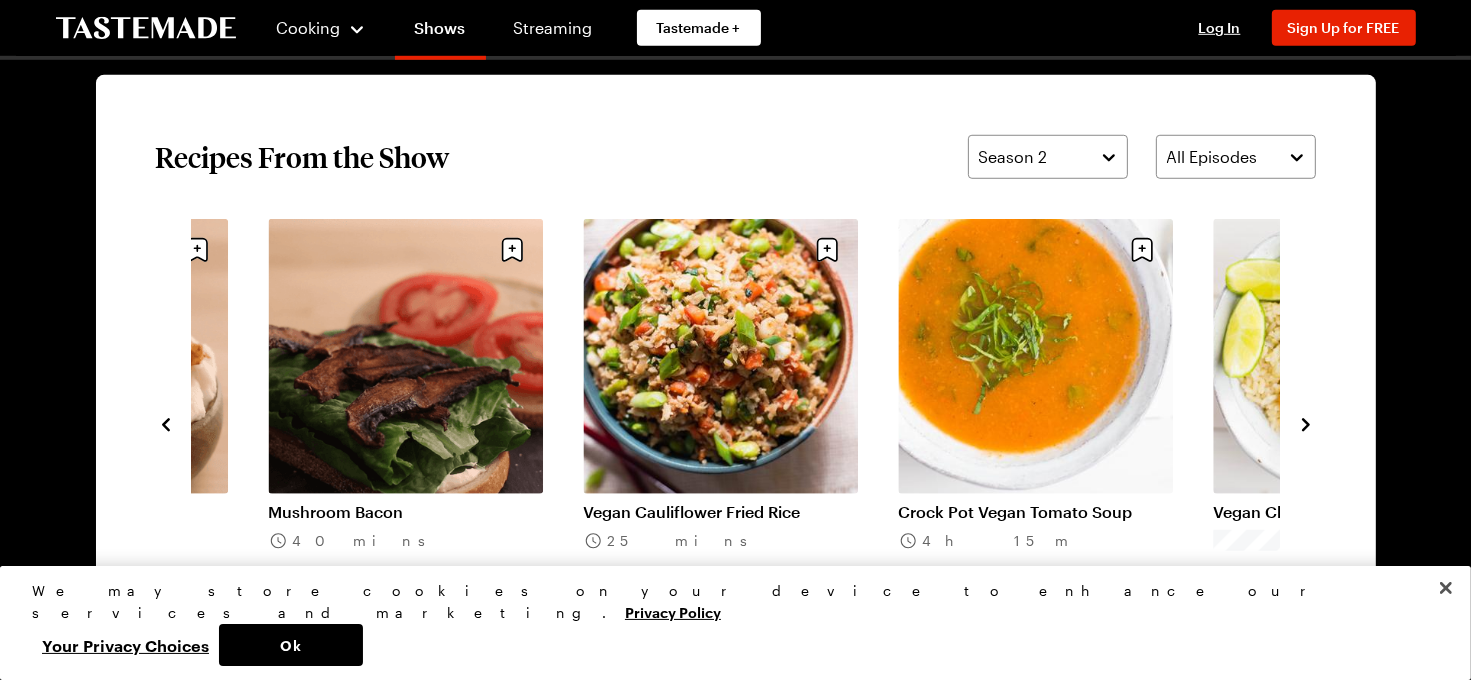 click 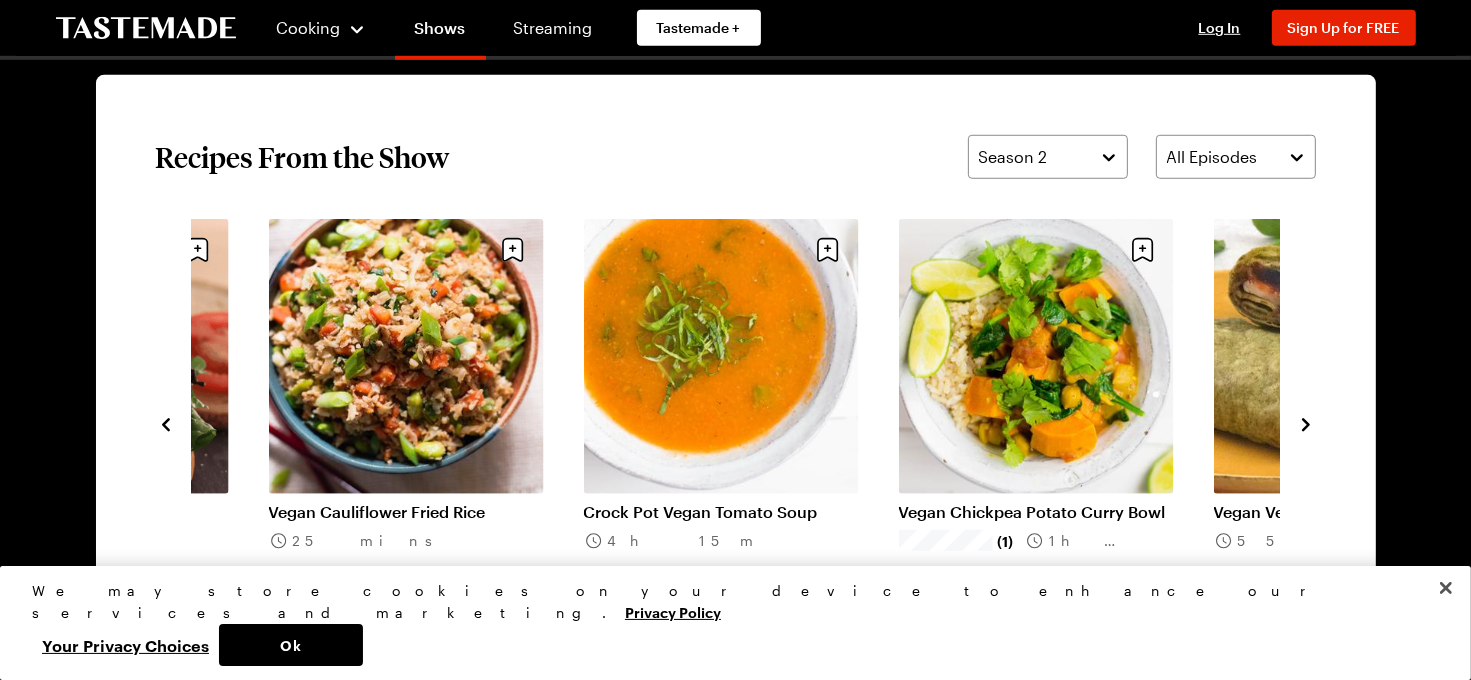 click 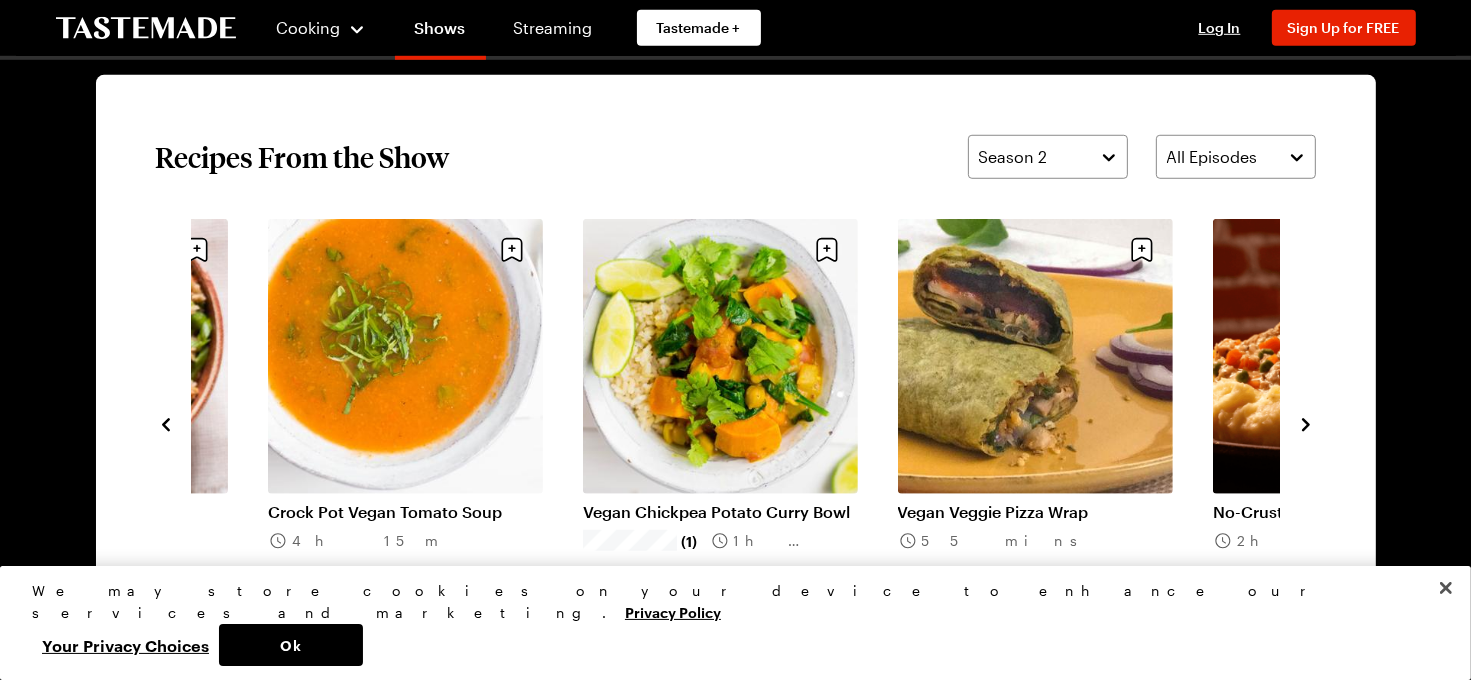 click 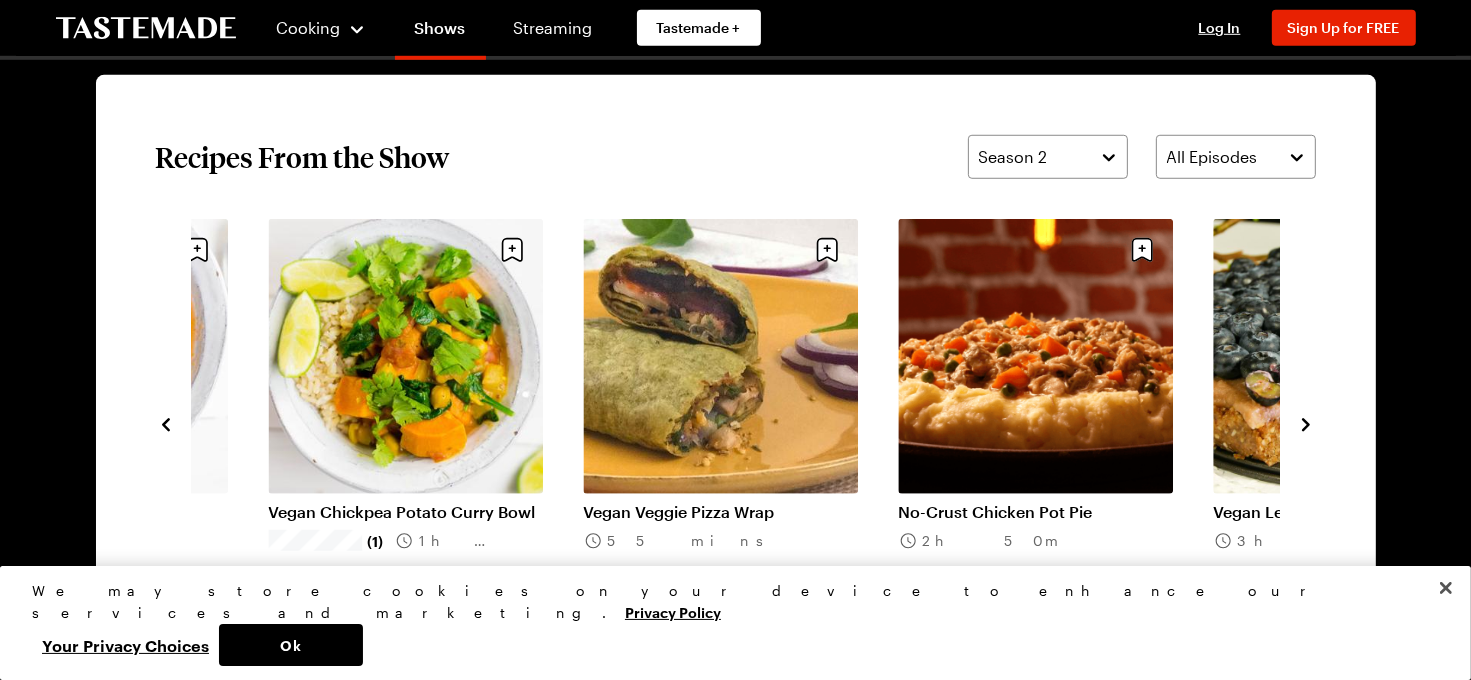 click 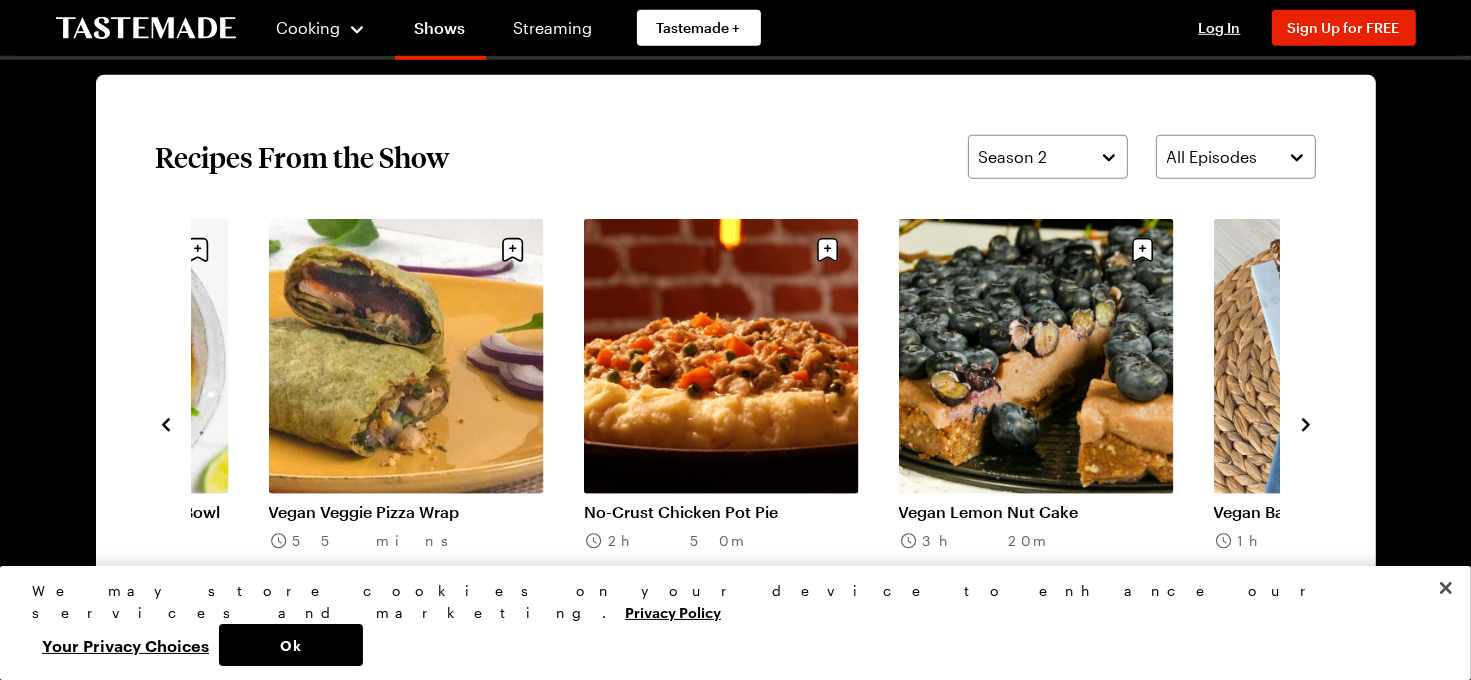 click 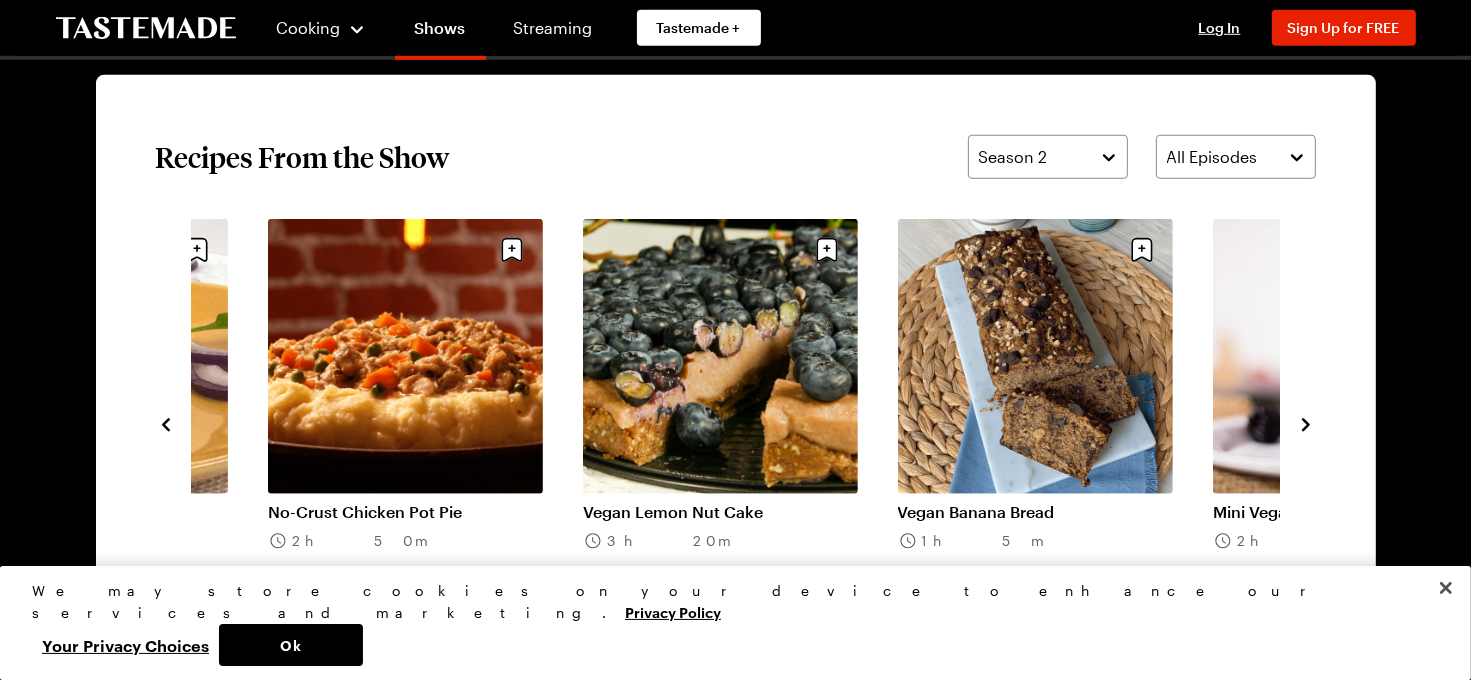 click 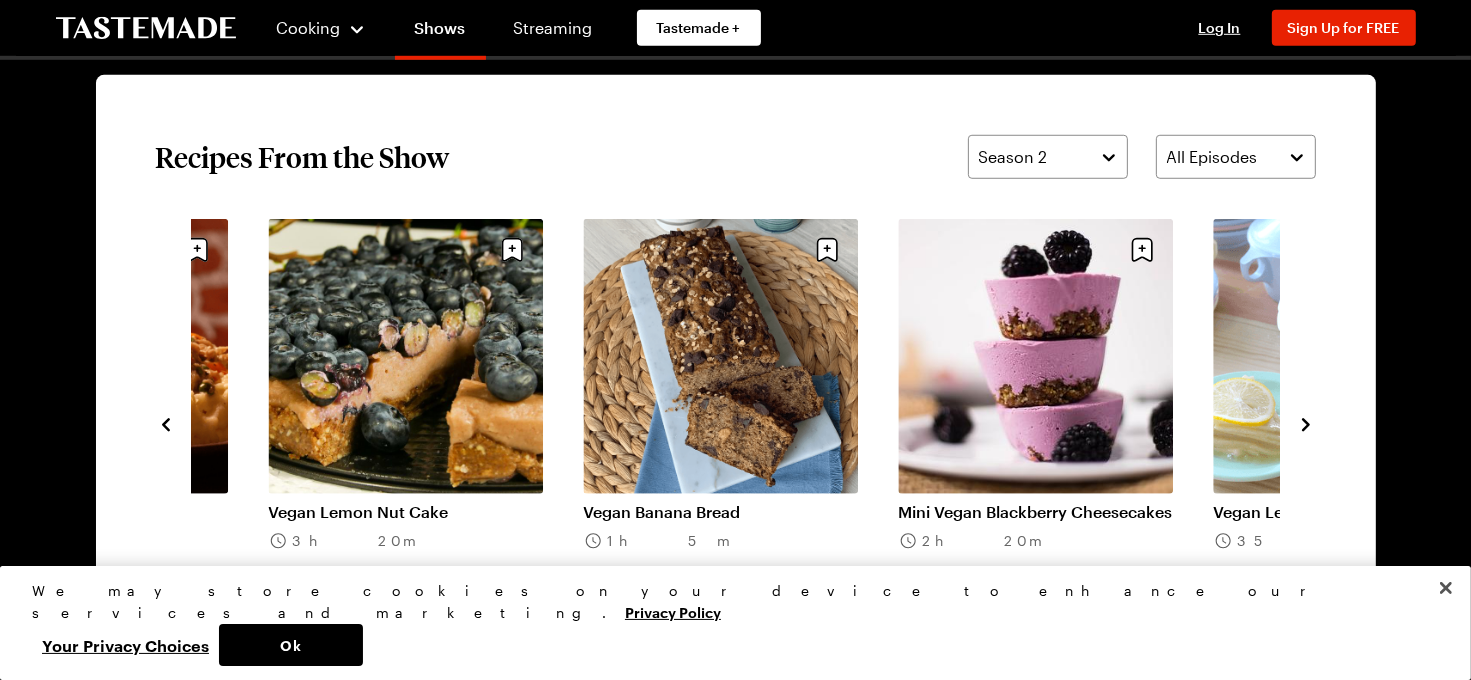 click 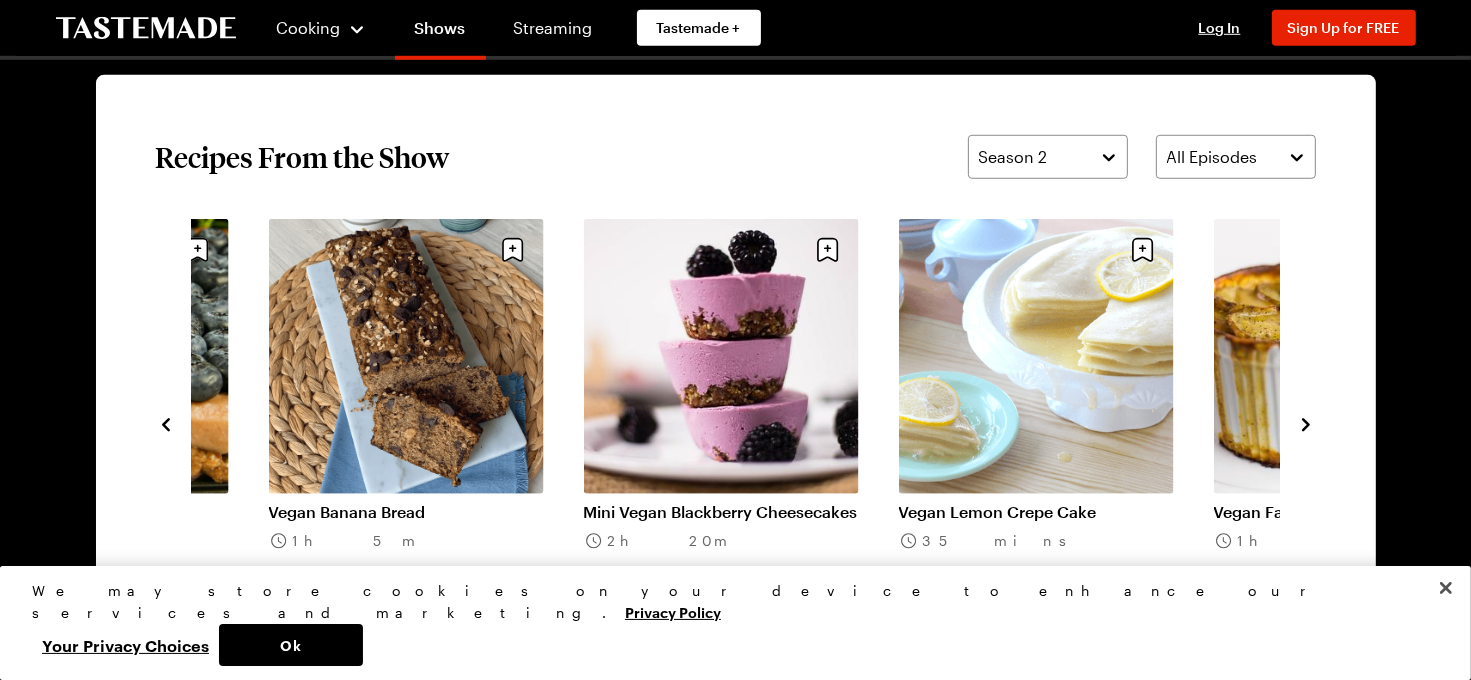 click 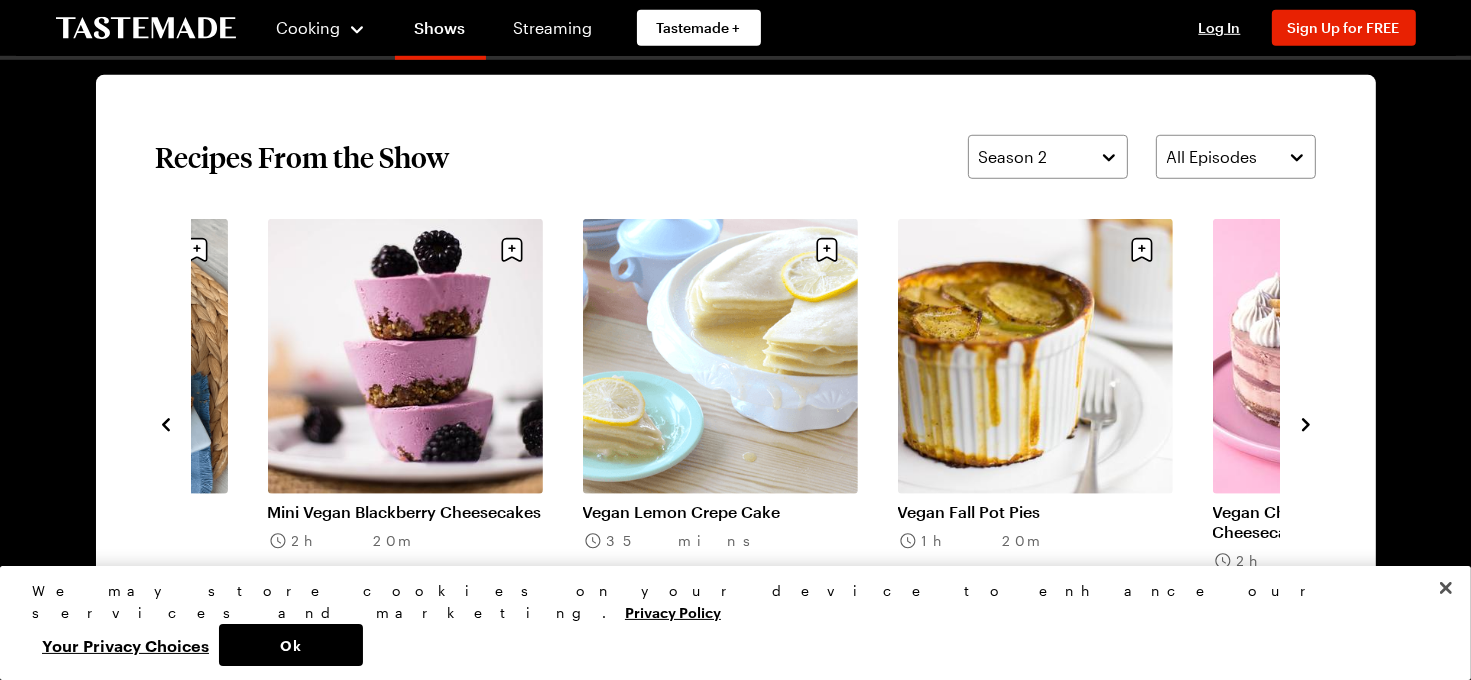 click 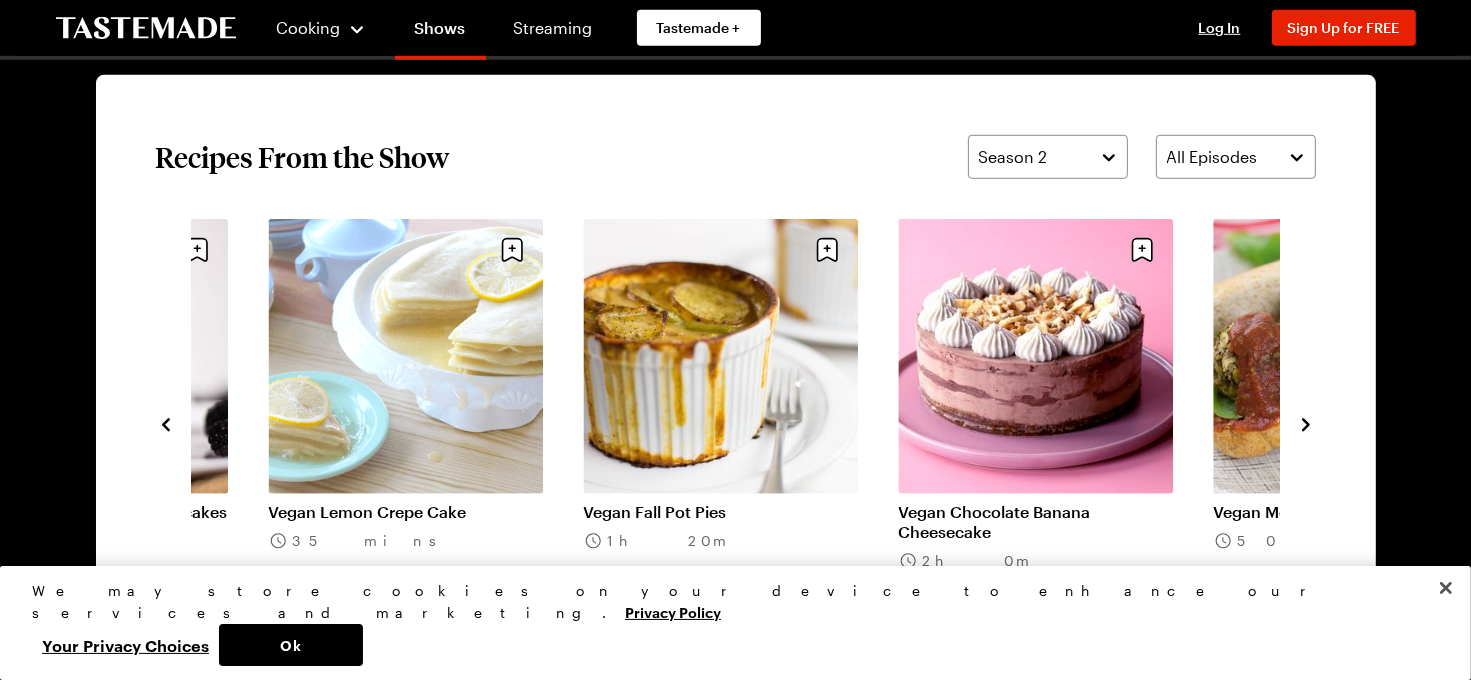 click 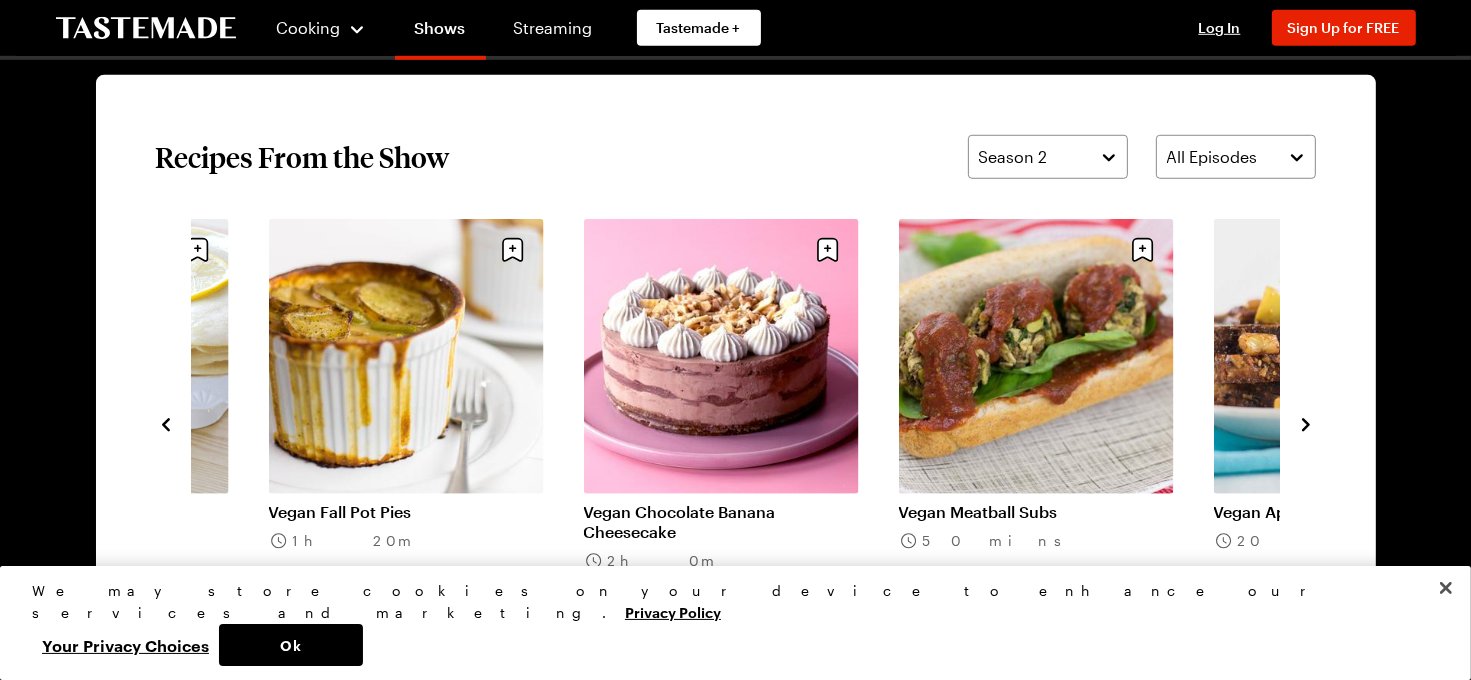 click 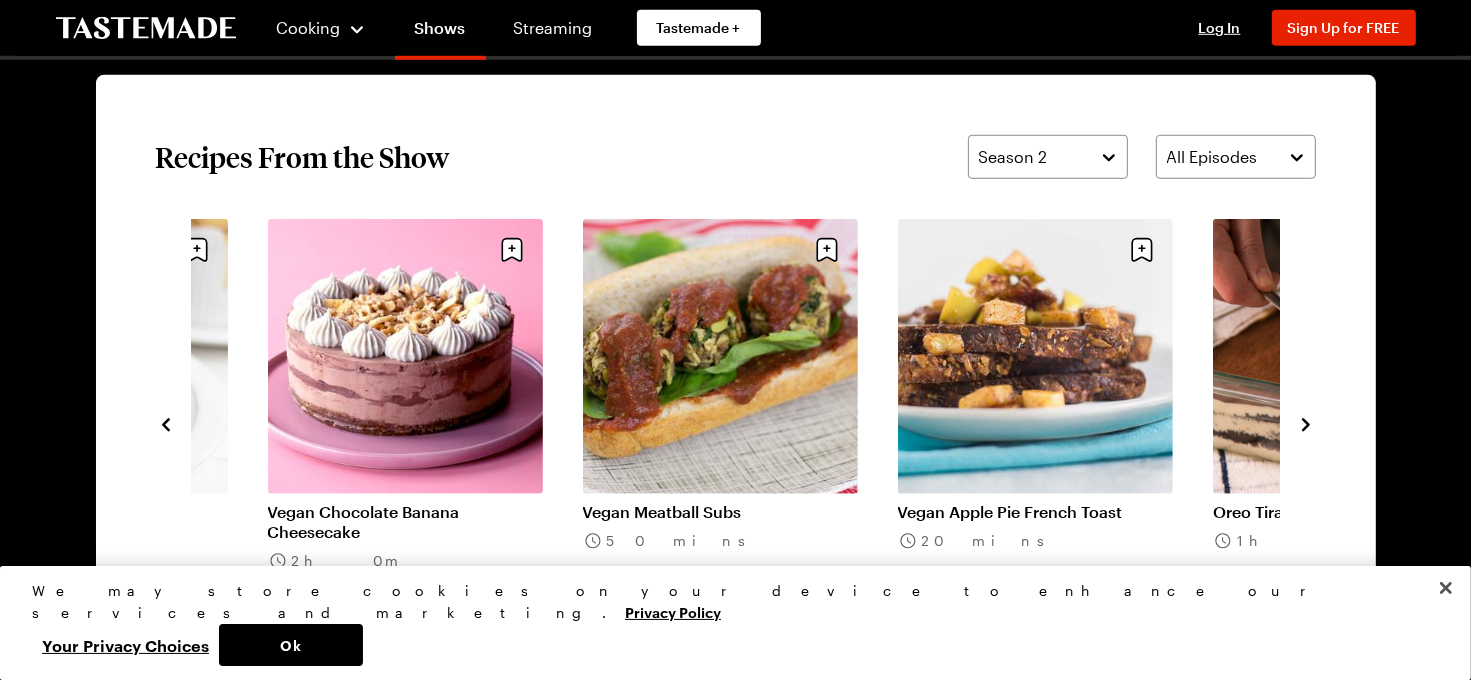 click 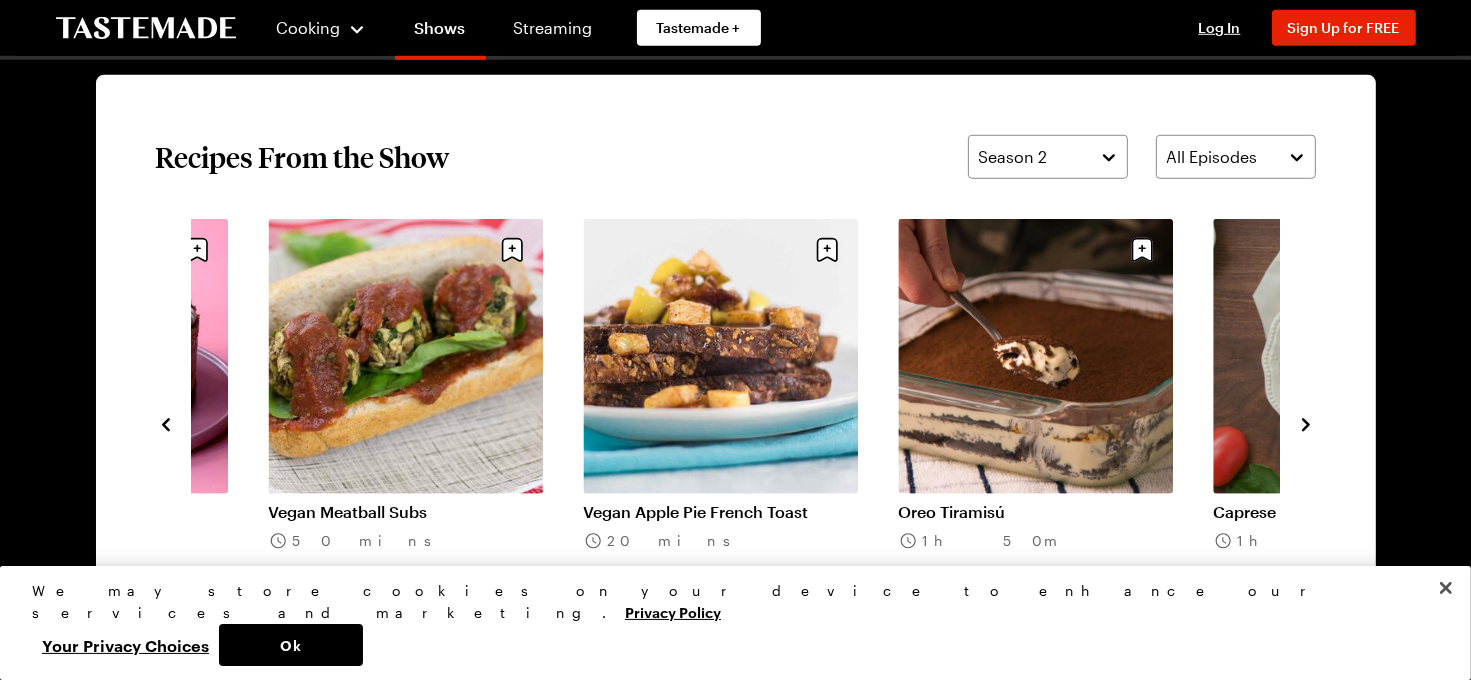 click 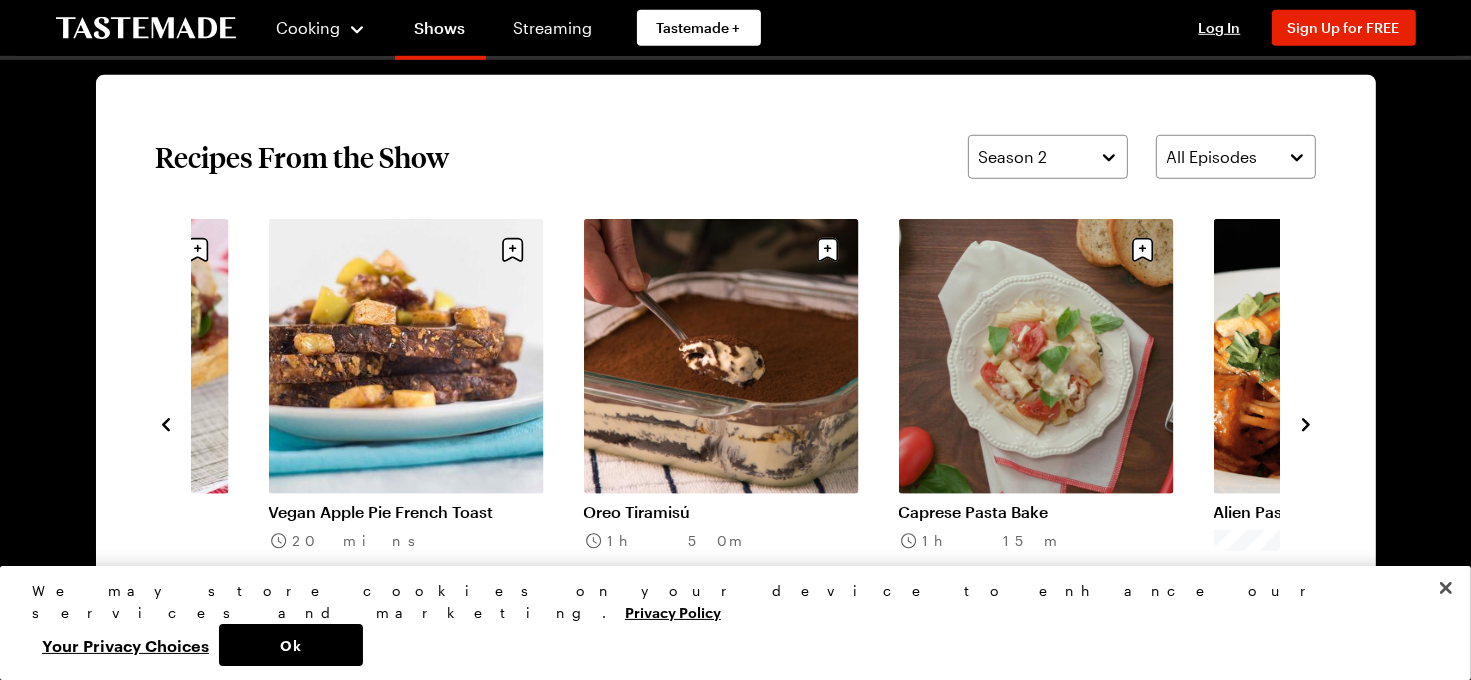 click 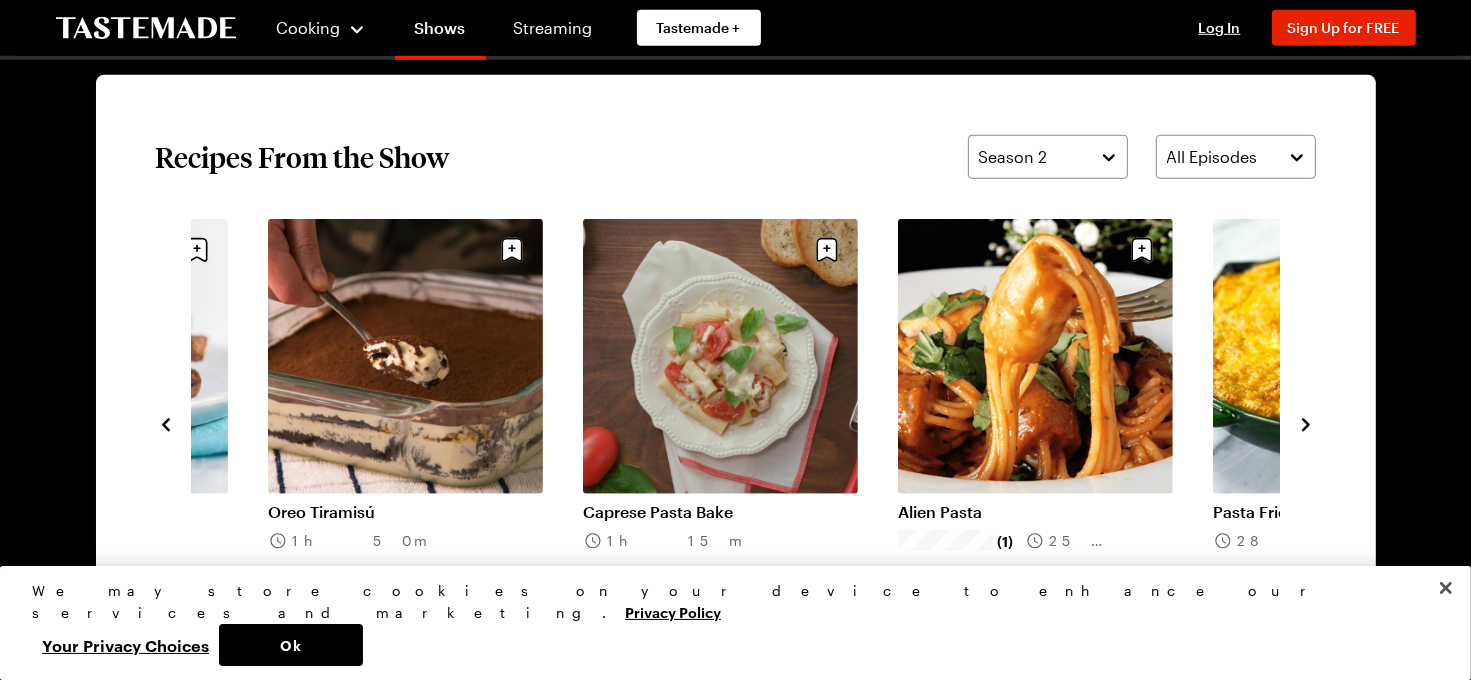 click 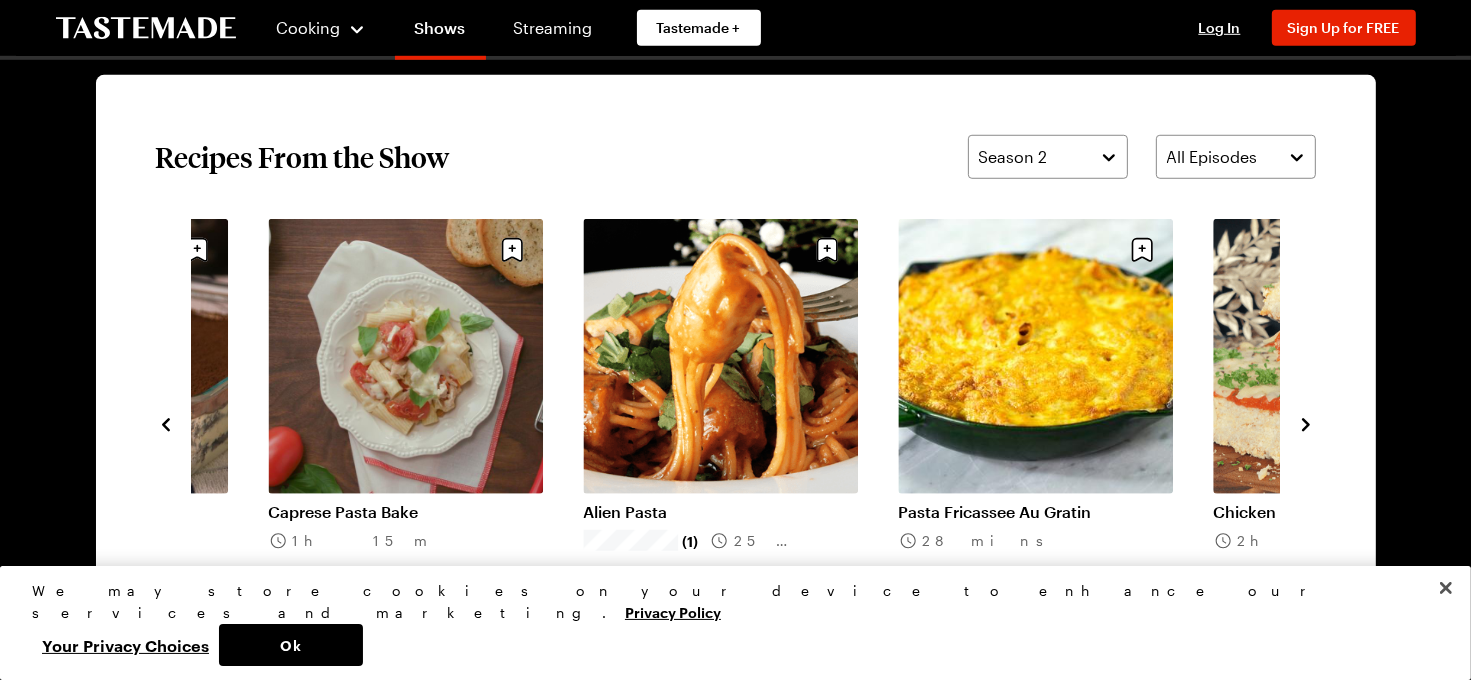 click 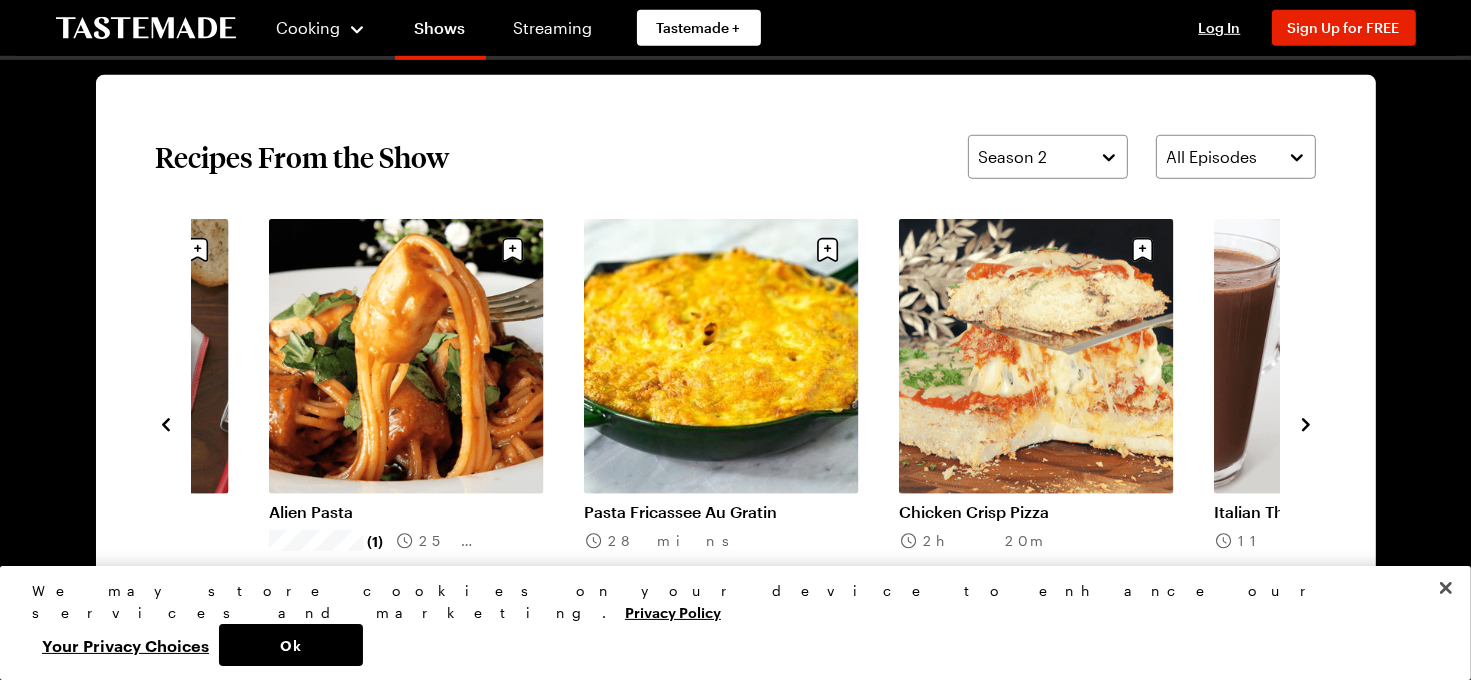 click 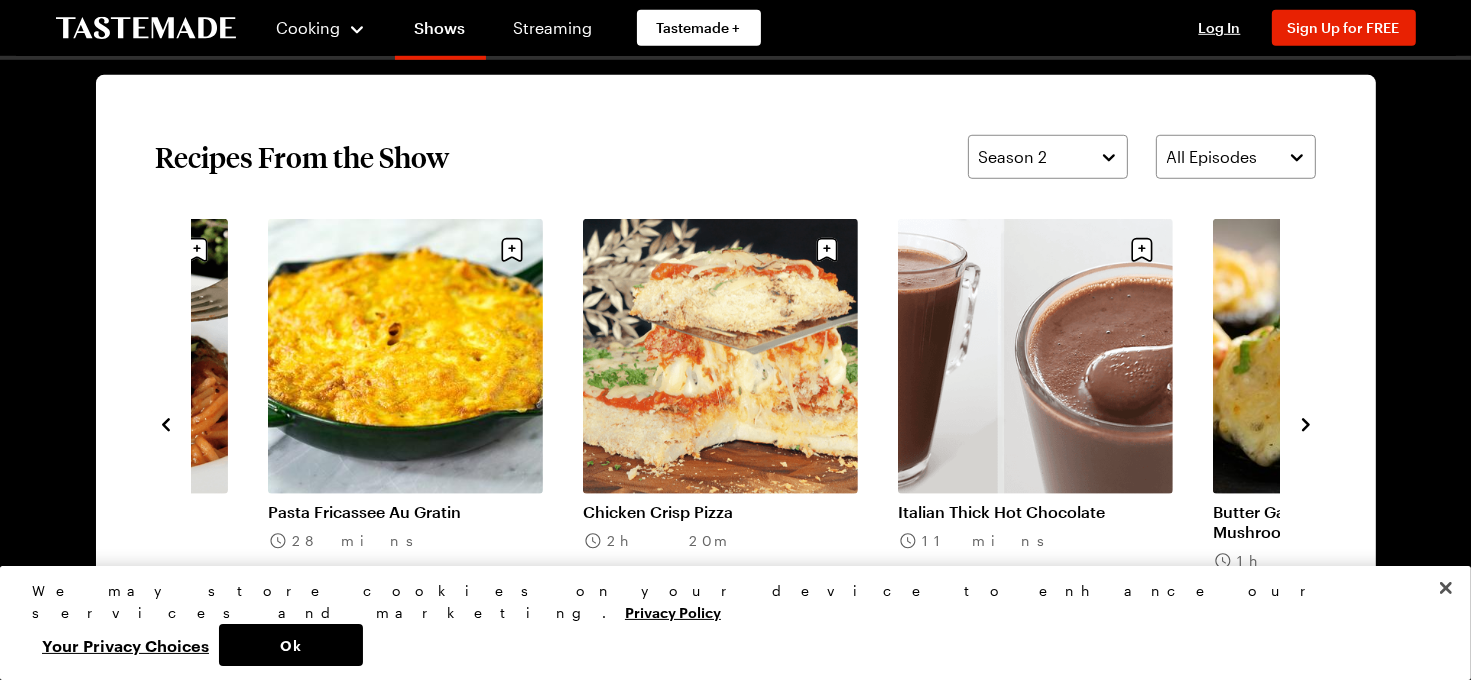 click 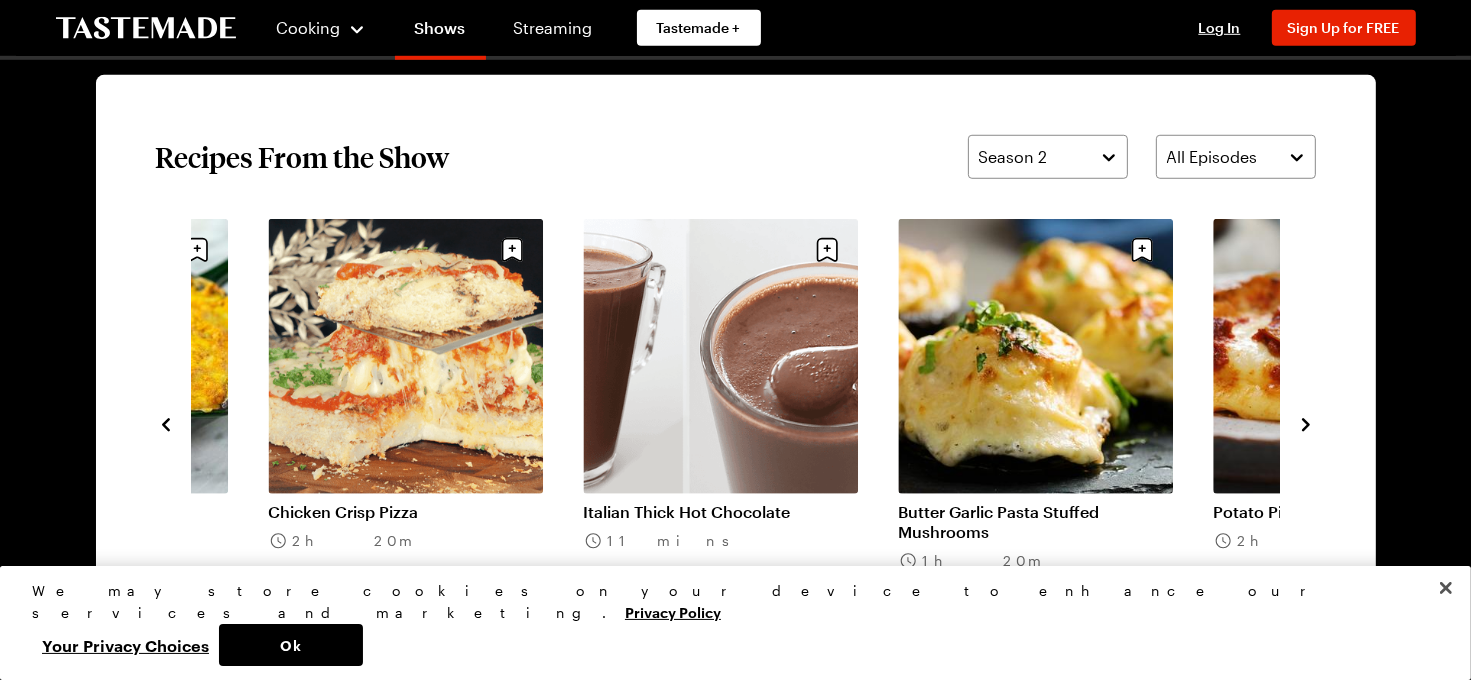 click 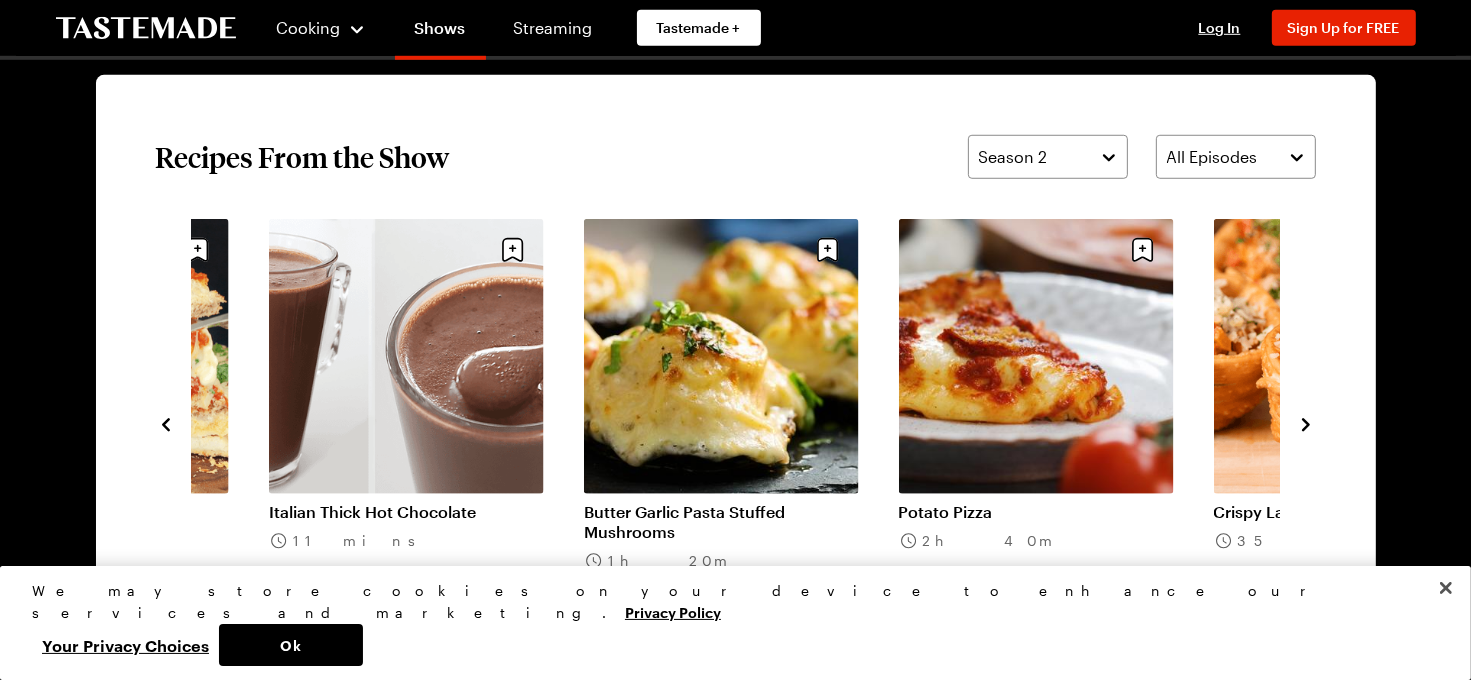 click 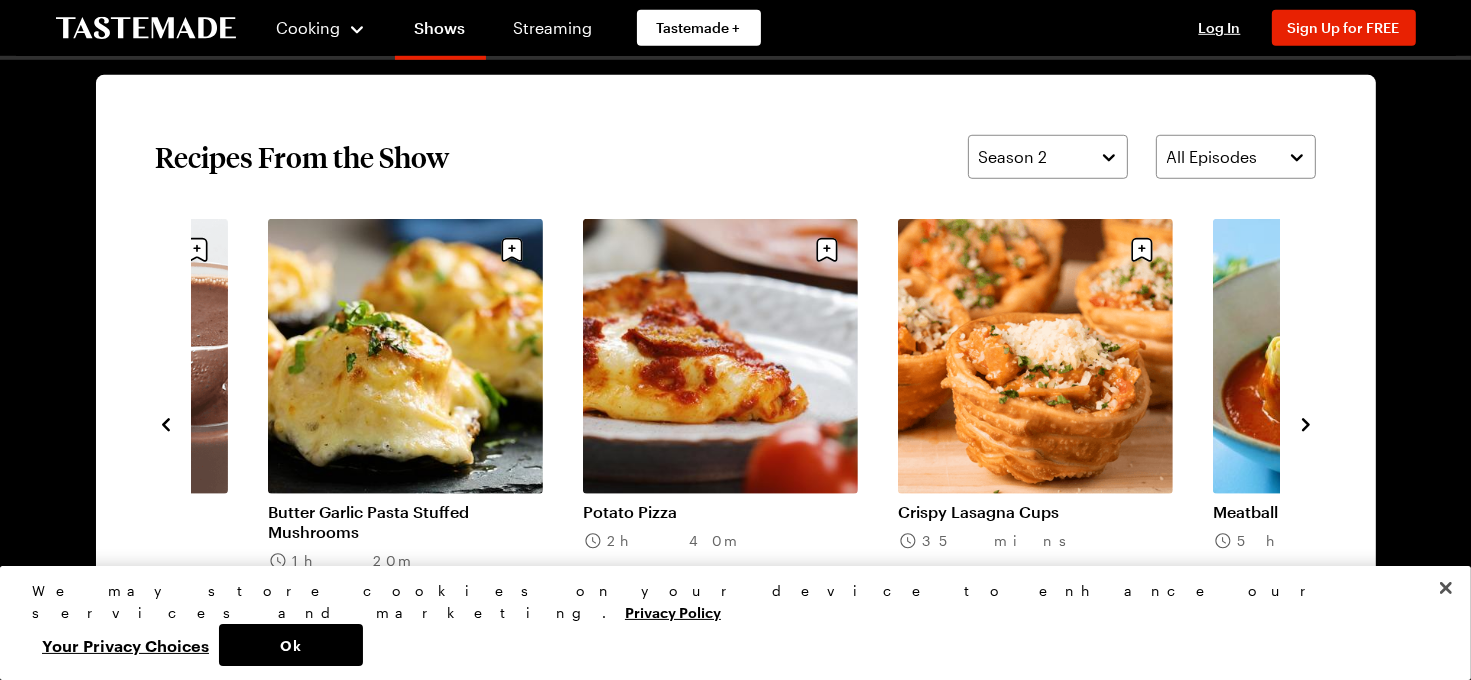 click 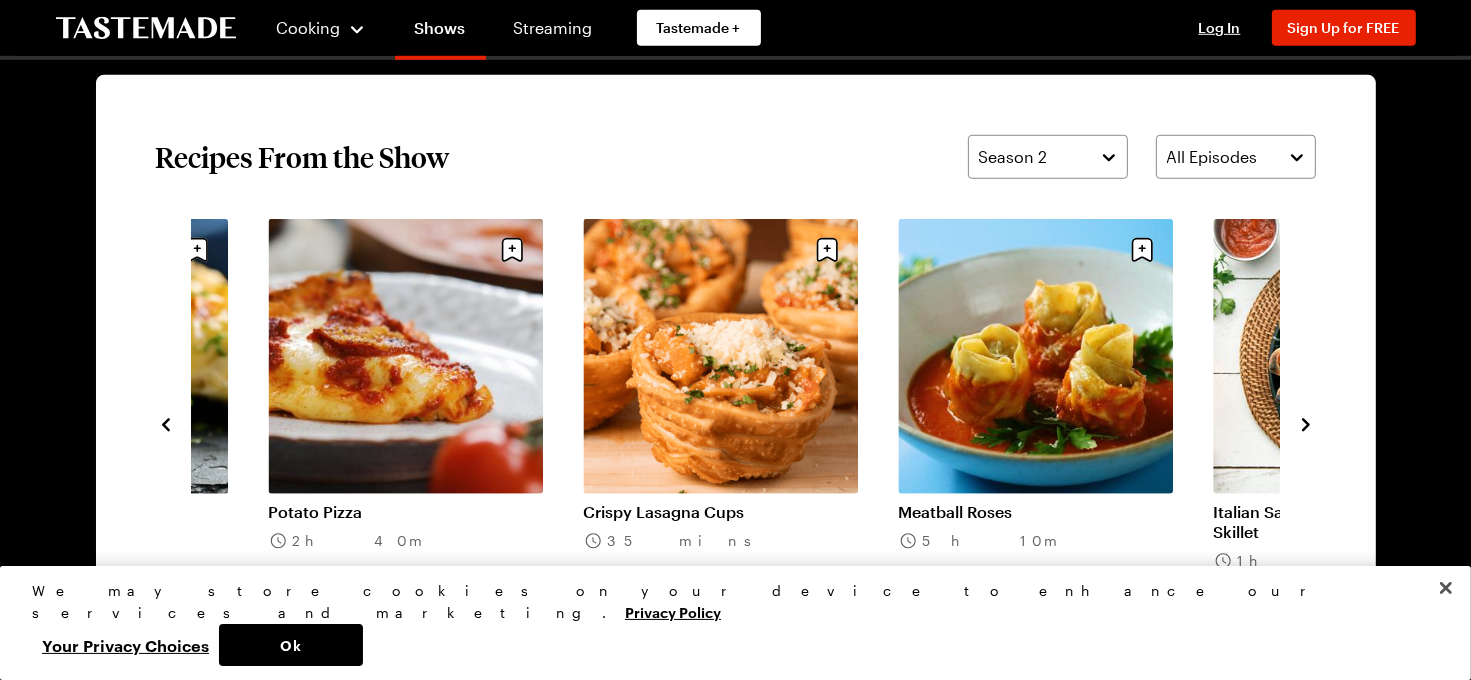 click 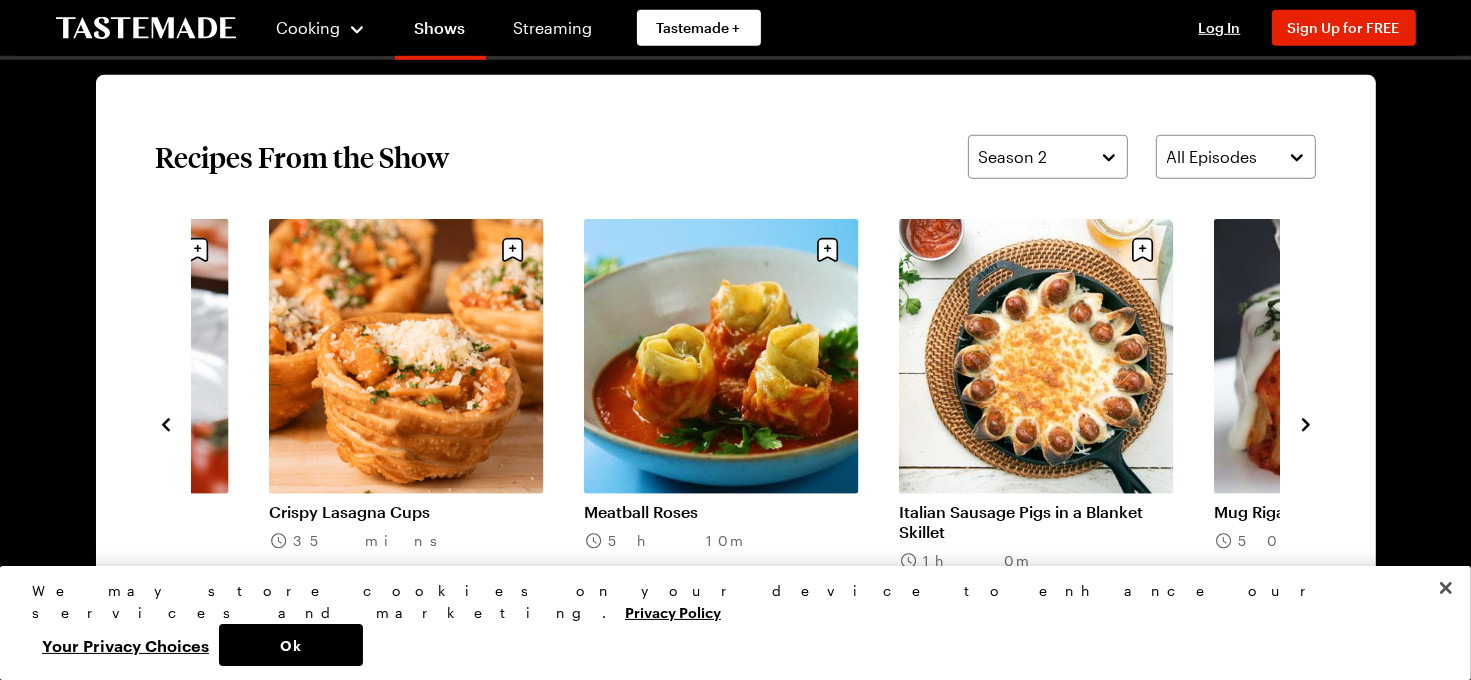 click 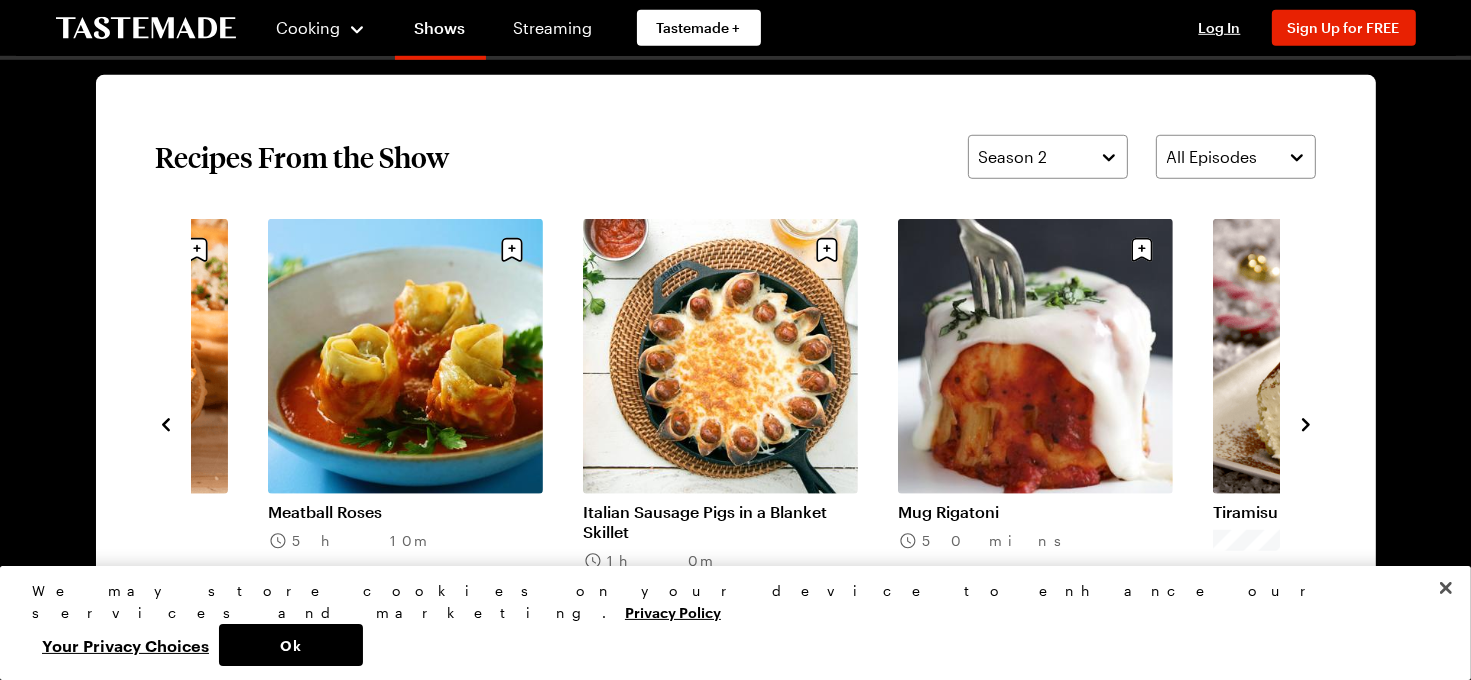 click 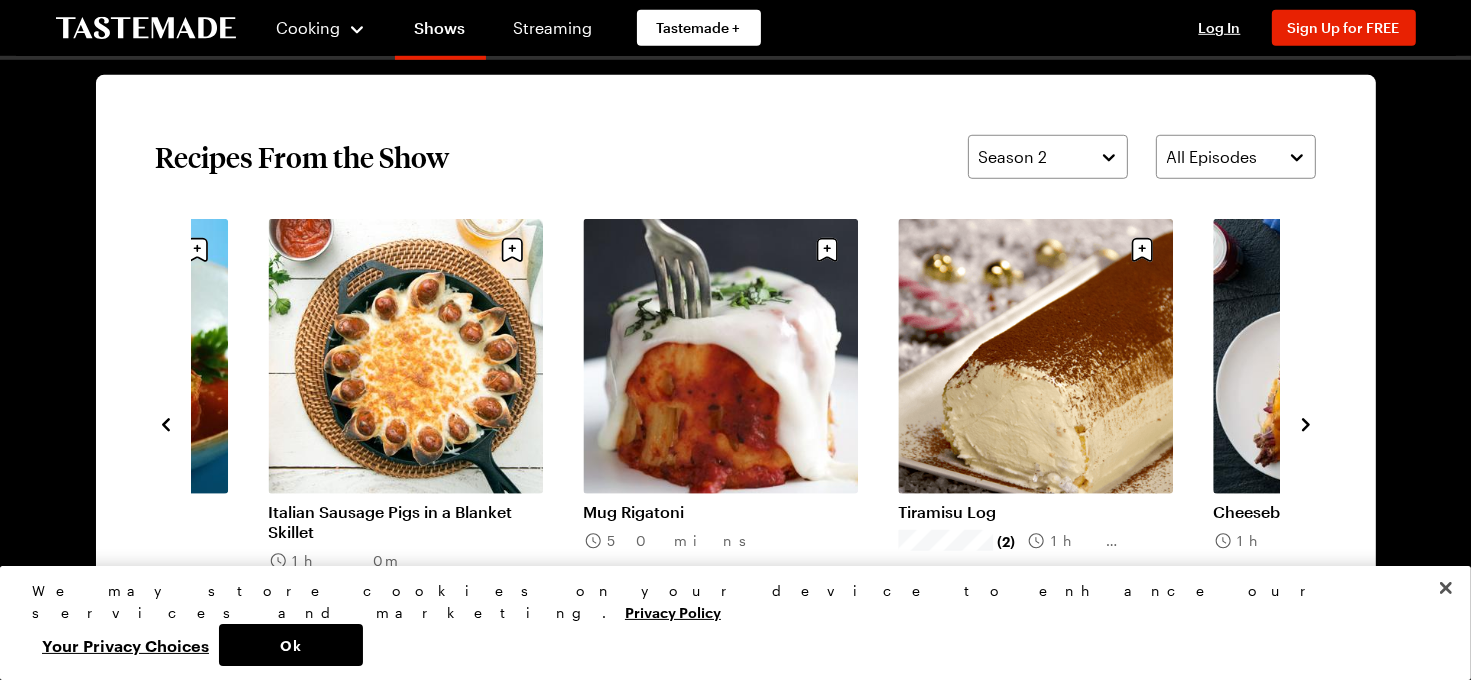 click 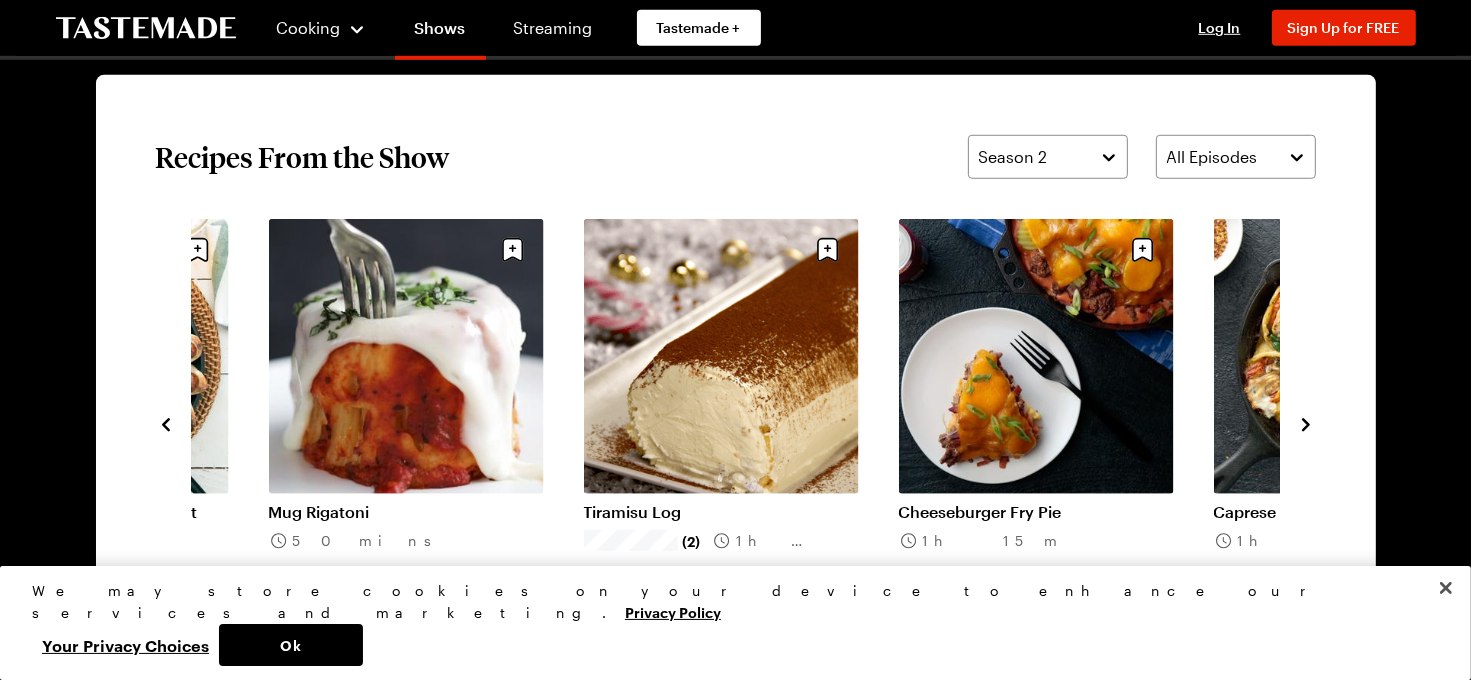 click on "Tiramisu Log" at bounding box center [720, 512] 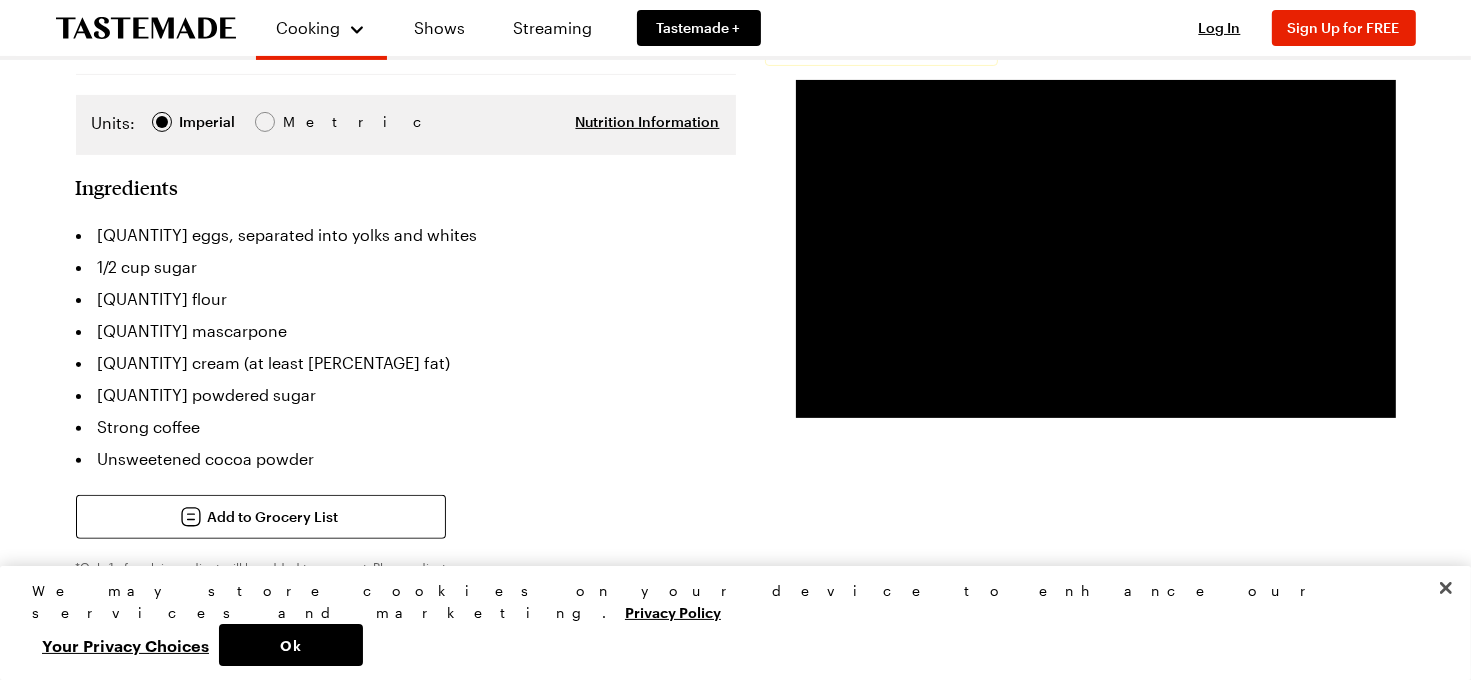 scroll, scrollTop: 499, scrollLeft: 0, axis: vertical 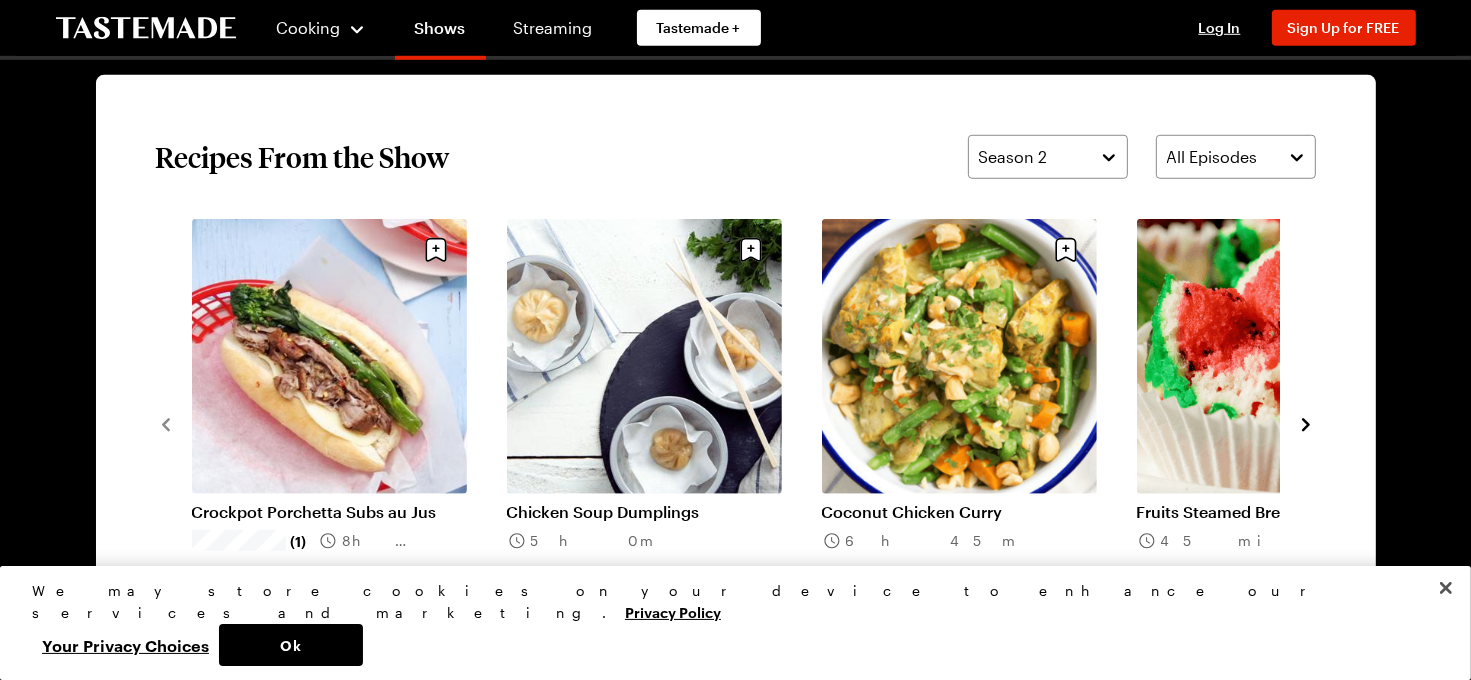 click 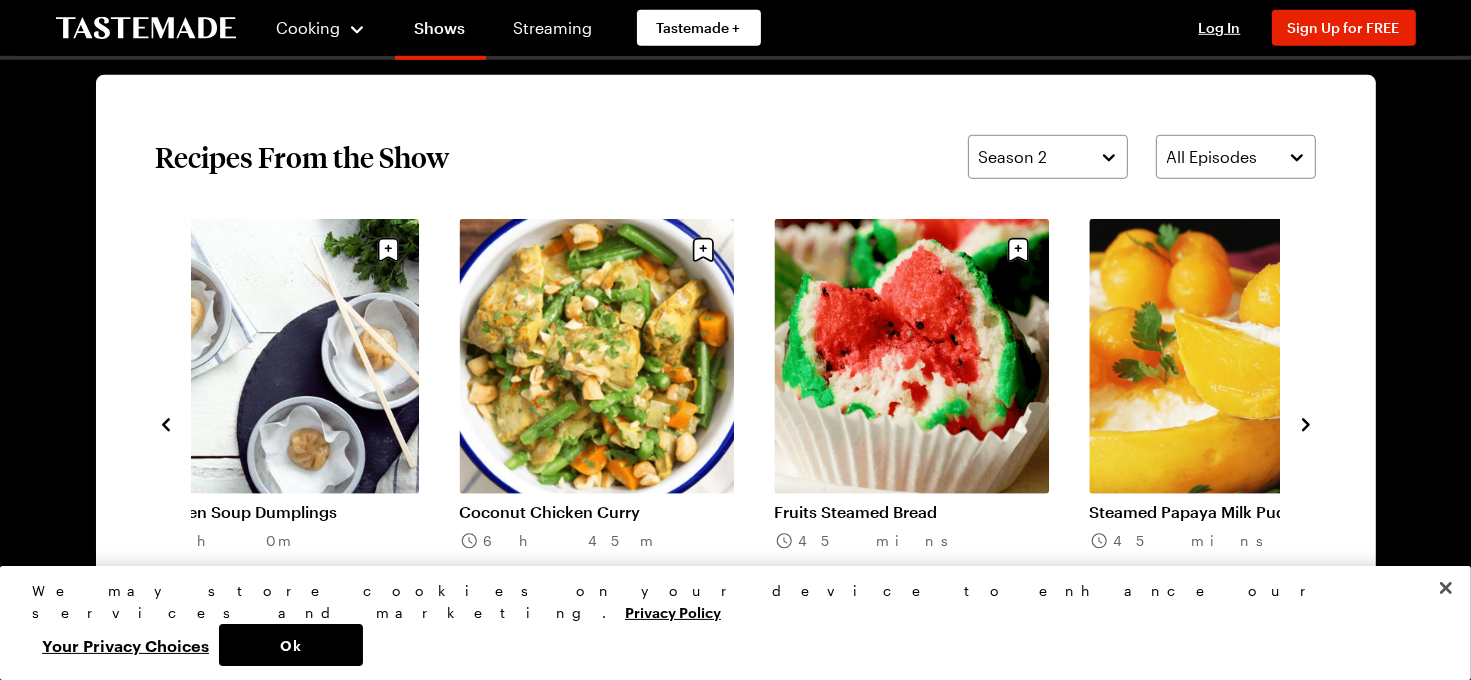 click 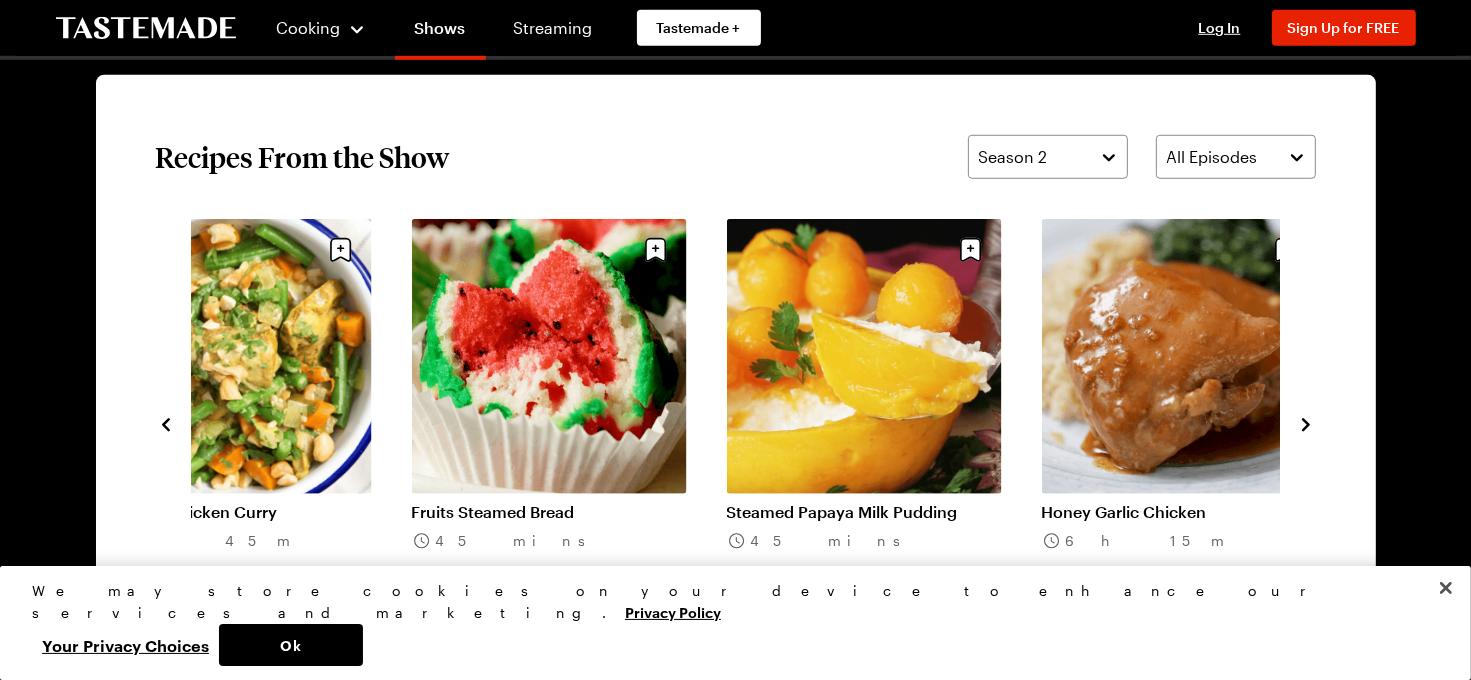 click 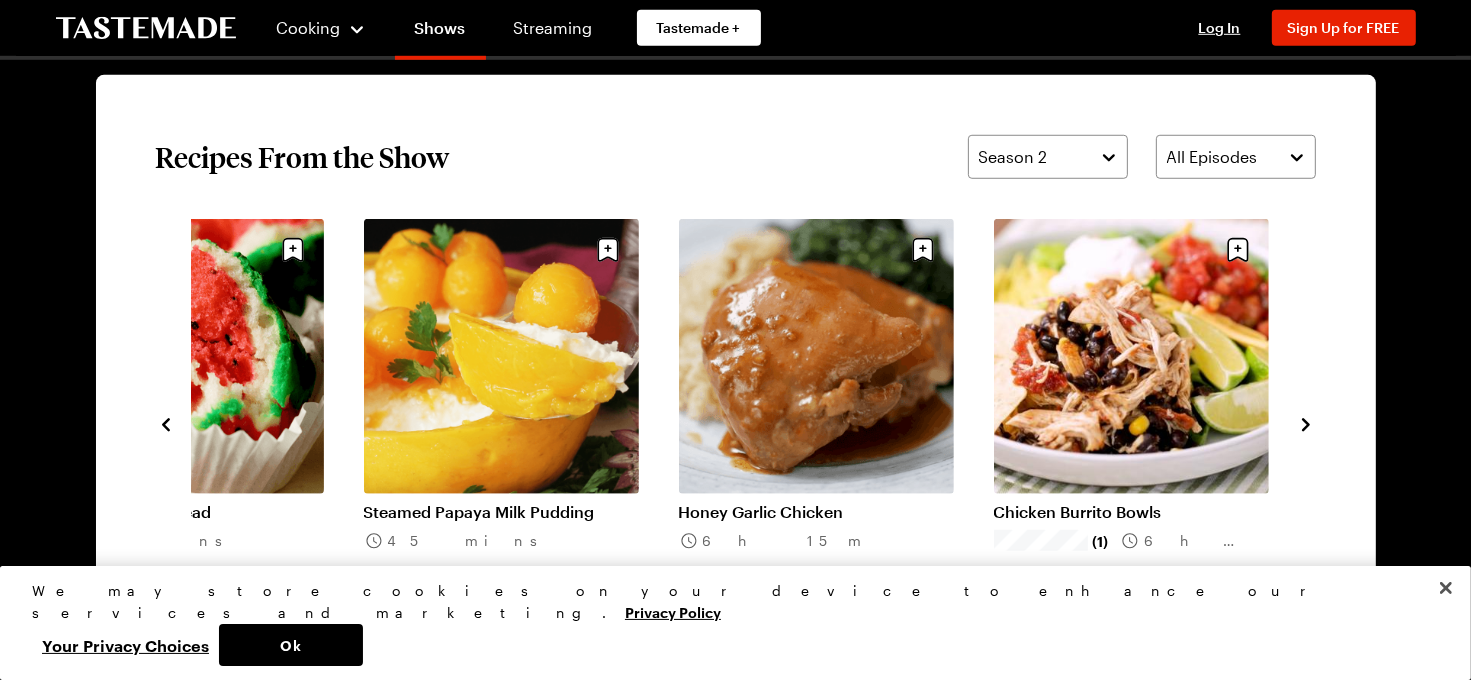 click 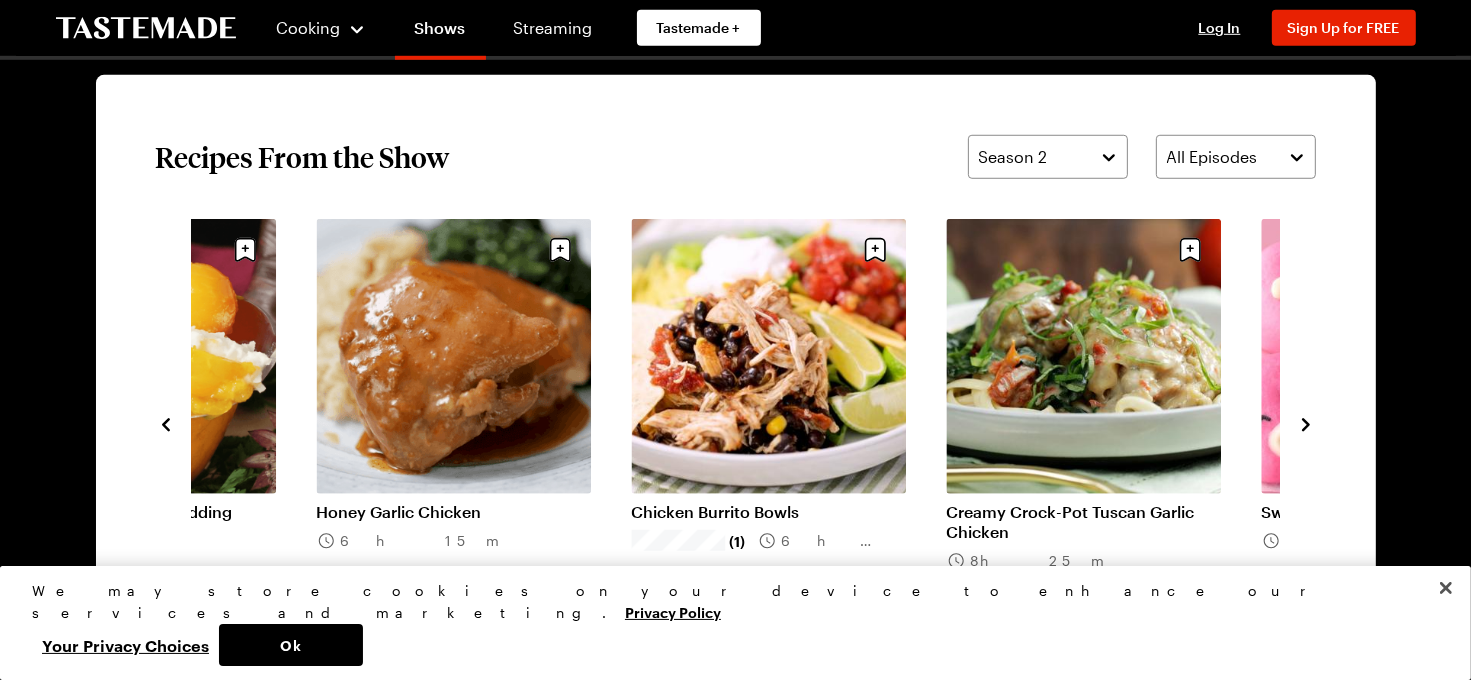 click 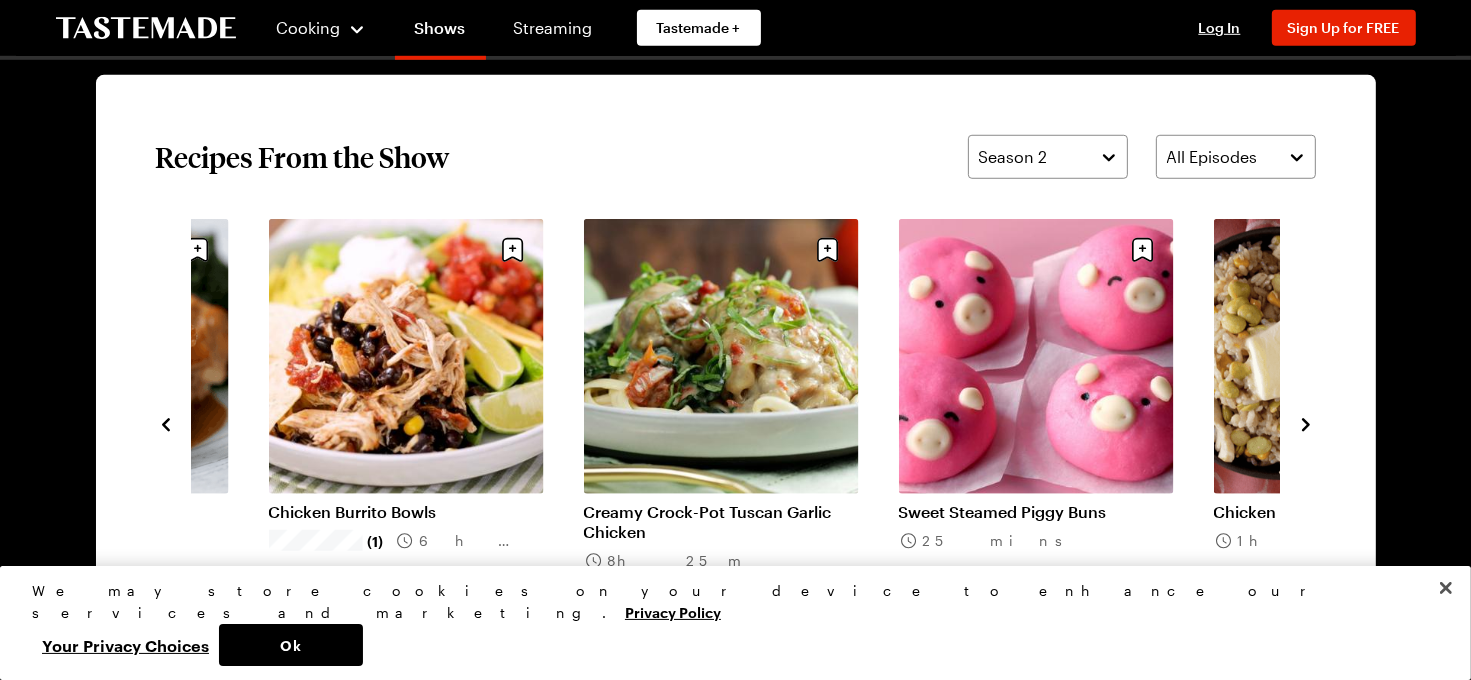 click 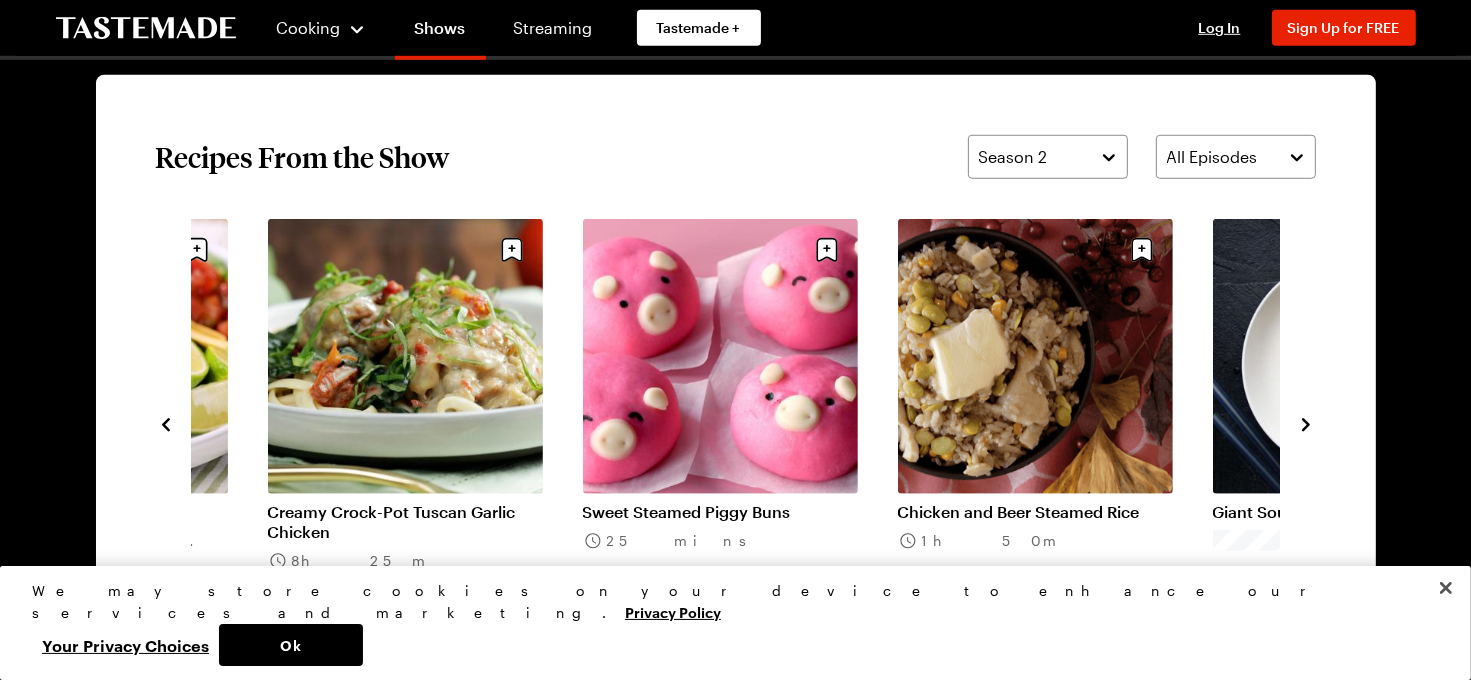 click 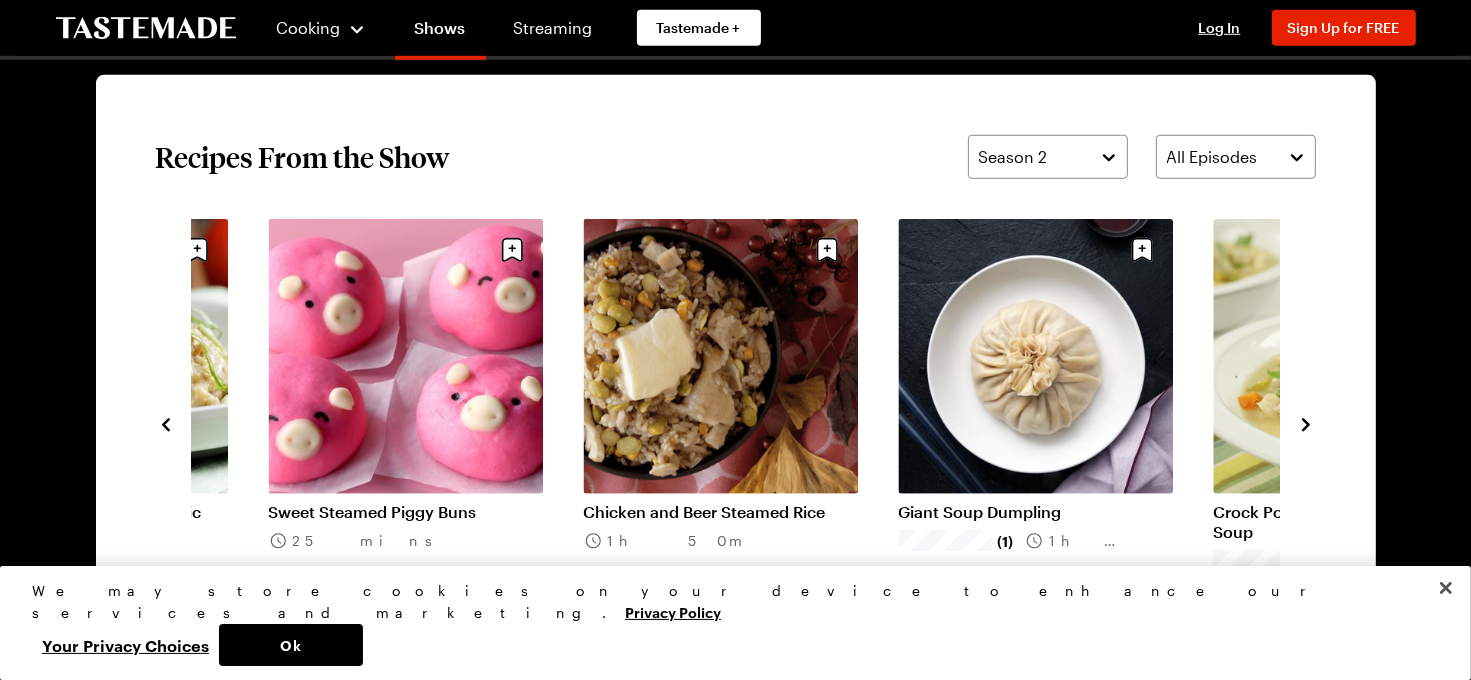 click 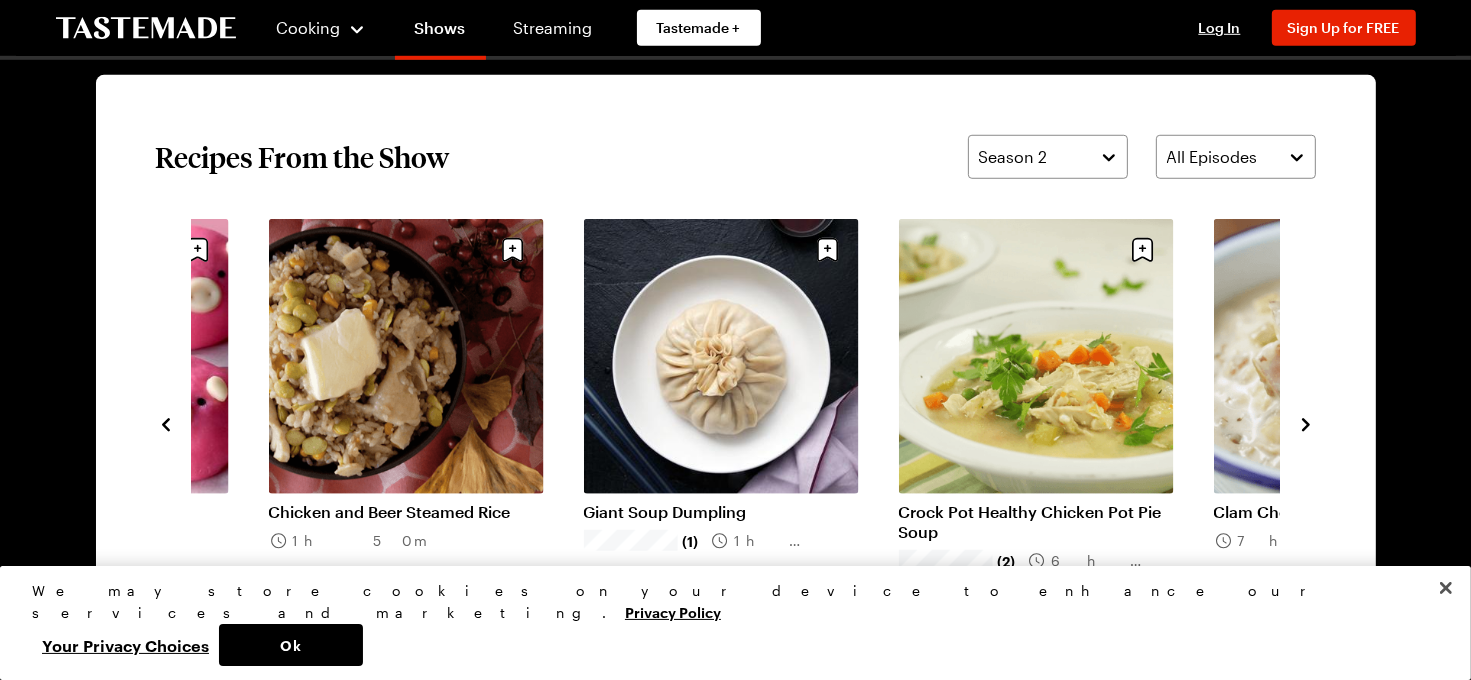 click 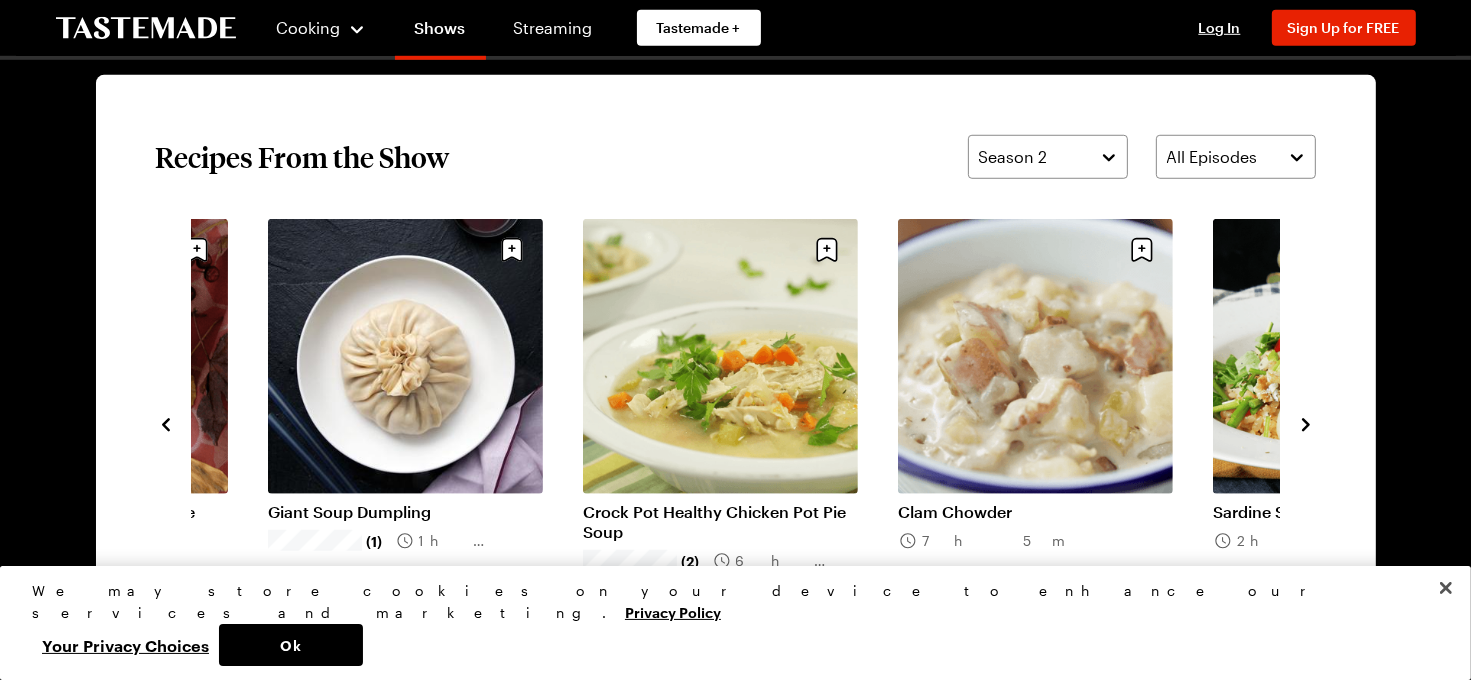 click 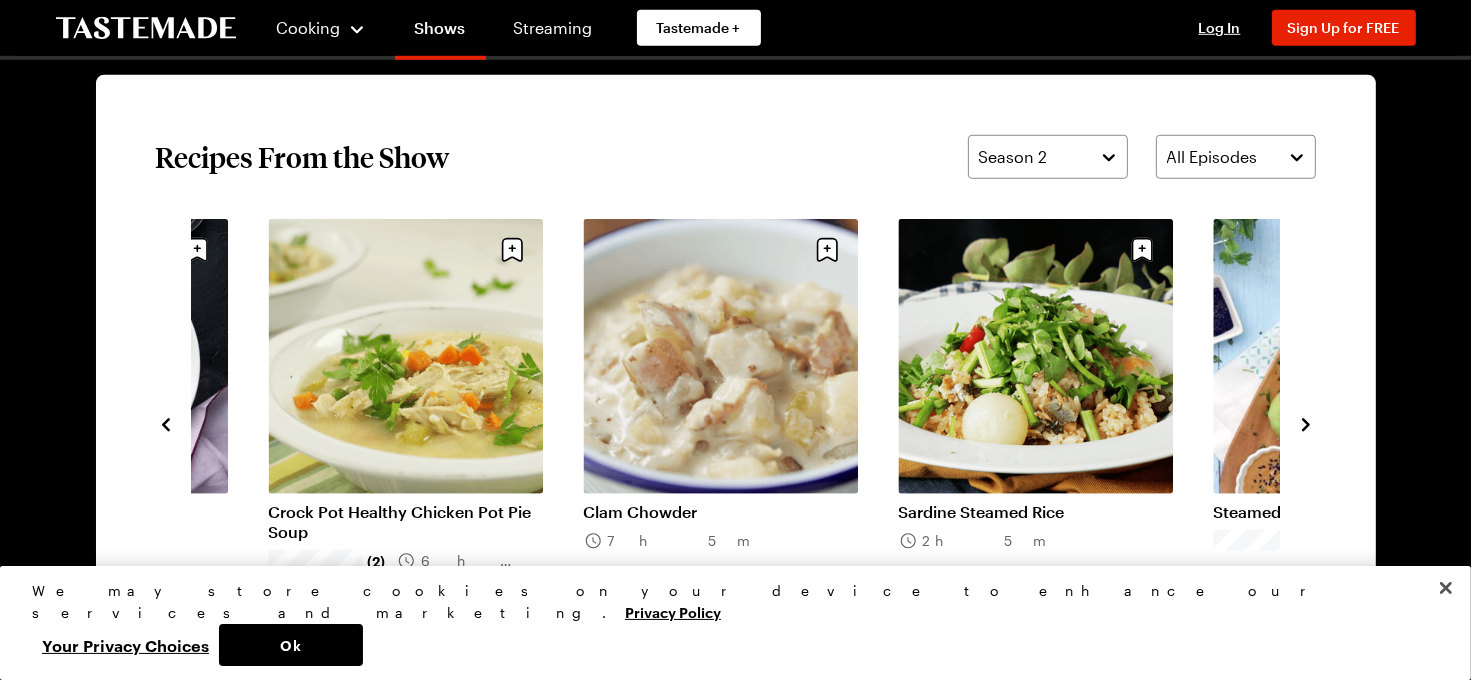 click 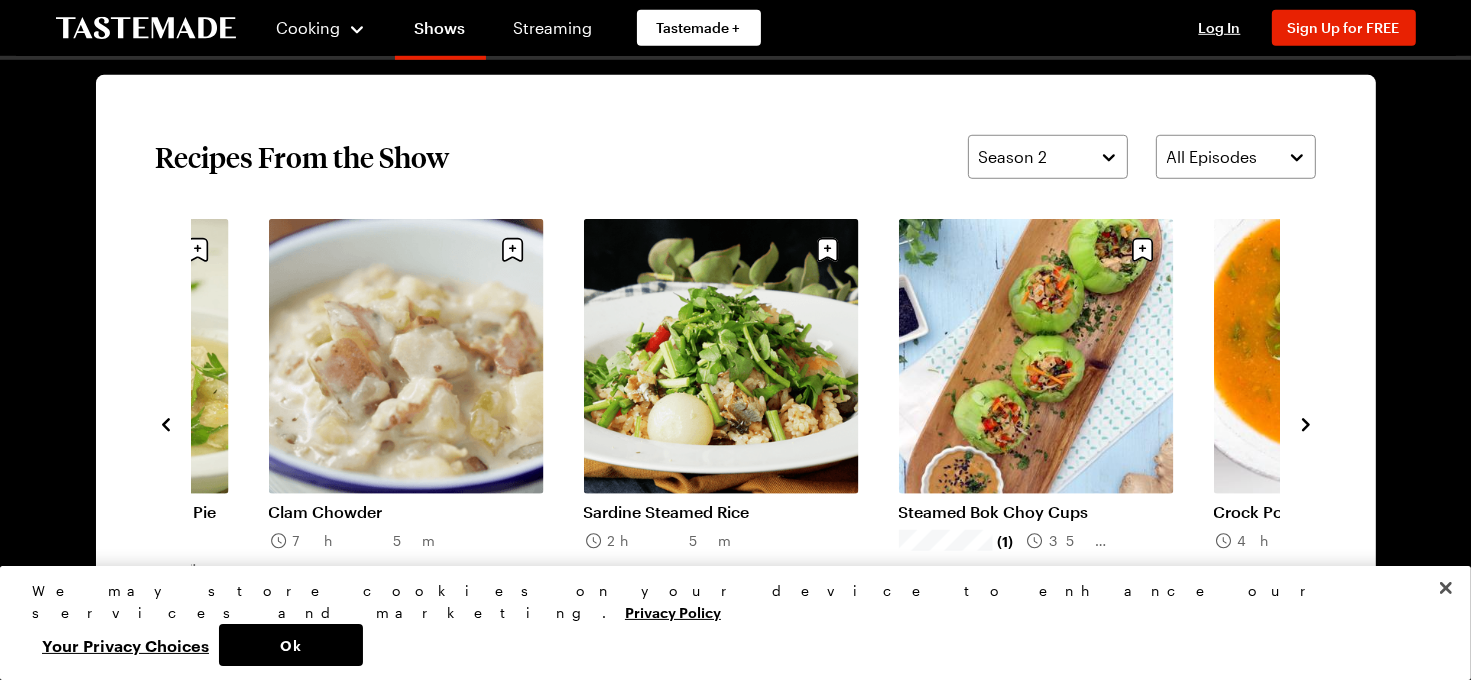 click 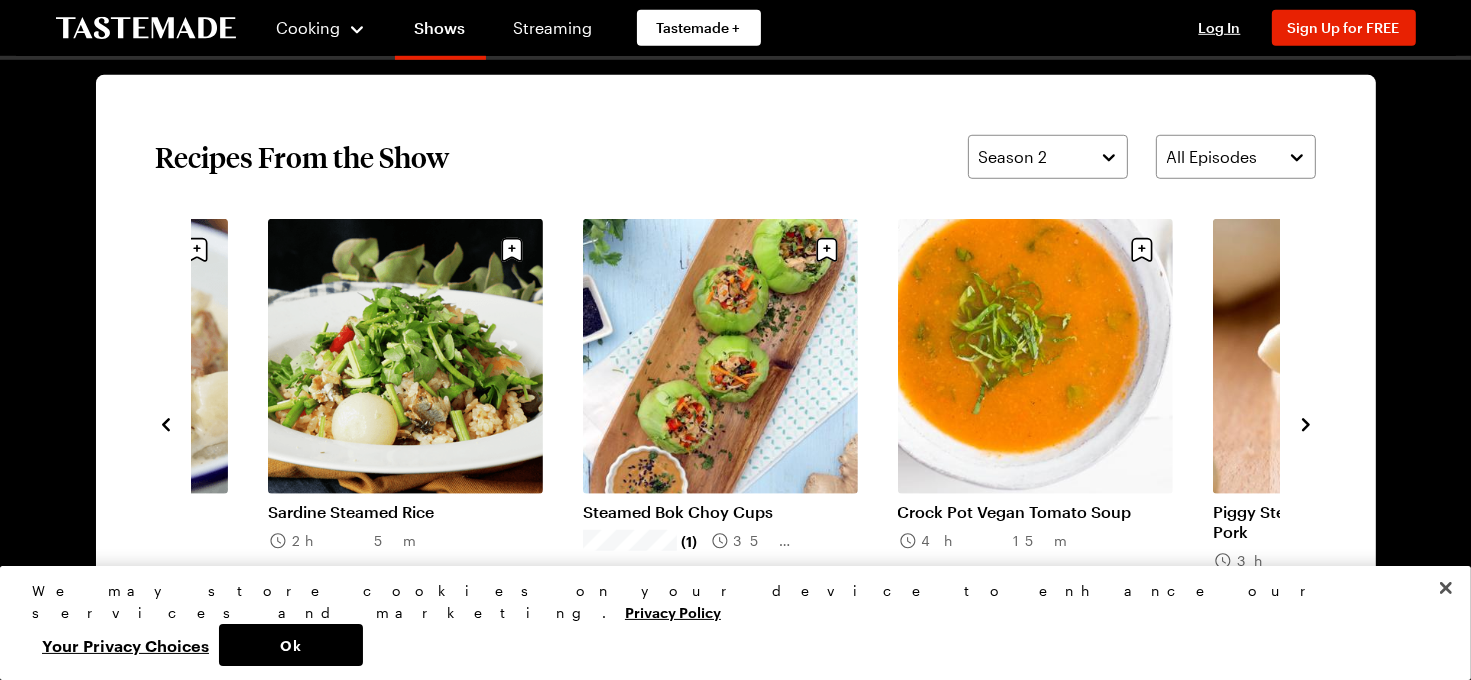click 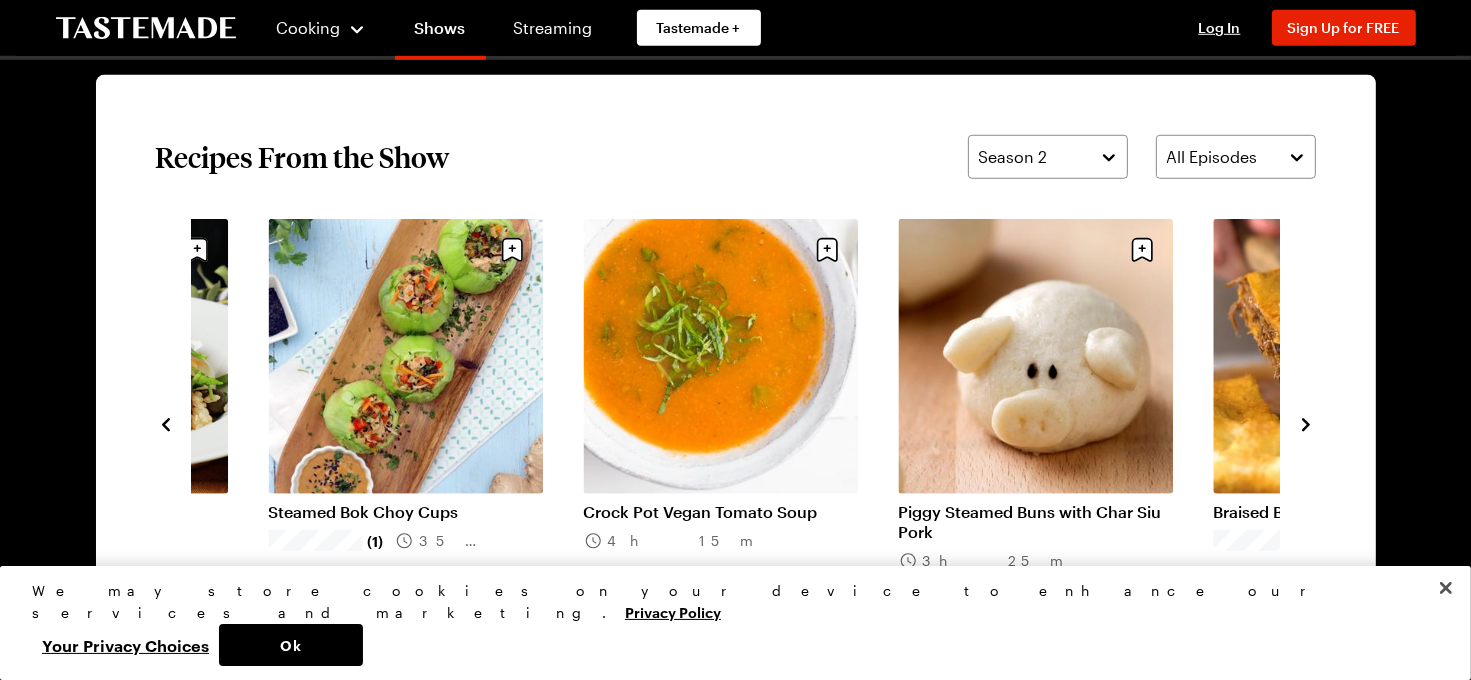 click 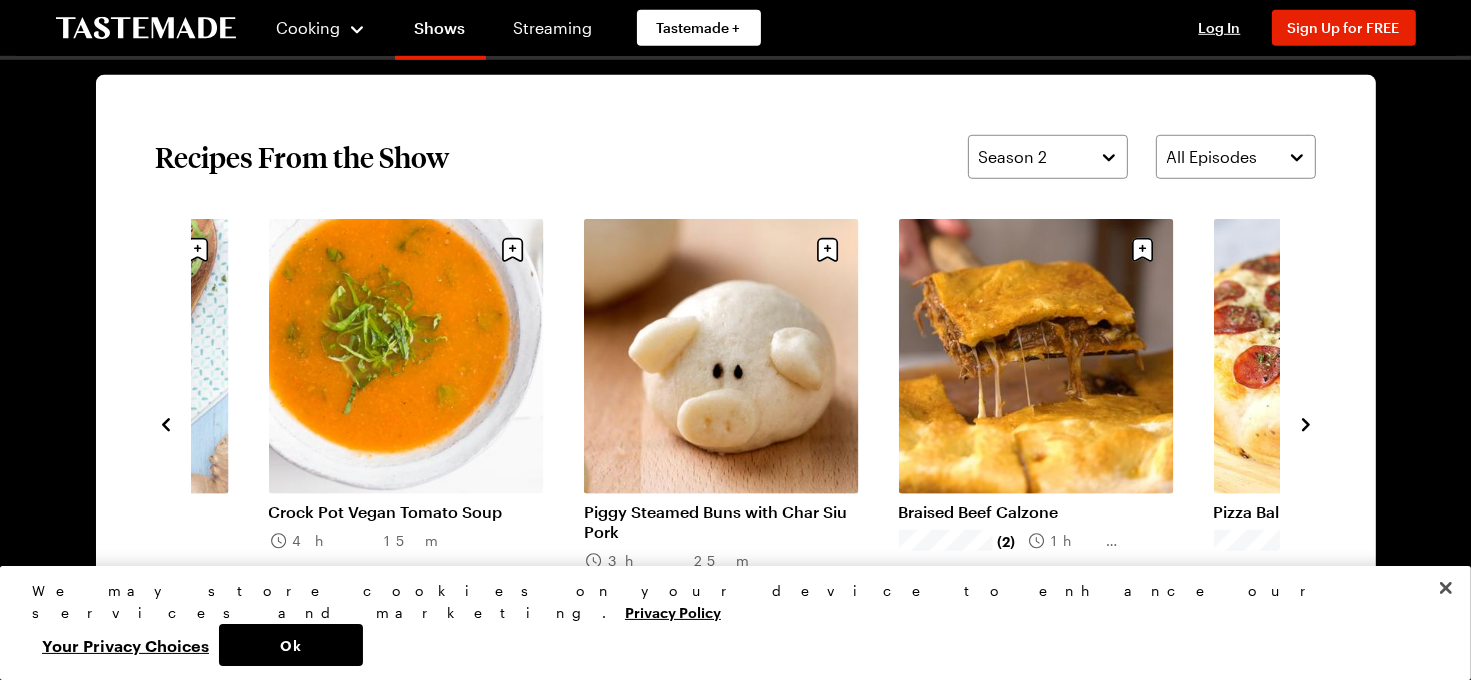 click 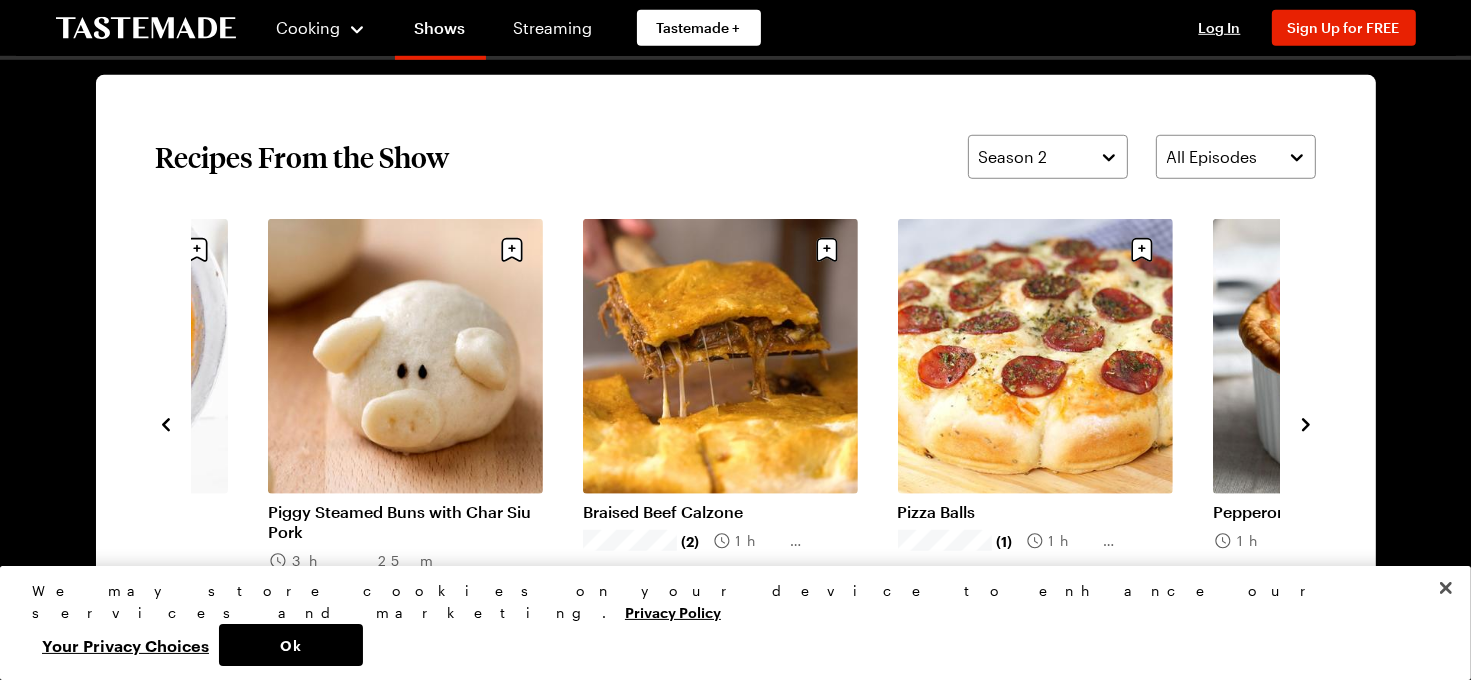 click 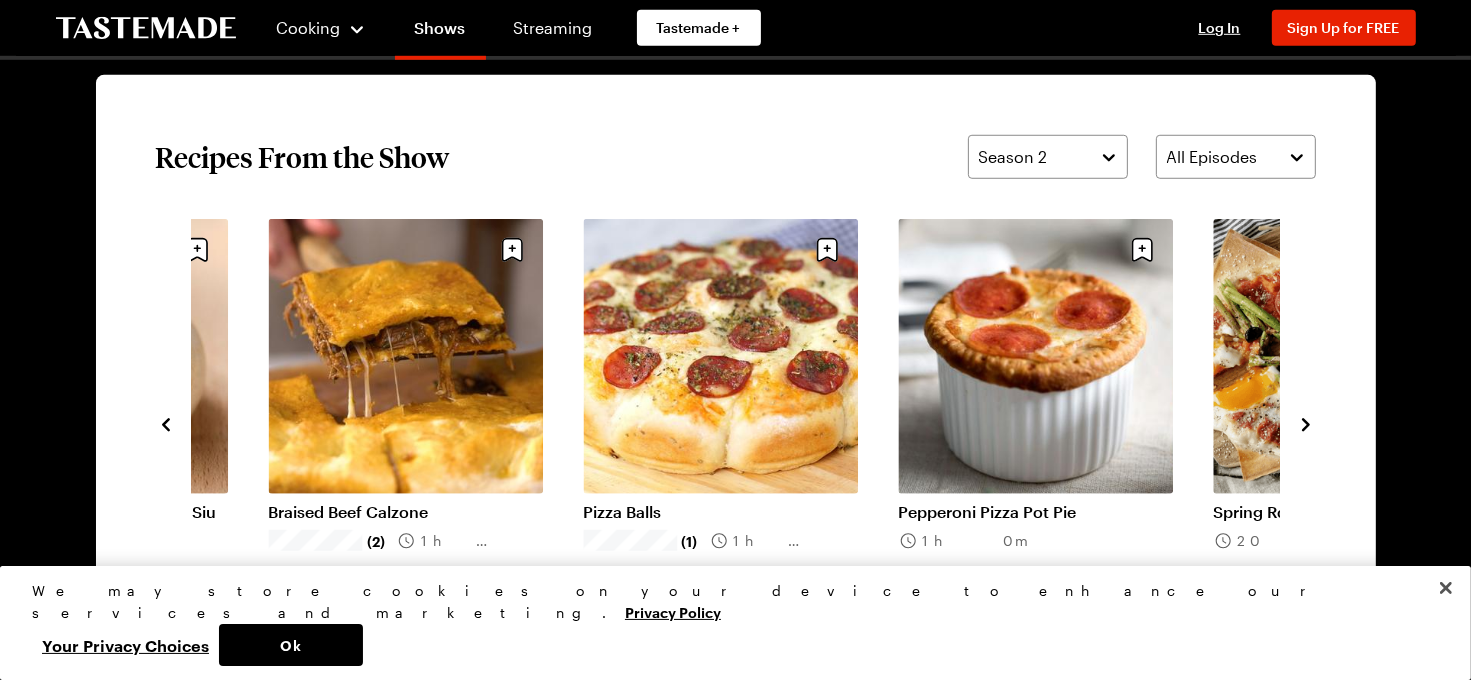 click 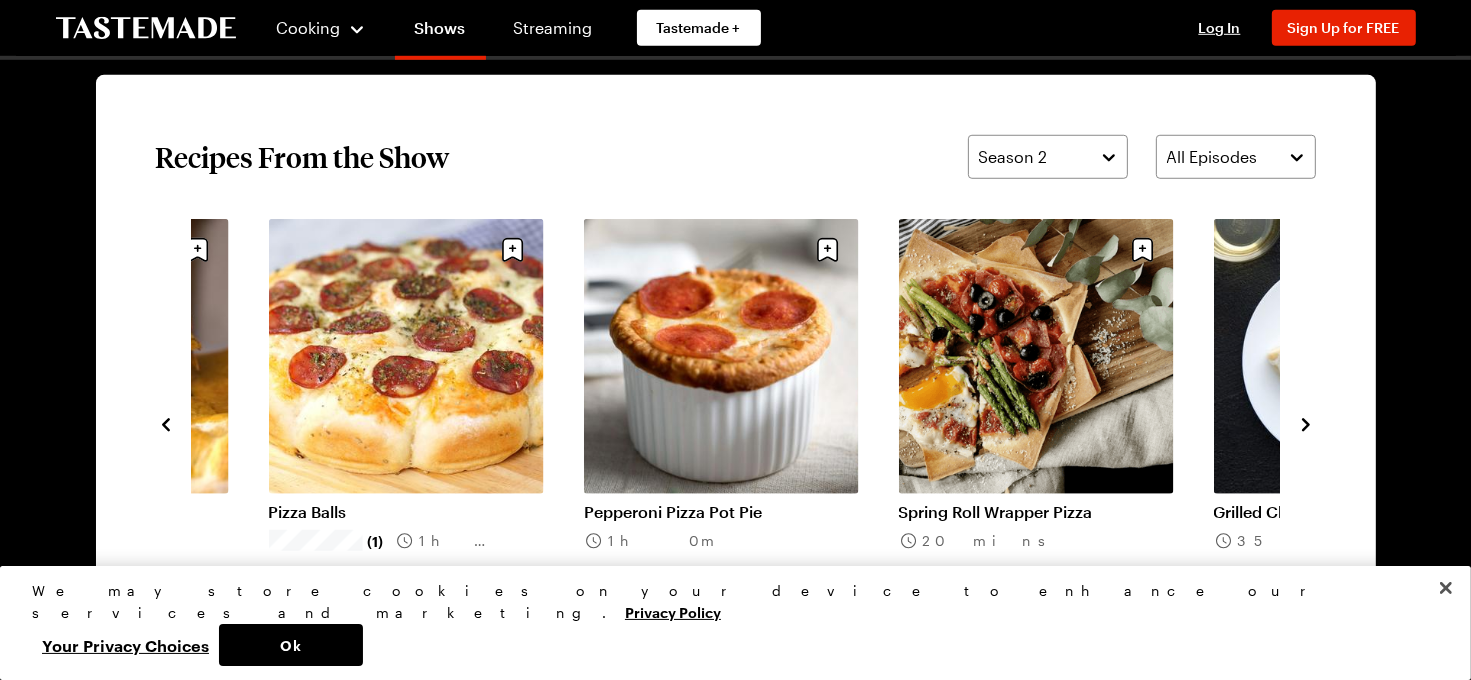 click 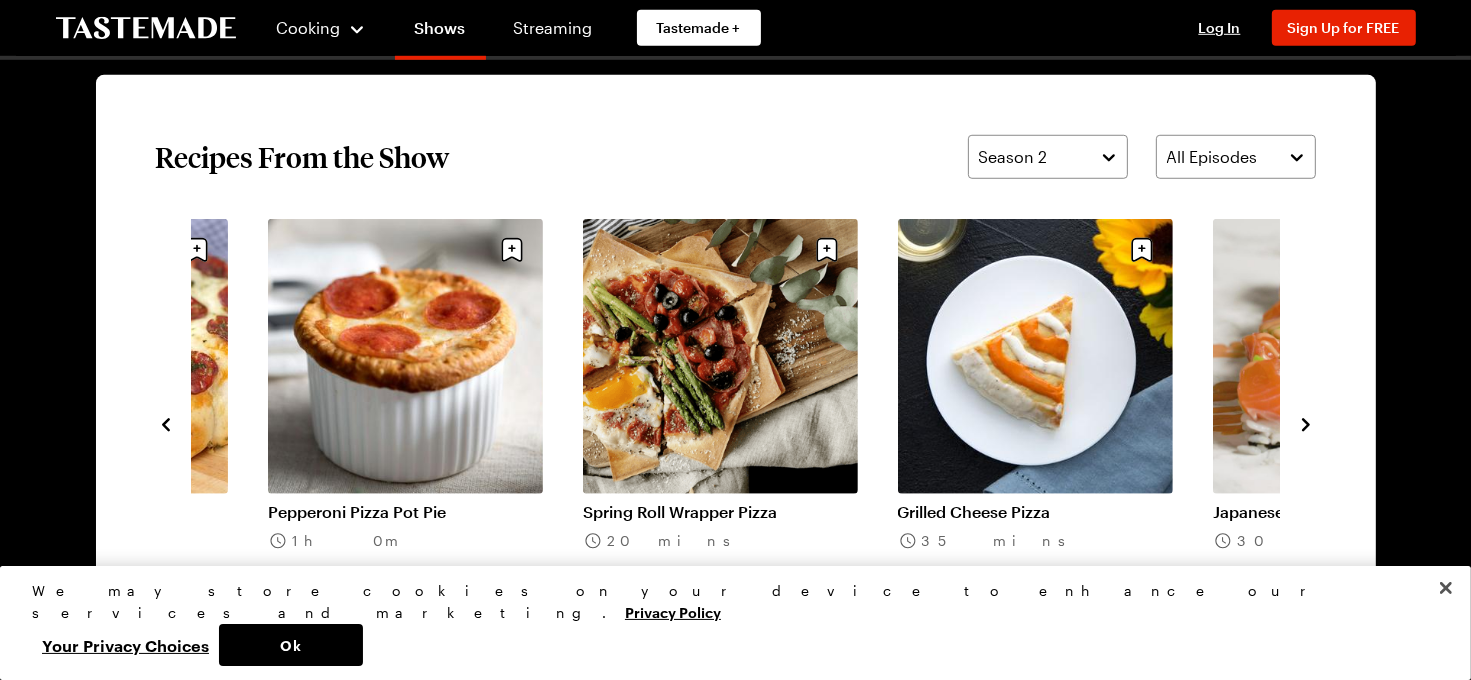 click 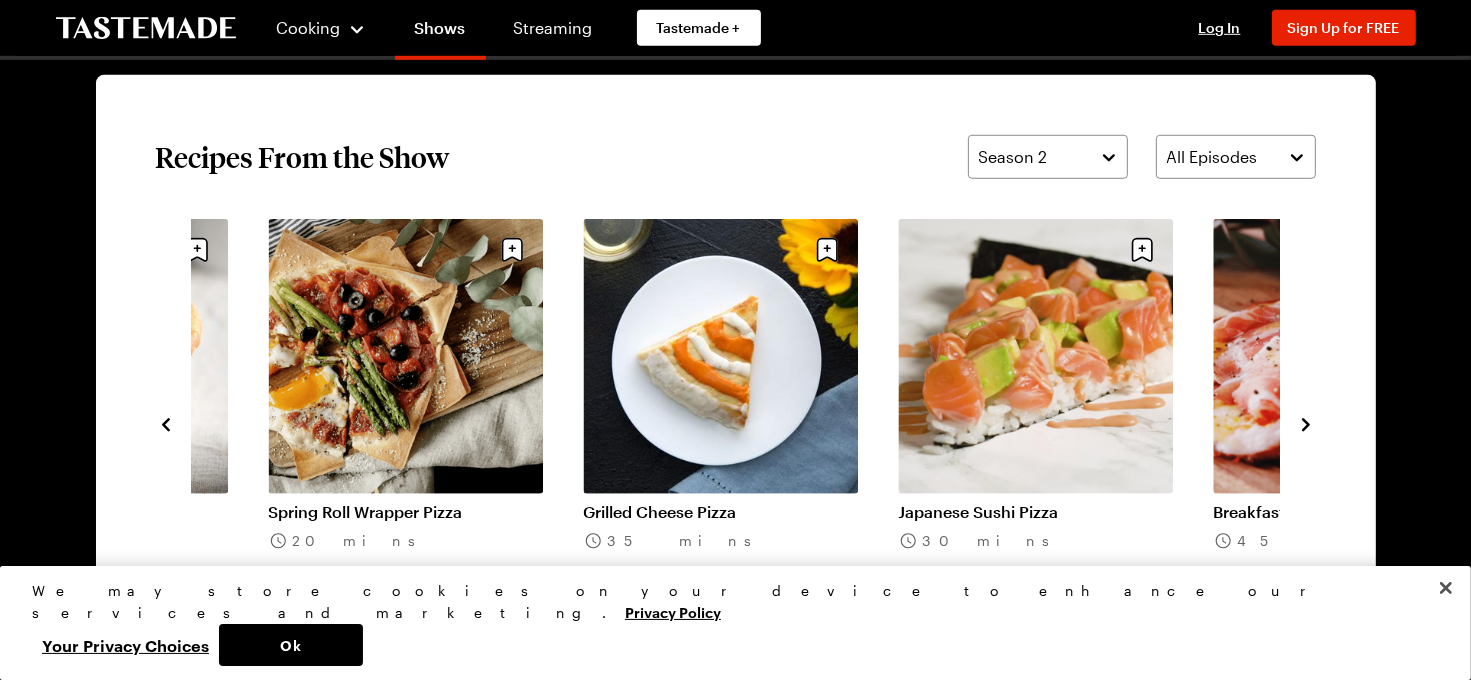 click 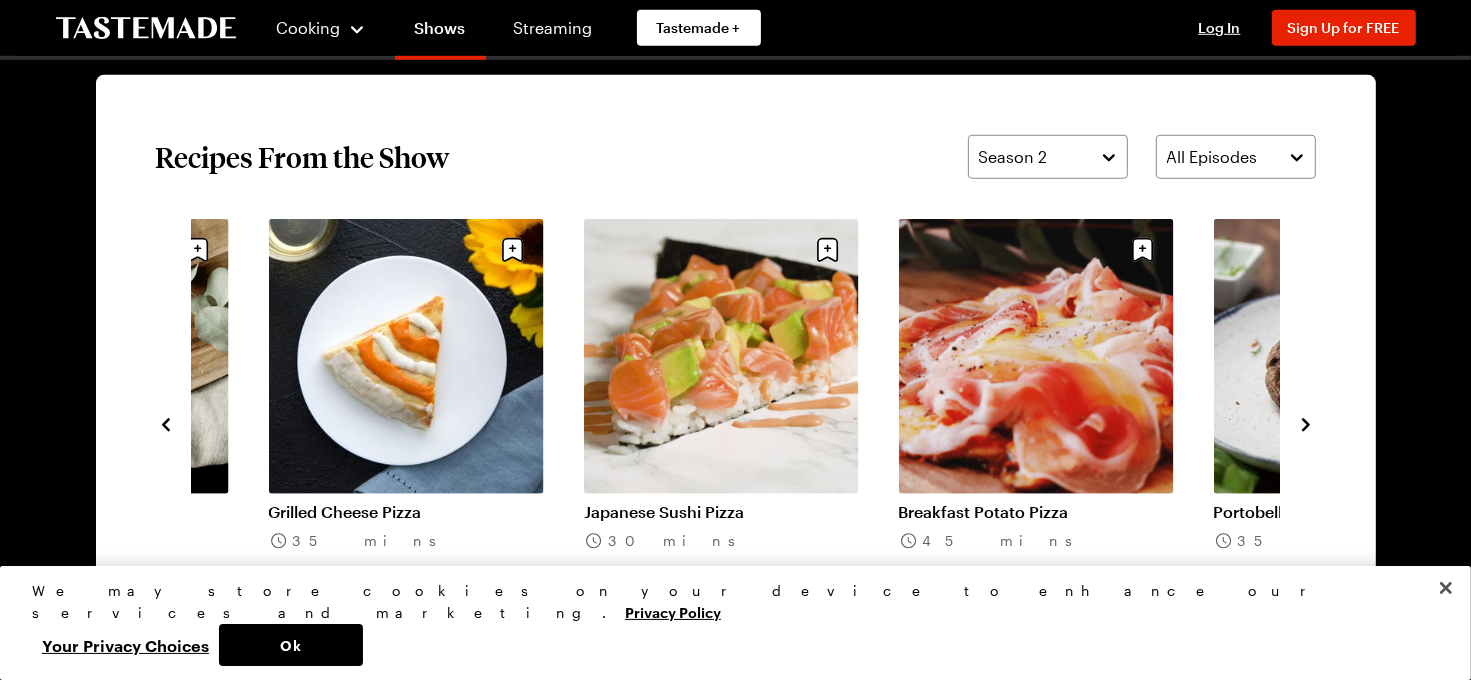 click 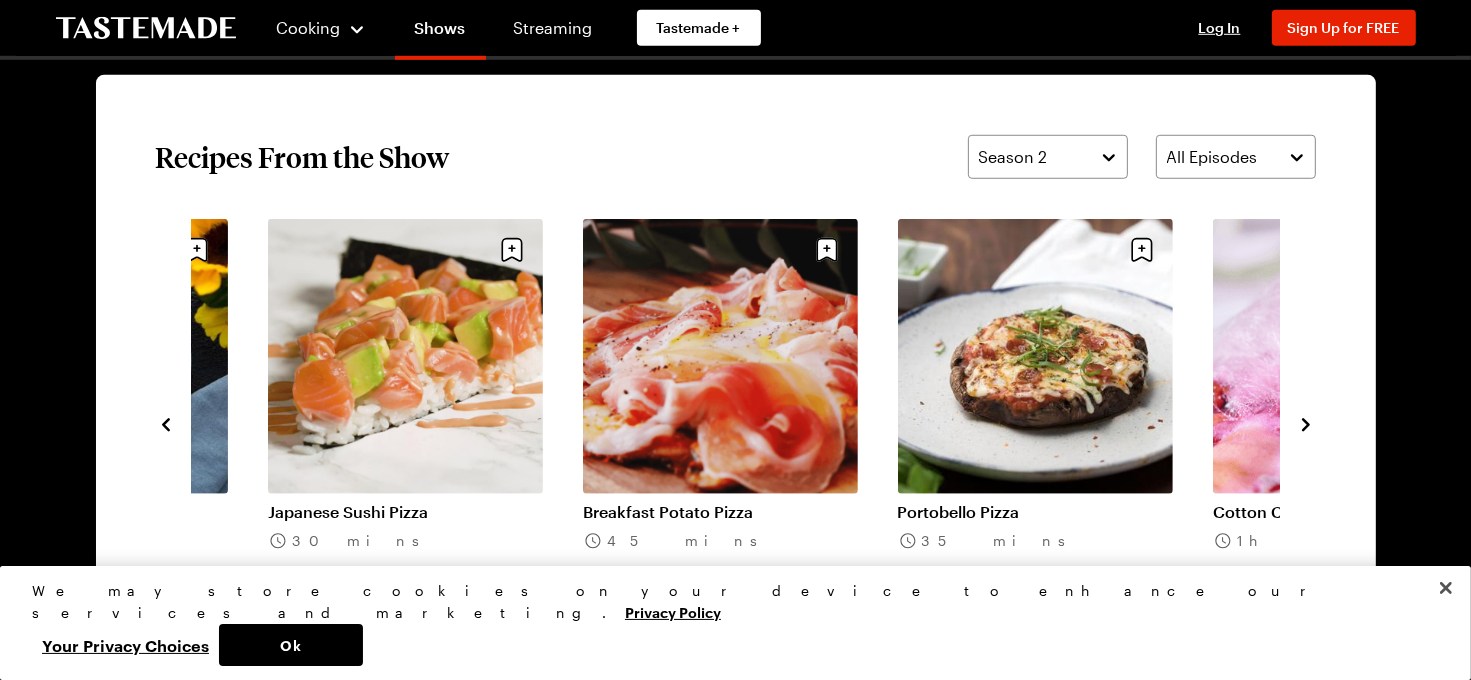 click 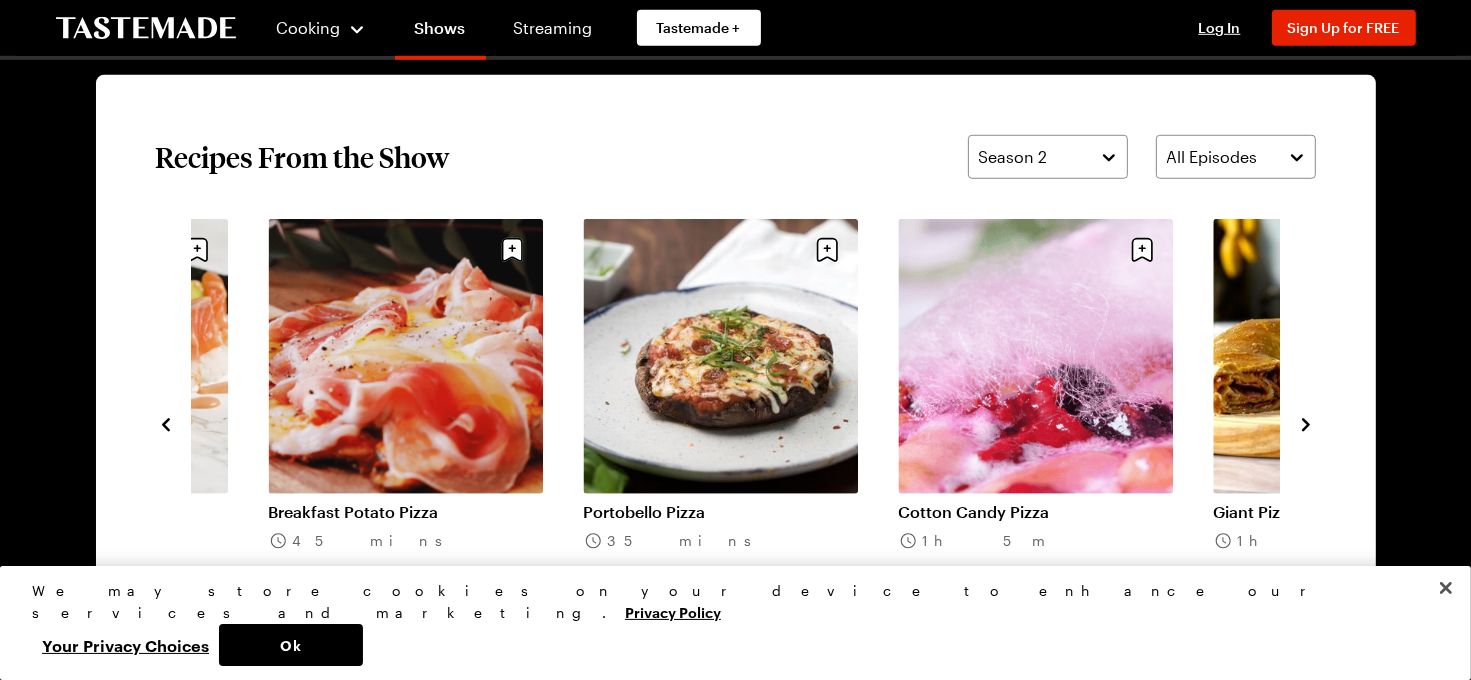 click 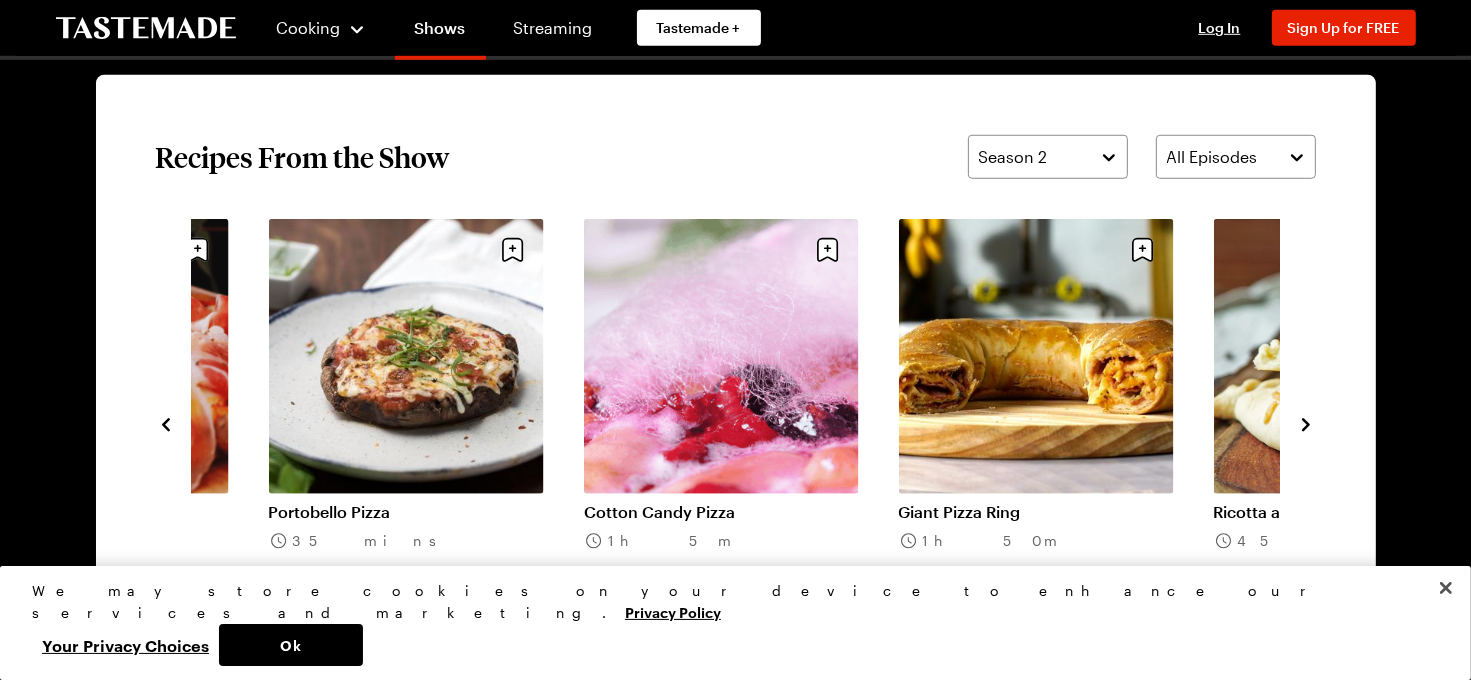 click 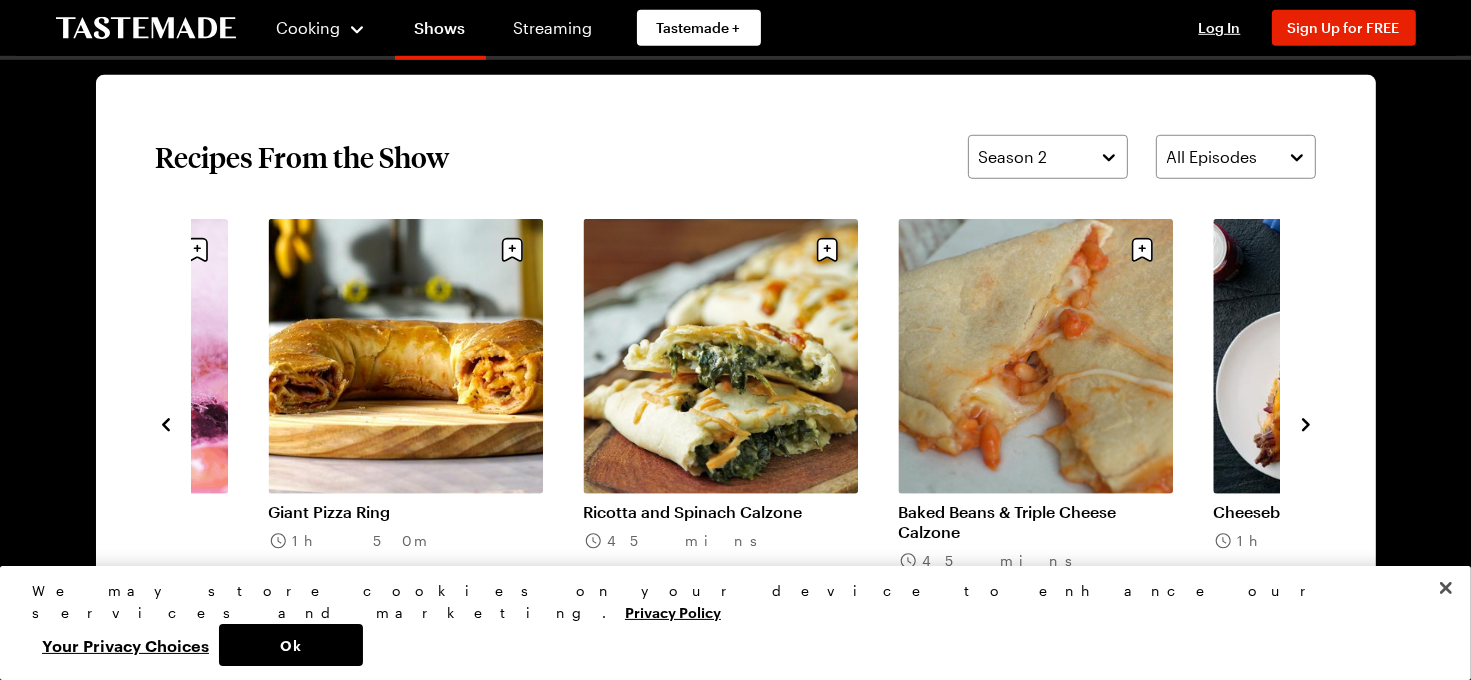 click 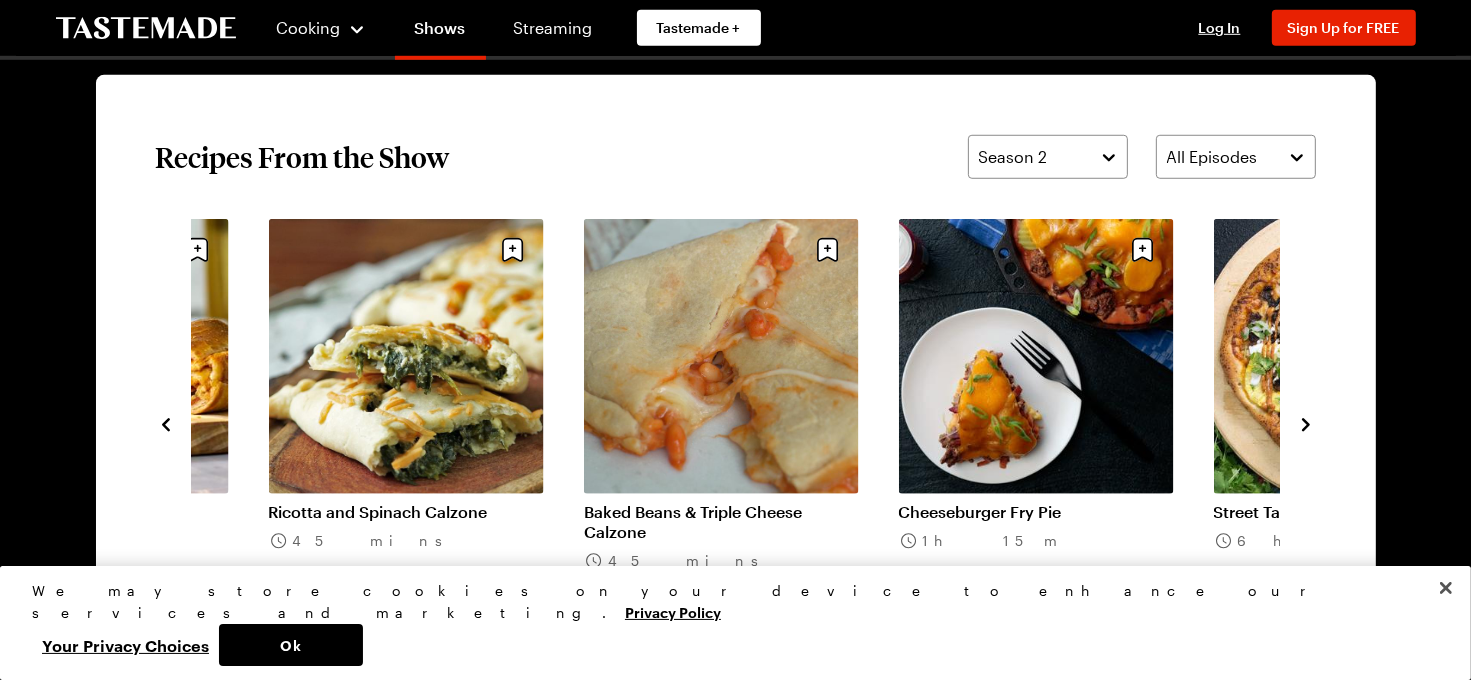 click 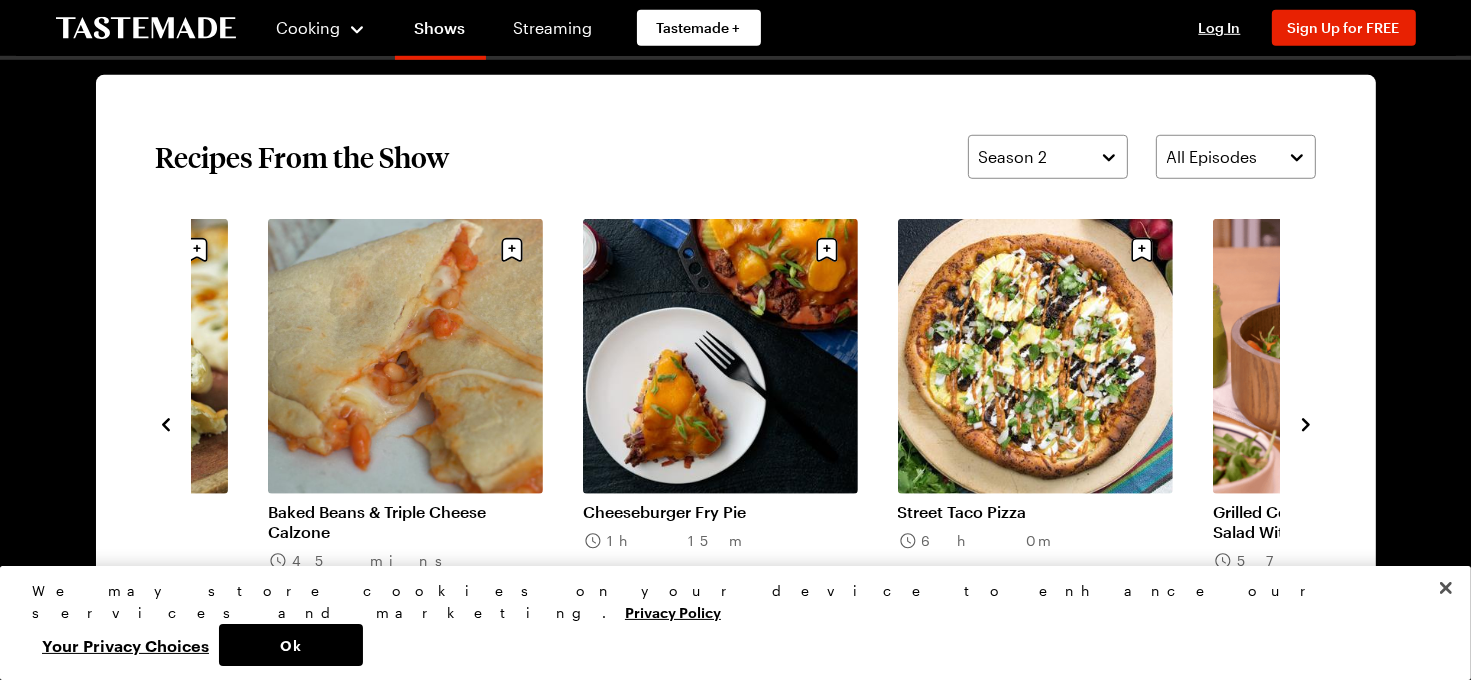 click 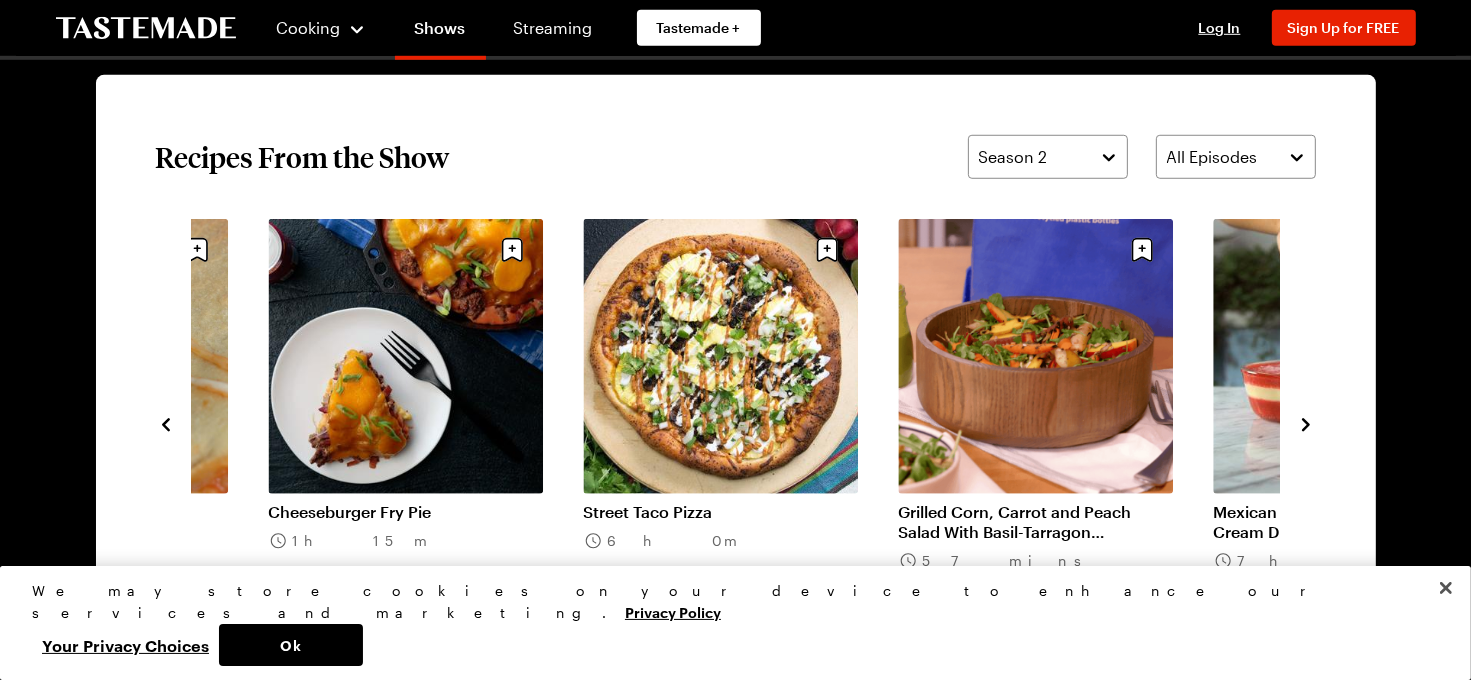 click 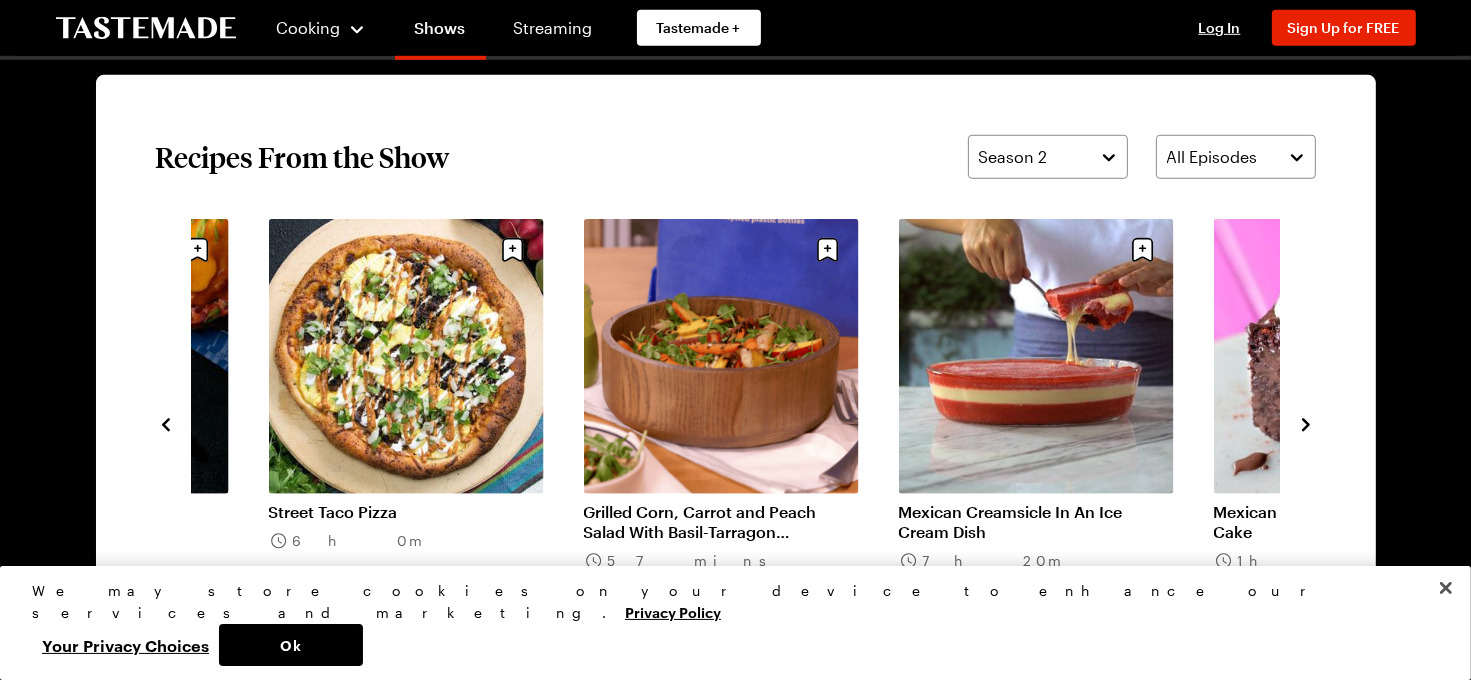 click 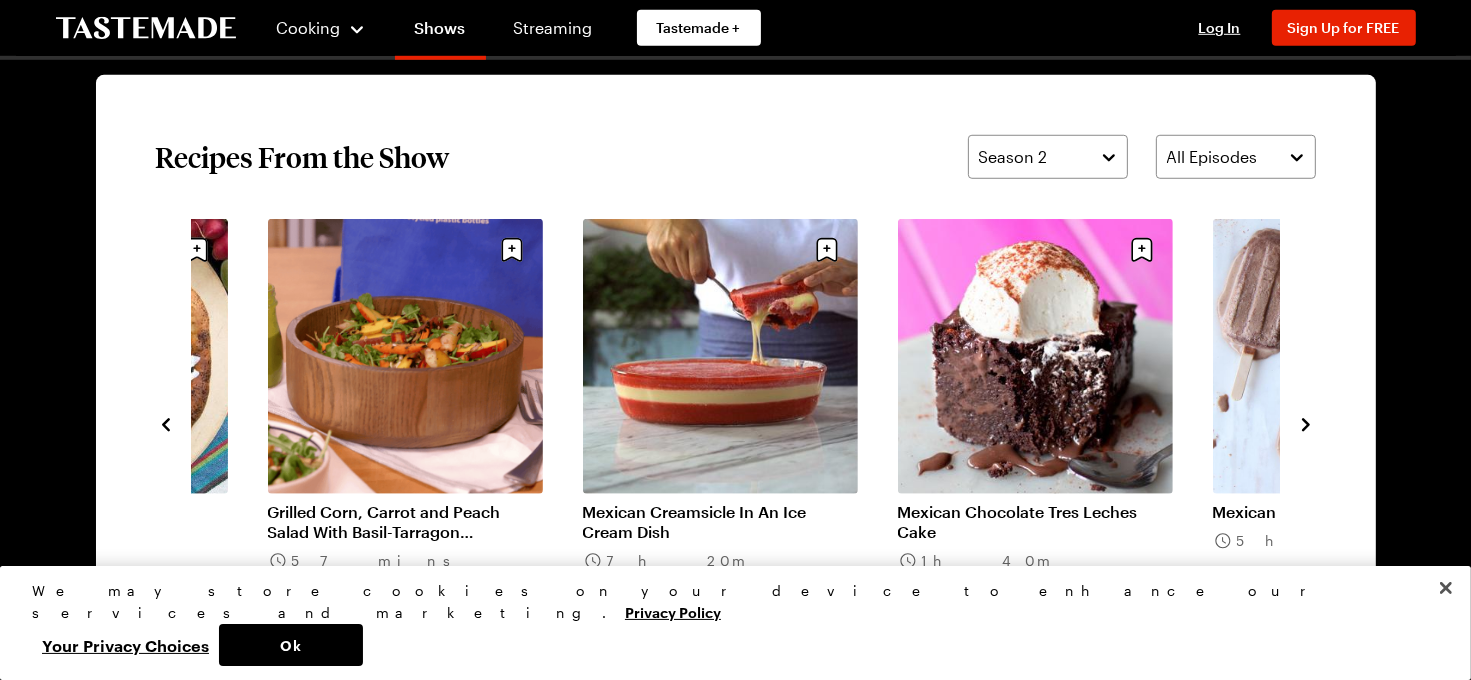 click 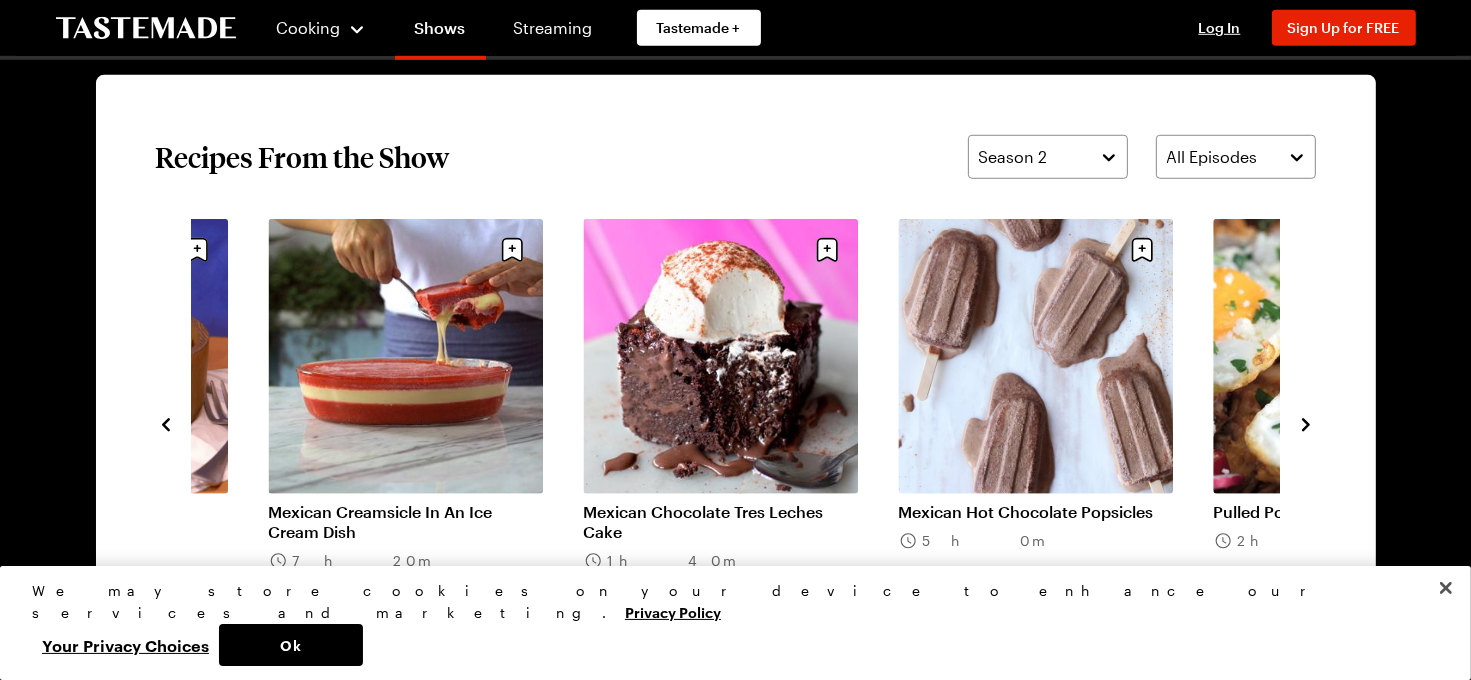 click 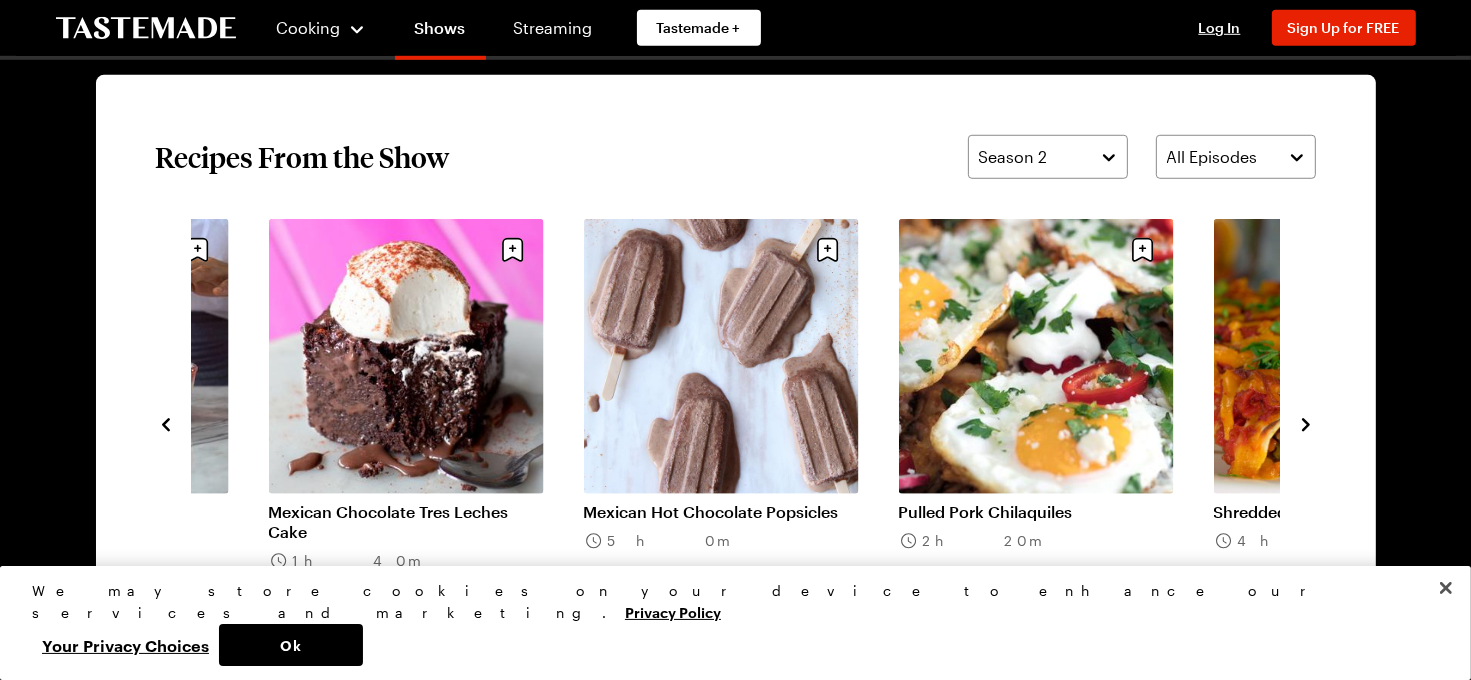 click 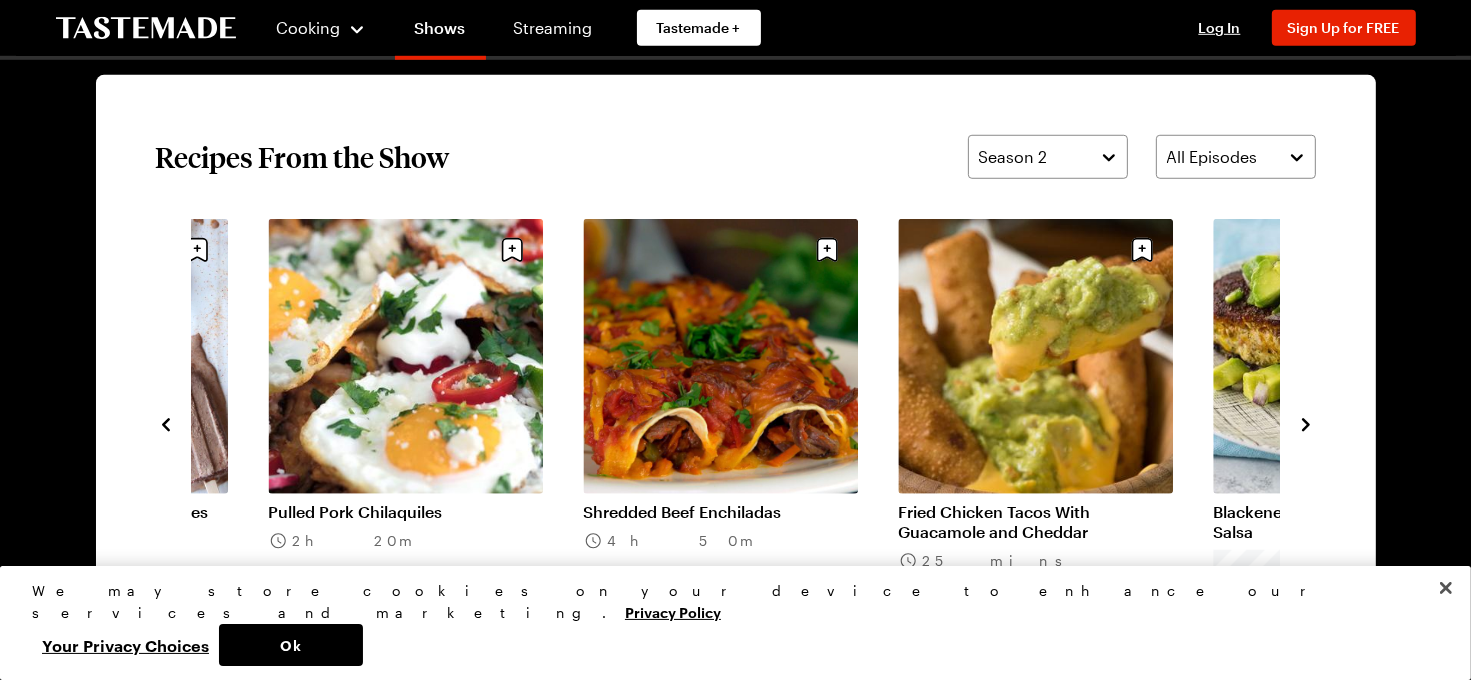 click 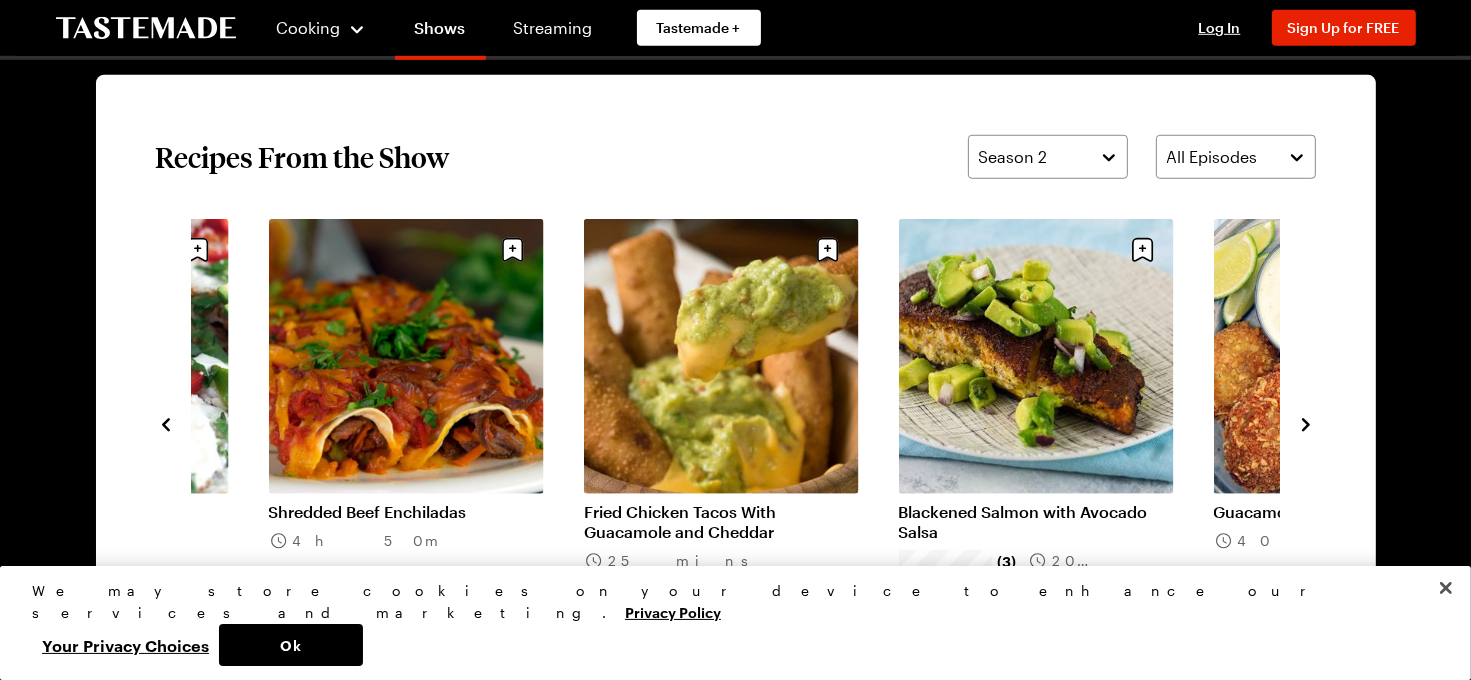 click 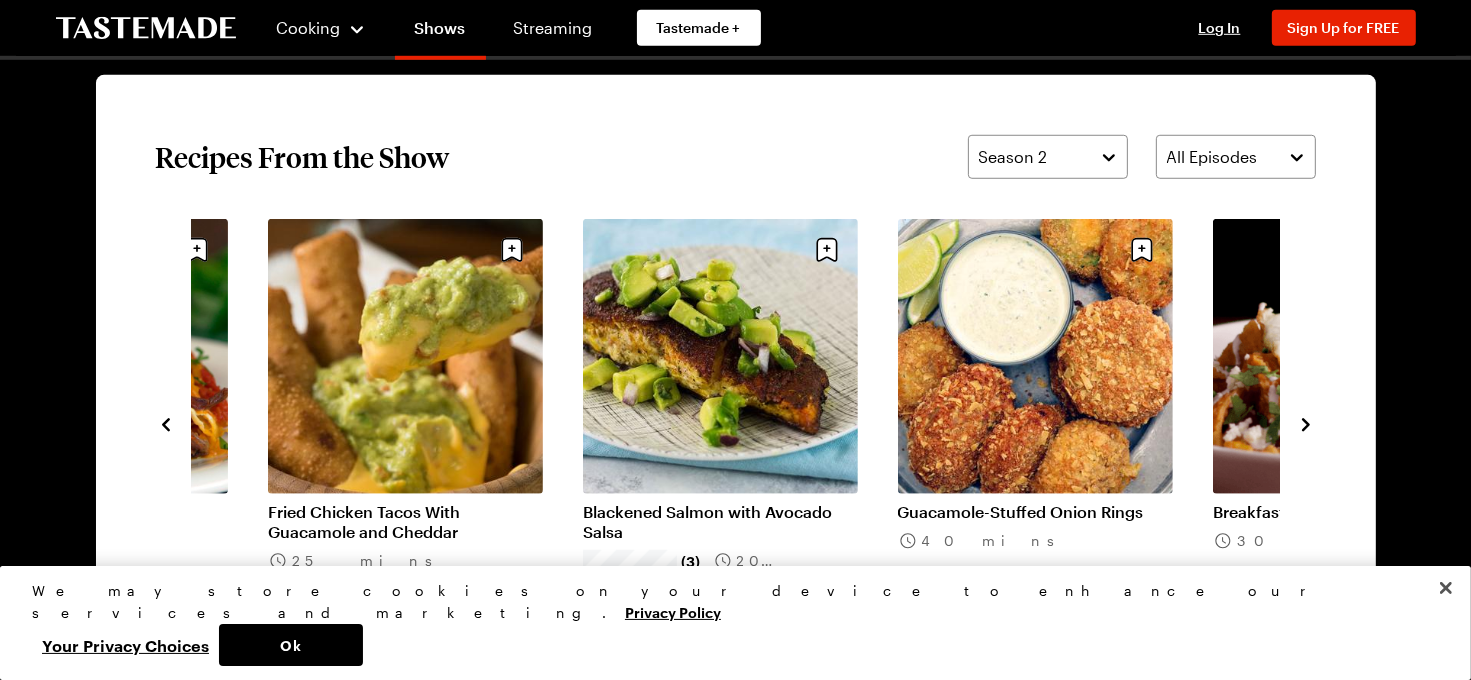 click 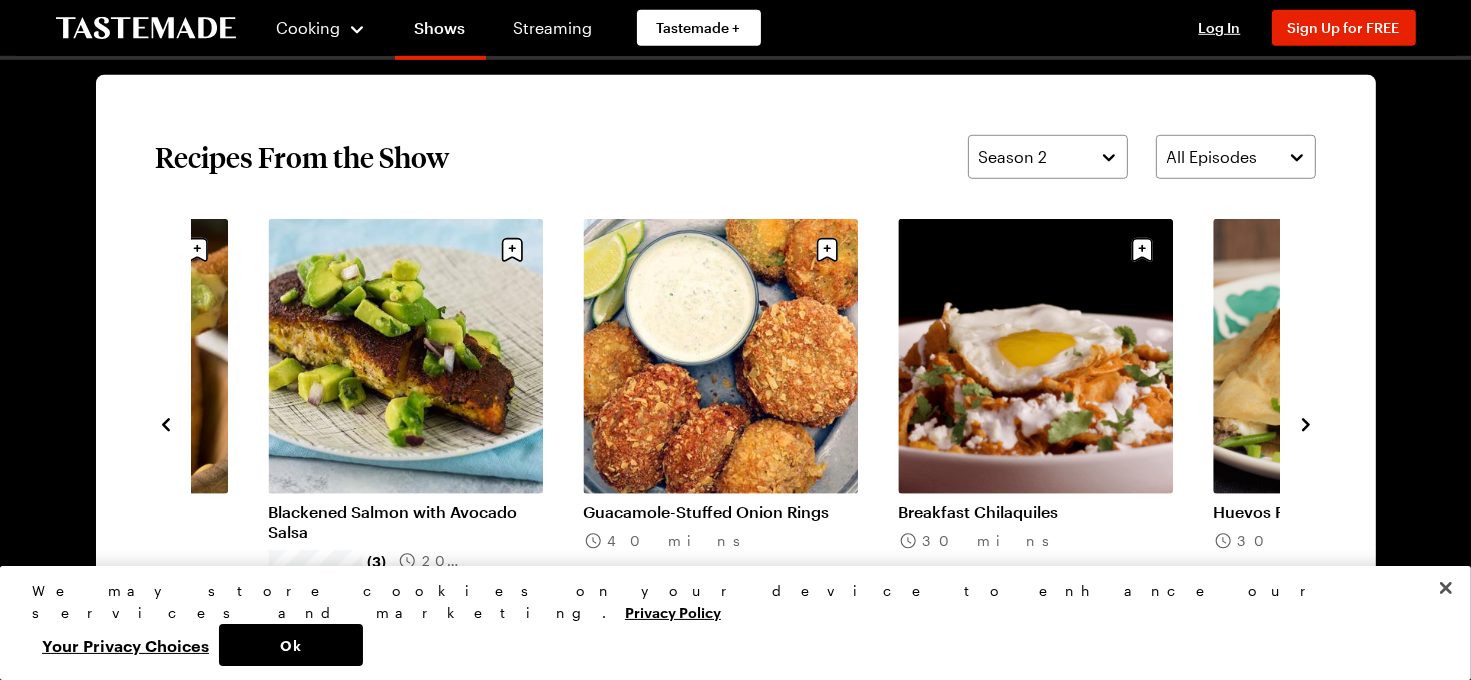 click 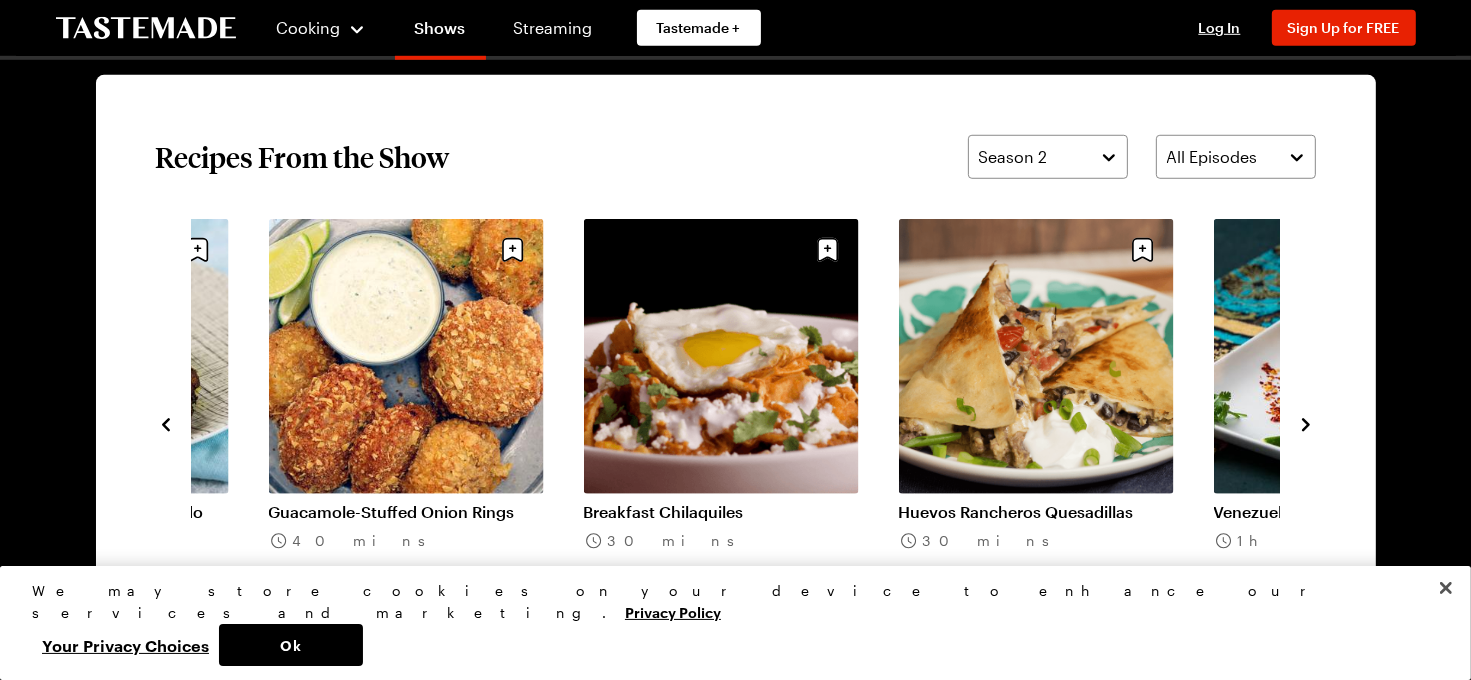 click 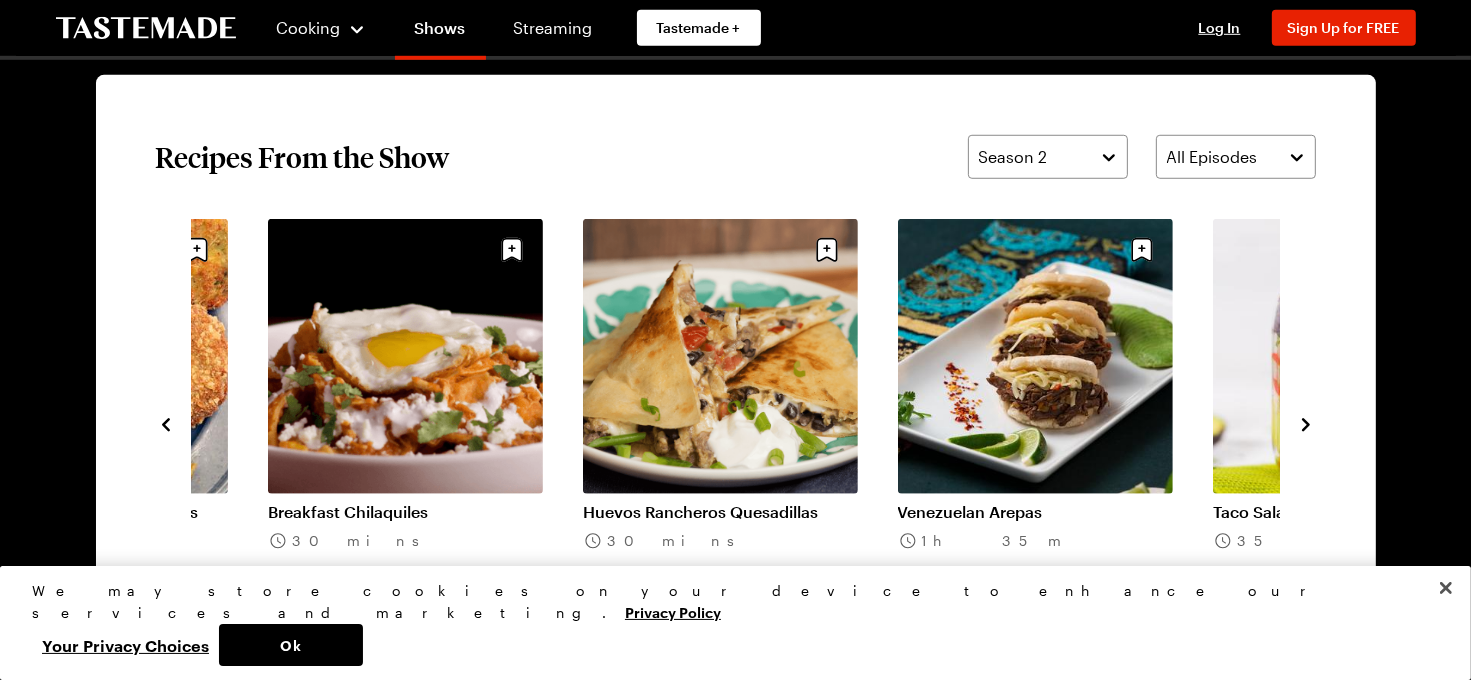 click 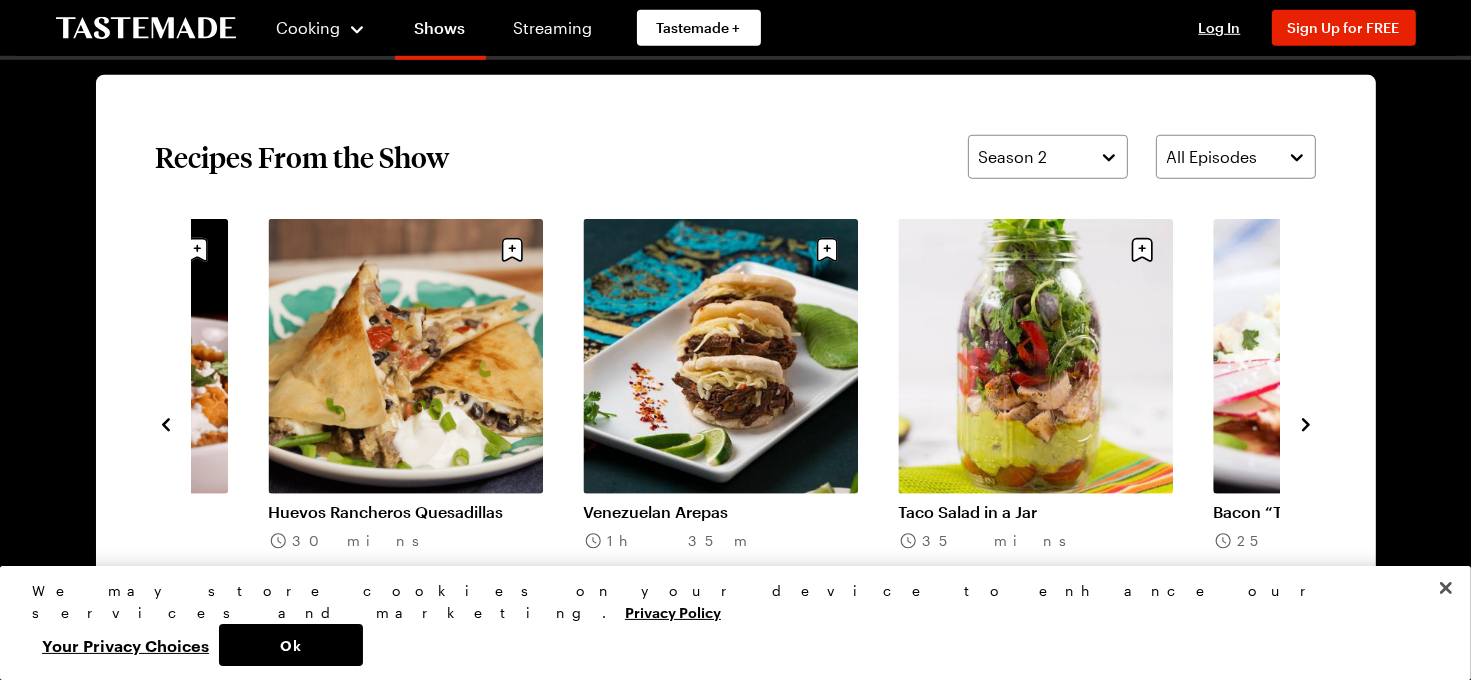click 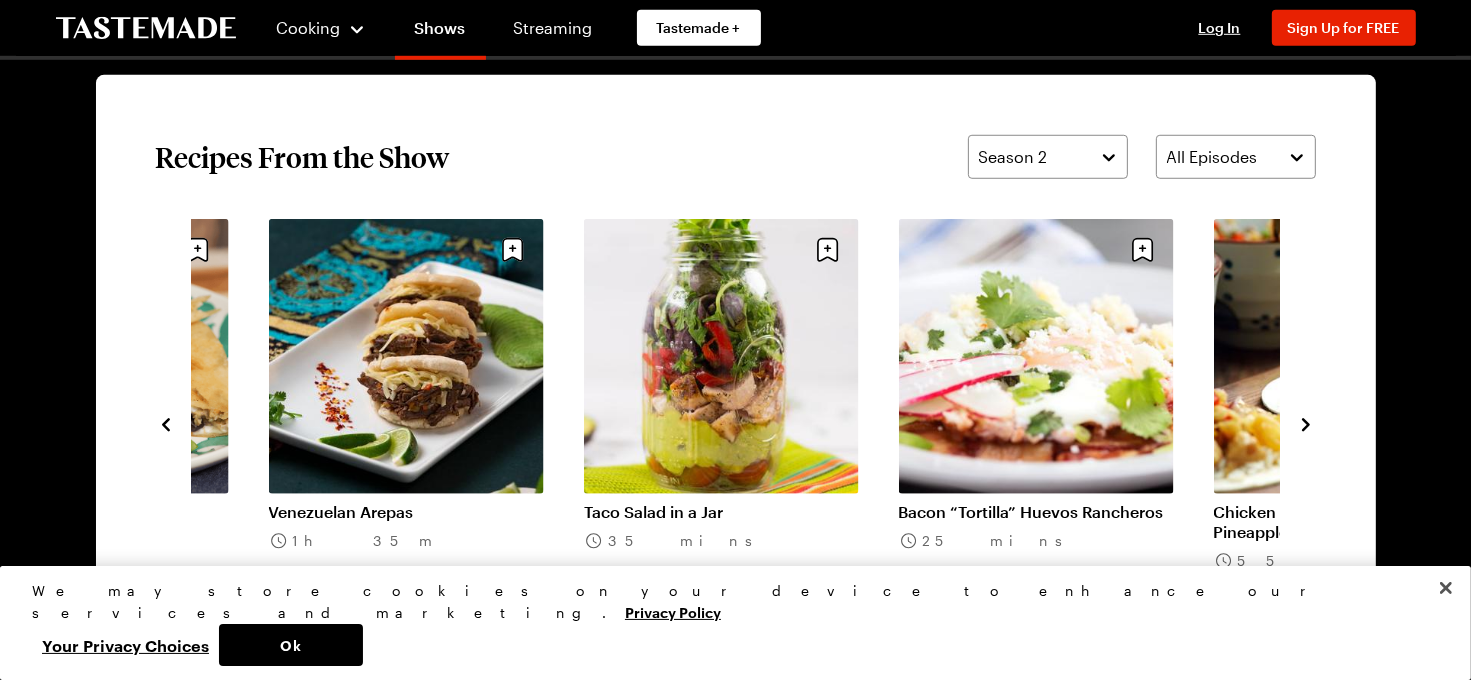 click 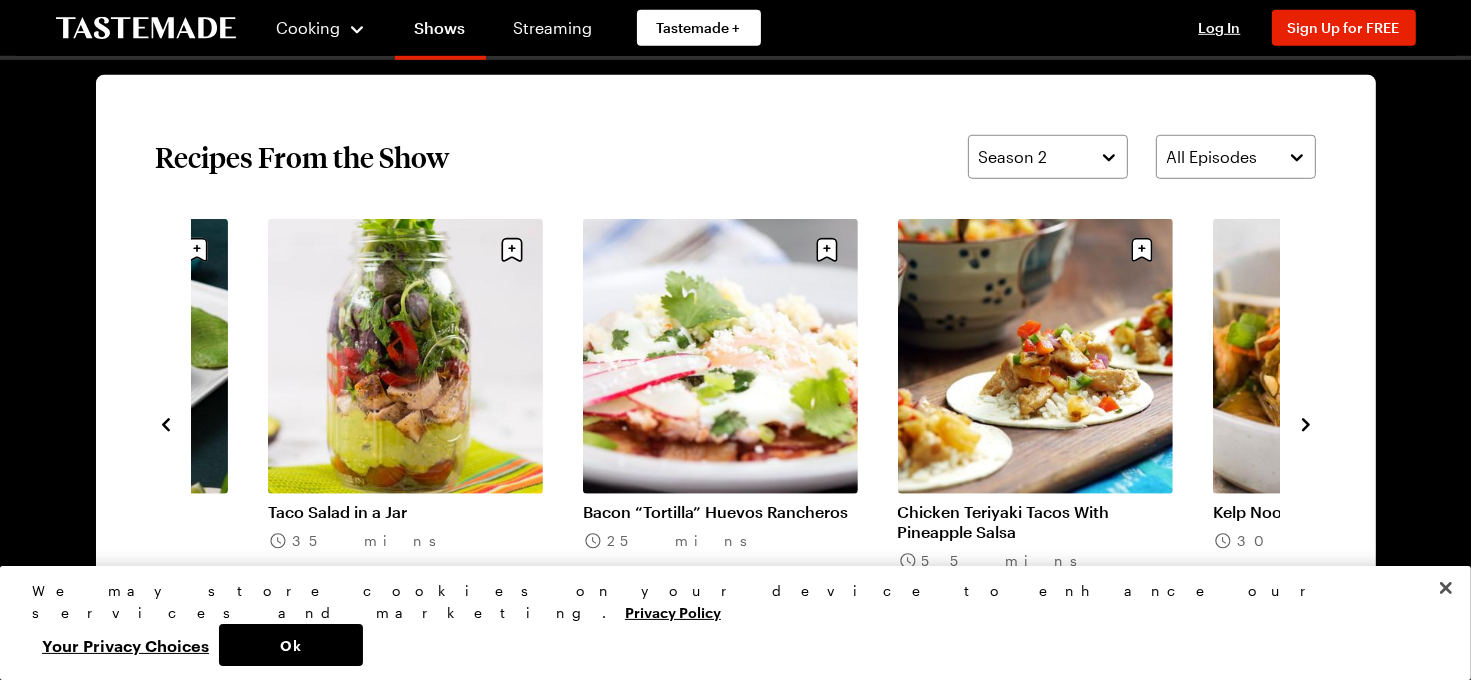 click 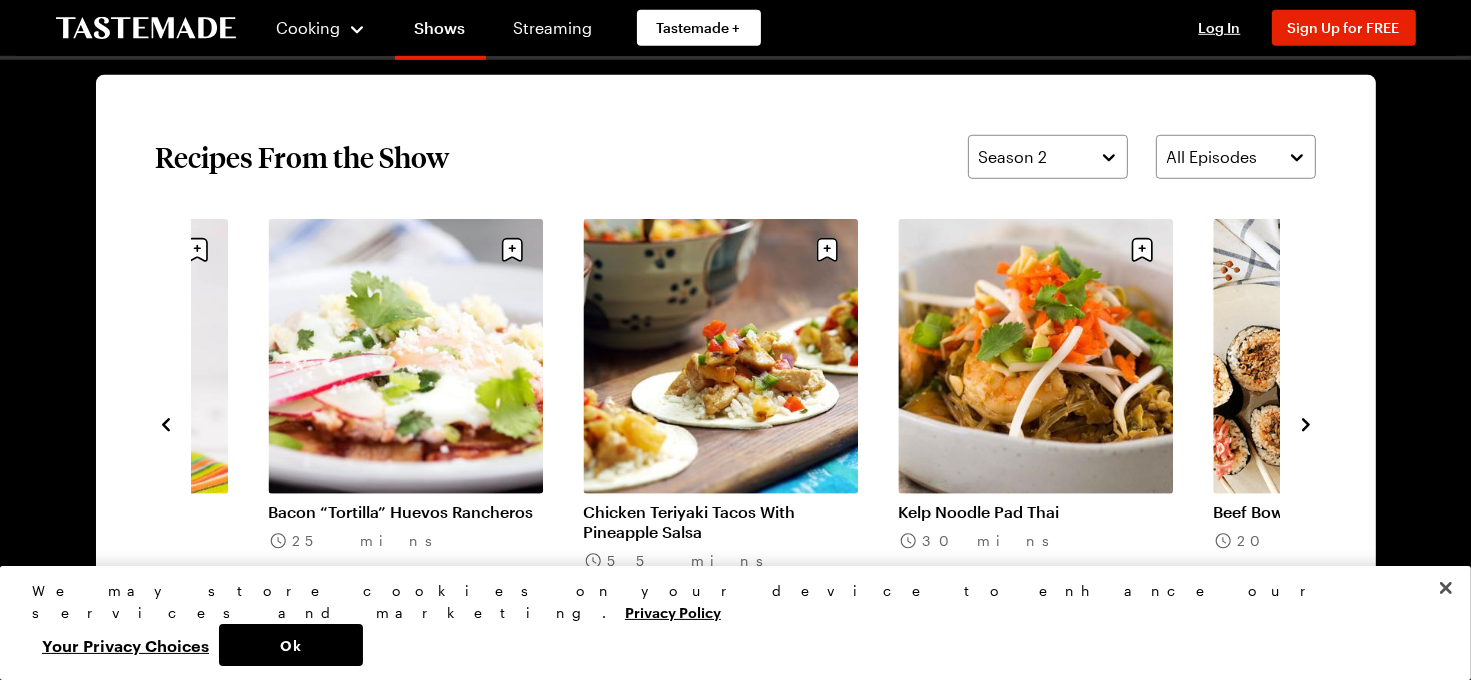 click 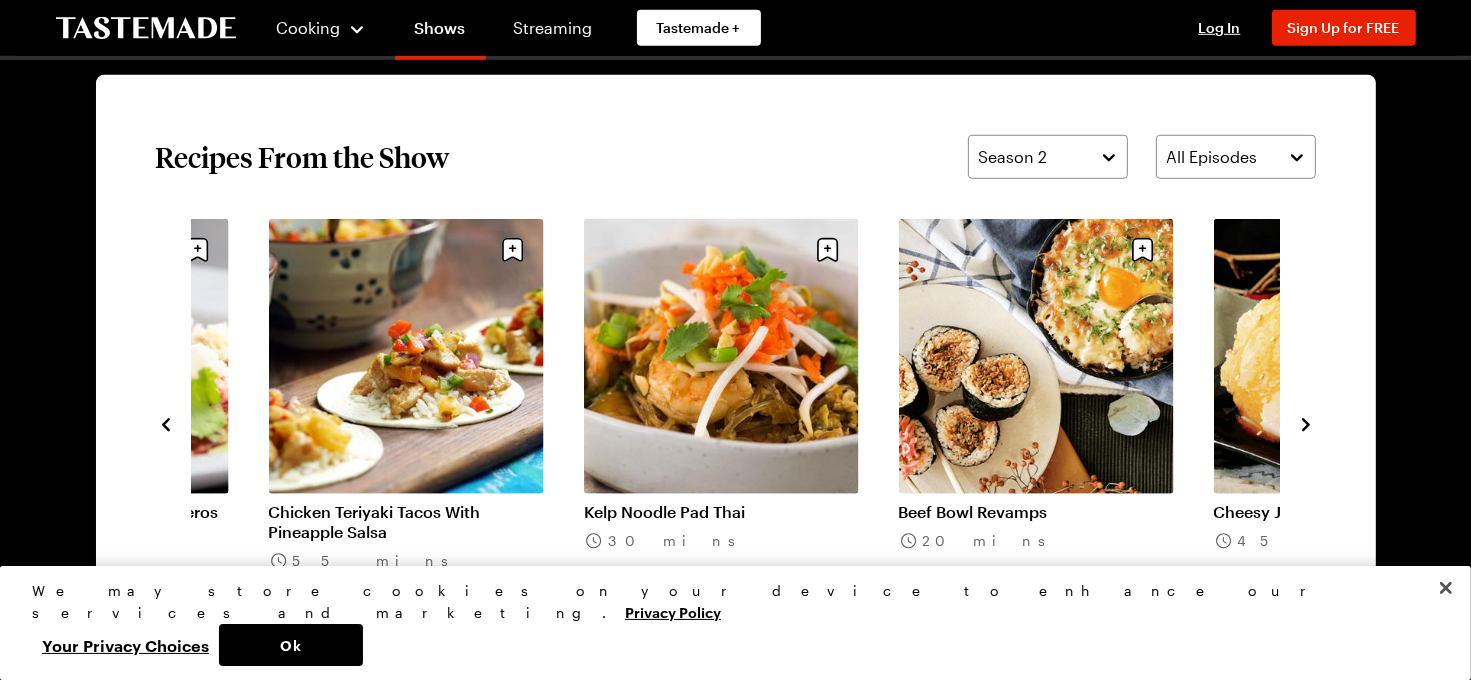 click 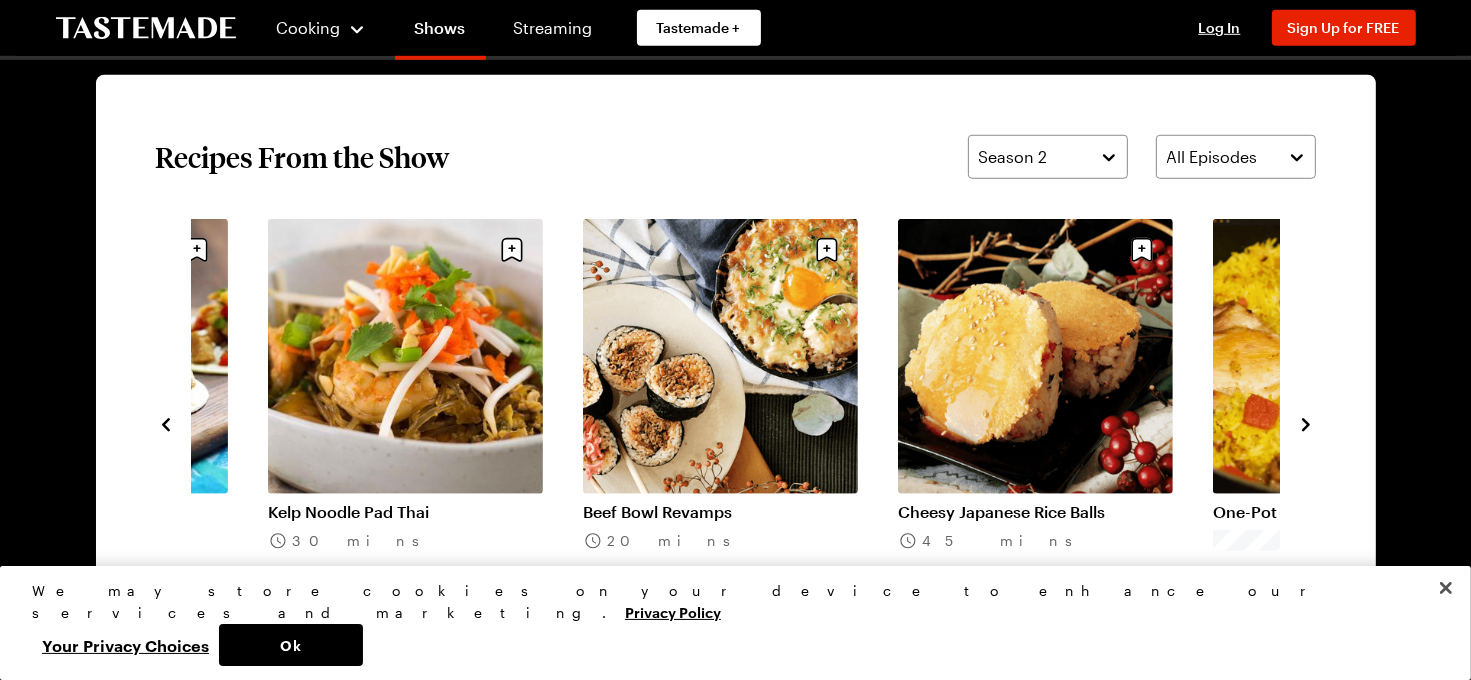click 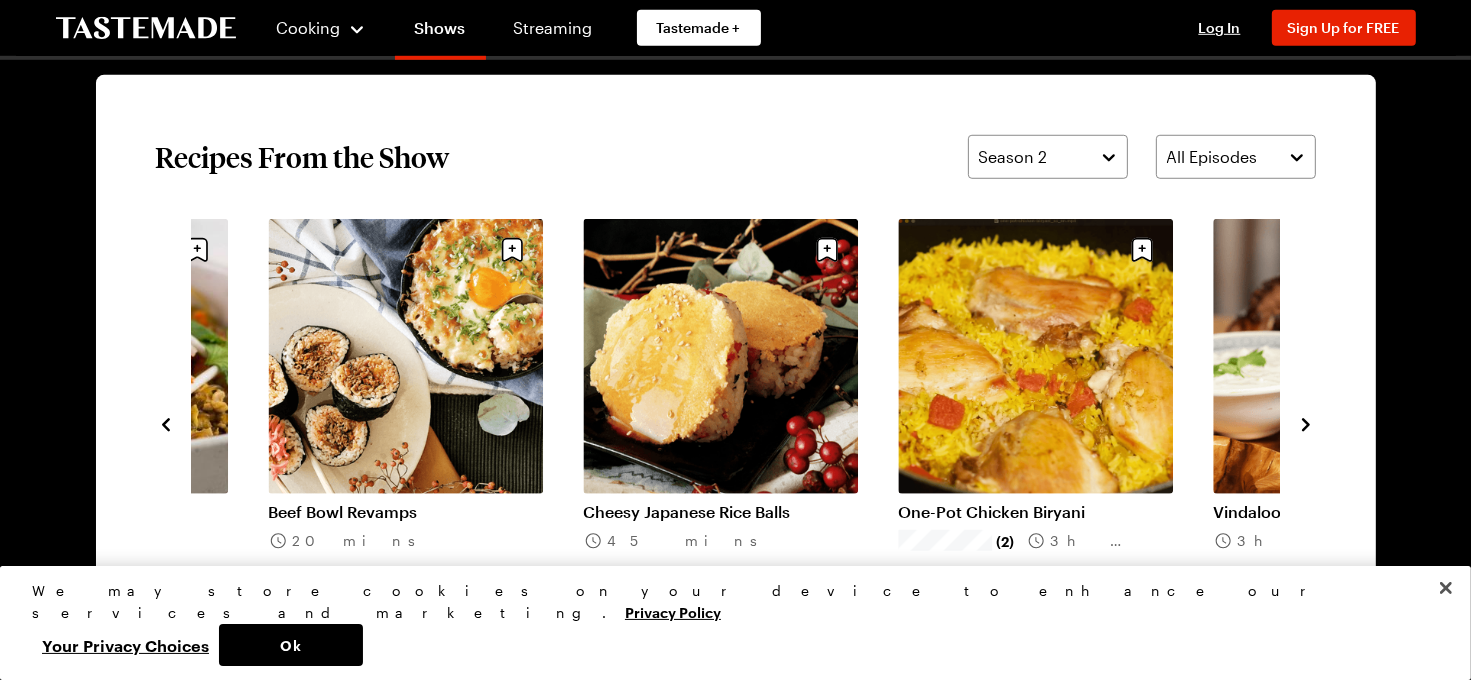 click 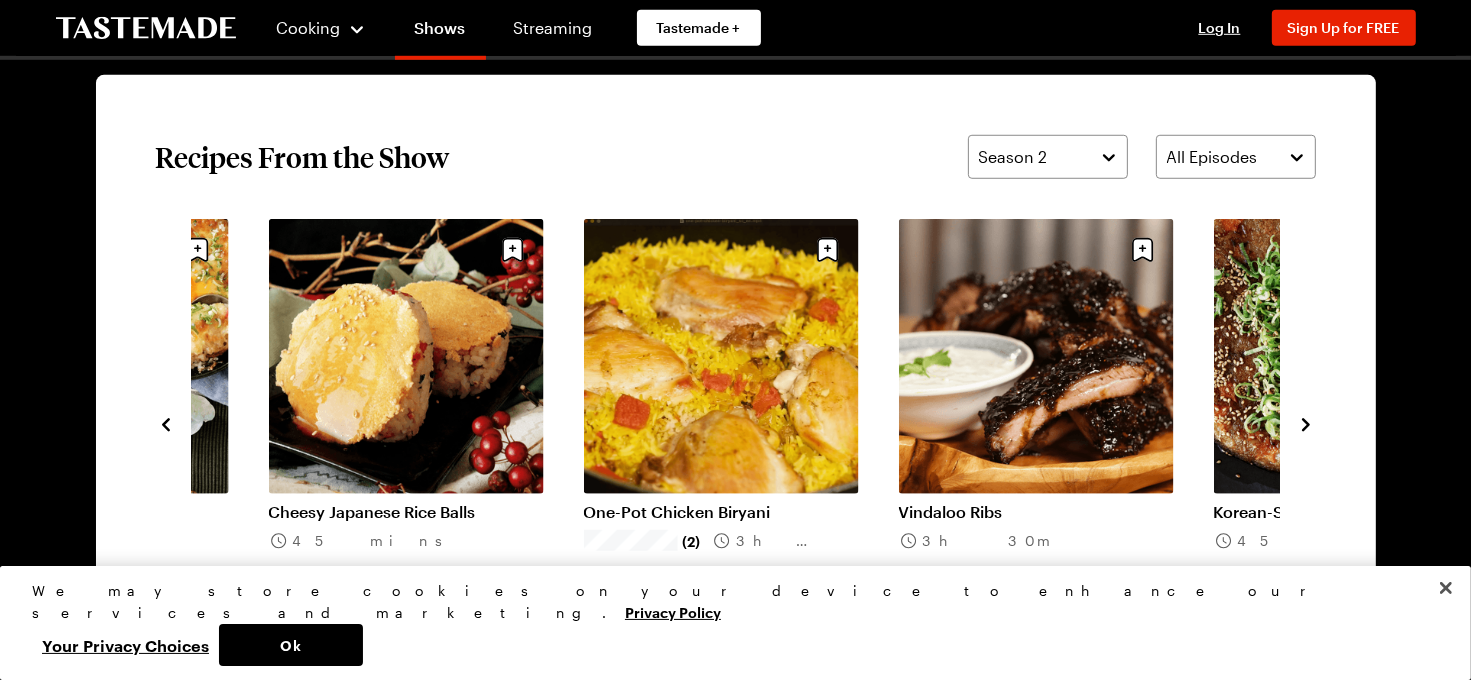 click 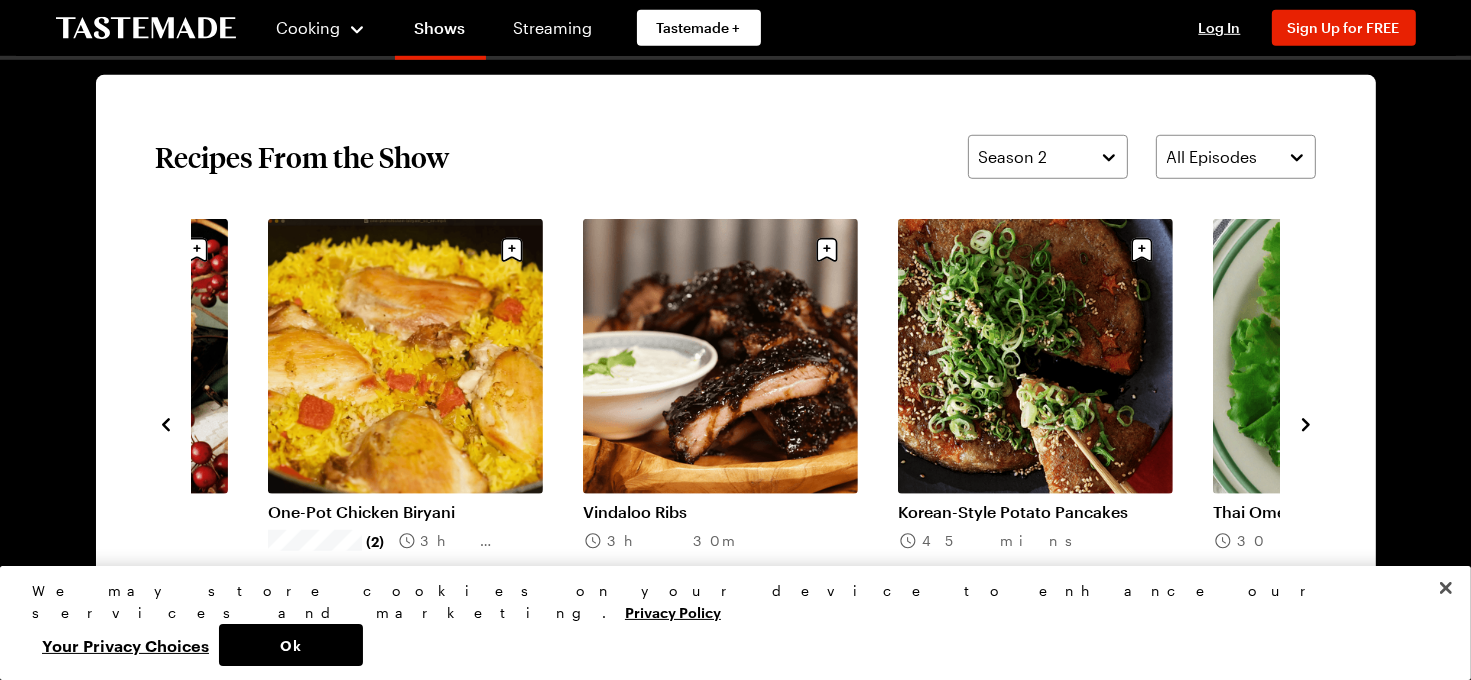 click 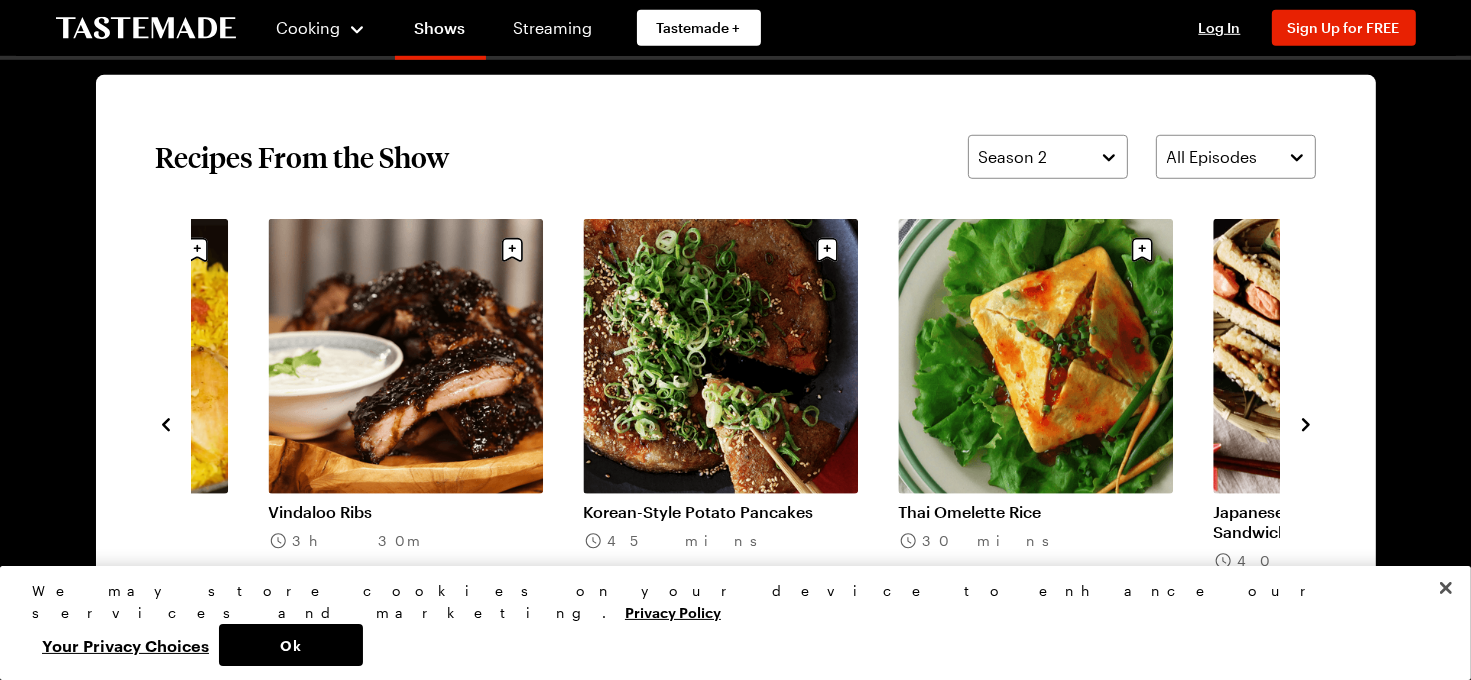 click 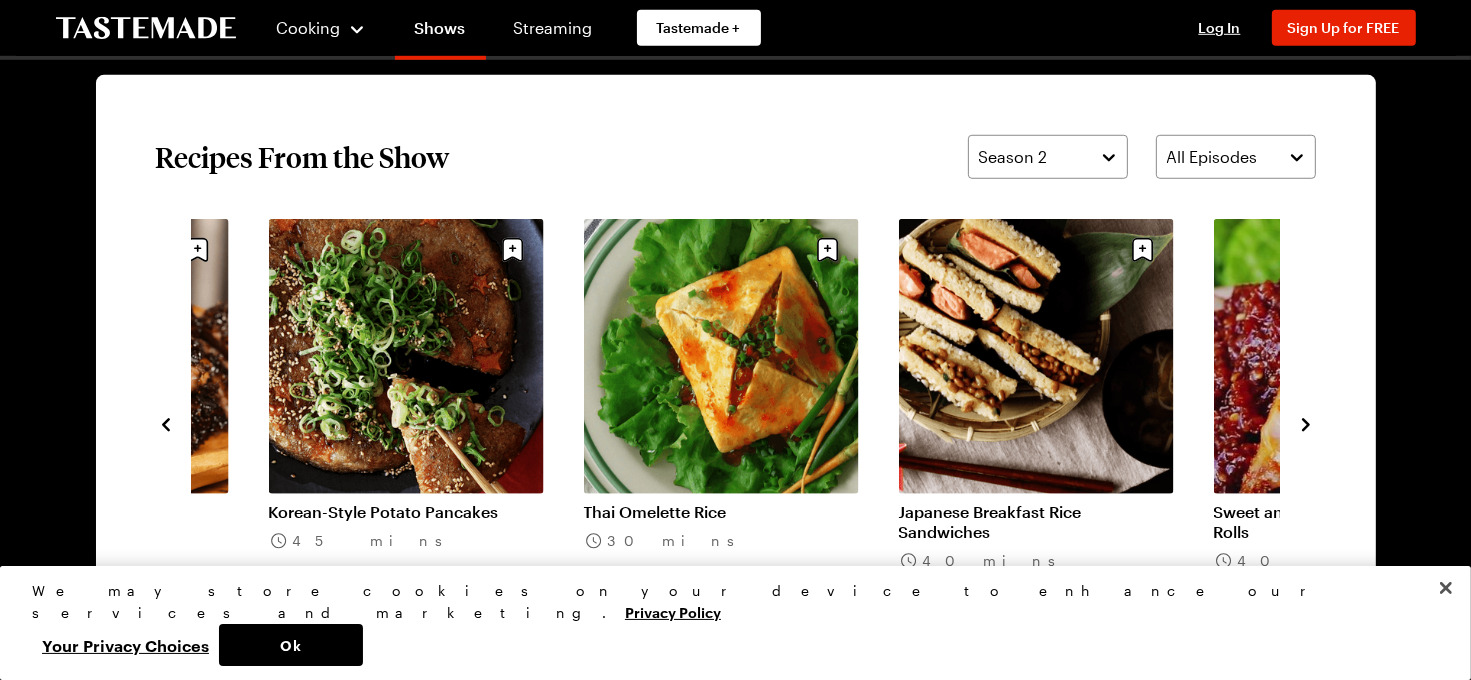 click 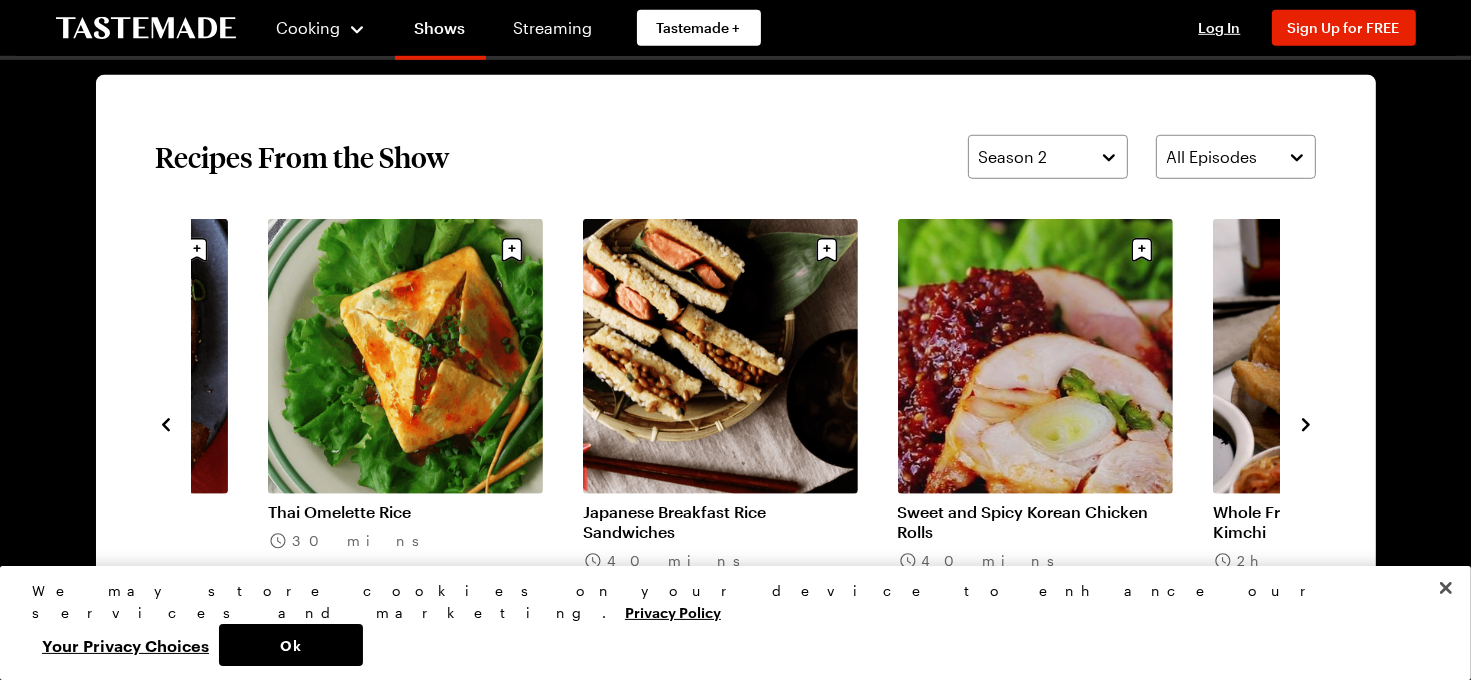 click 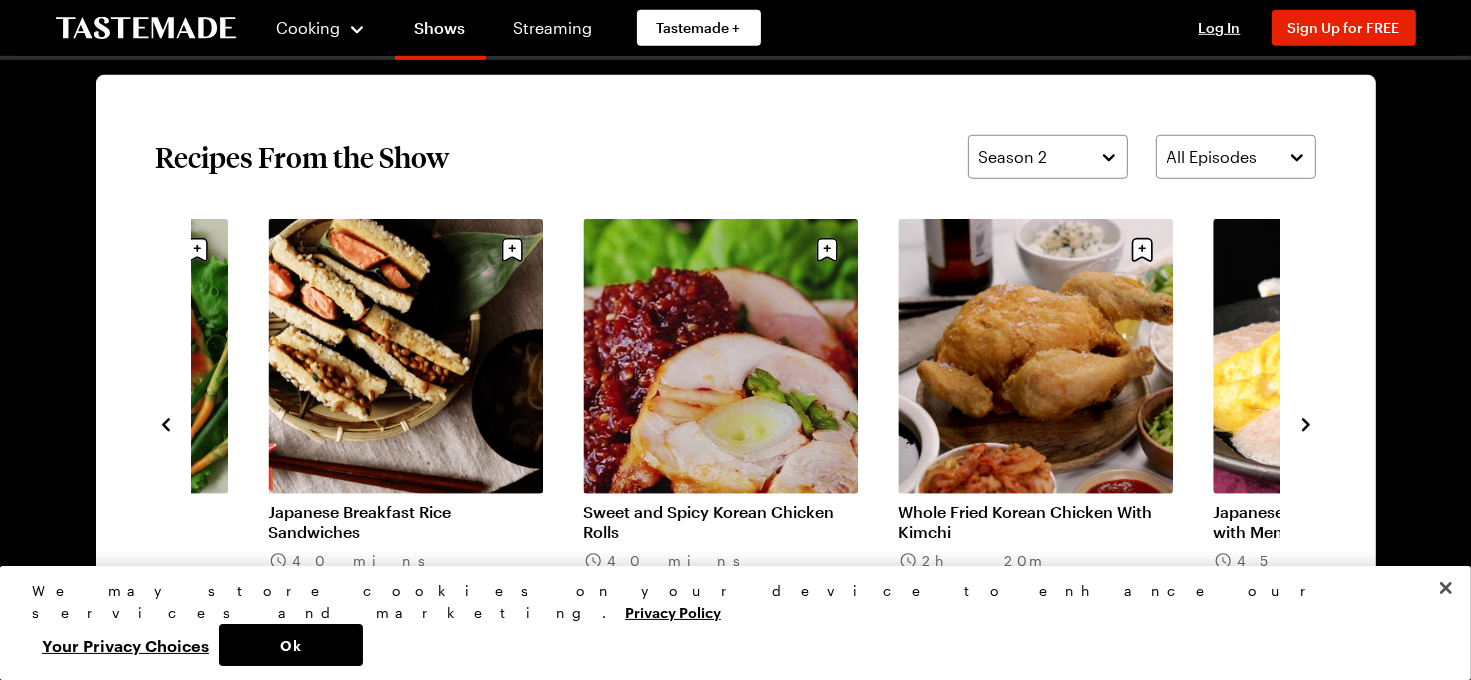 click 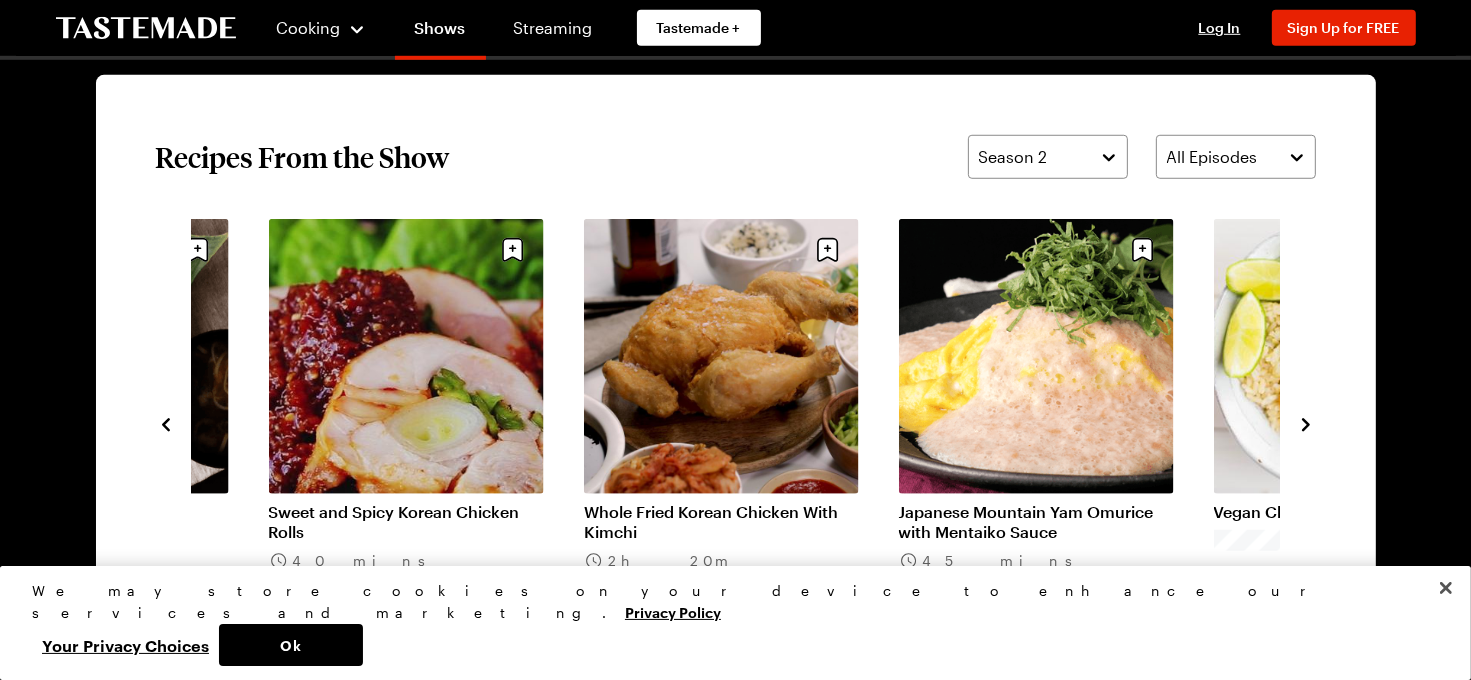click 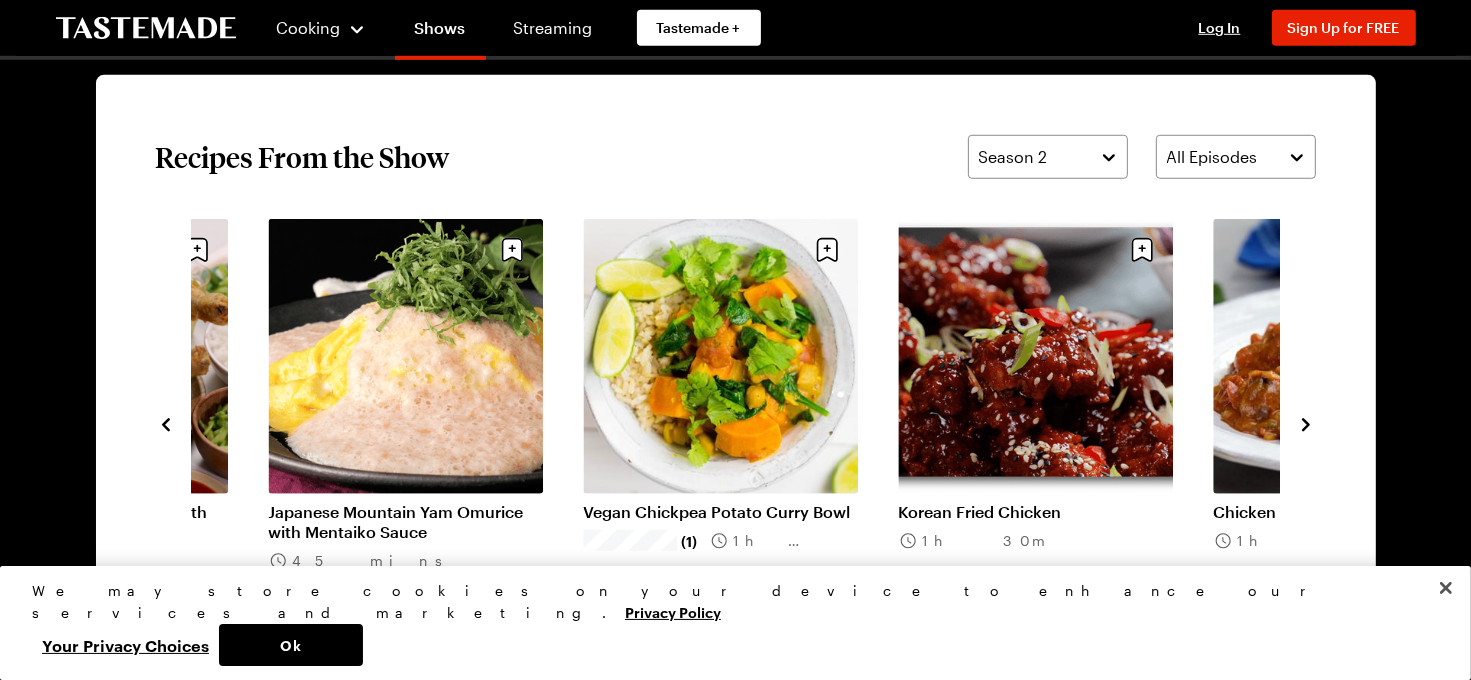 click 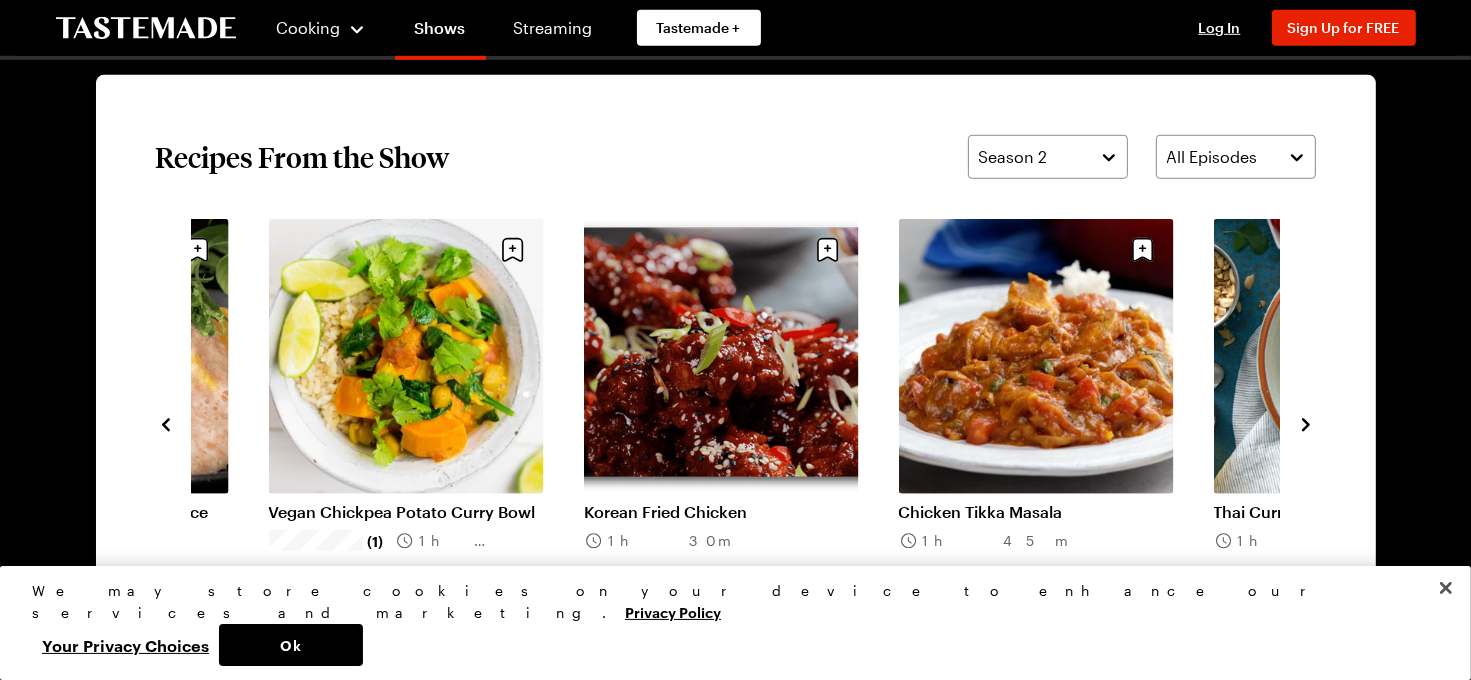 click 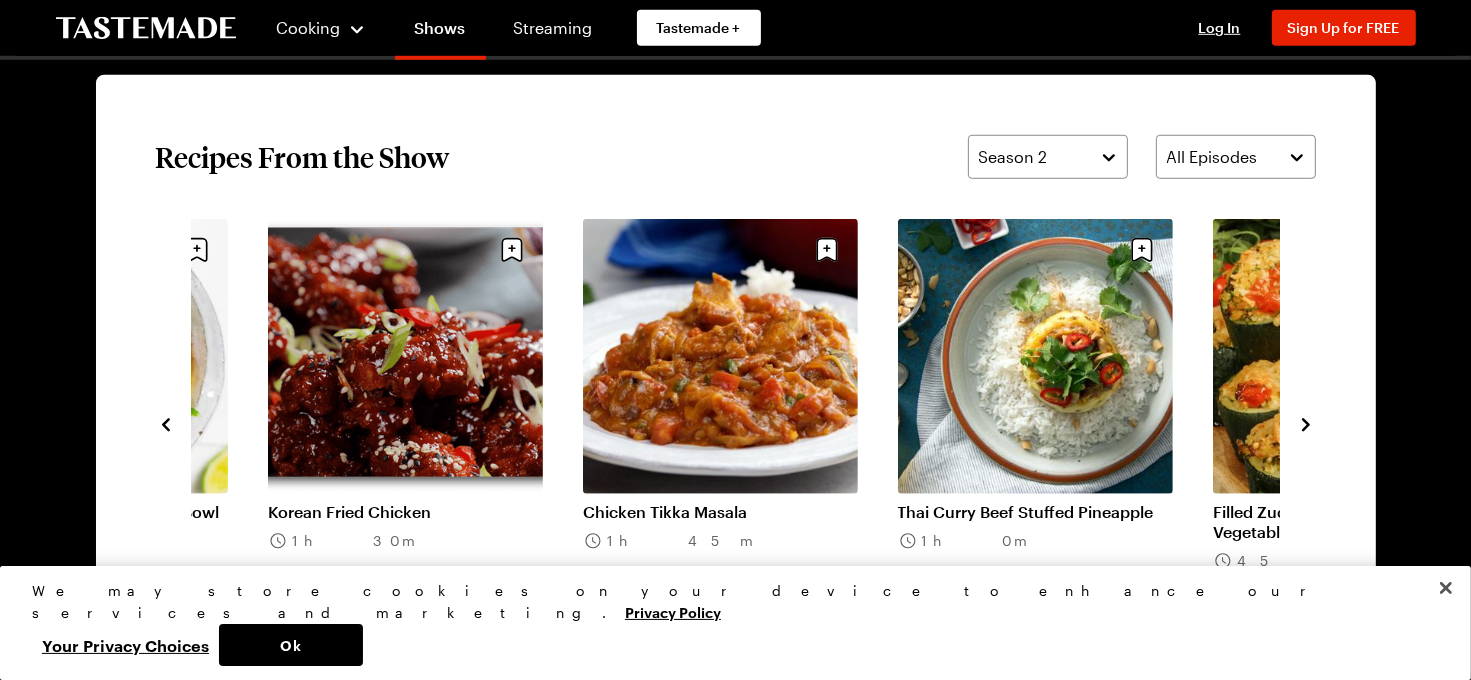 click 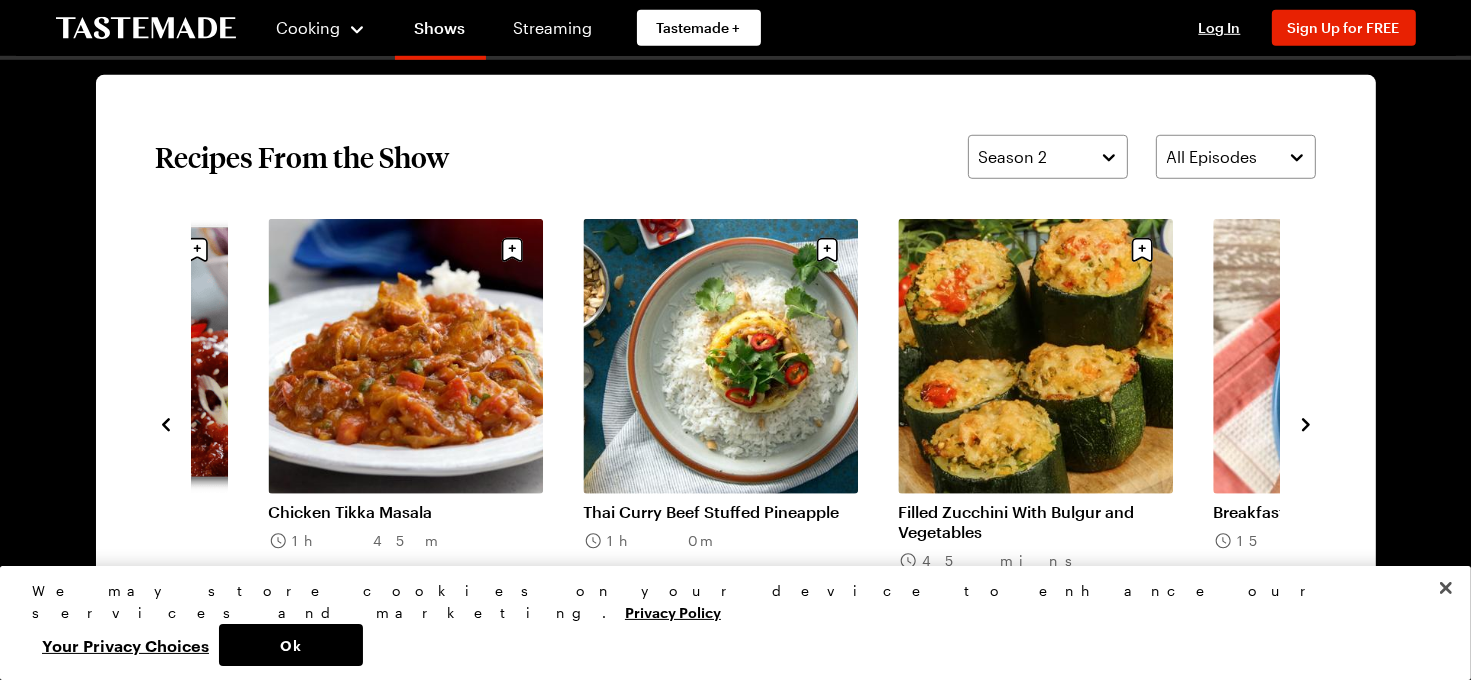 click 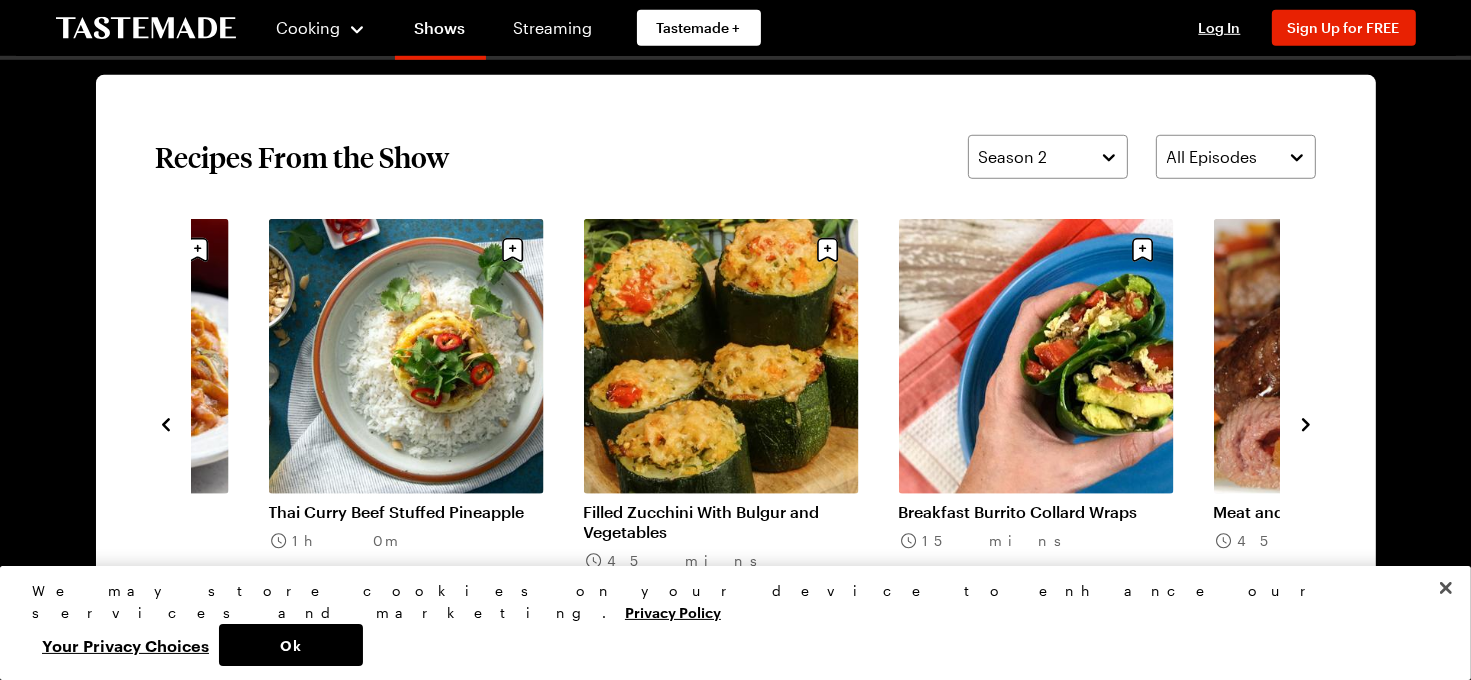 click 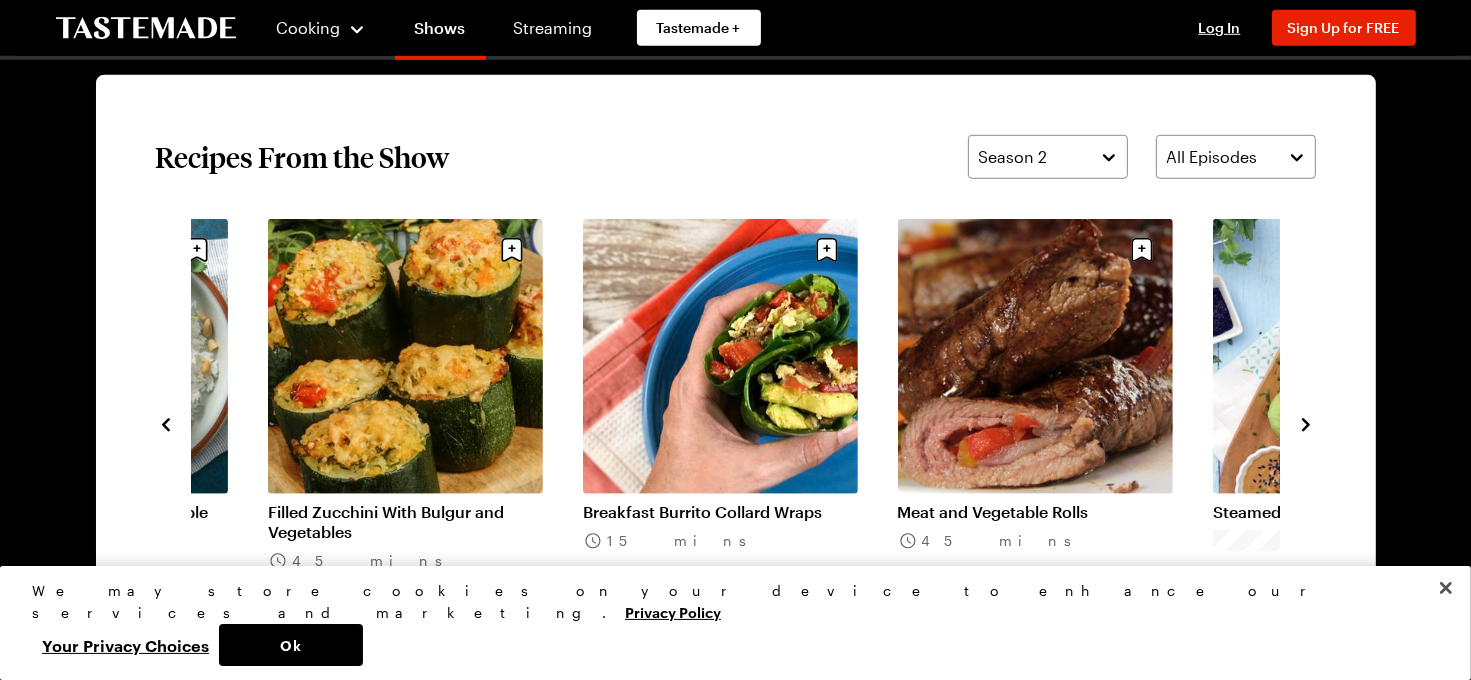 click 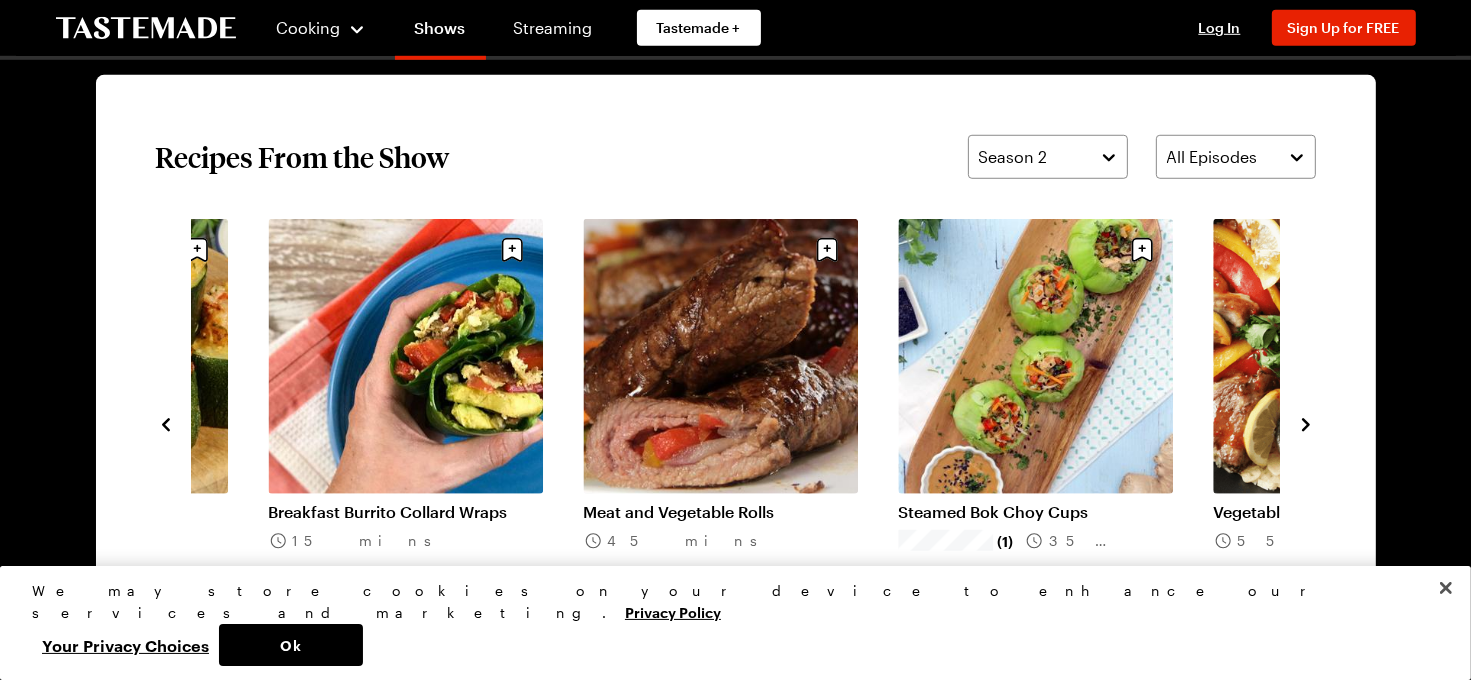 click 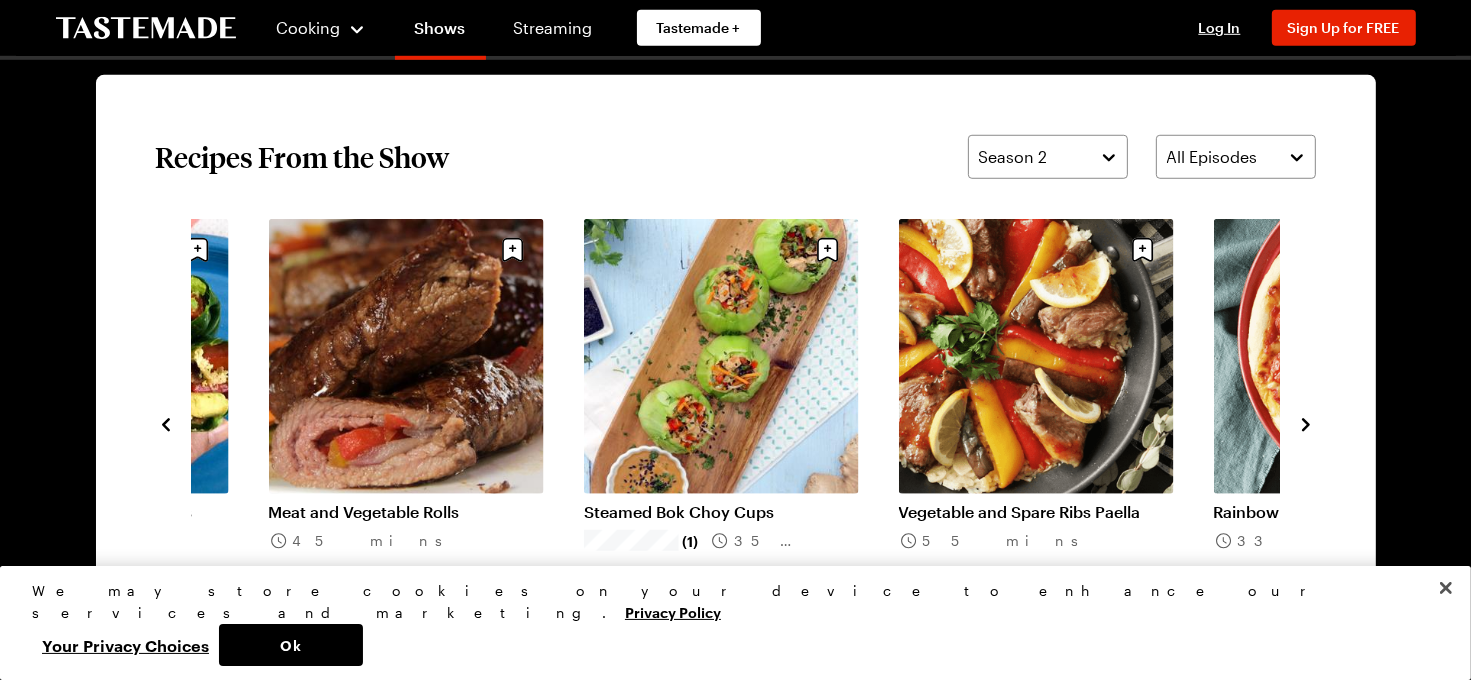 click 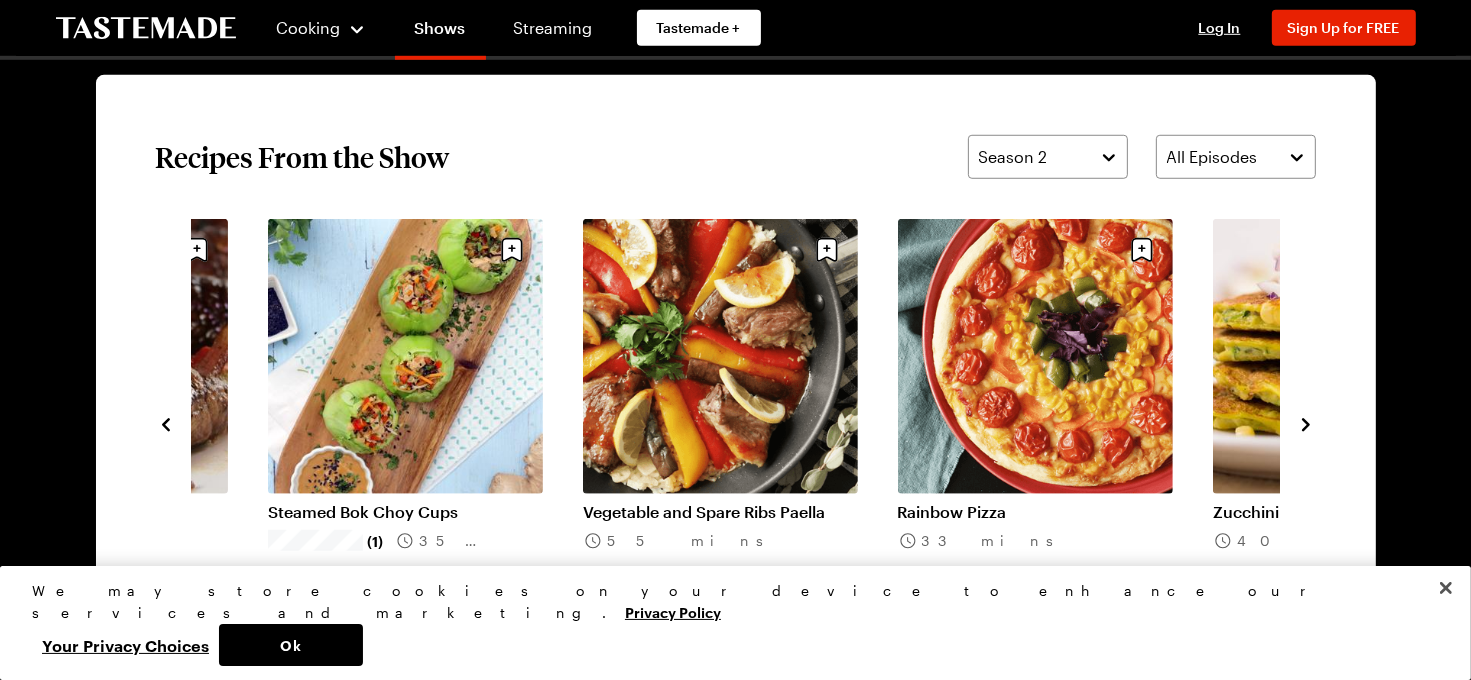 click 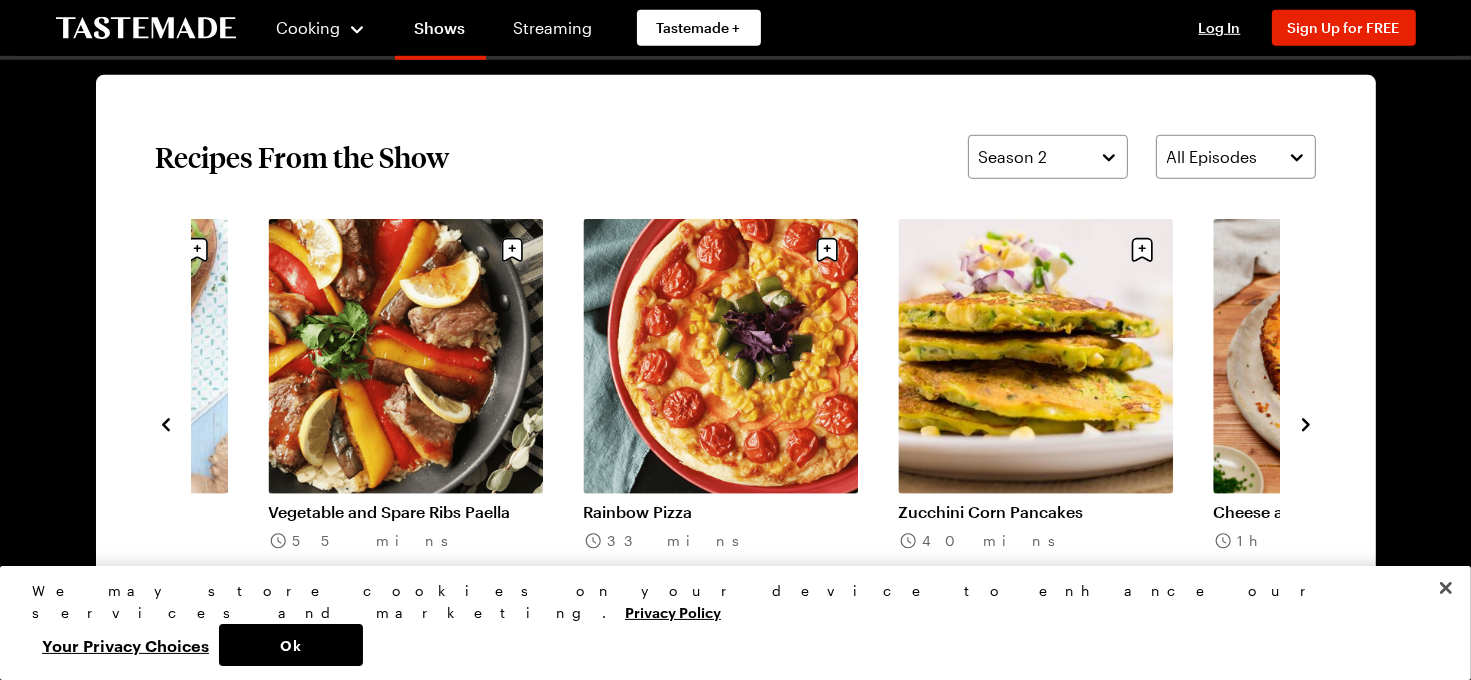 click 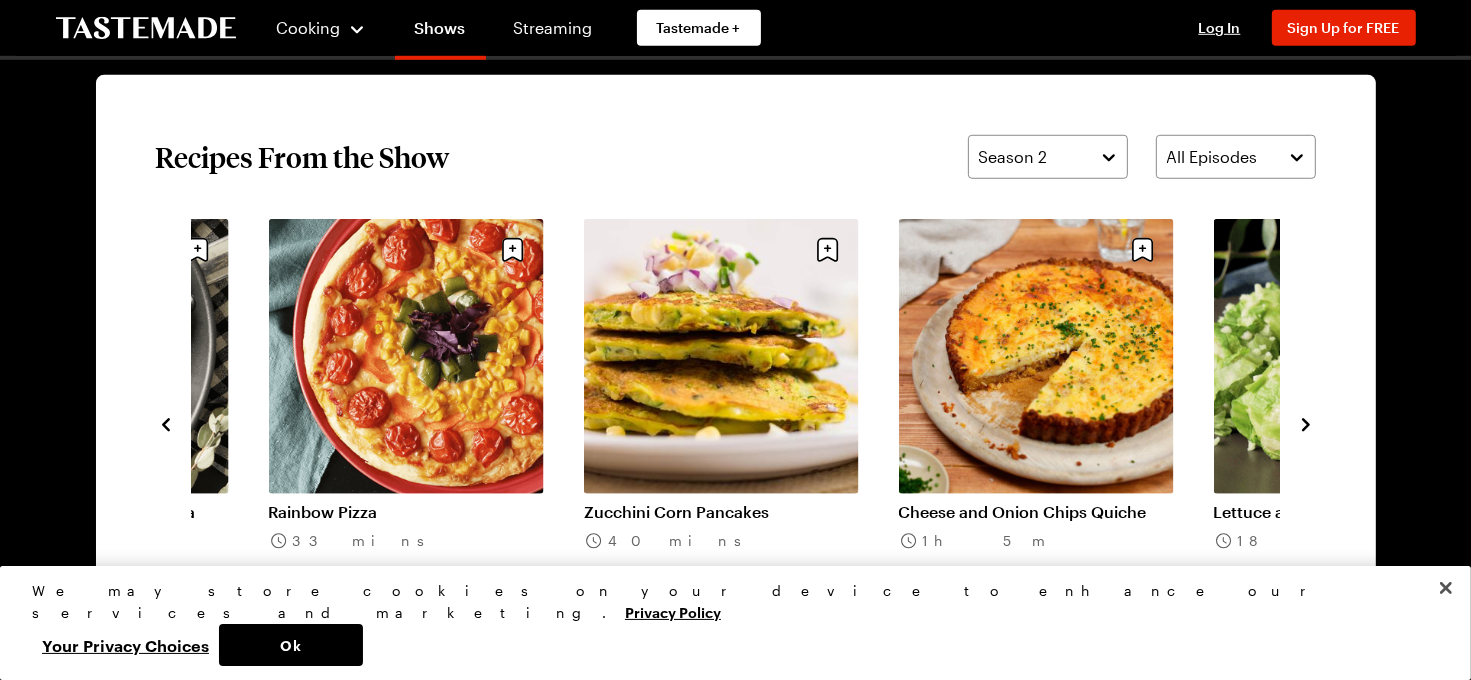 click 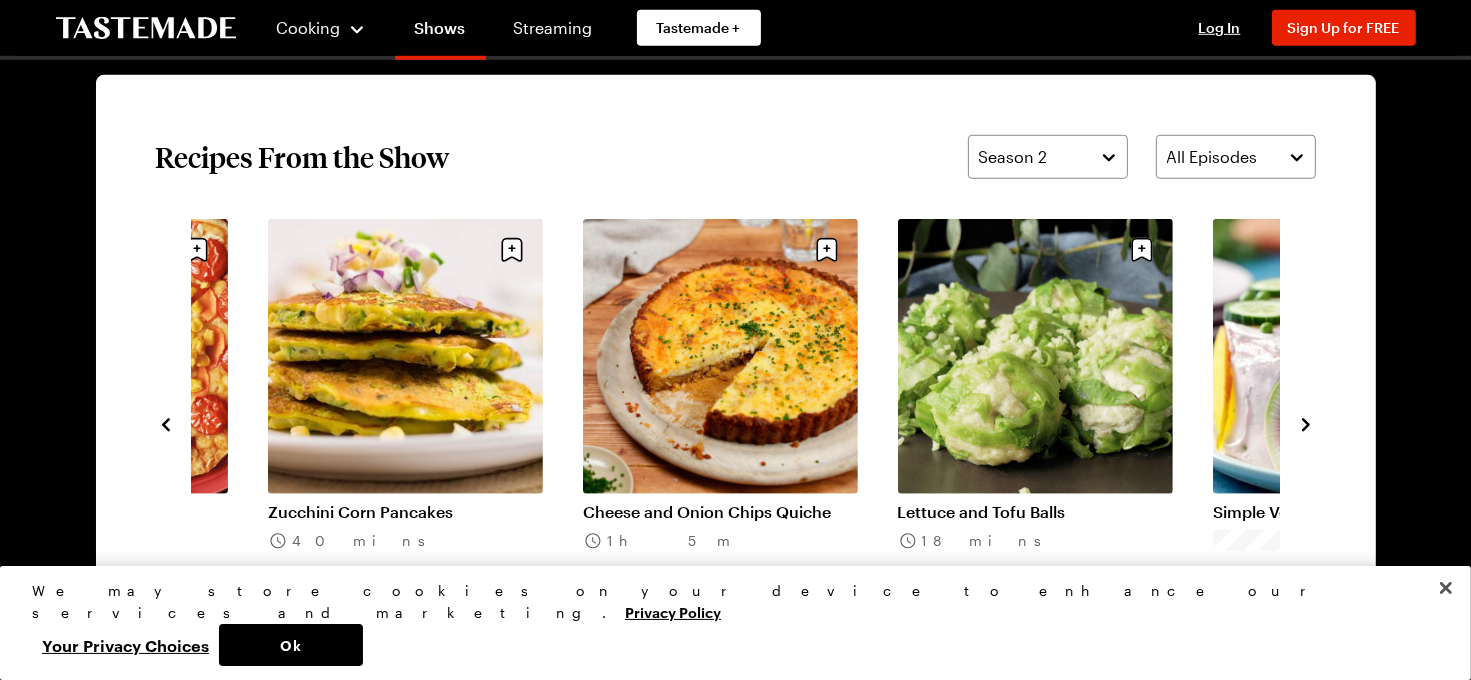 click 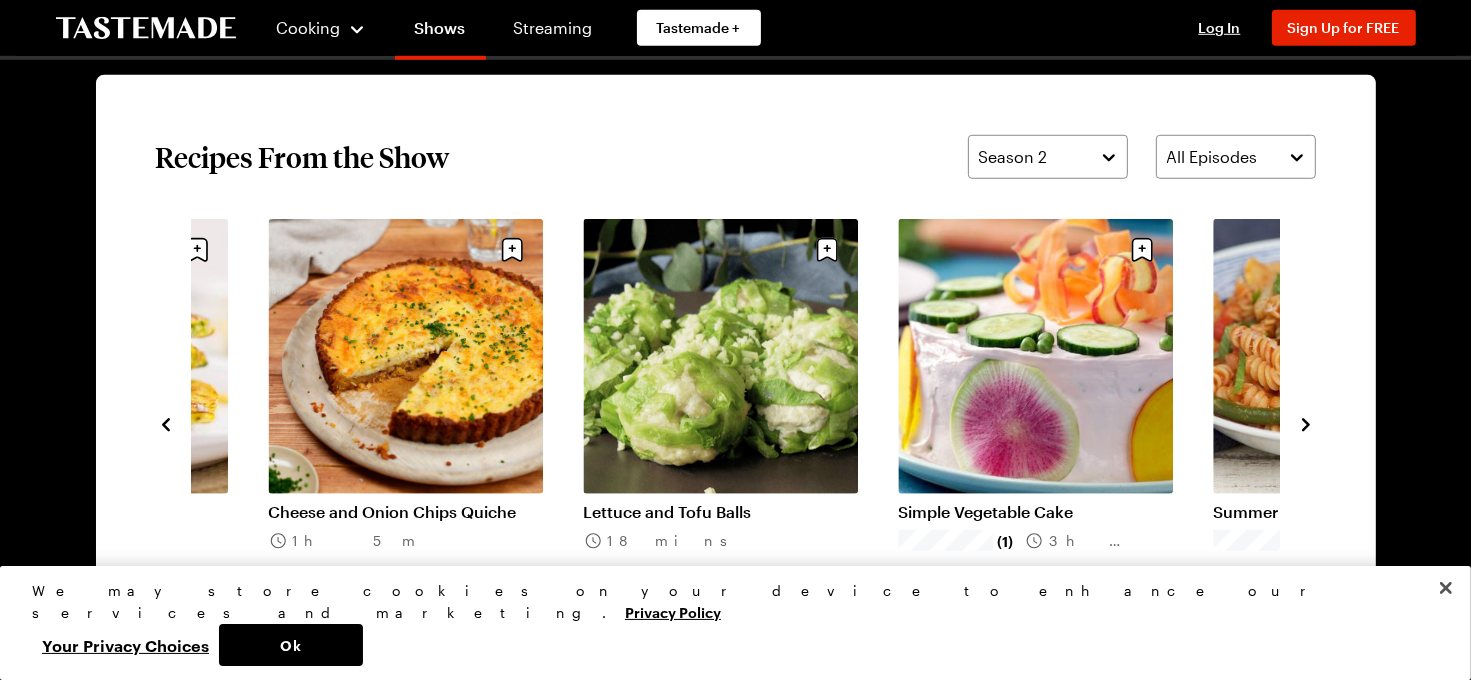 click 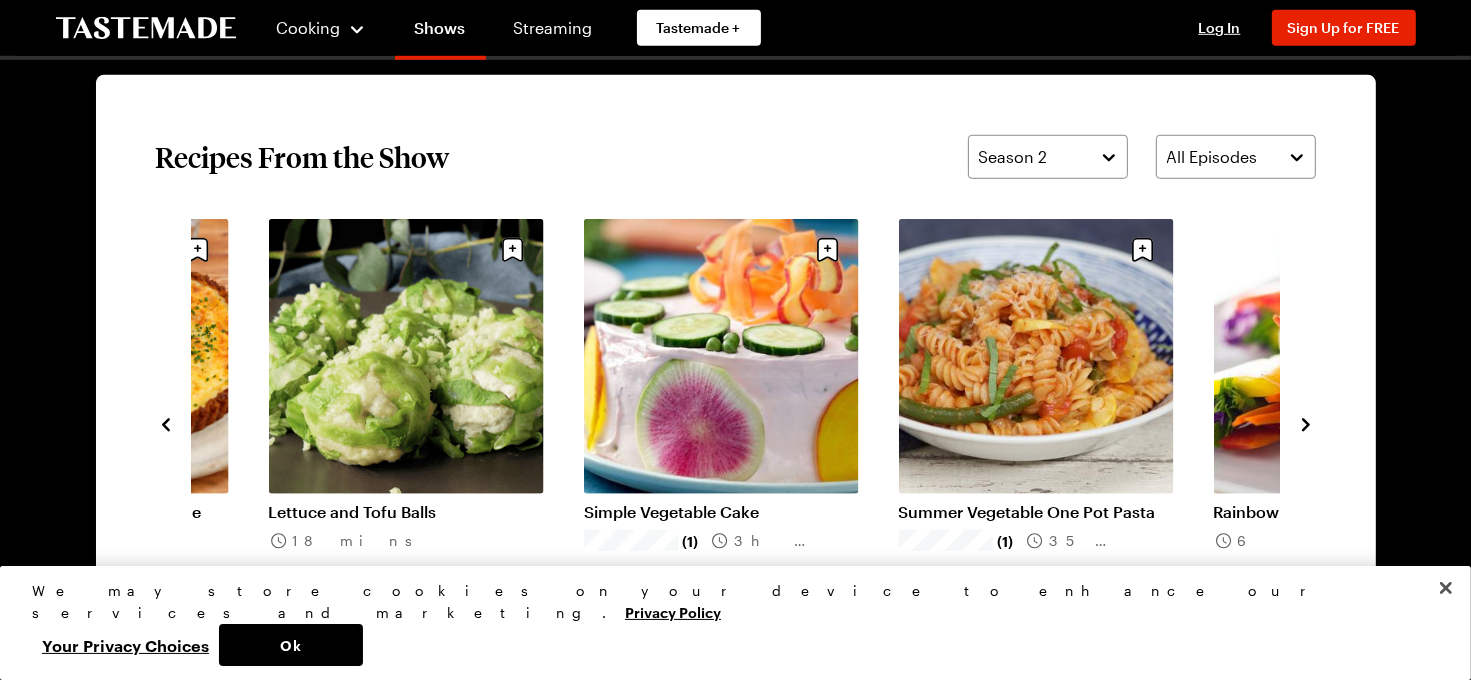 click 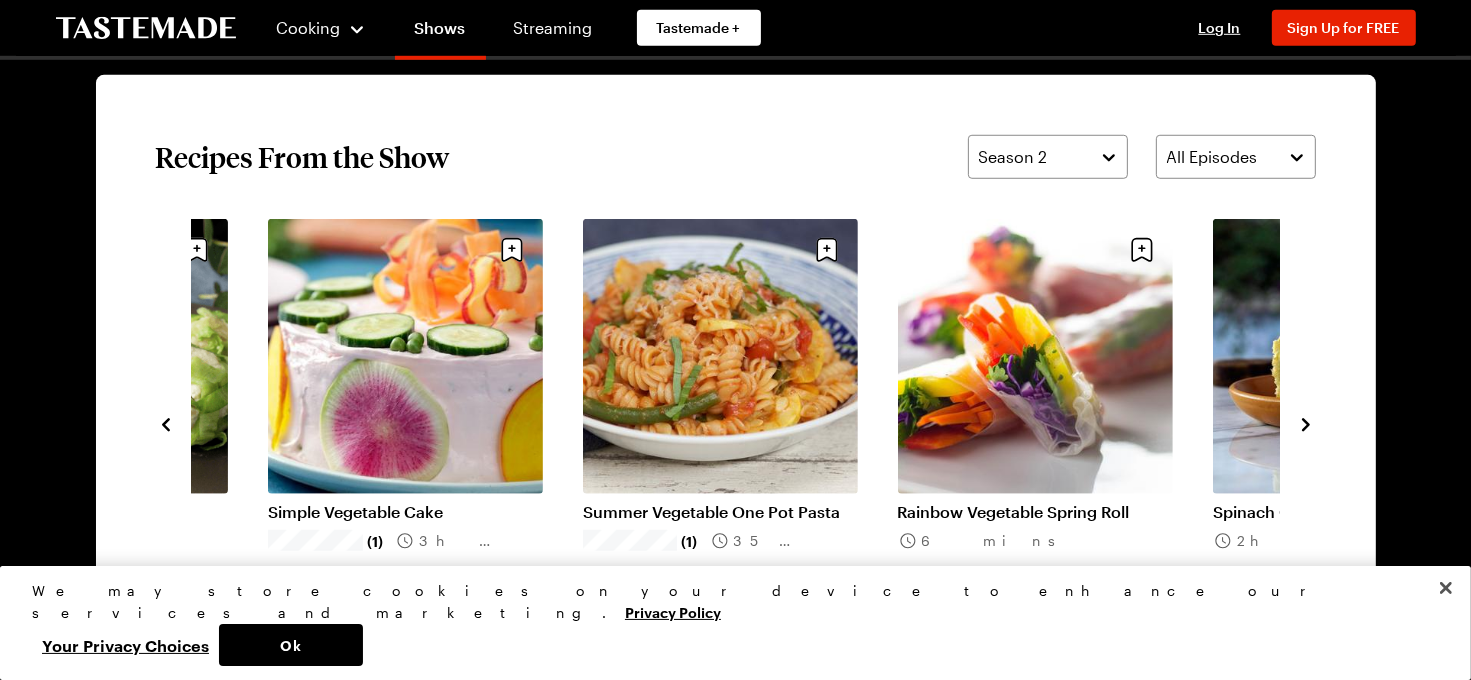 click on "Steamed Bok Choy Cups (1) [TIME] Vegetable and Spare Ribs Paella [TIME] Rainbow Pizza [TIME] Zucchini Corn Pancakes [TIME] Cheese and Onion Chips Quiche [TIME] Lettuce and Tofu Balls [TIME] Simple Vegetable Cake (1) [TIME] Summer Vegetable One Pot Pasta (1) [TIME] Rainbow Vegetable Spring Roll [TIME] Spinach Quiche [TIME] Spring Vegetable Quiche [TIME] Bean and Shrimp Tempura [TIME] Puff Pastry Wrapped Apples [TIME]" at bounding box center (736, 423) 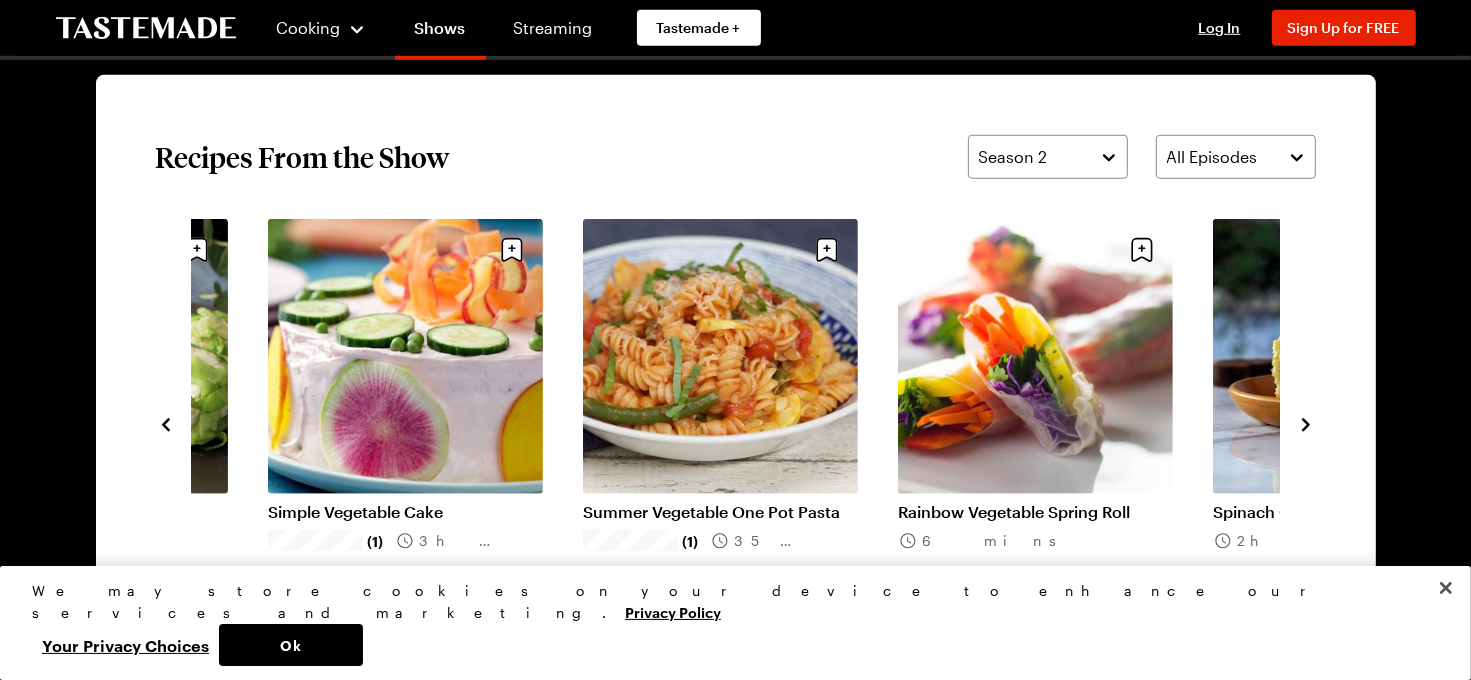 drag, startPoint x: 1294, startPoint y: 414, endPoint x: 1311, endPoint y: 417, distance: 17.262676 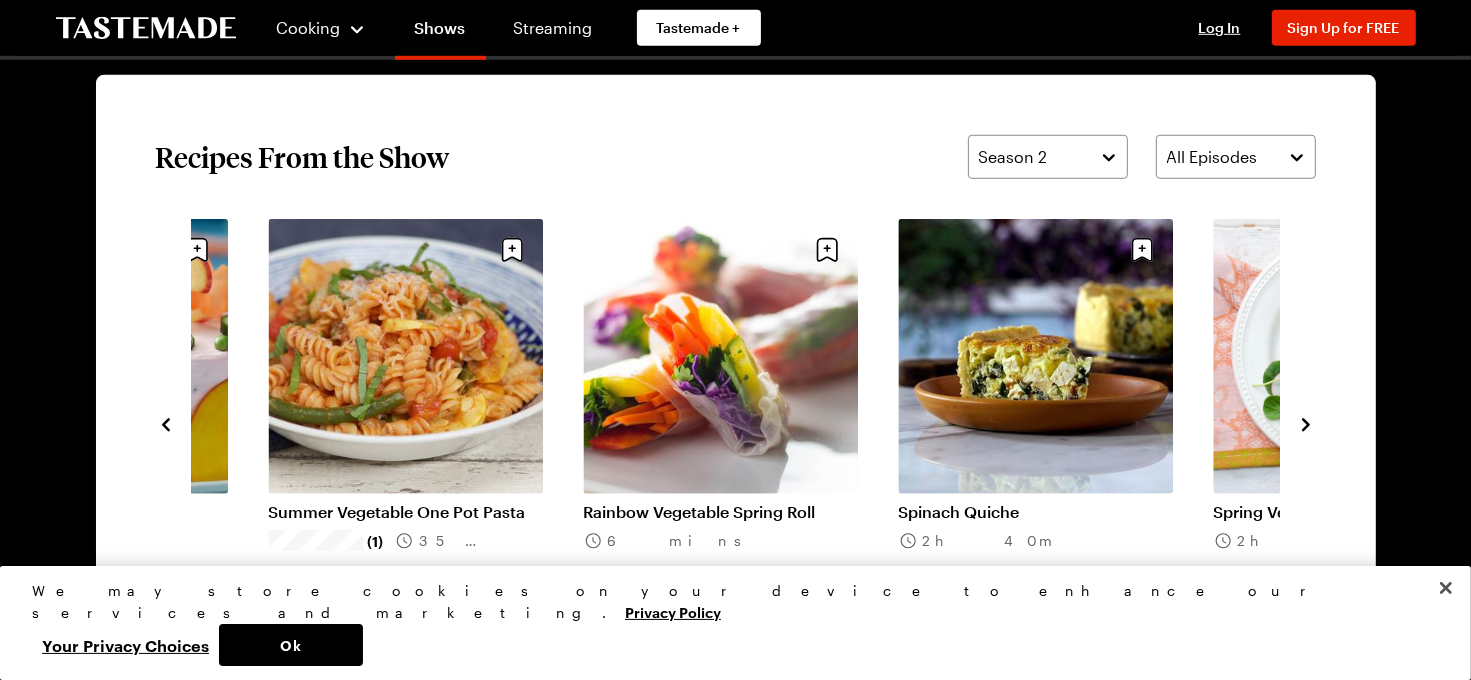 click 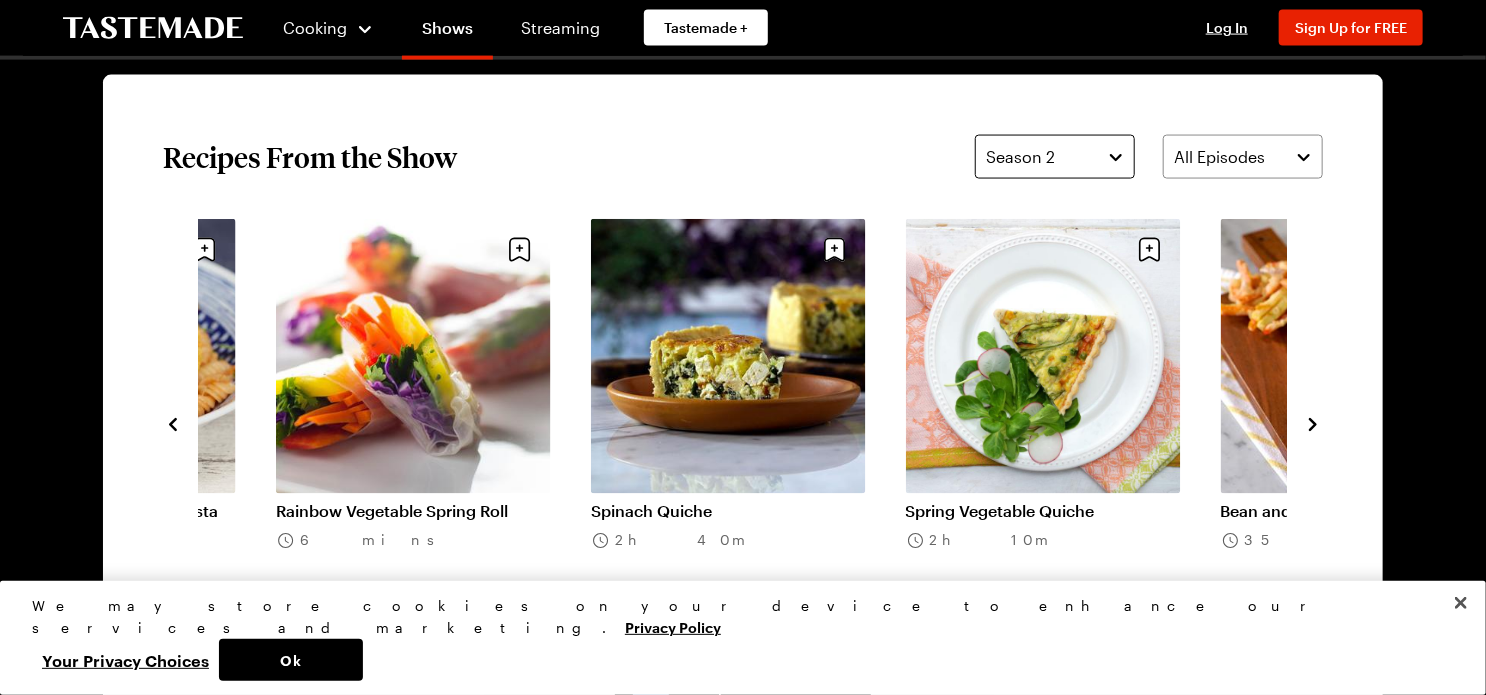 click on "Season 2" at bounding box center (1055, 157) 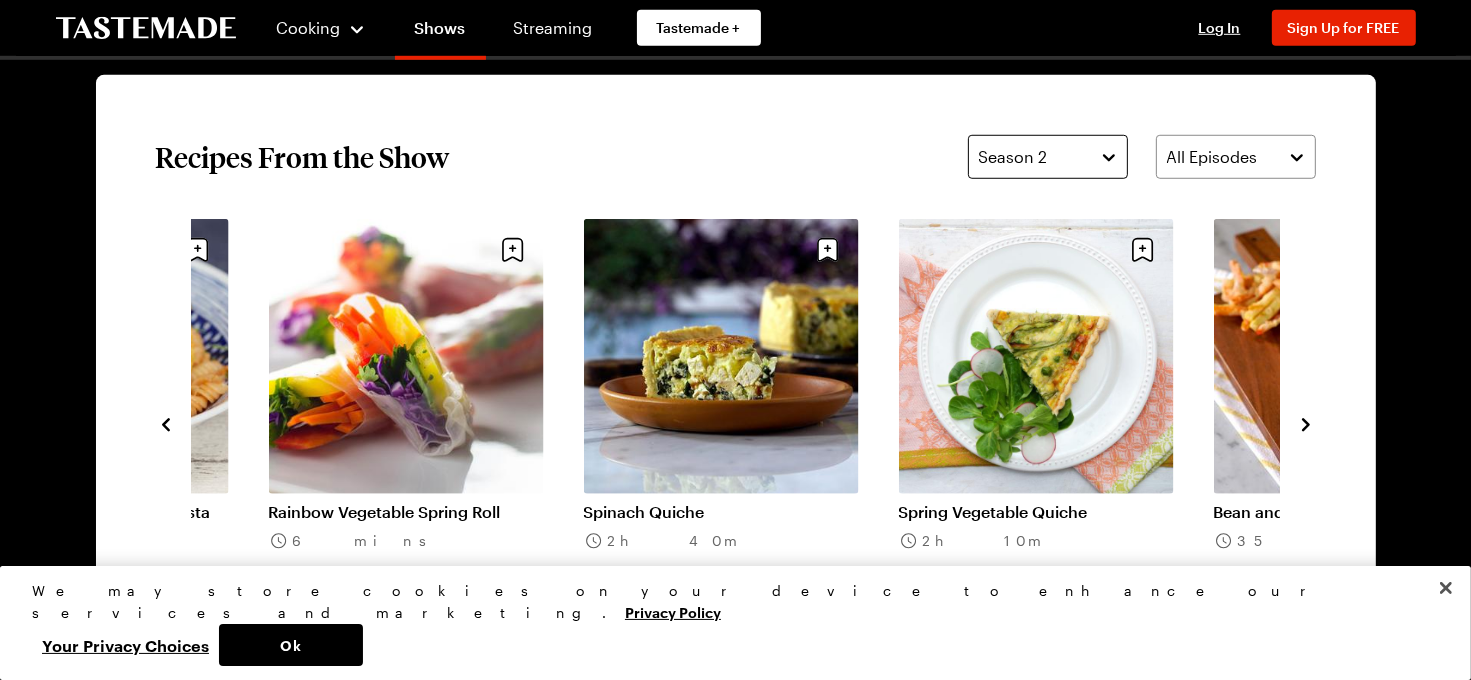 click on "Season 2" at bounding box center (1048, 157) 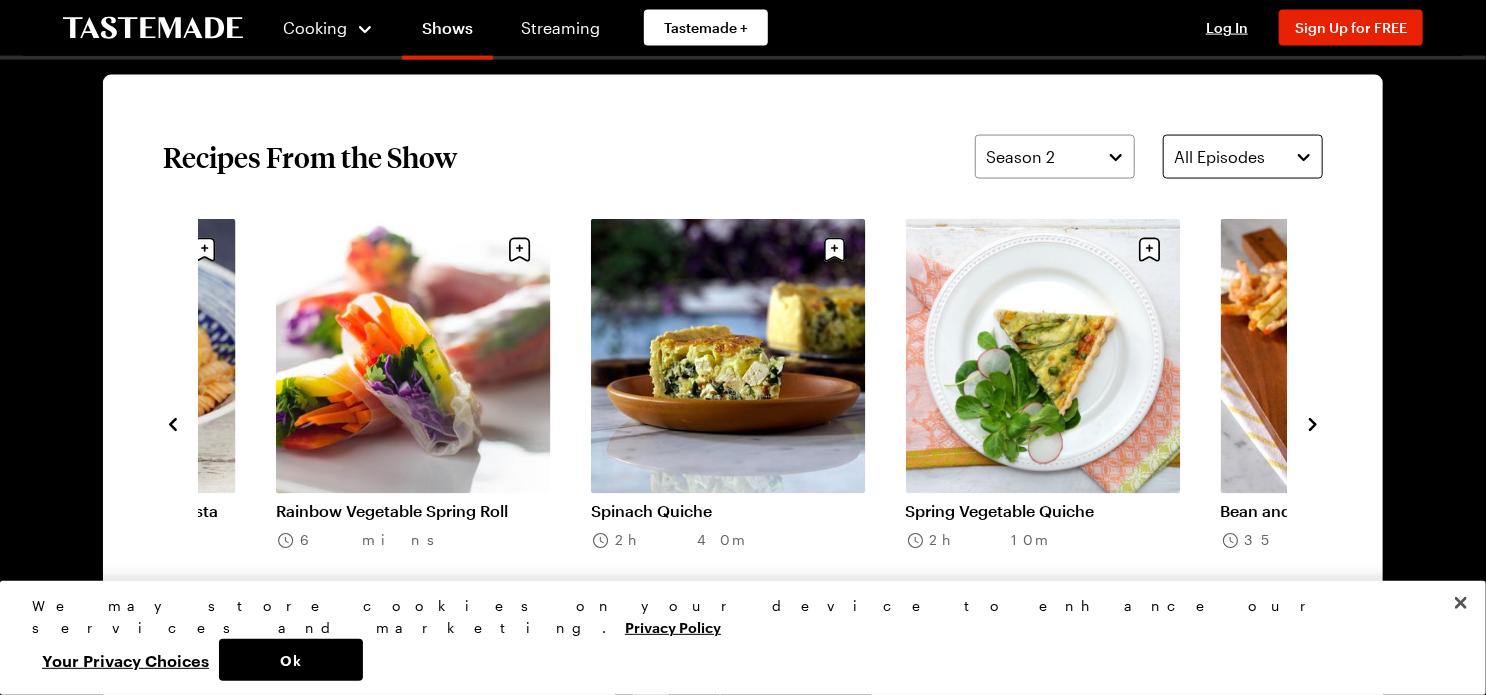 click on "All Episodes" at bounding box center [1243, 157] 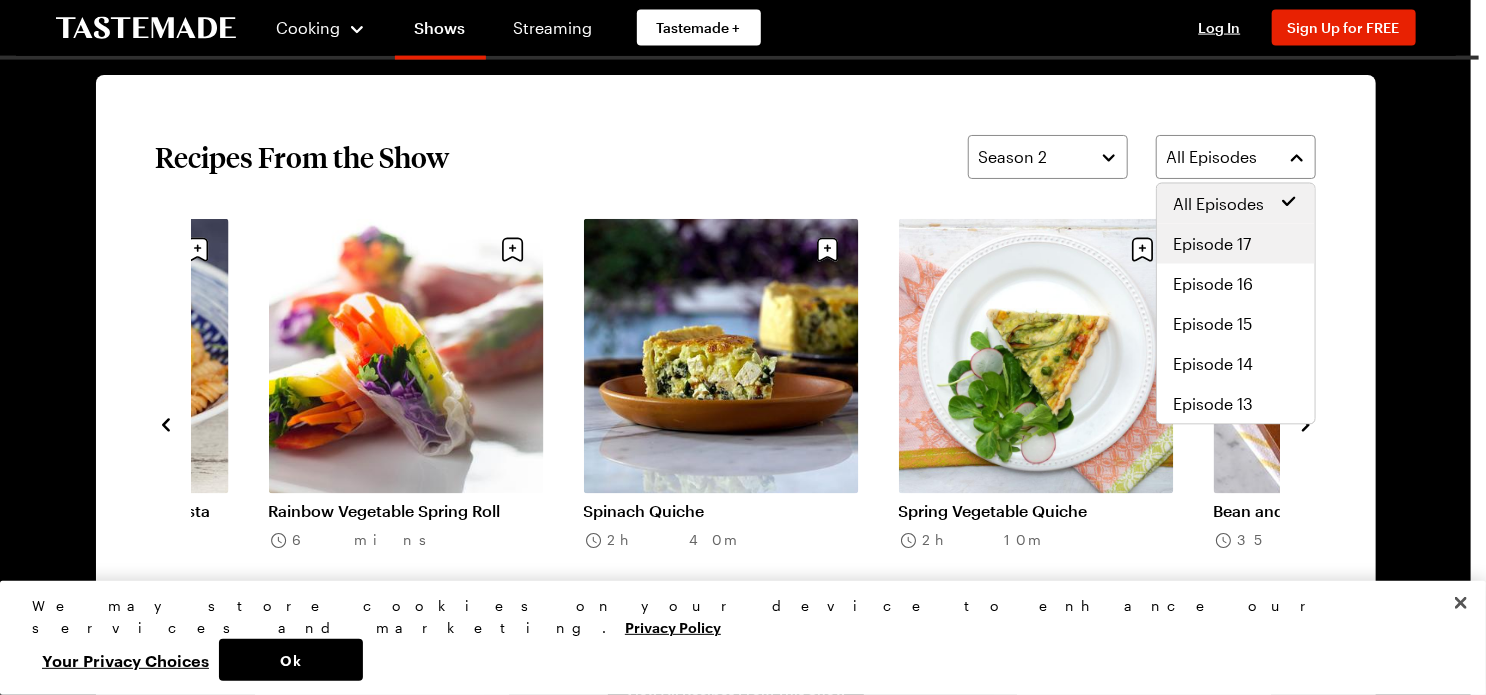 click on "Episode 17" at bounding box center [1212, 244] 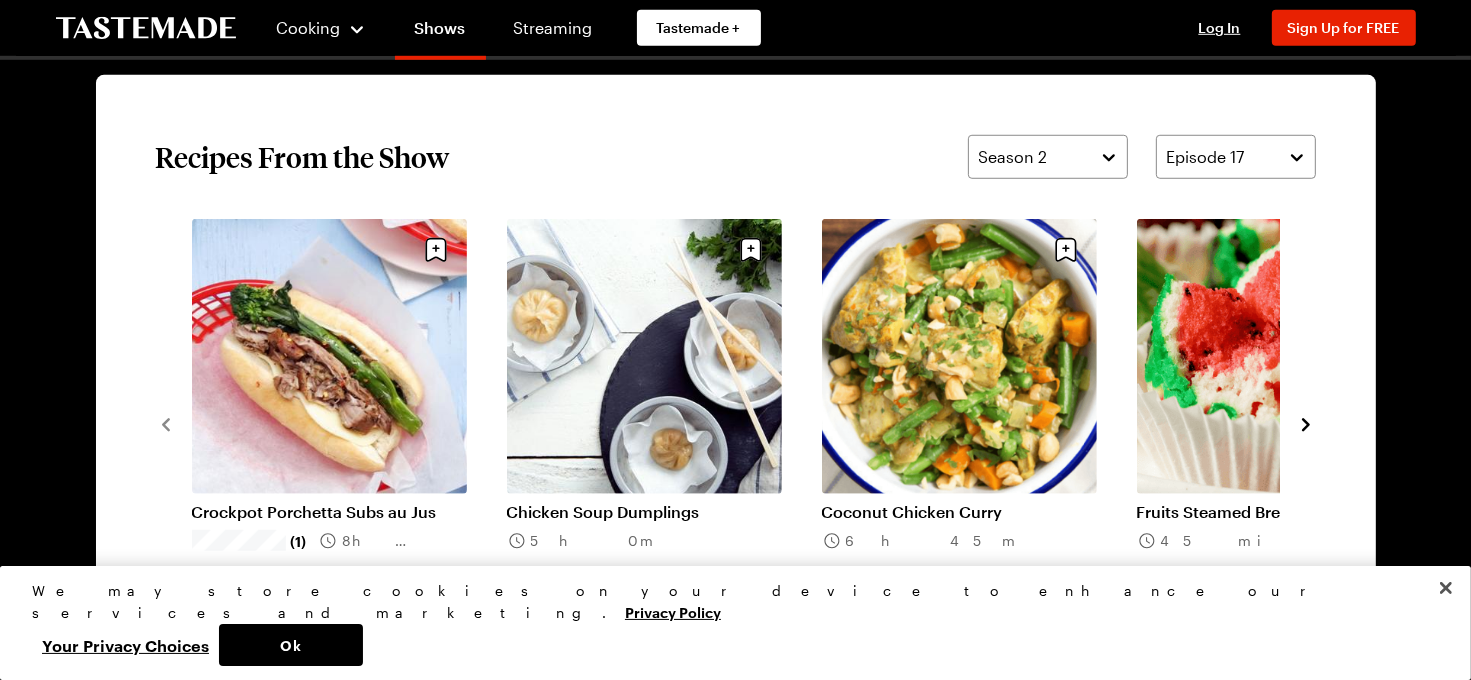 click 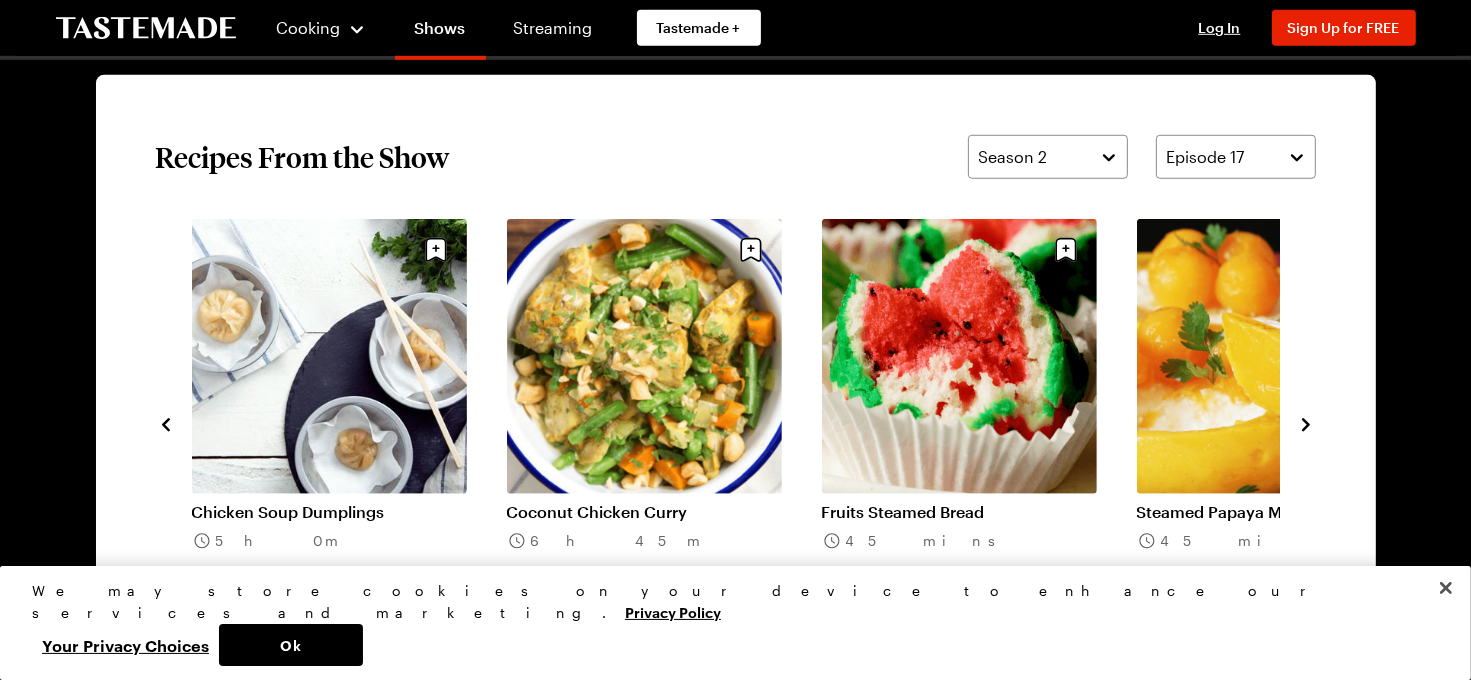click 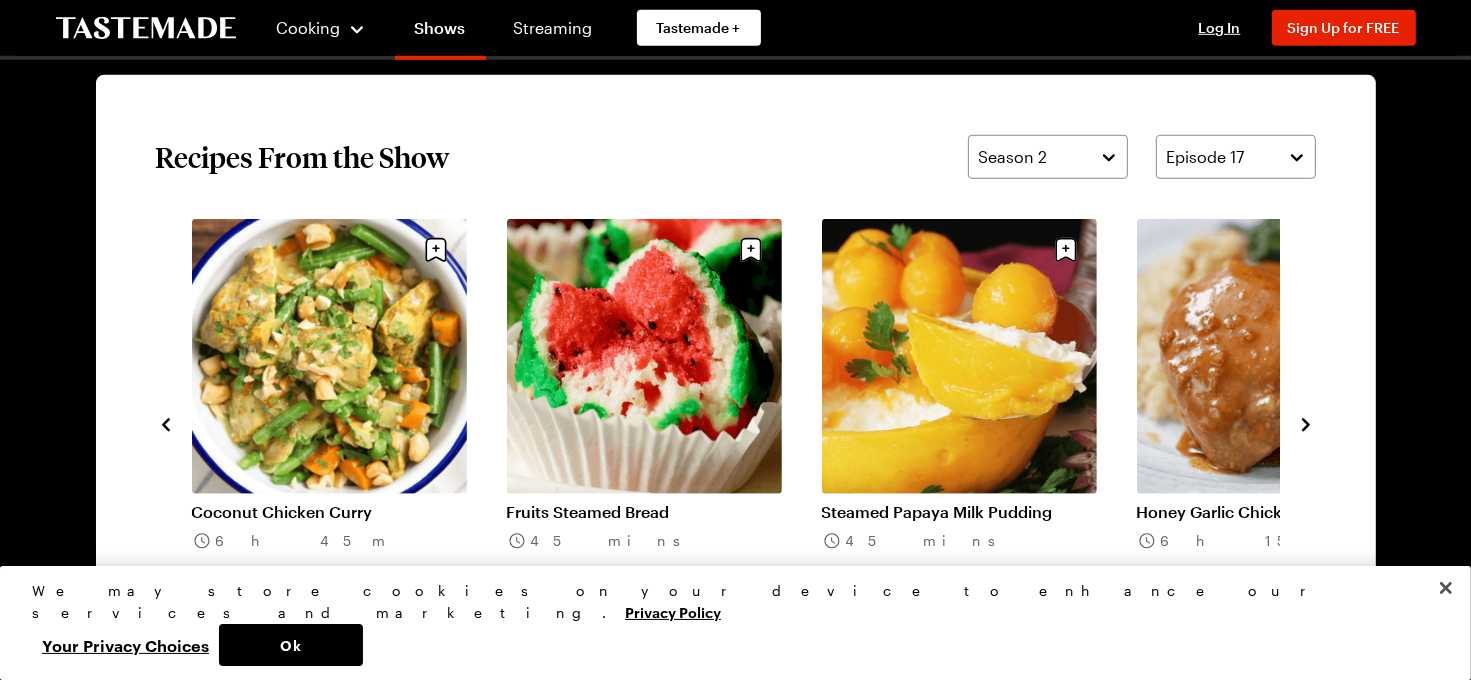 click 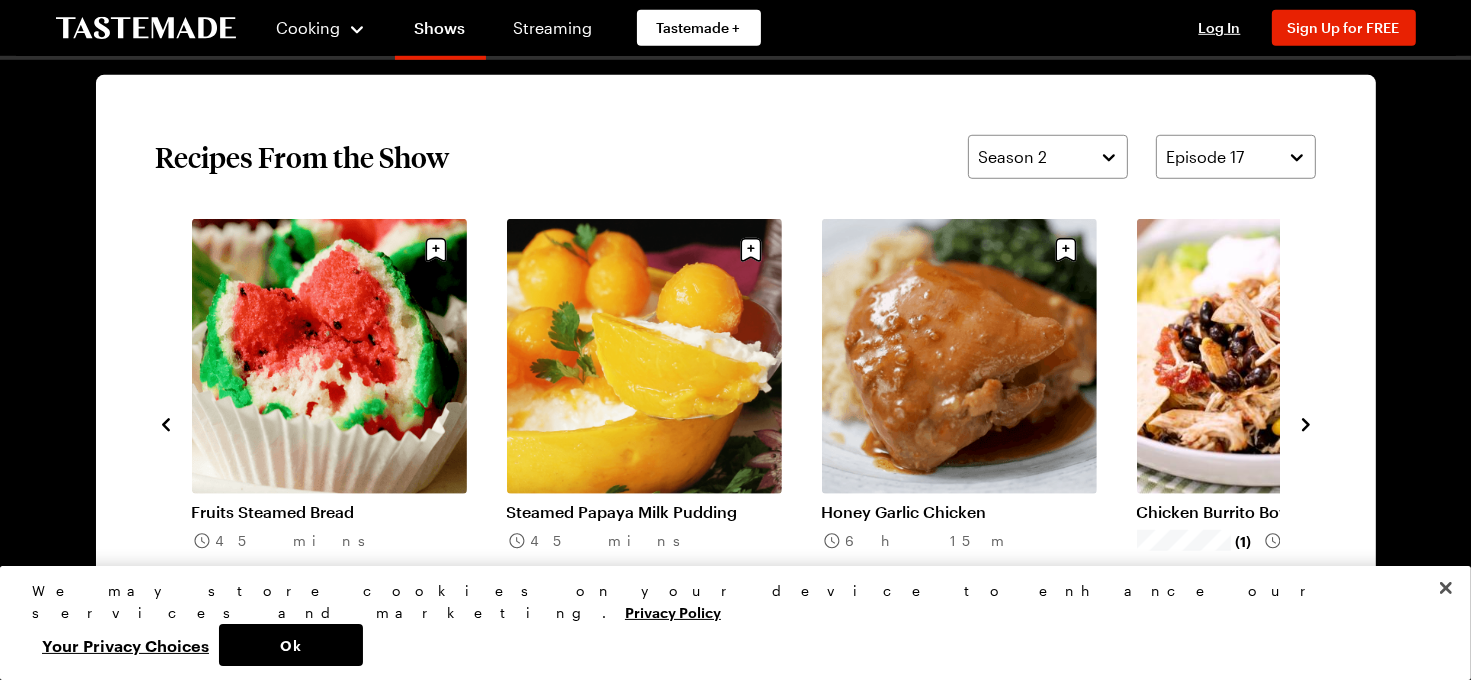 click 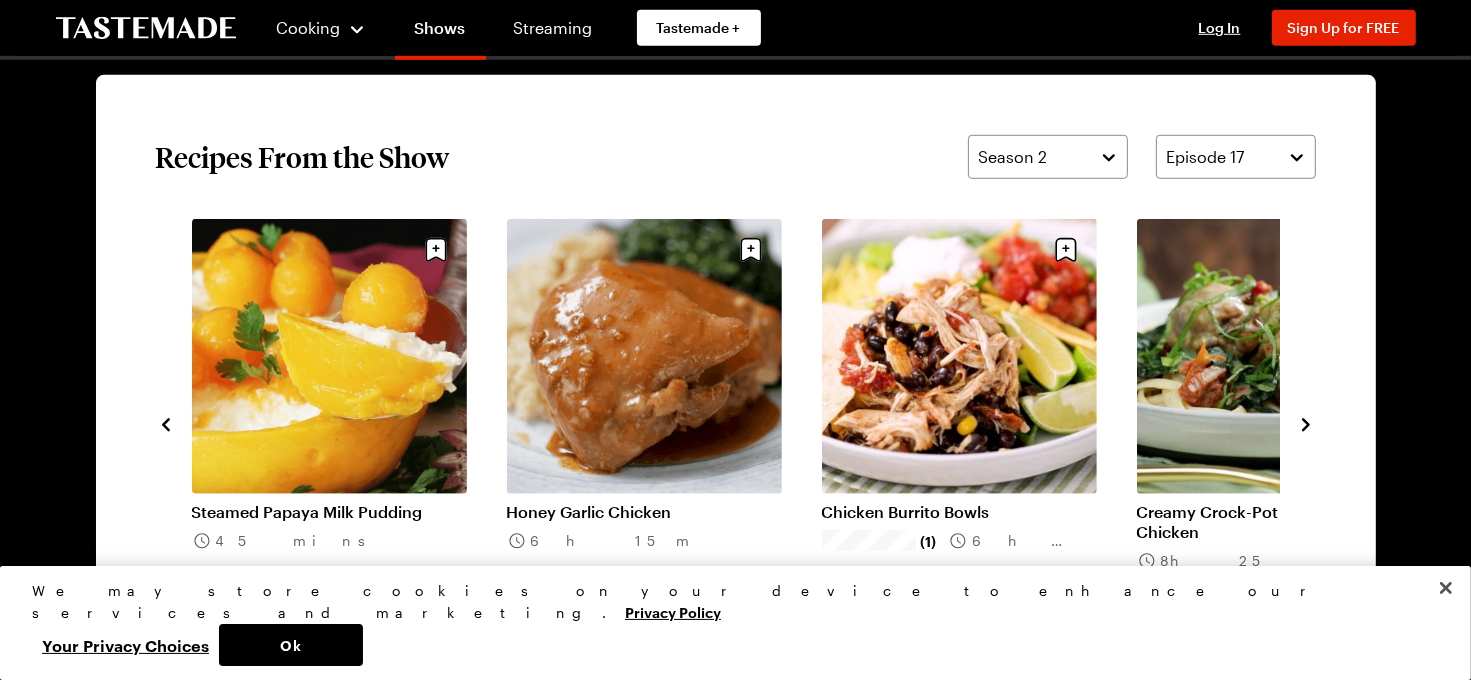 click 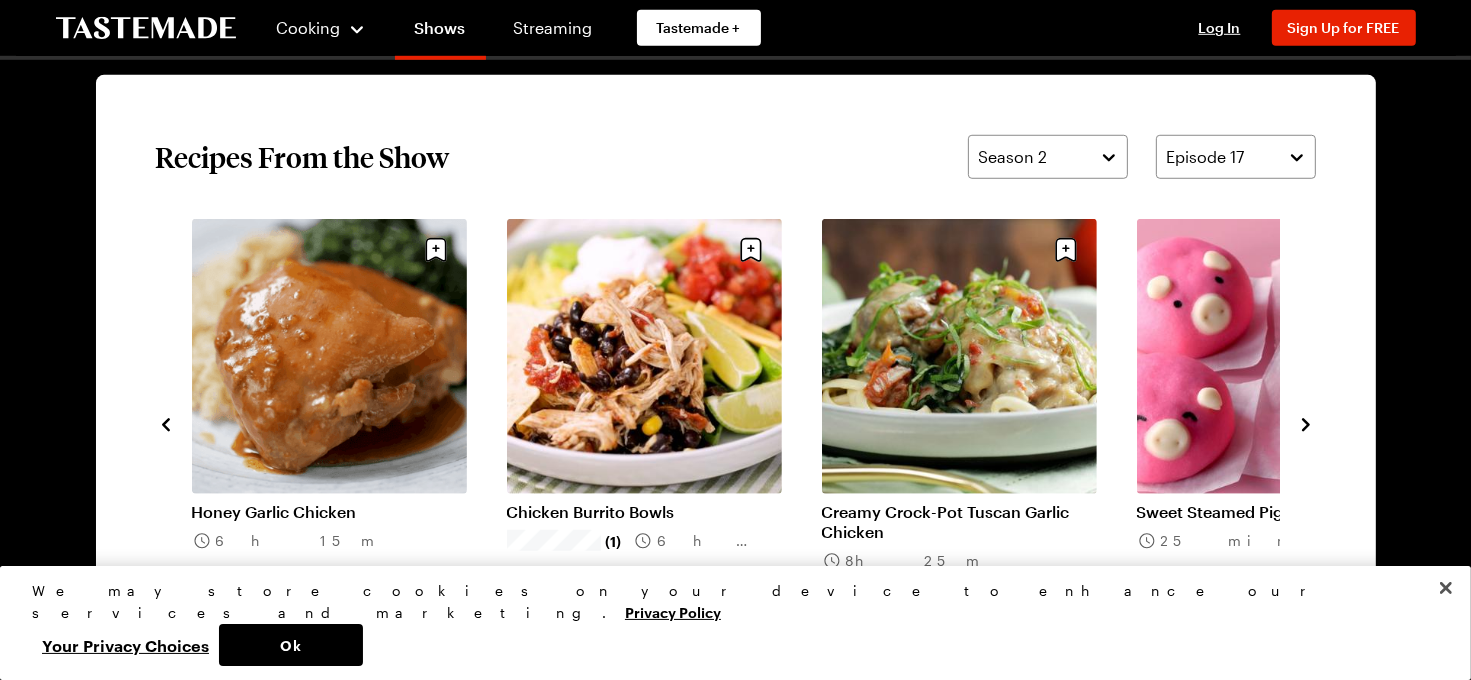 click 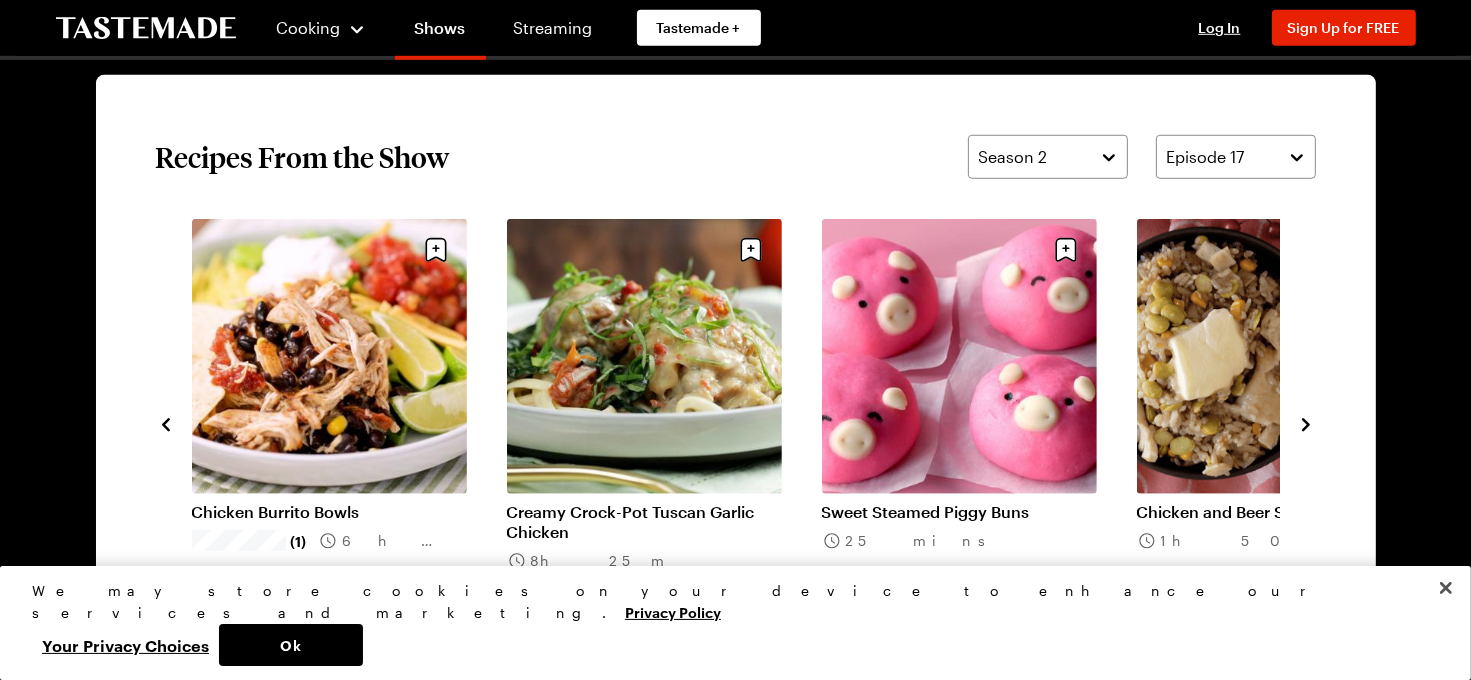 click 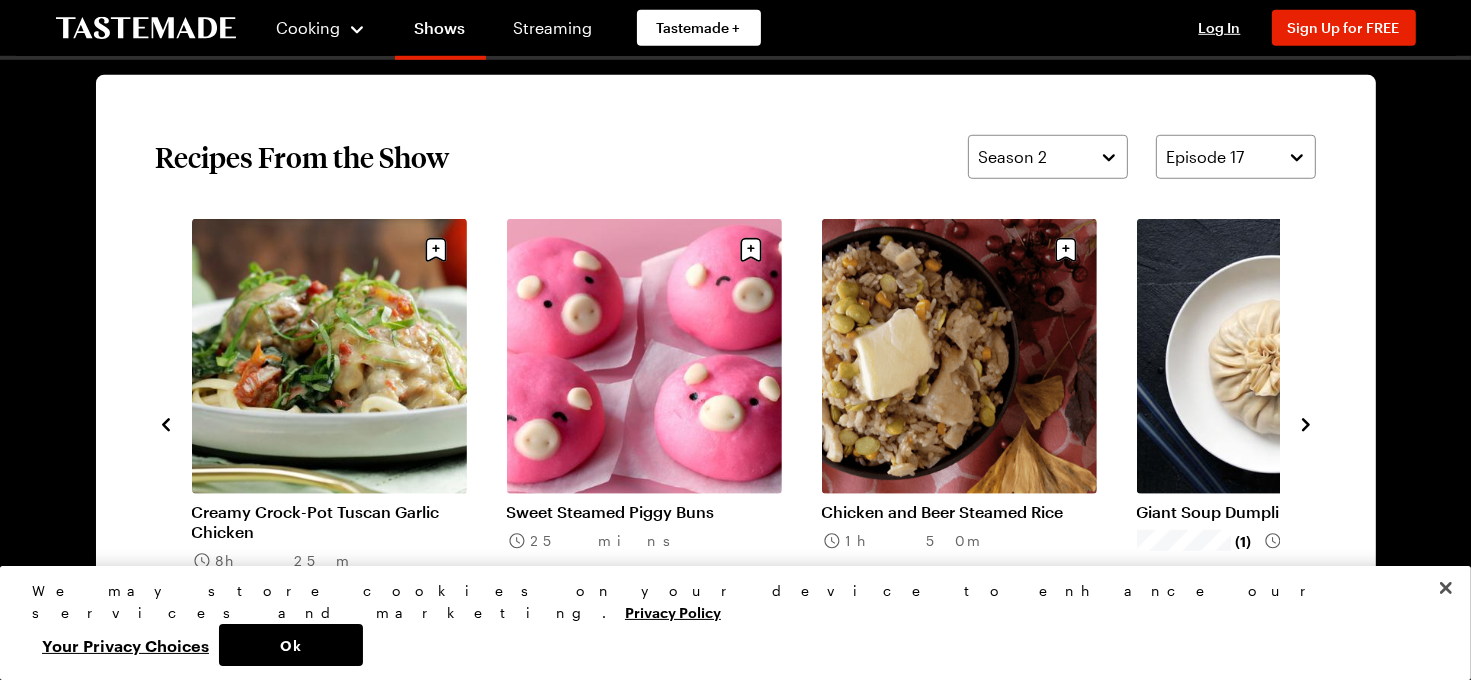 click 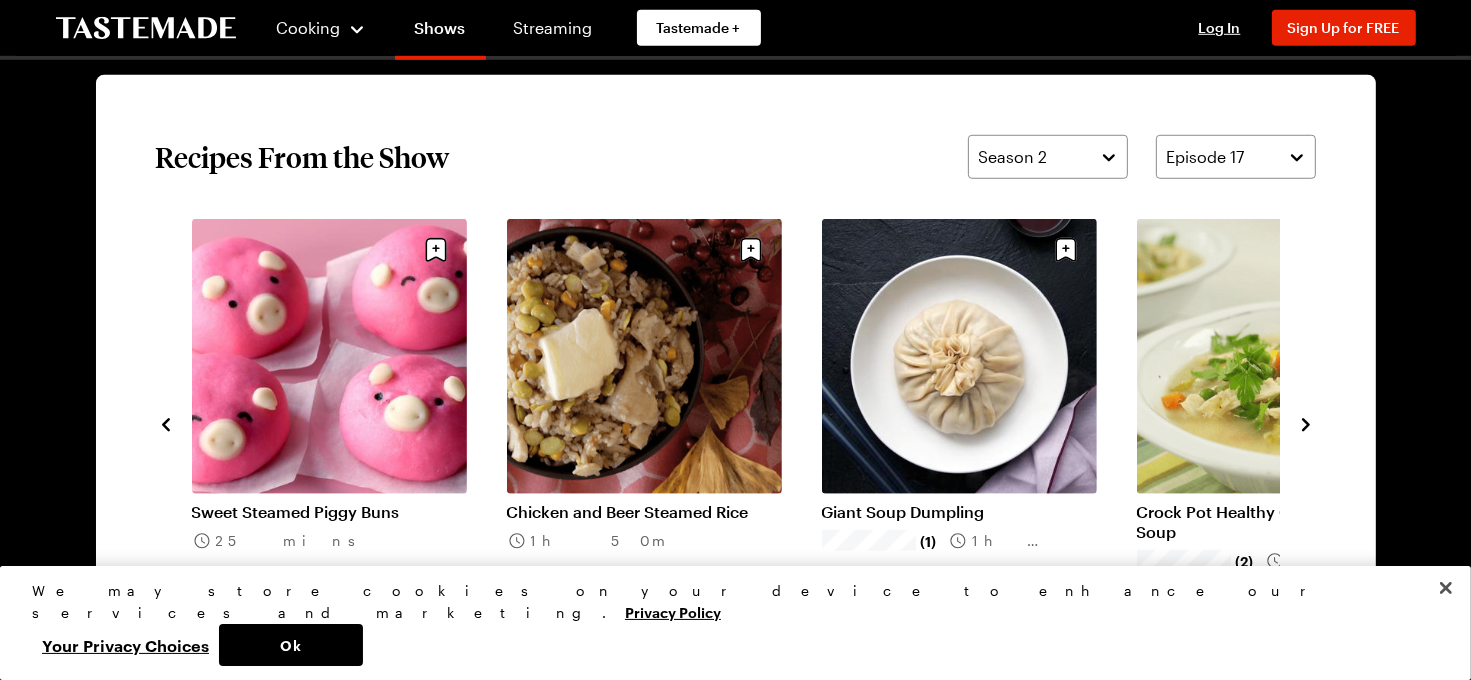 click 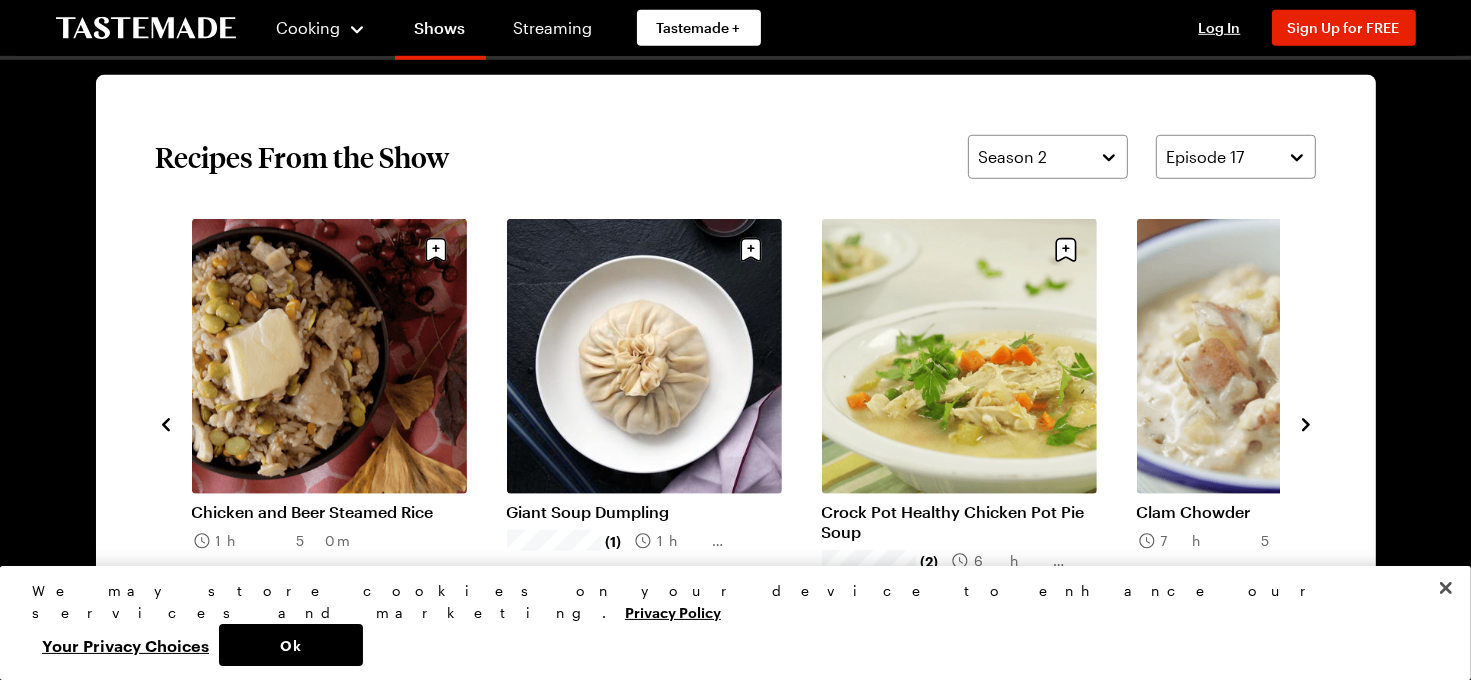 click 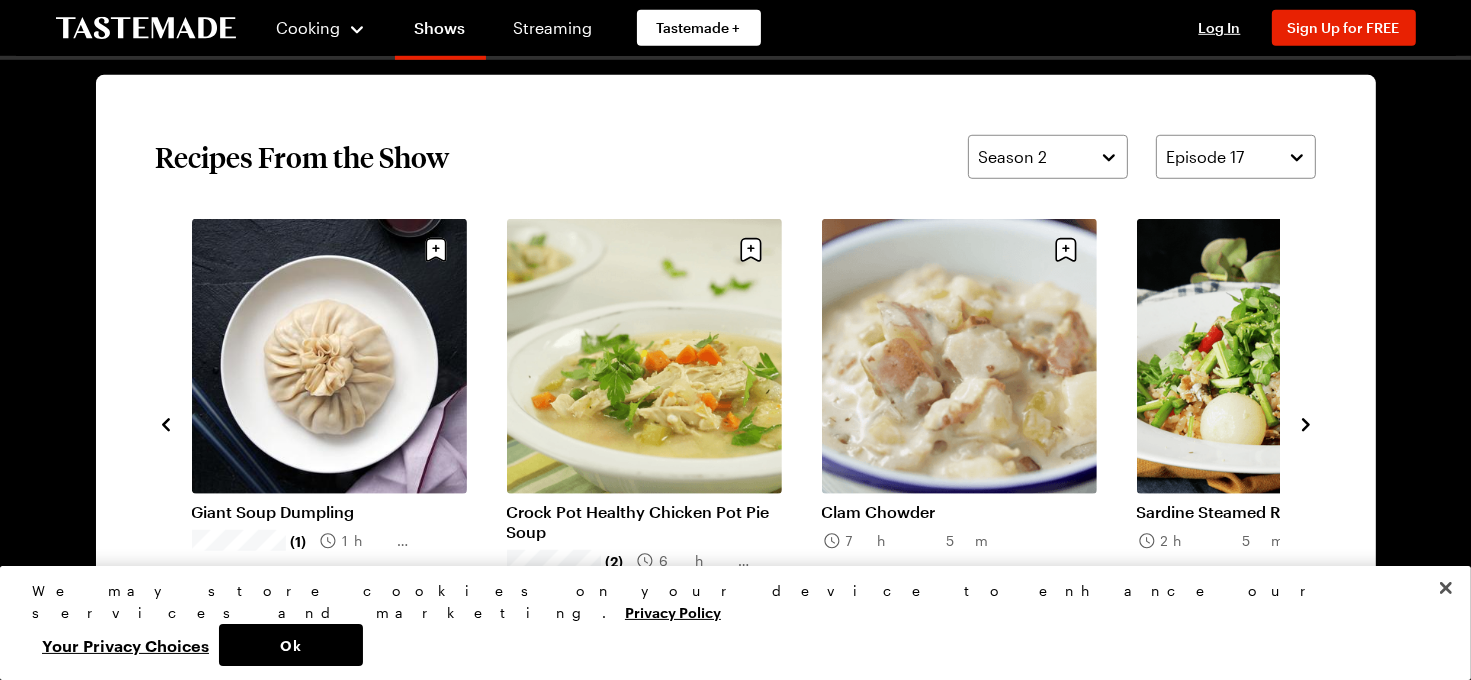 click 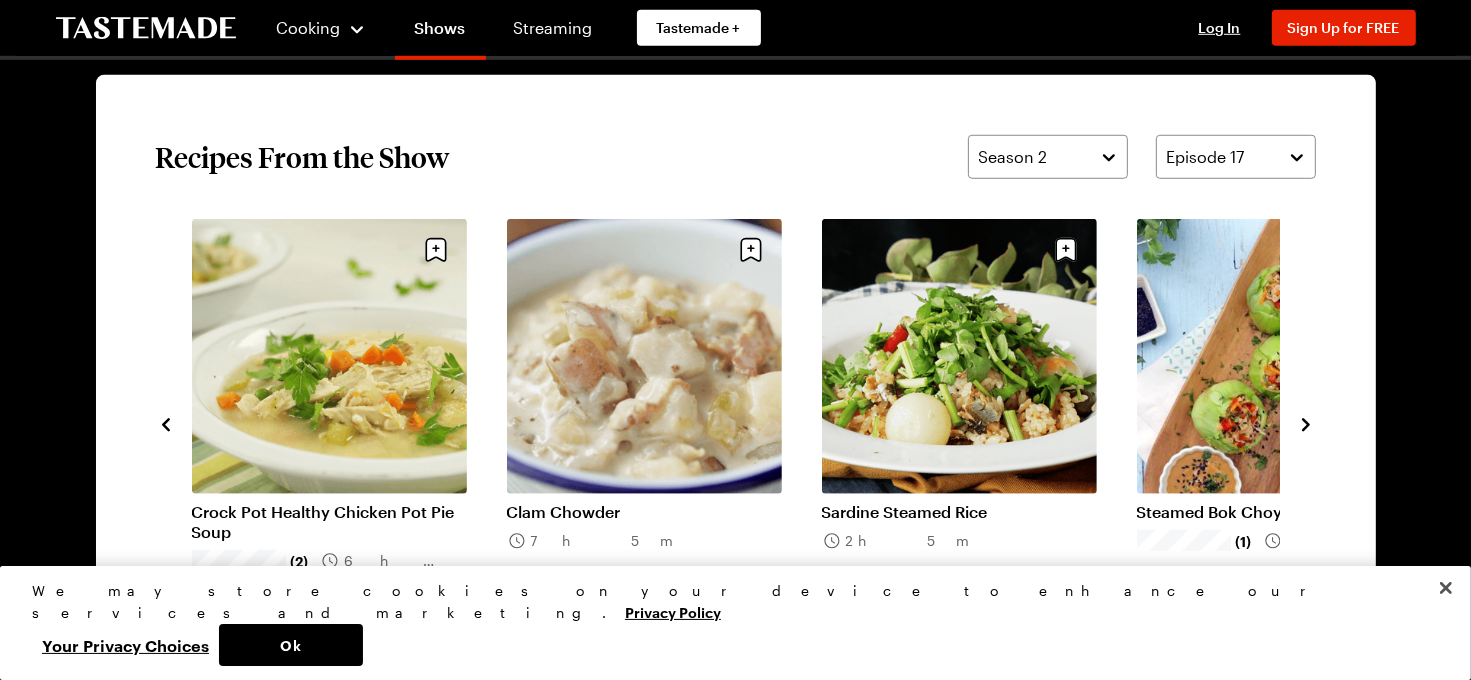 click 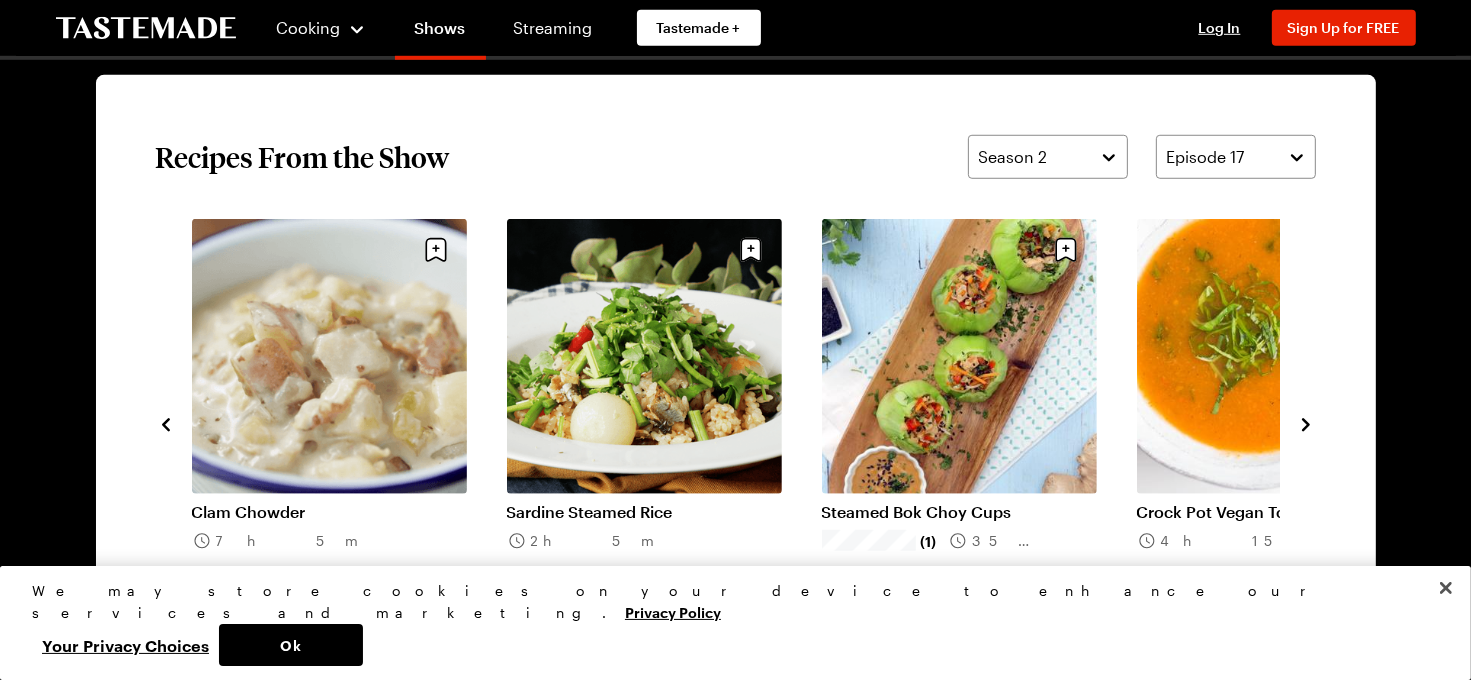 click 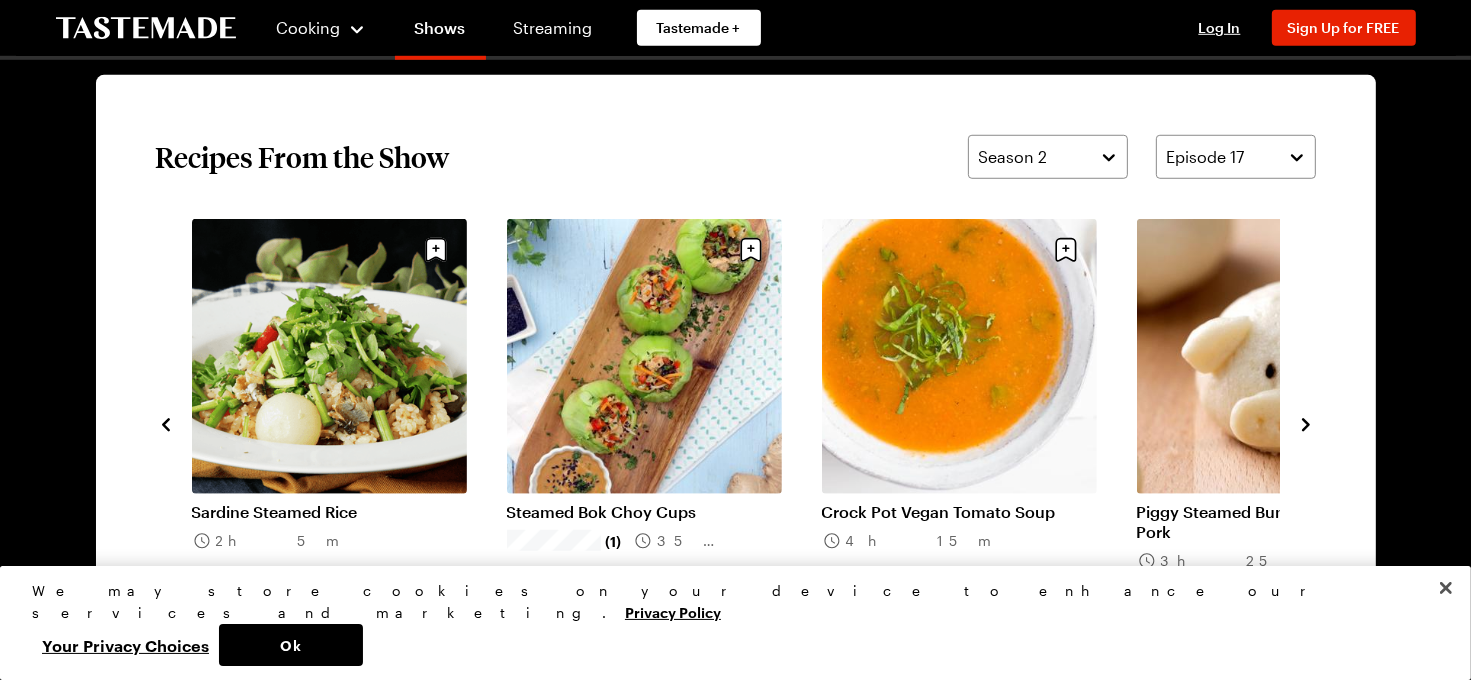 click 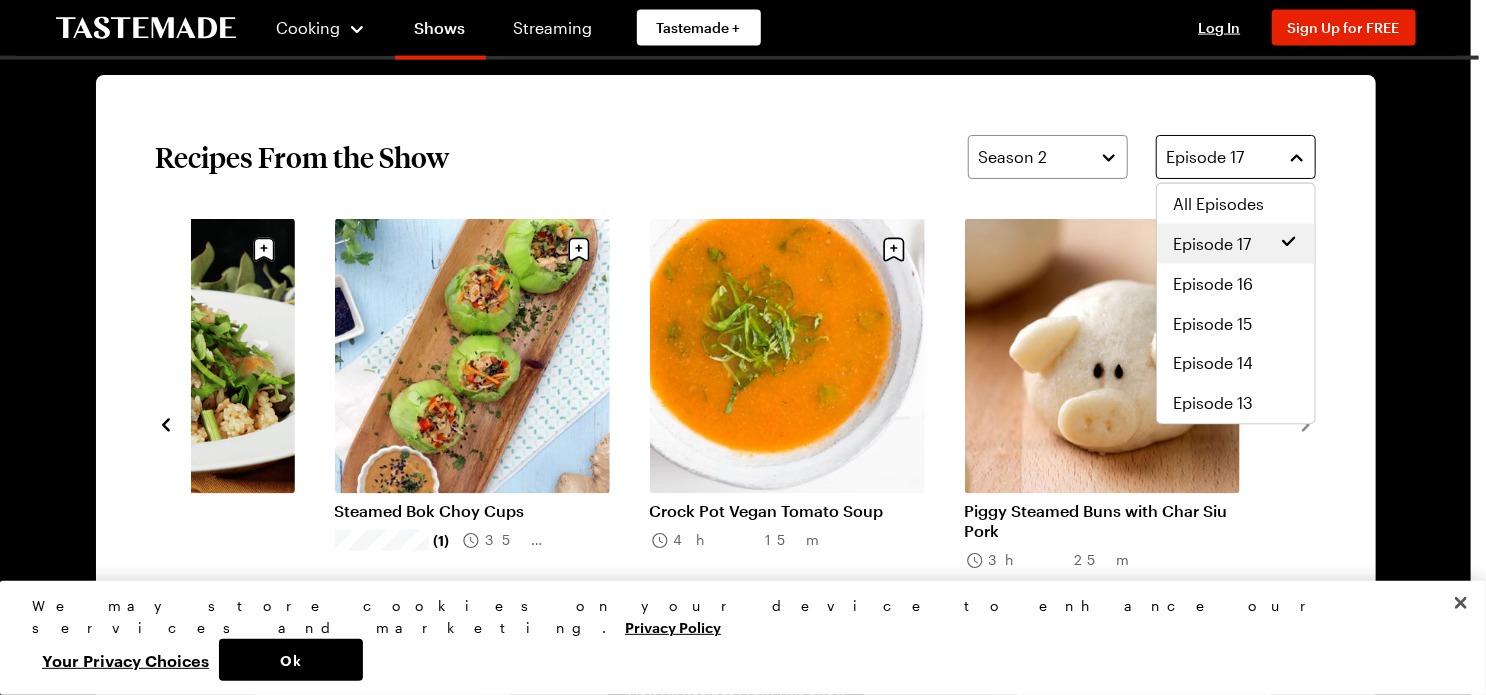 click on "Episode 17" at bounding box center [1236, 157] 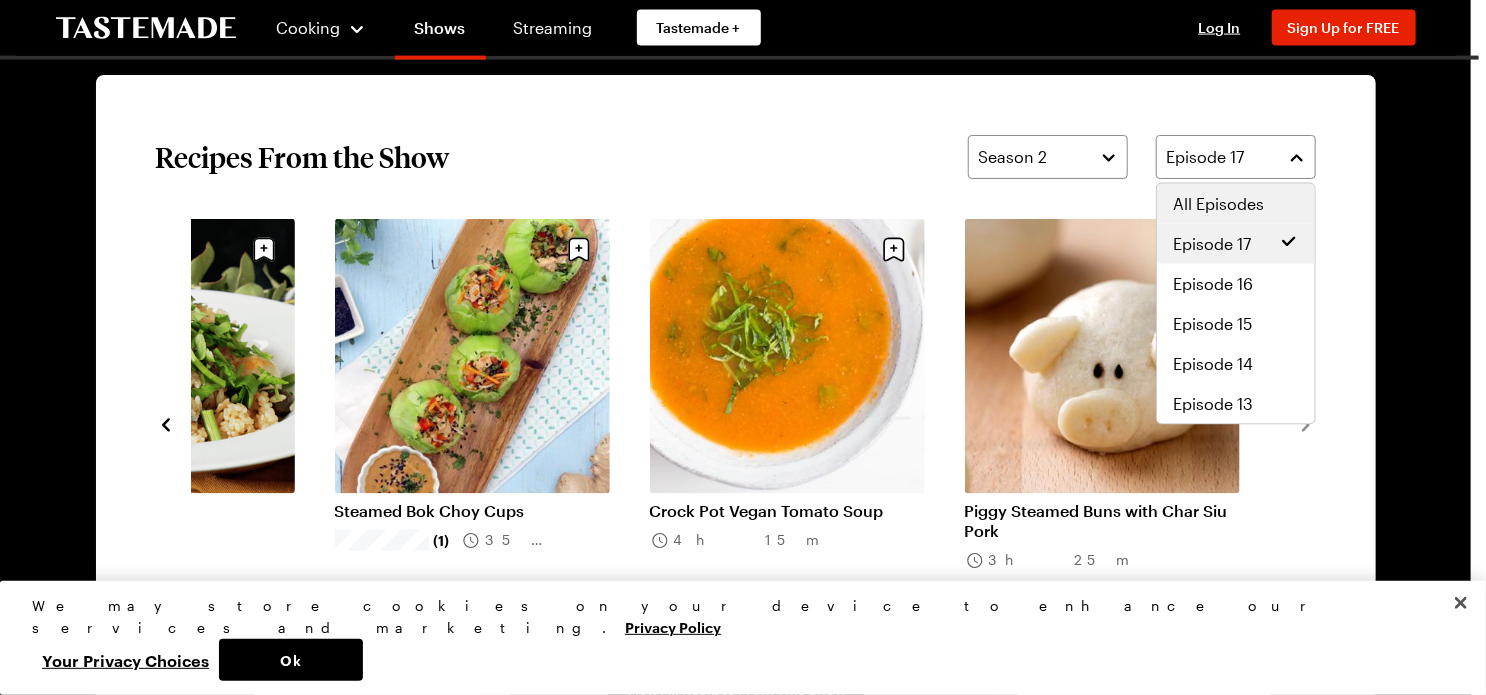 click on "All Episodes" at bounding box center (1218, 204) 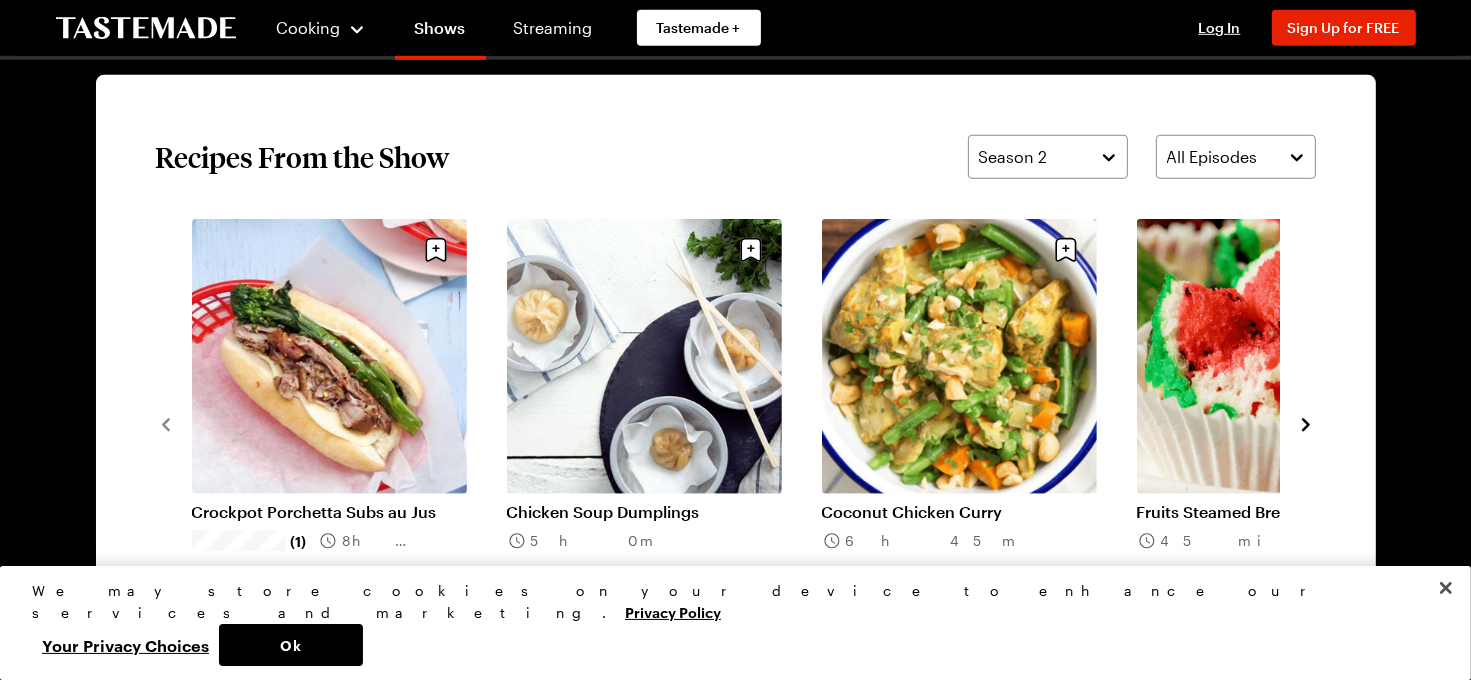 click 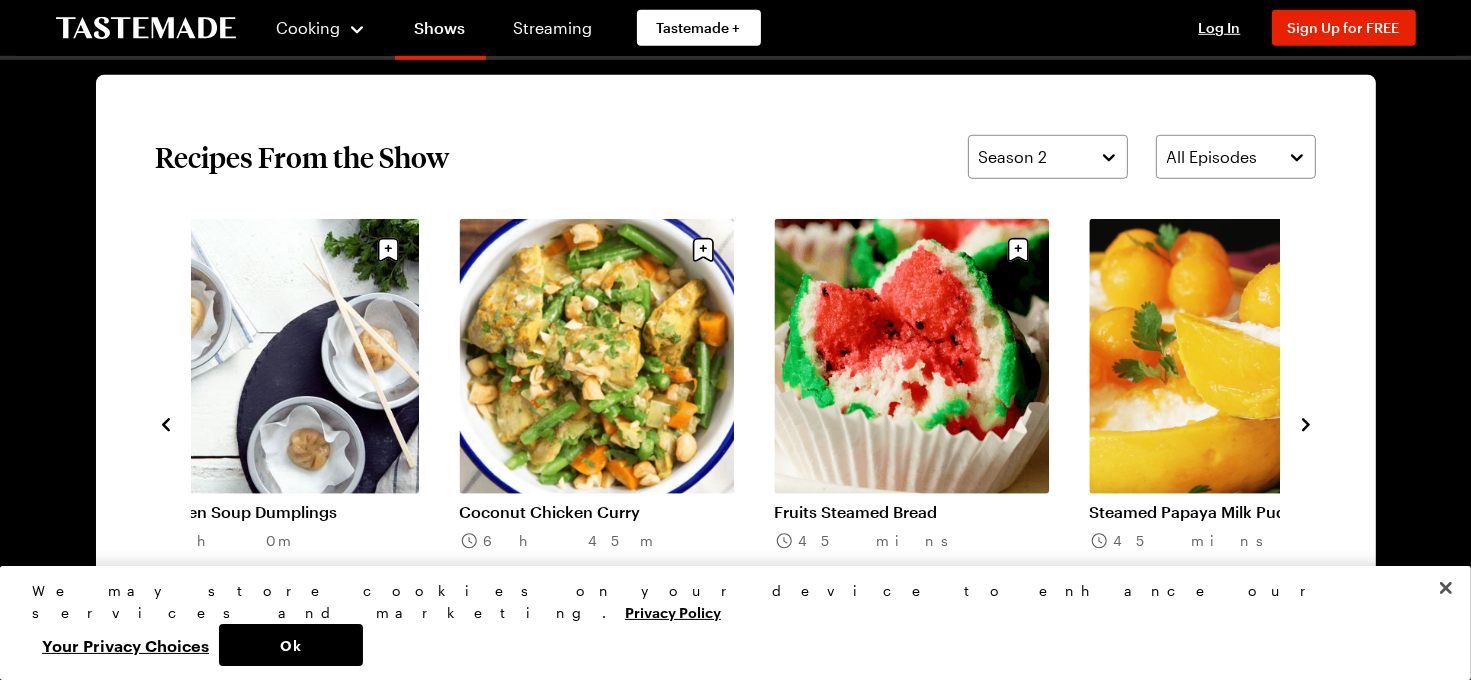 click 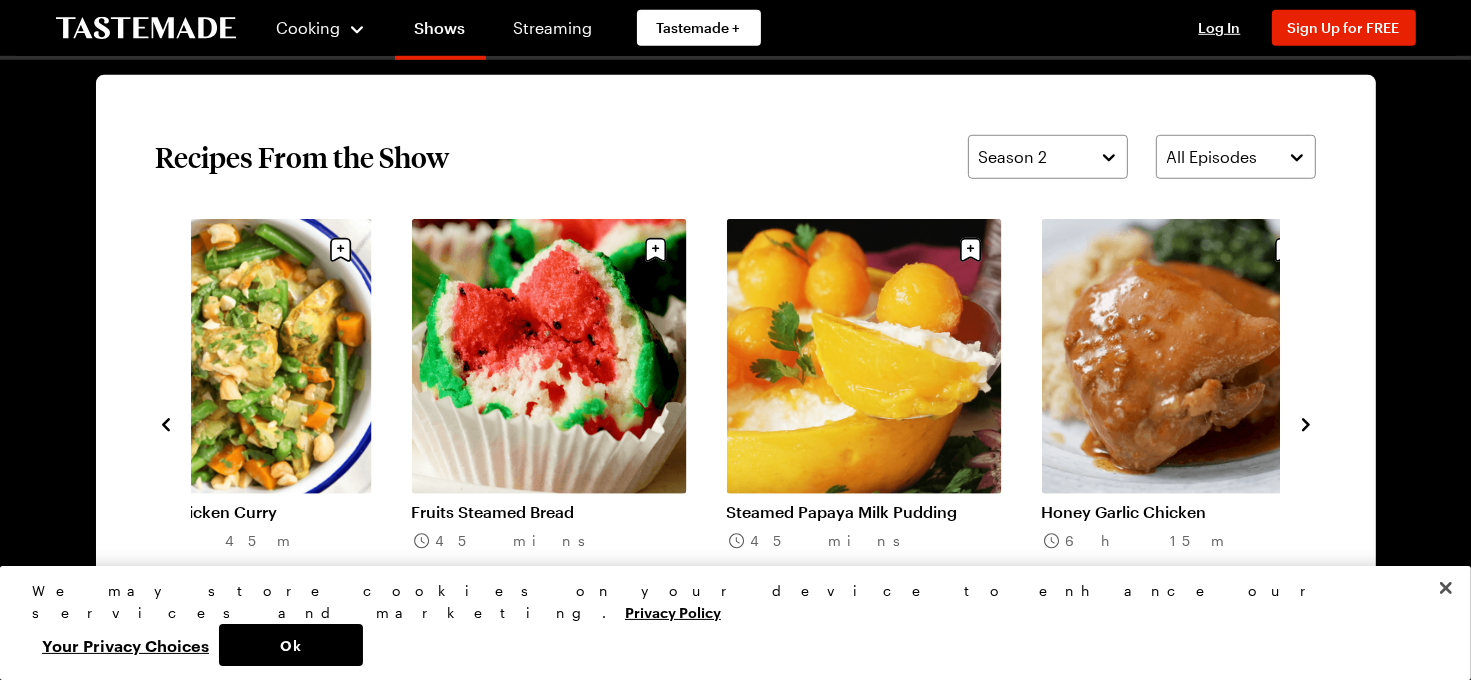 click 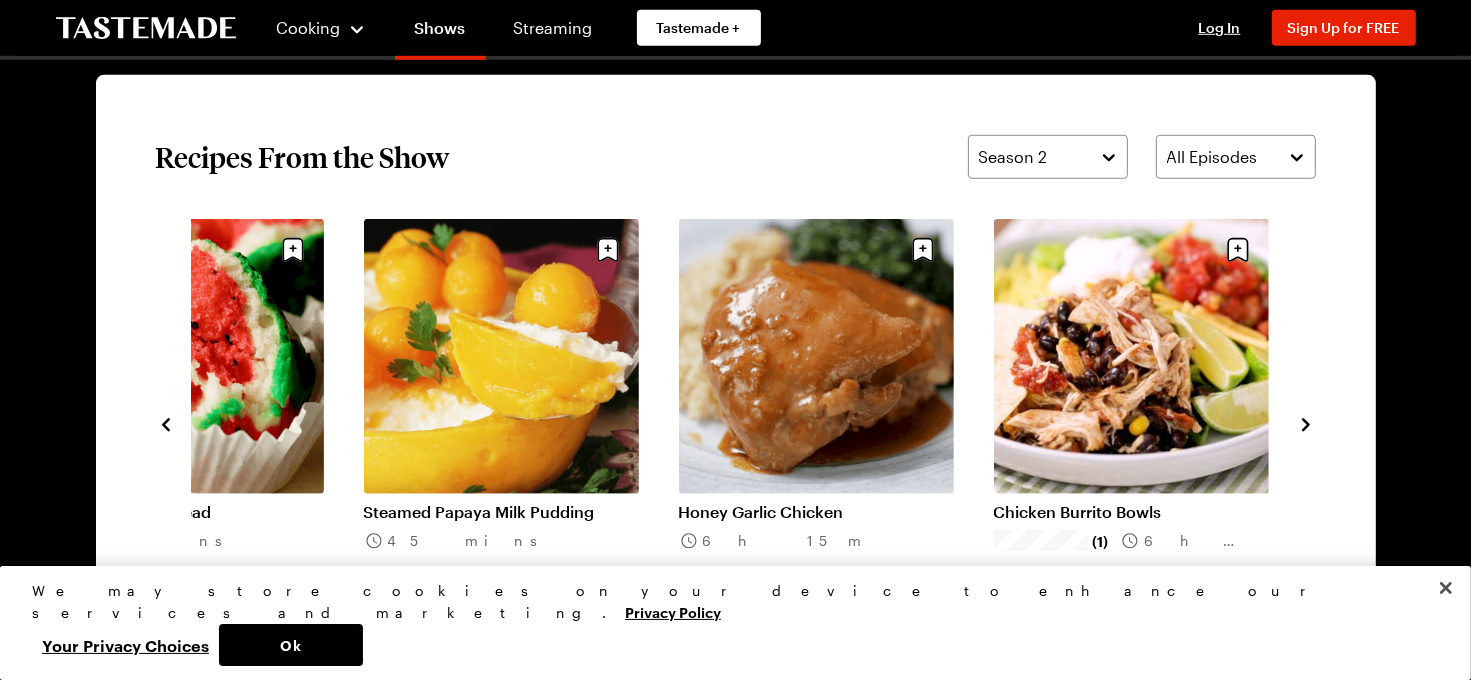 click 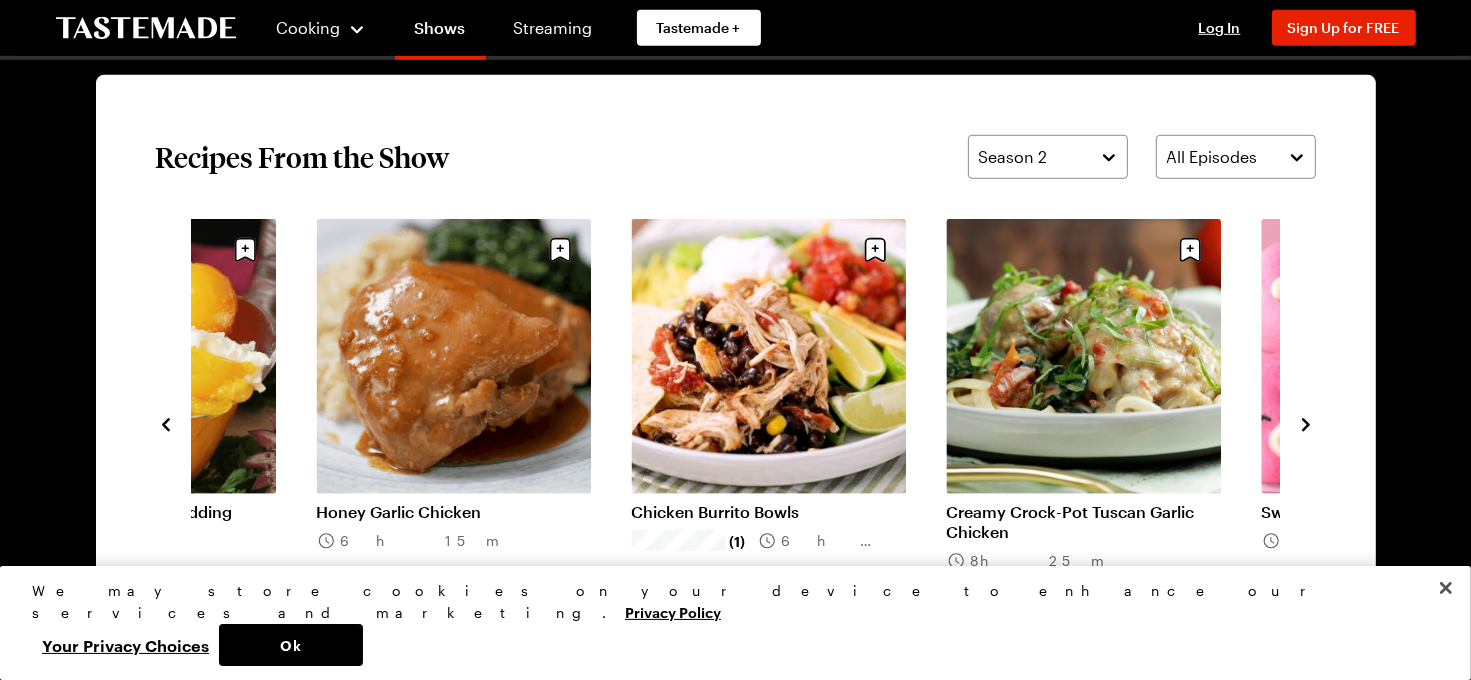 click 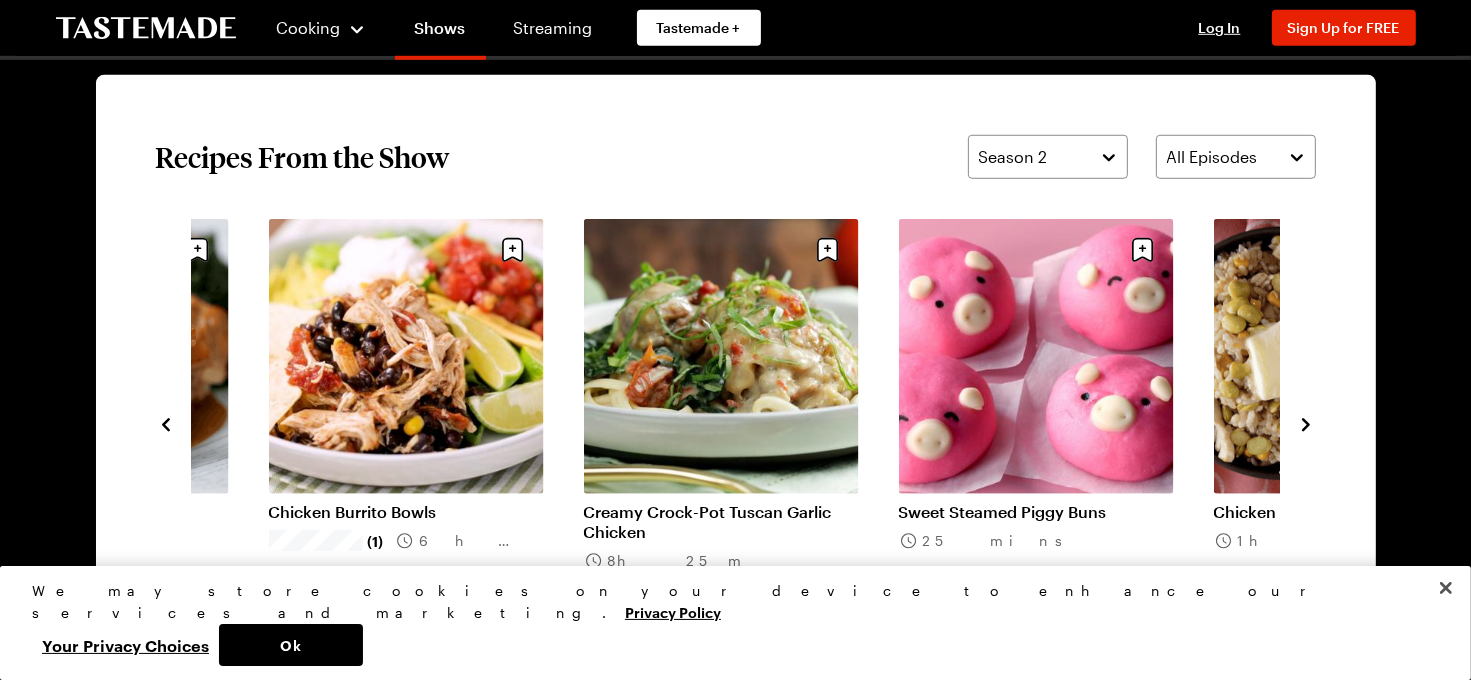 click 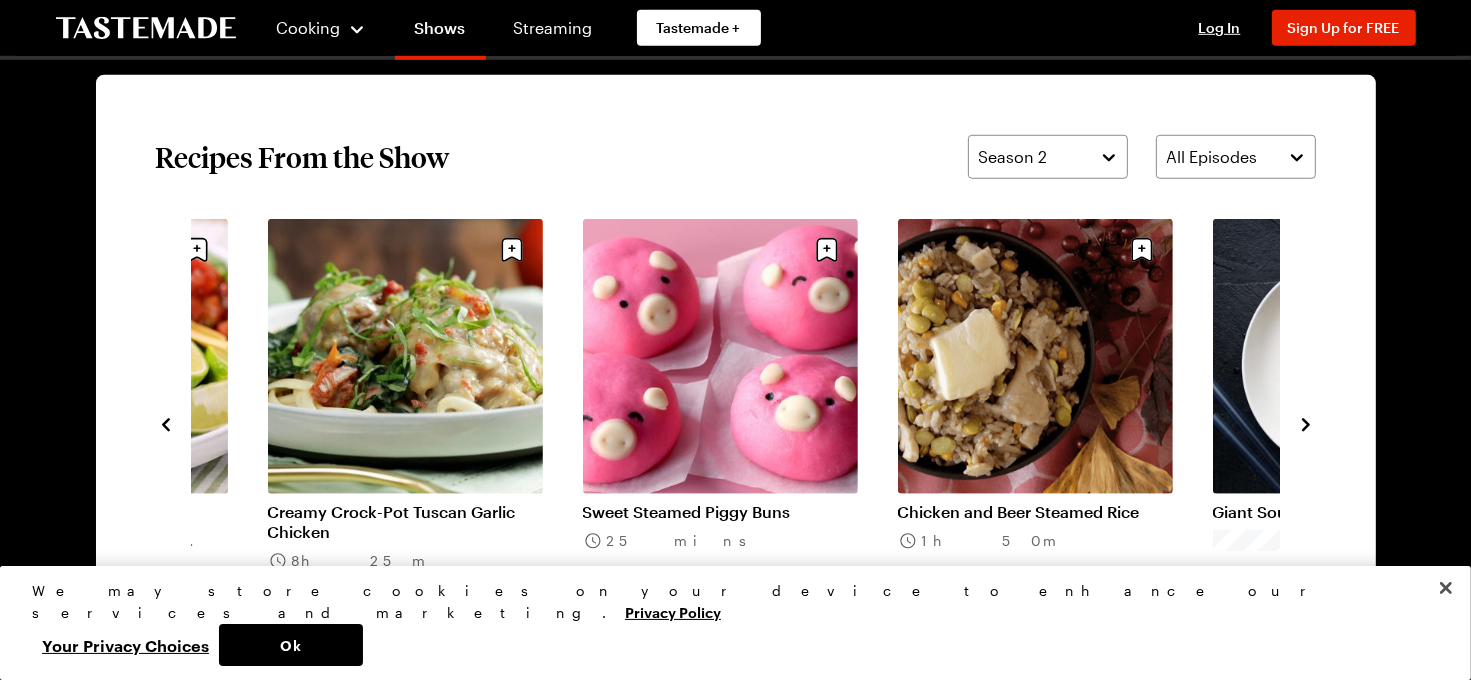 click 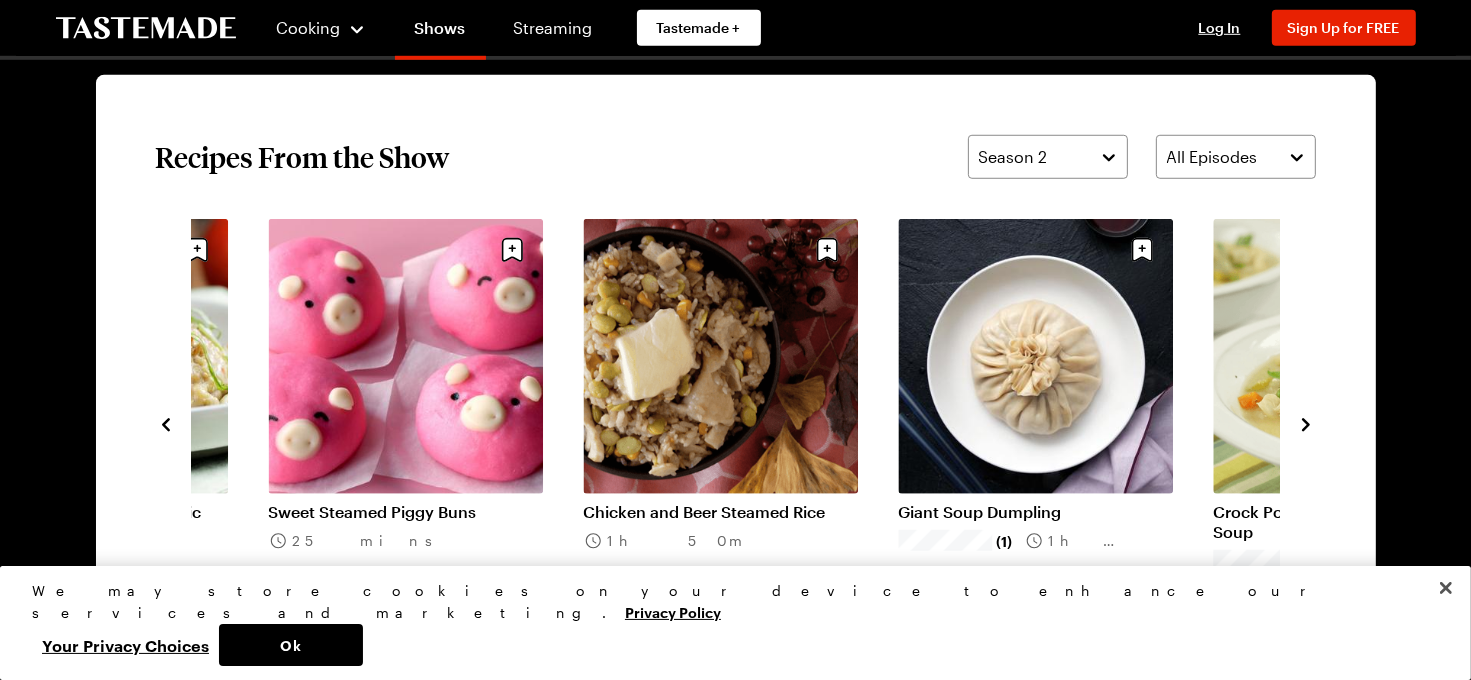 click 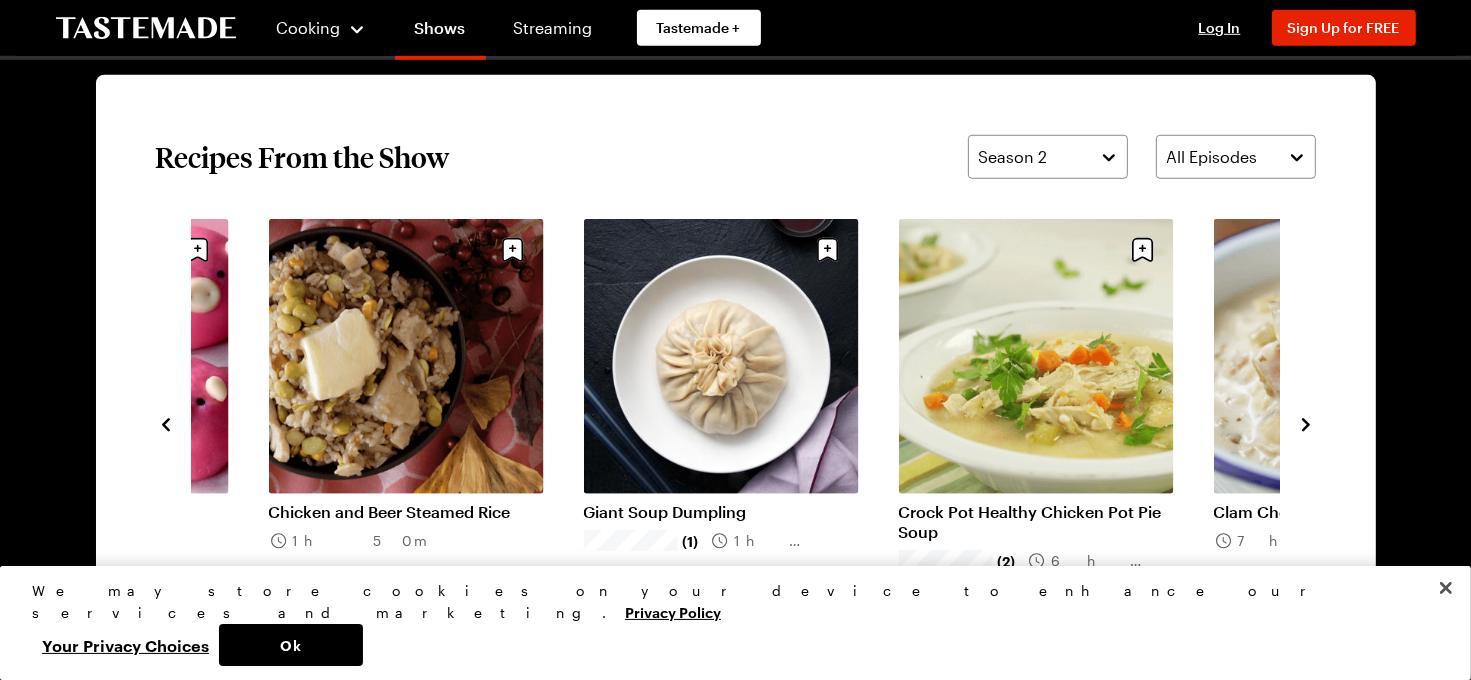 click 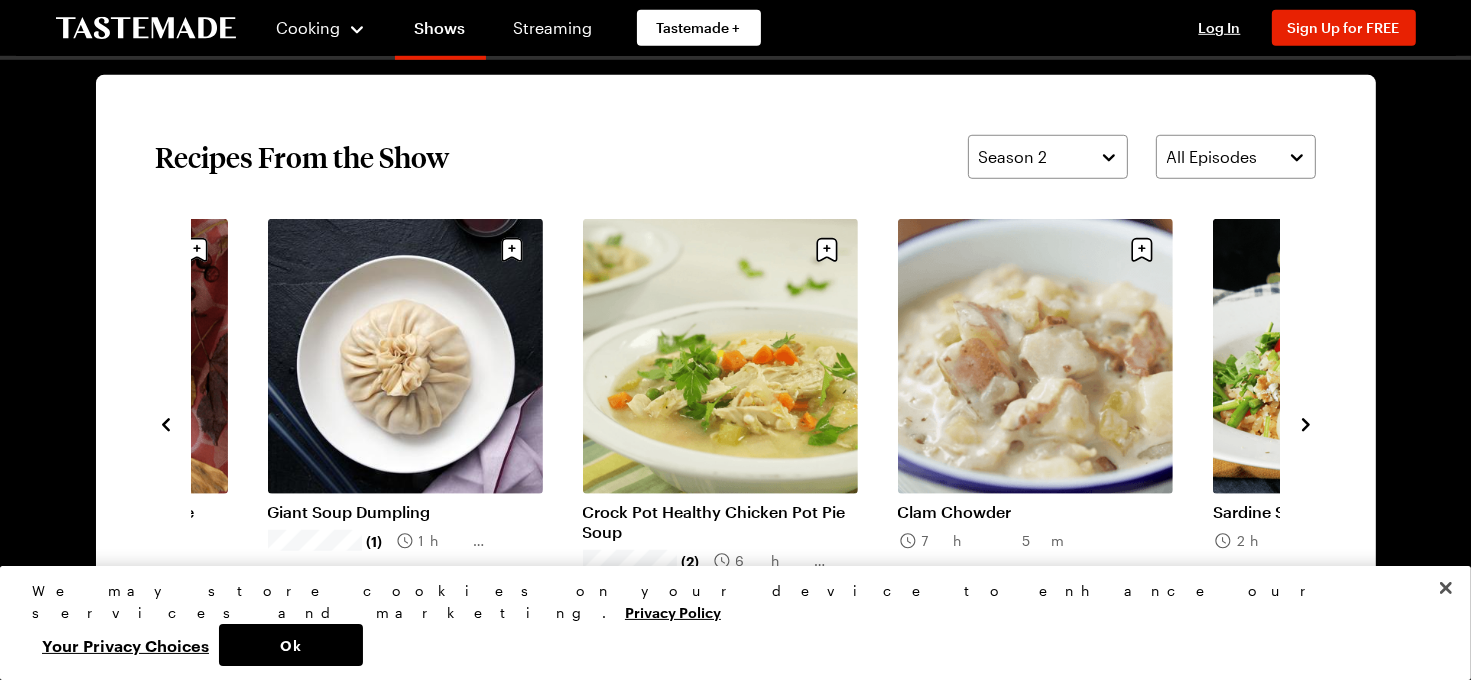 click 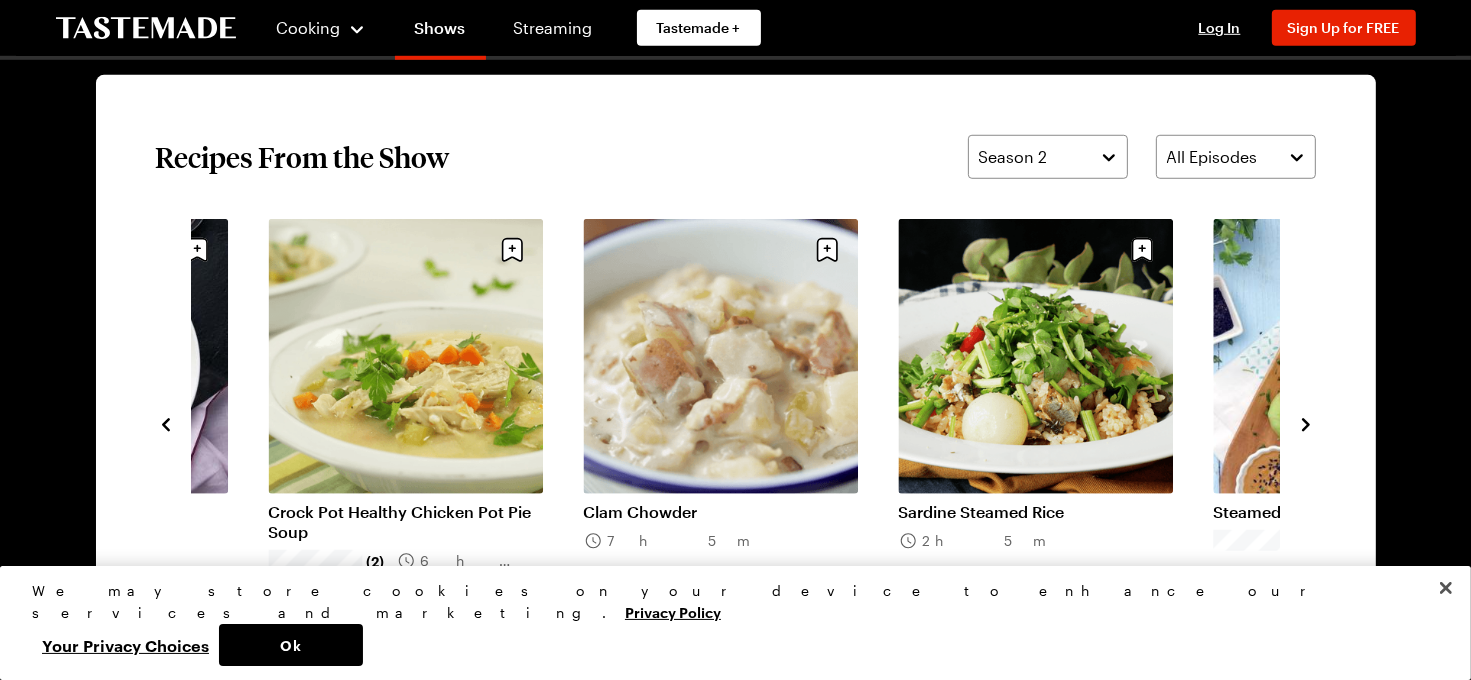 click 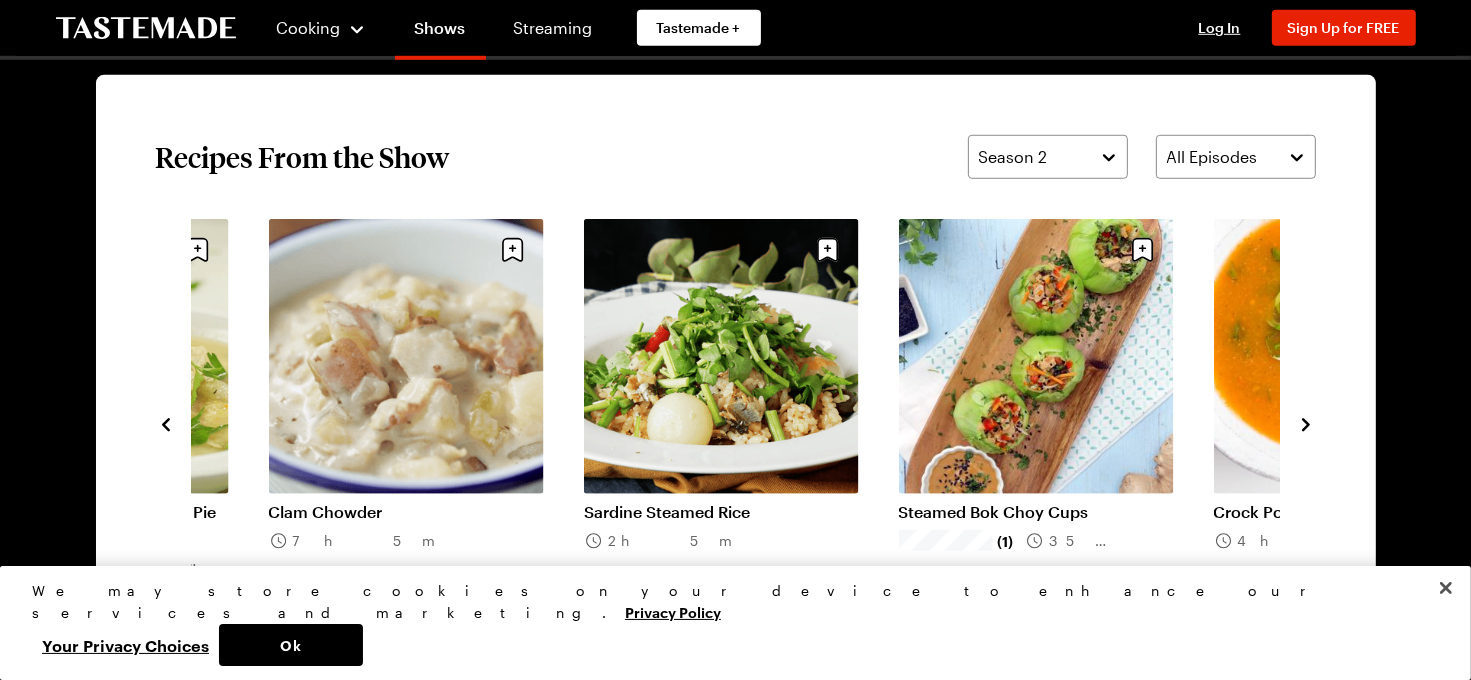 click 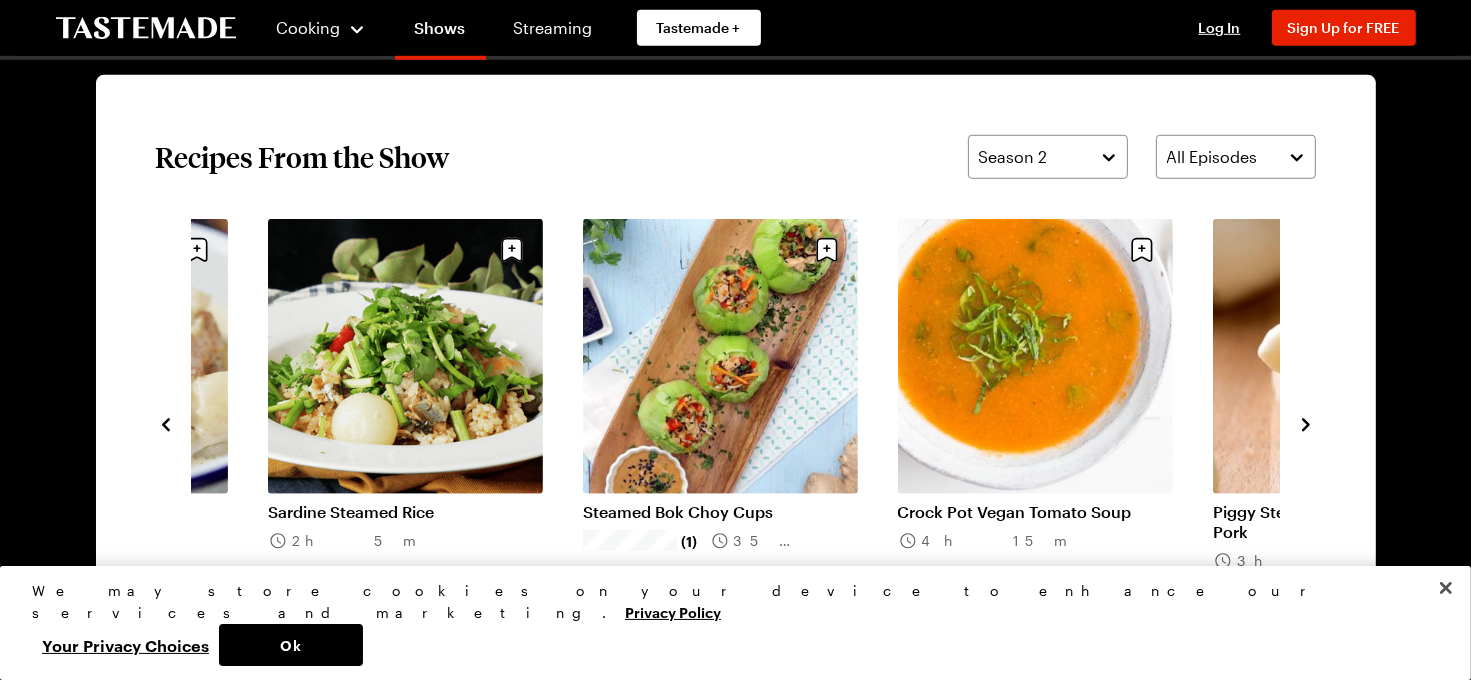 click 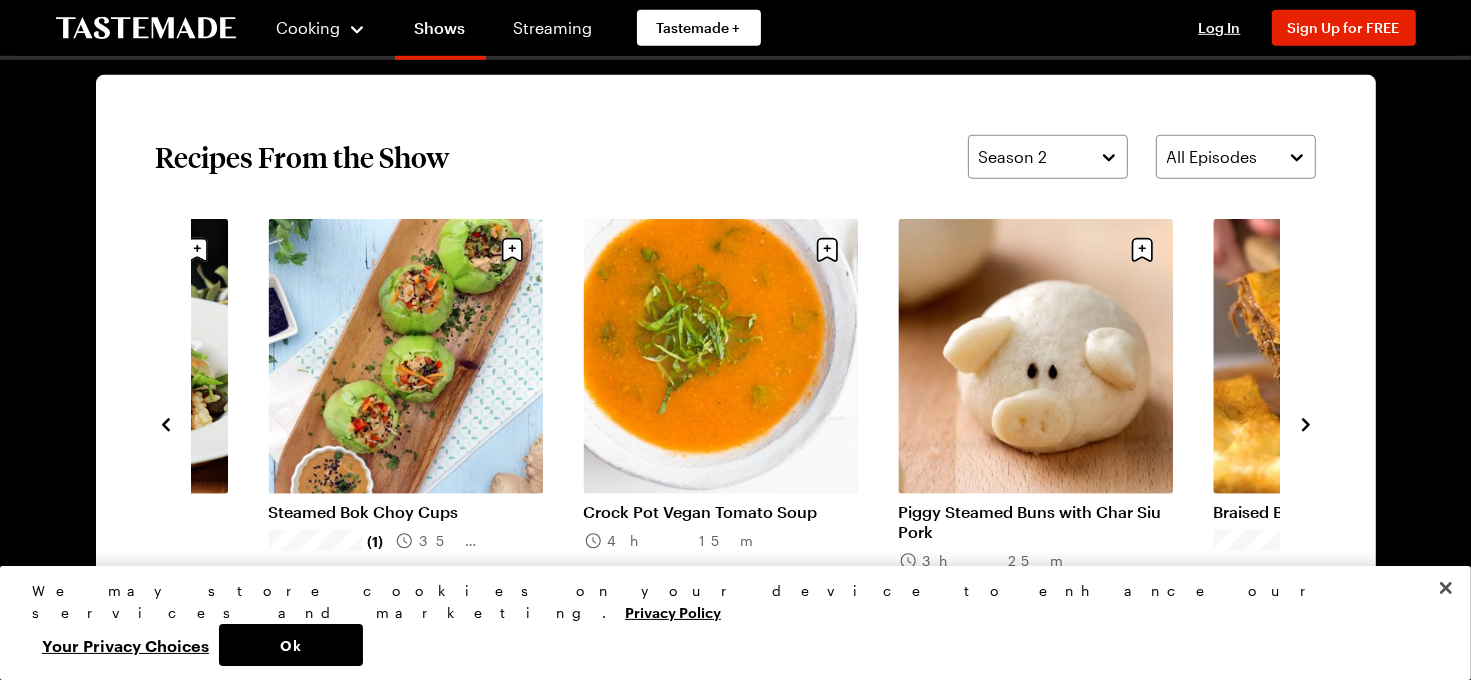 click 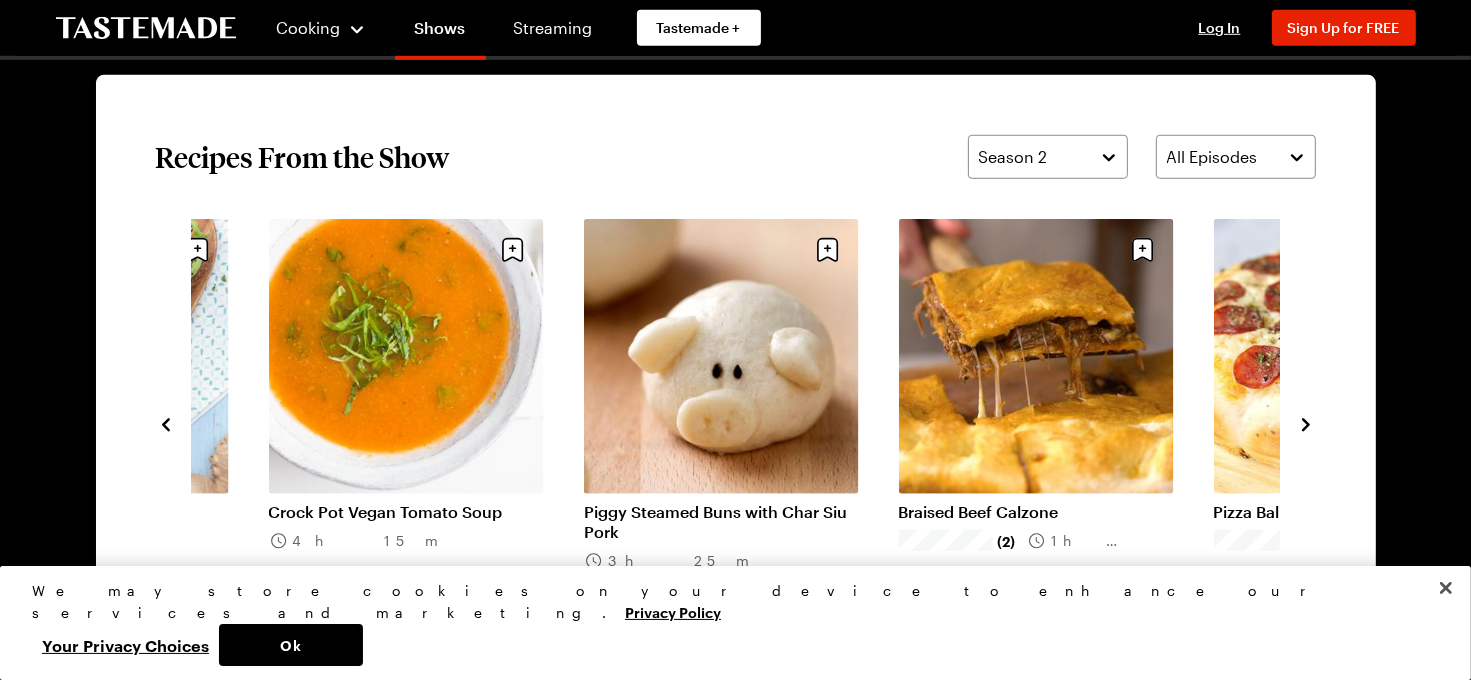 click 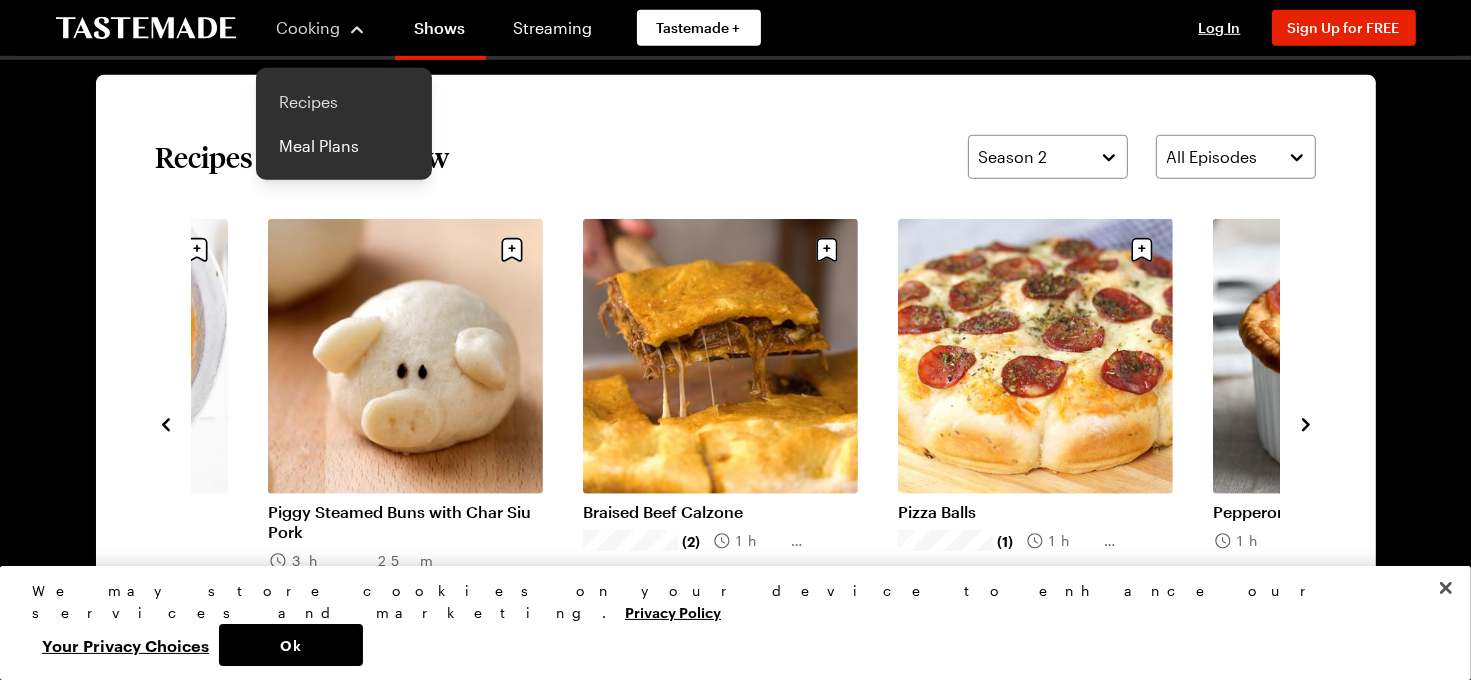 click on "Recipes" at bounding box center (344, 102) 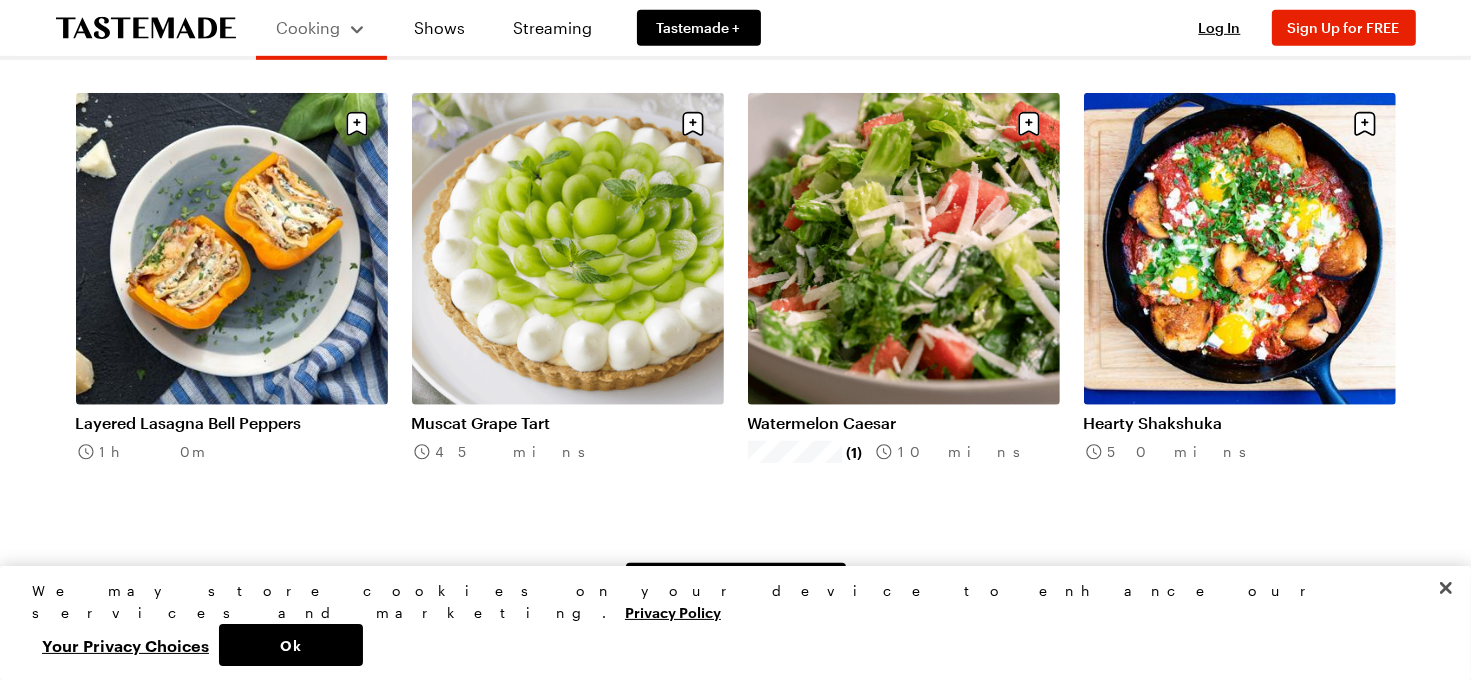scroll, scrollTop: 1199, scrollLeft: 0, axis: vertical 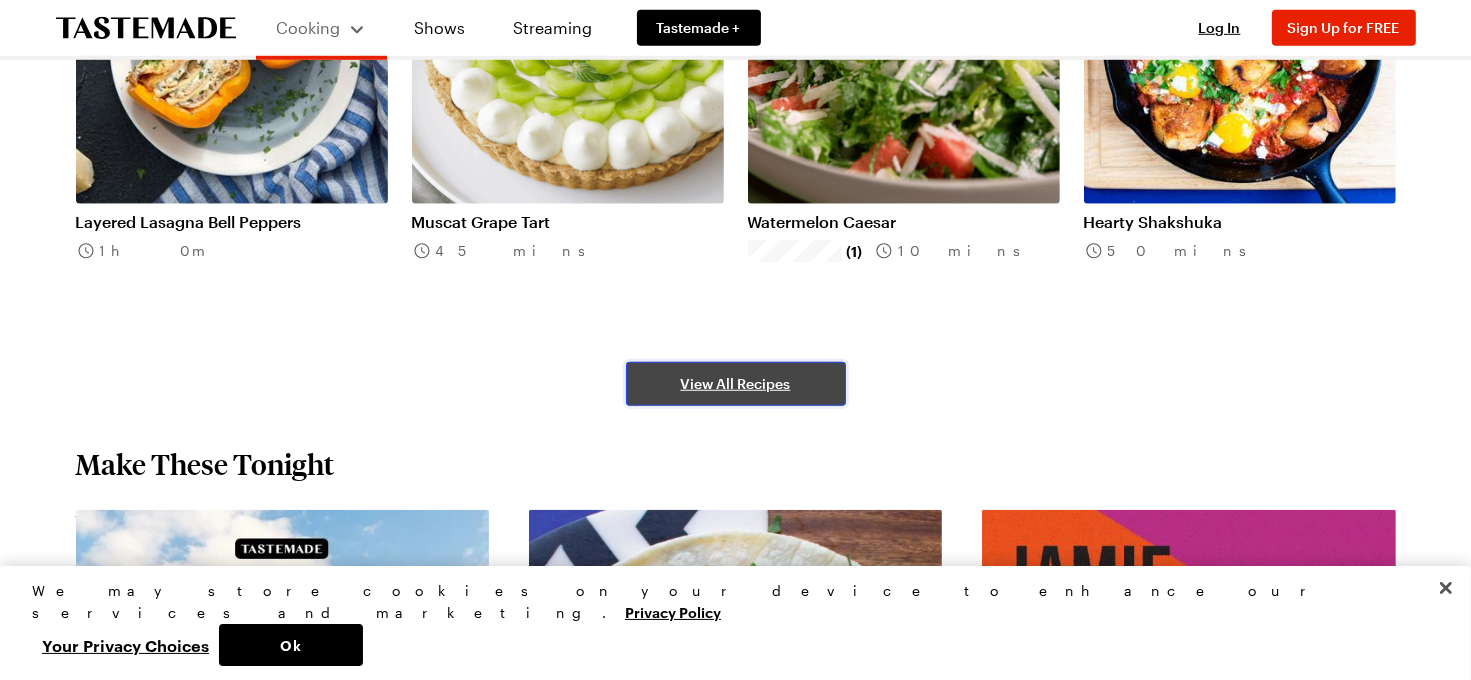 drag, startPoint x: 739, startPoint y: 378, endPoint x: 729, endPoint y: 372, distance: 11.661903 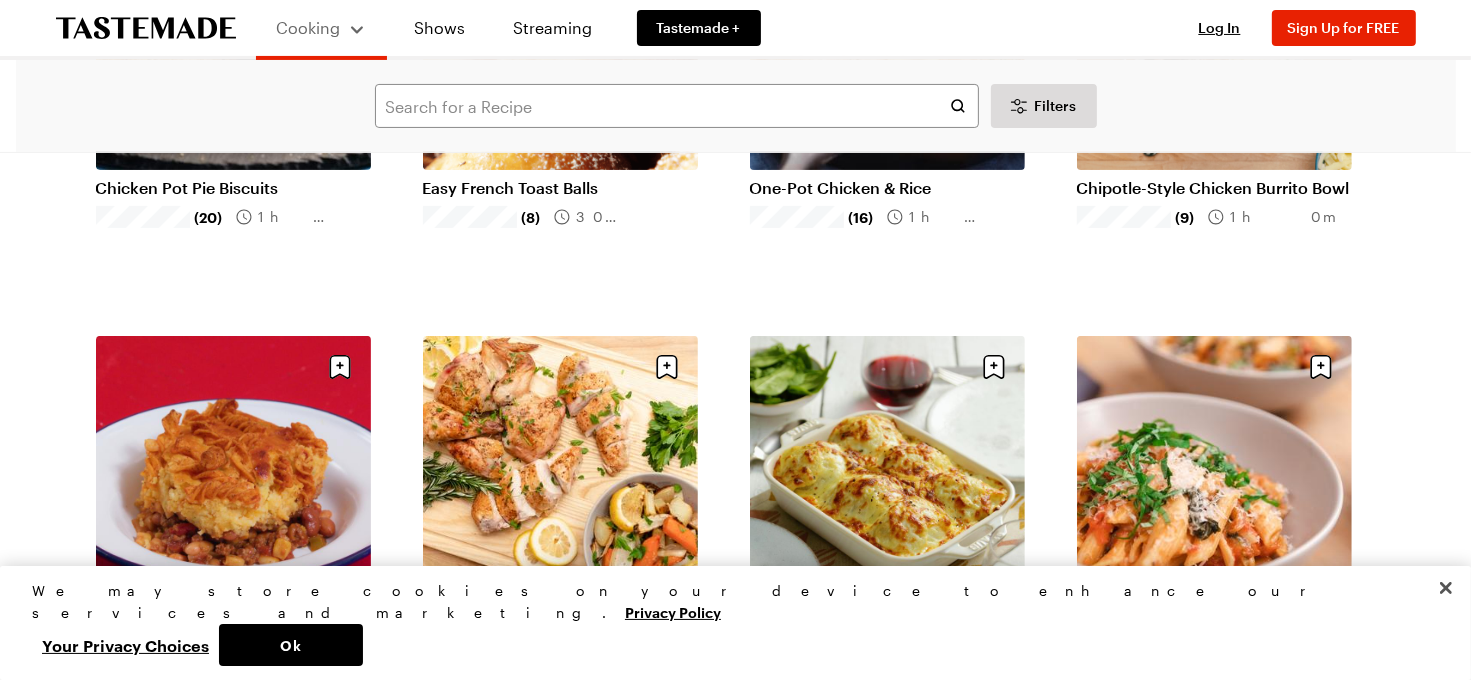 scroll, scrollTop: 399, scrollLeft: 0, axis: vertical 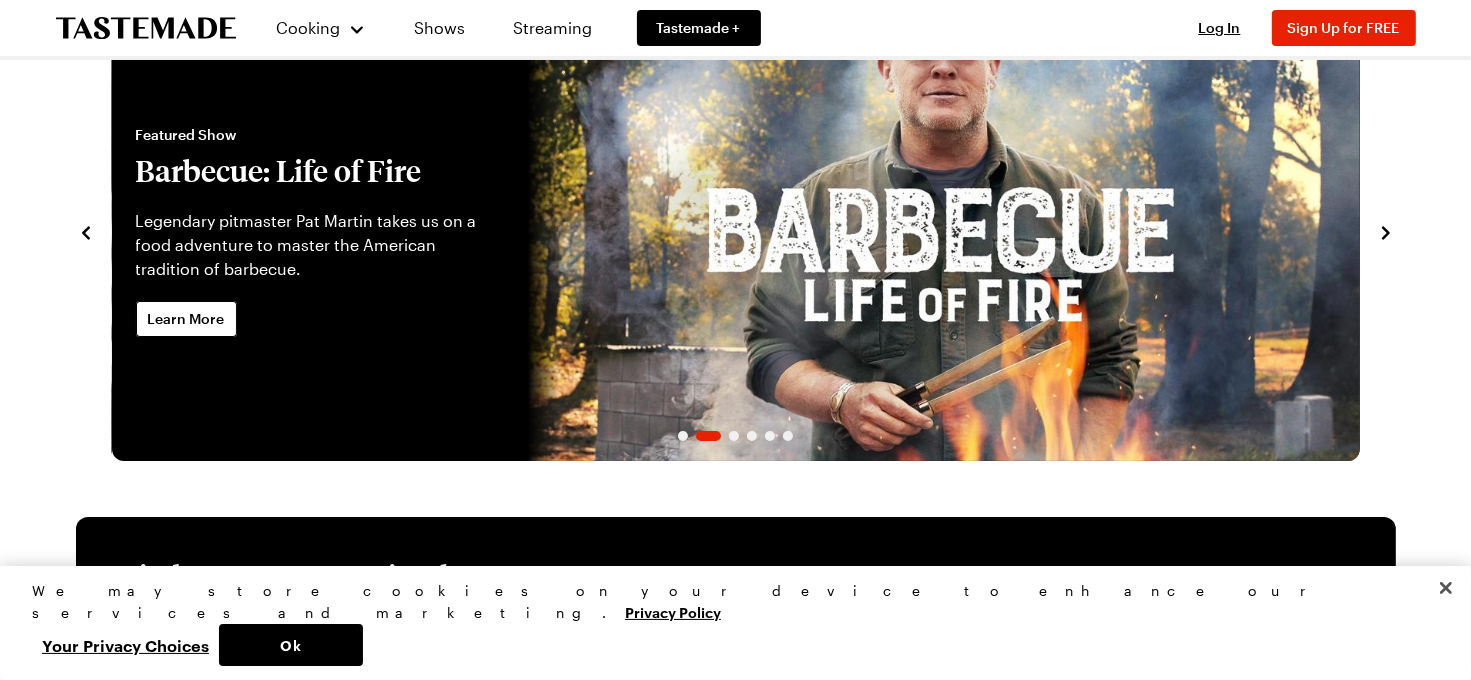 click 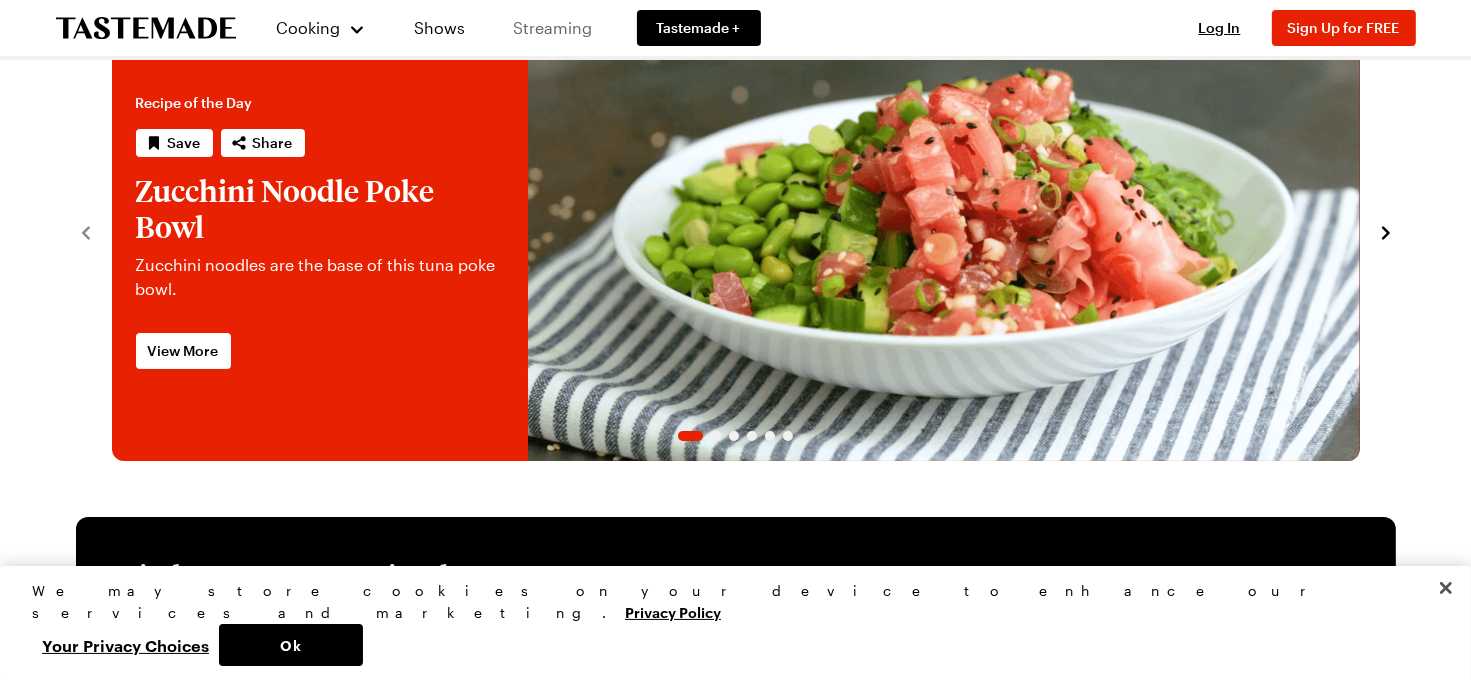 click on "Streaming" at bounding box center [553, 28] 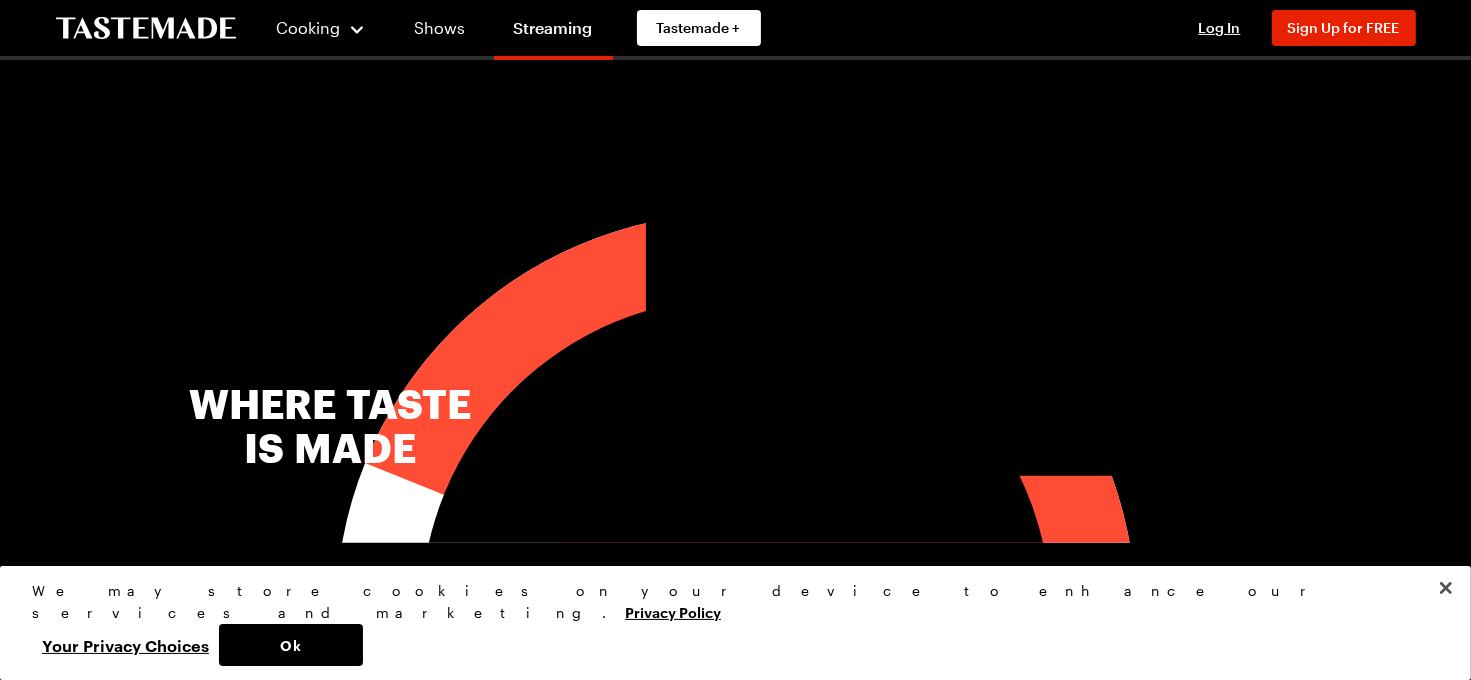 scroll, scrollTop: 700, scrollLeft: 0, axis: vertical 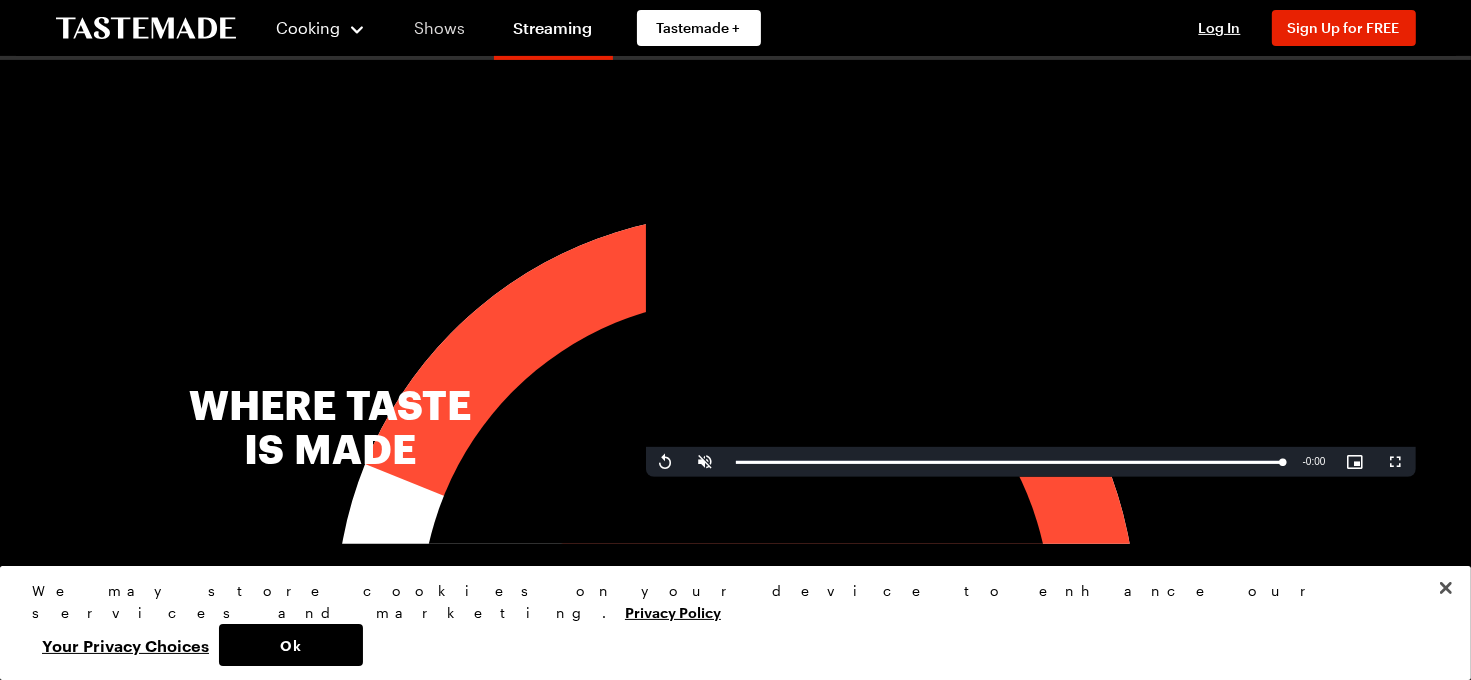 click on "Shows" at bounding box center [440, 28] 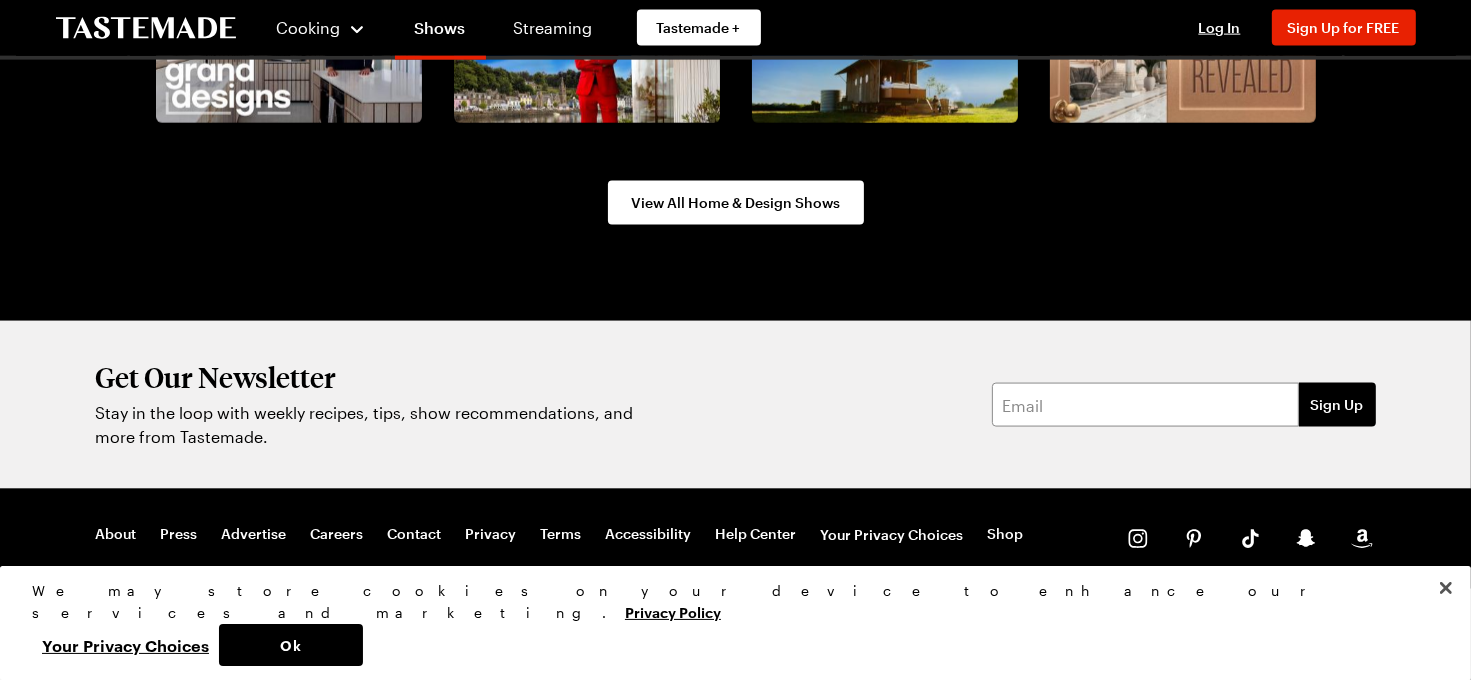 scroll, scrollTop: 2780, scrollLeft: 0, axis: vertical 